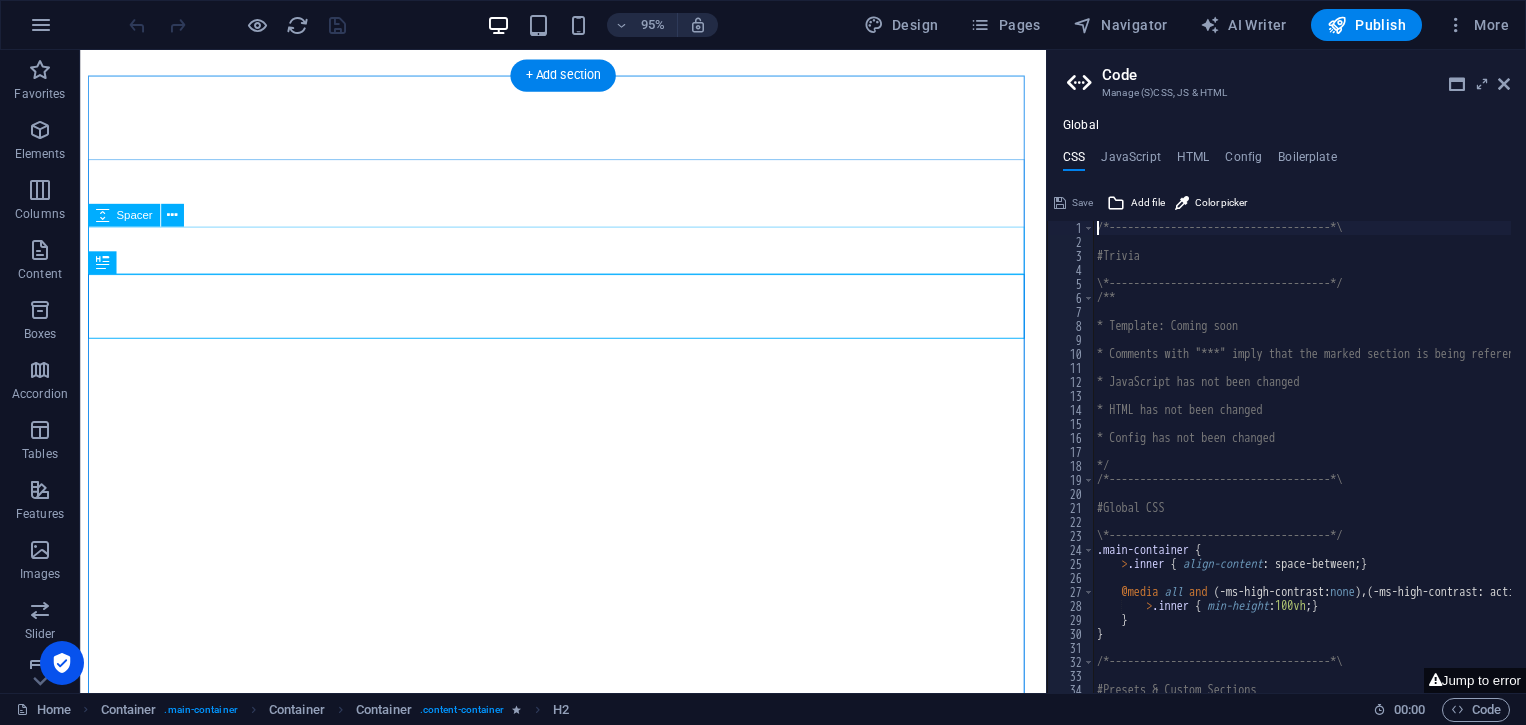 scroll, scrollTop: 0, scrollLeft: 0, axis: both 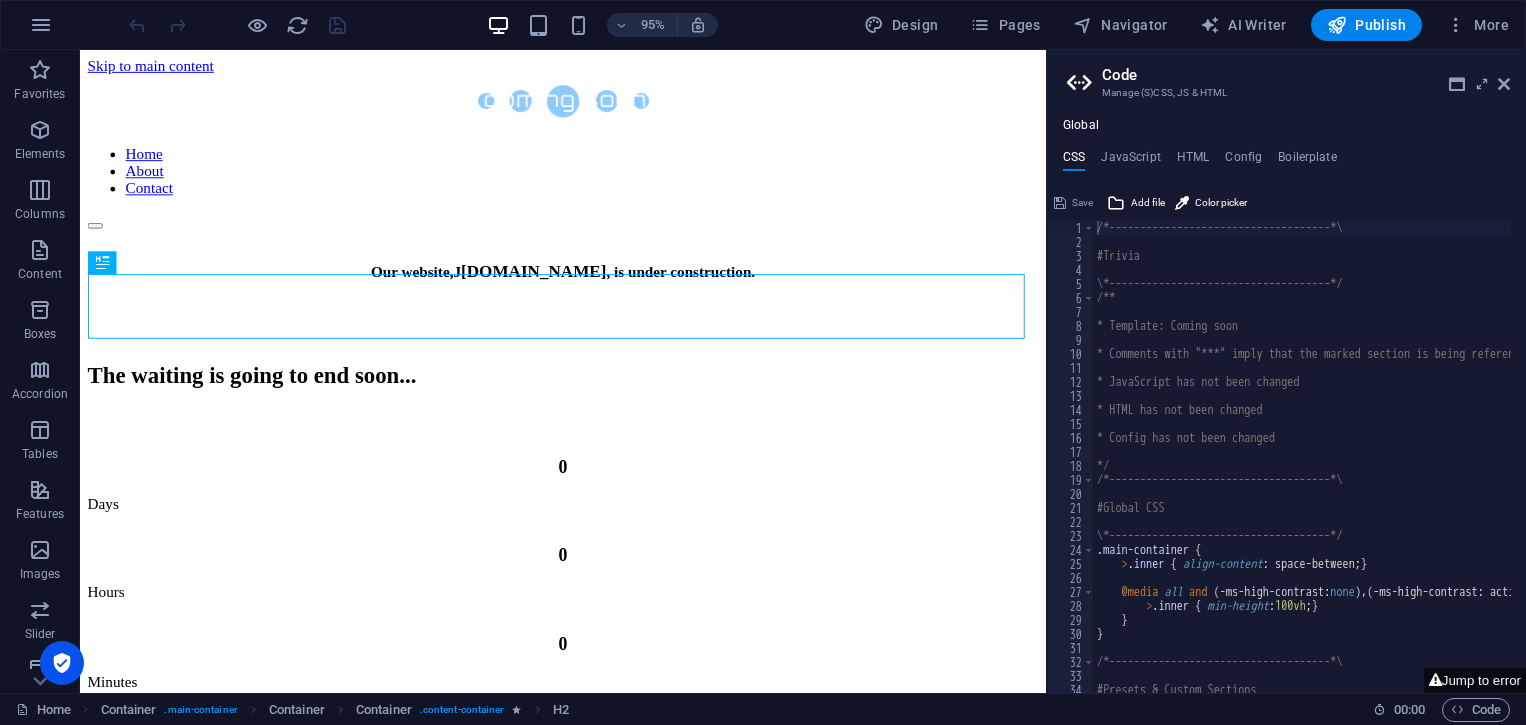 click on "Skip to main content" at bounding box center (154, 66) 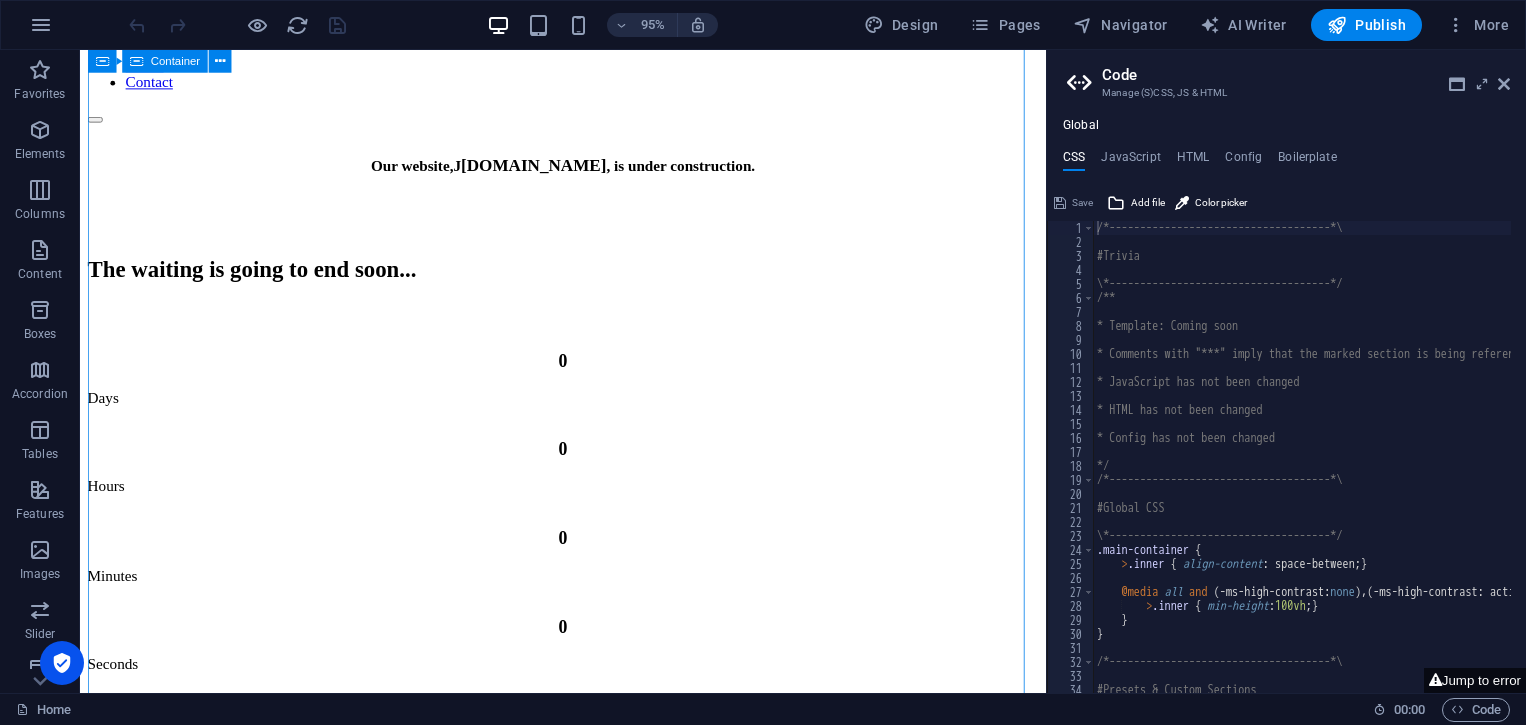 scroll, scrollTop: 115, scrollLeft: 0, axis: vertical 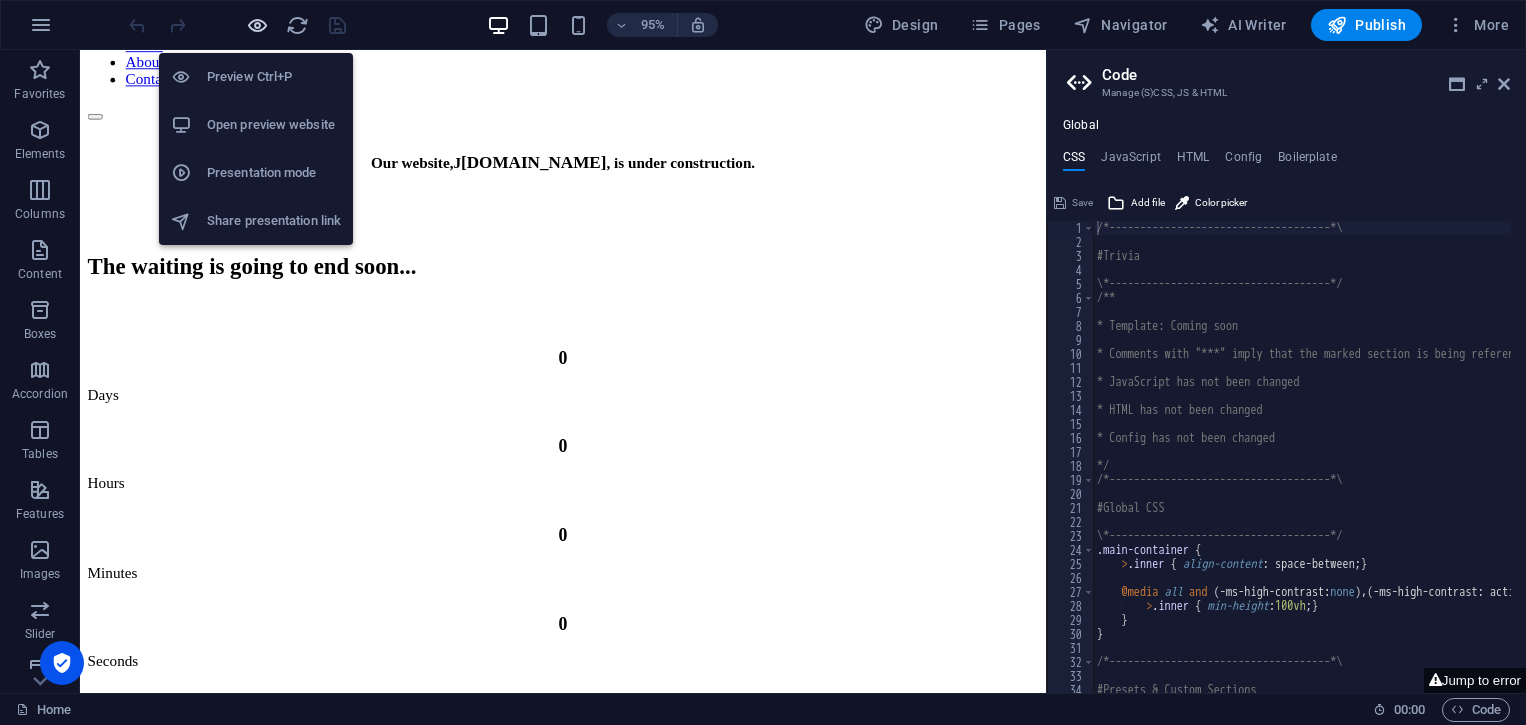 click at bounding box center (257, 25) 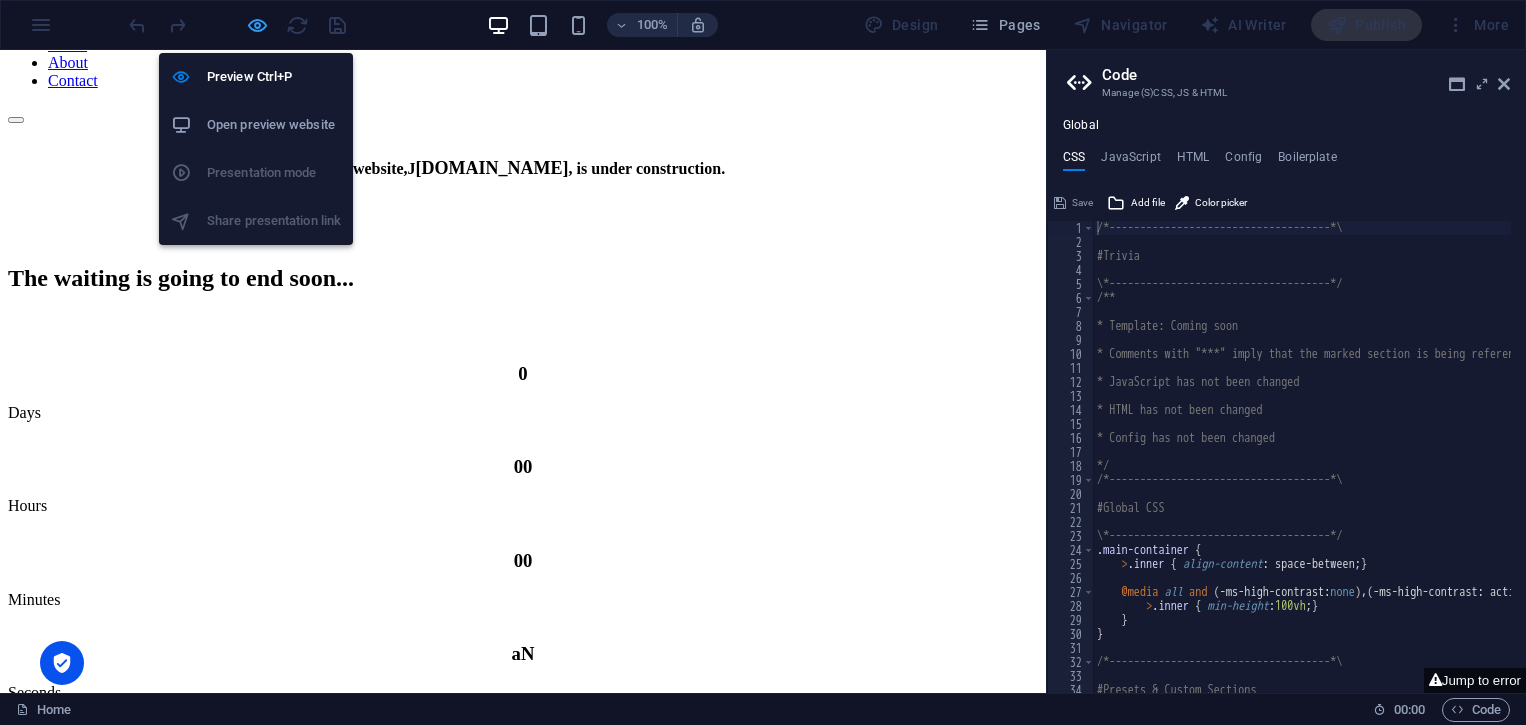 click at bounding box center (257, 25) 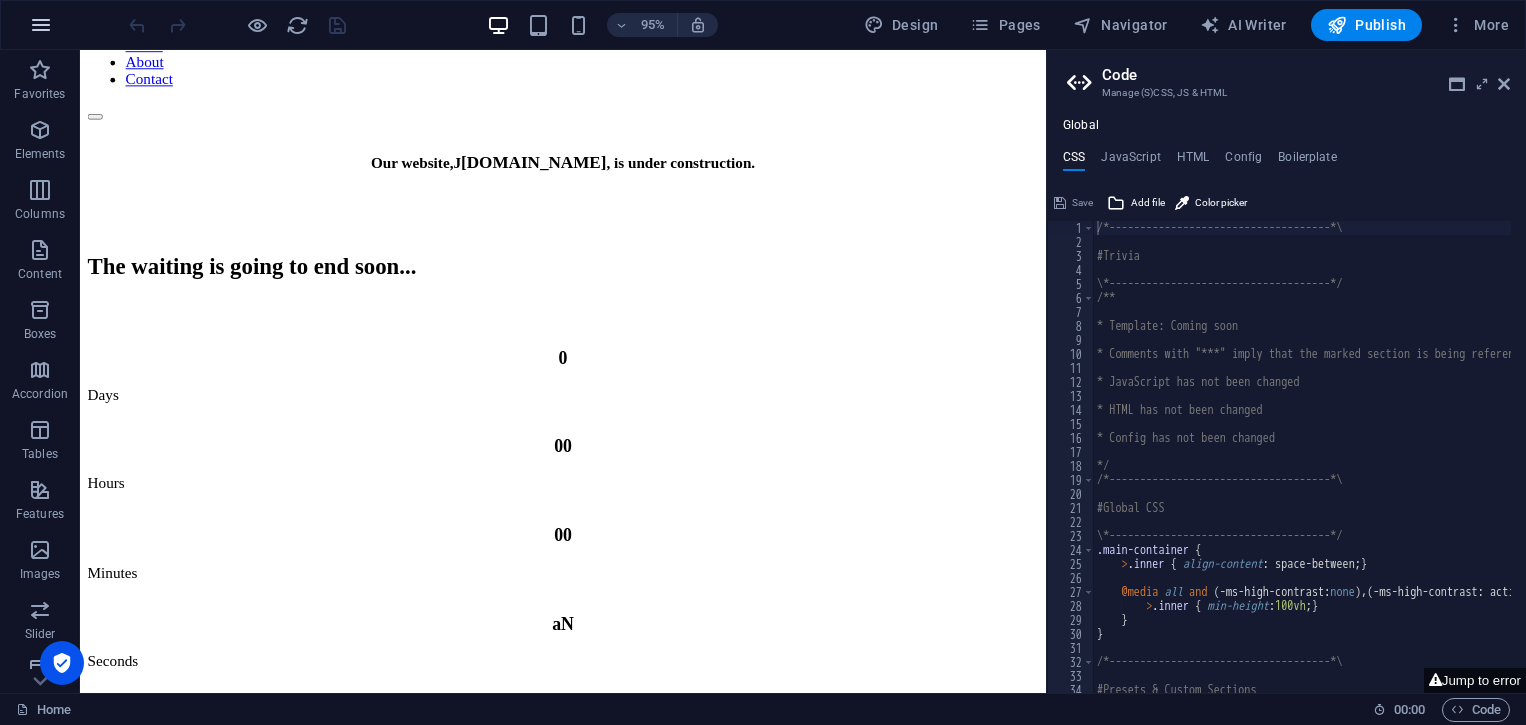 click at bounding box center [41, 25] 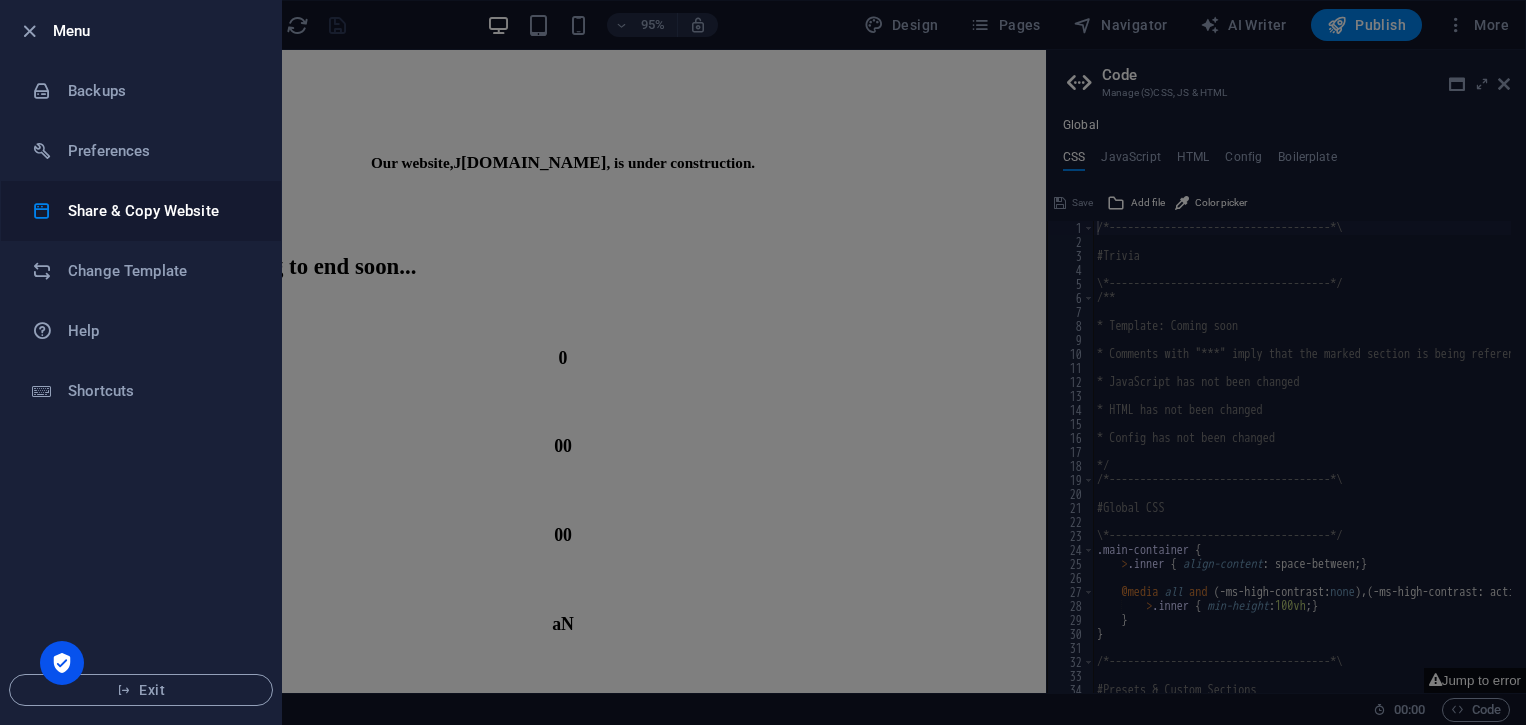 click on "Share & Copy Website" at bounding box center [160, 211] 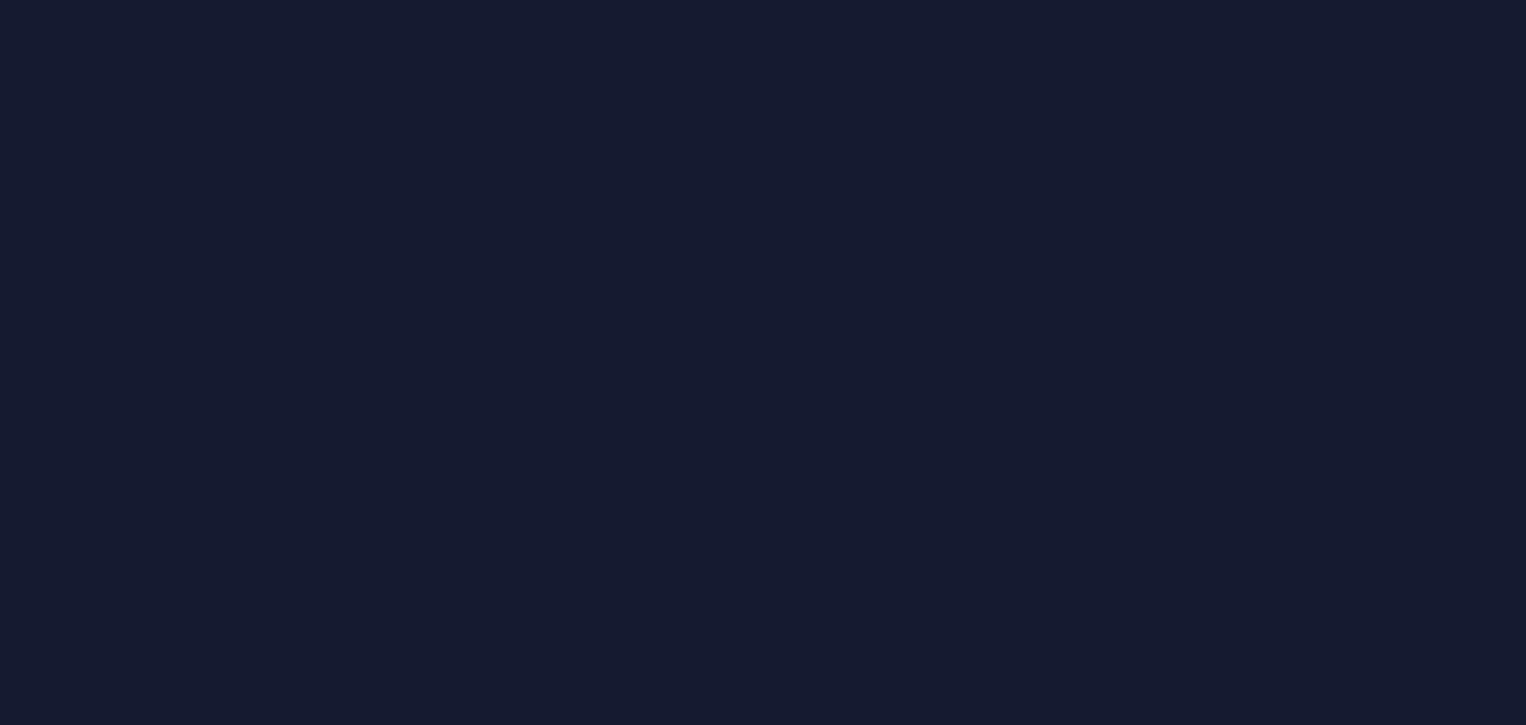 scroll, scrollTop: 0, scrollLeft: 0, axis: both 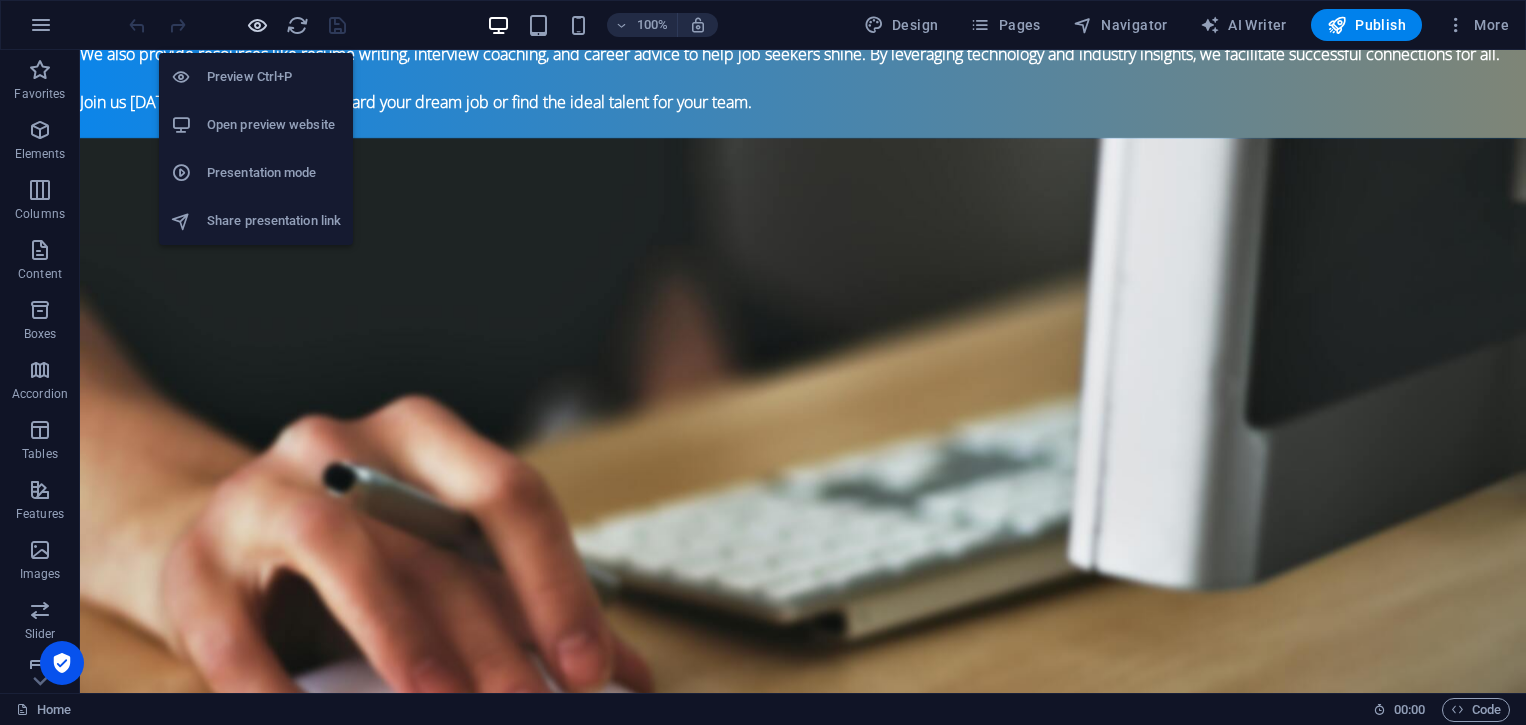 click at bounding box center (257, 25) 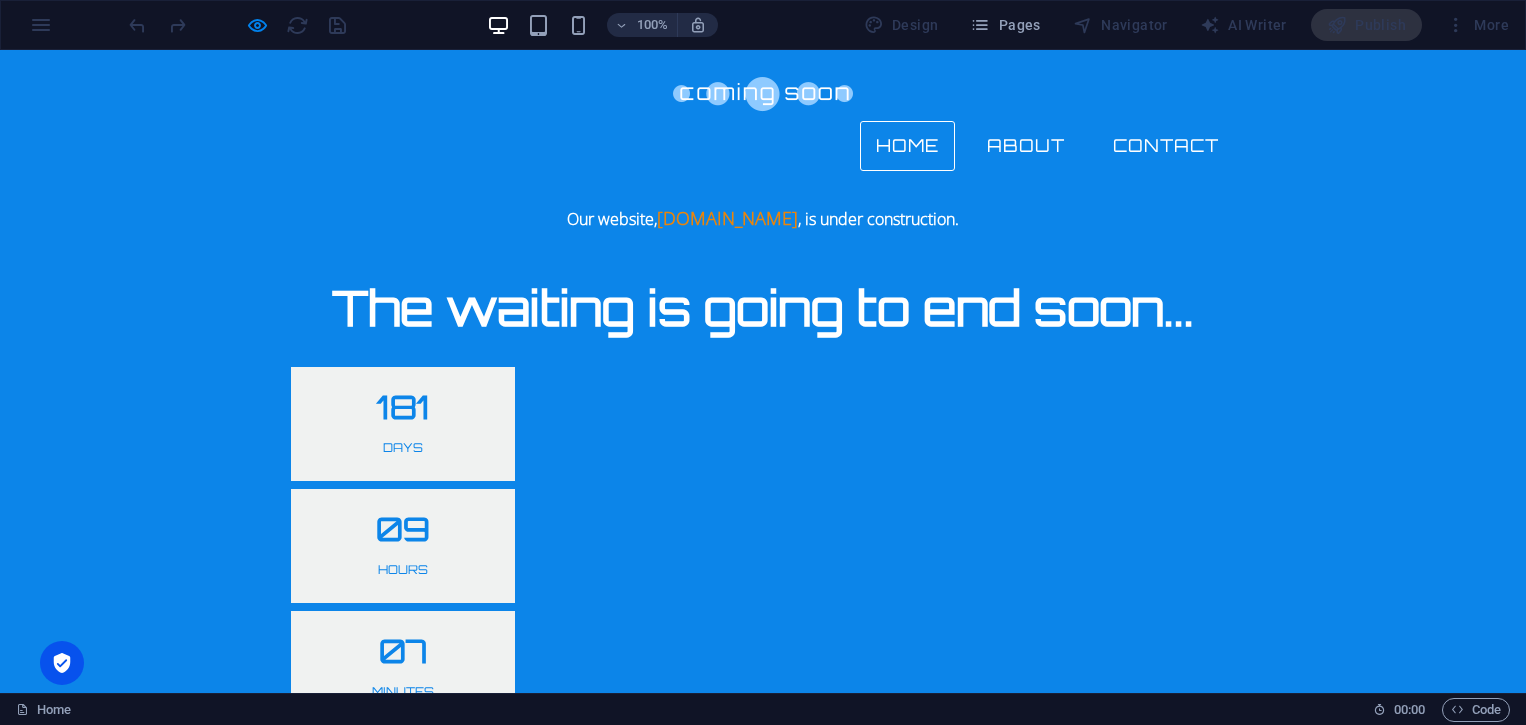 scroll, scrollTop: 13, scrollLeft: 0, axis: vertical 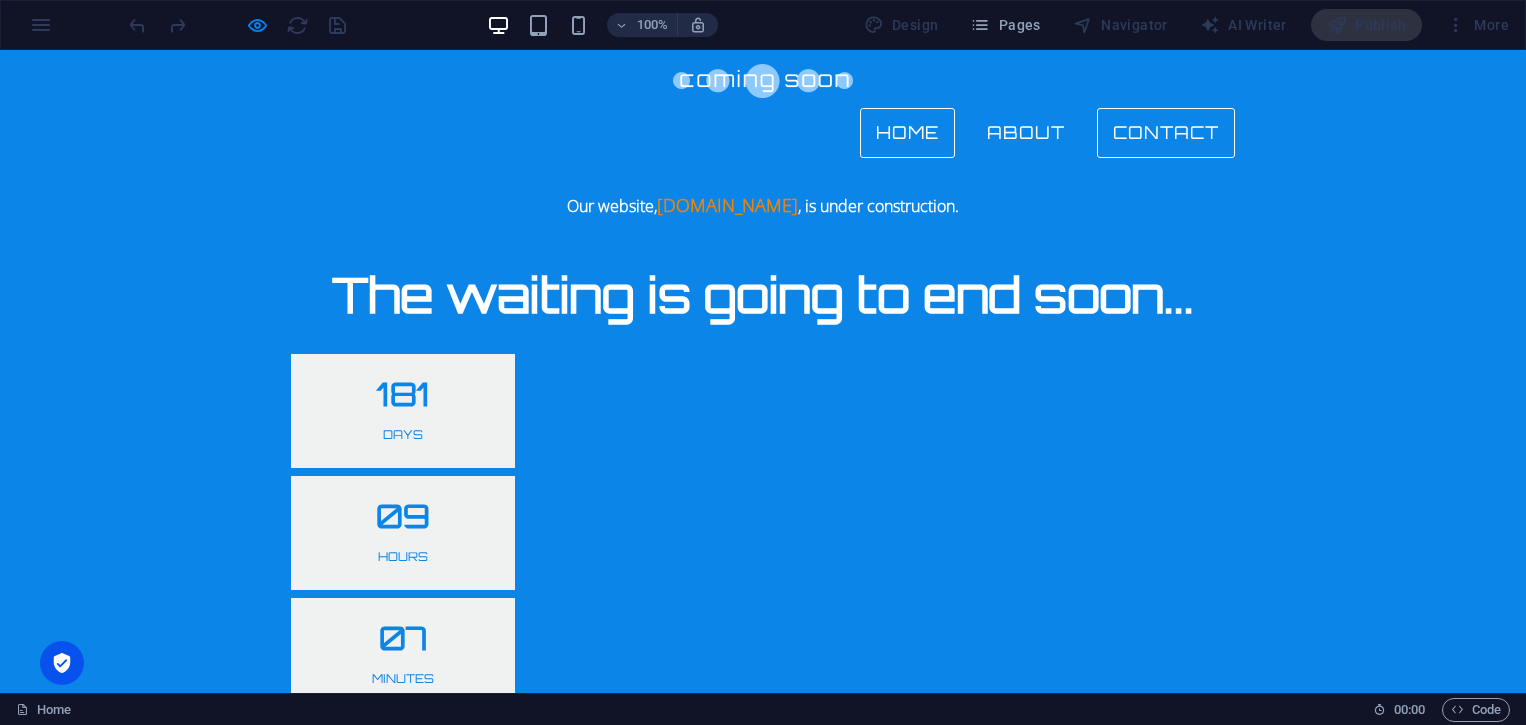 click on "Contact" at bounding box center (1166, 133) 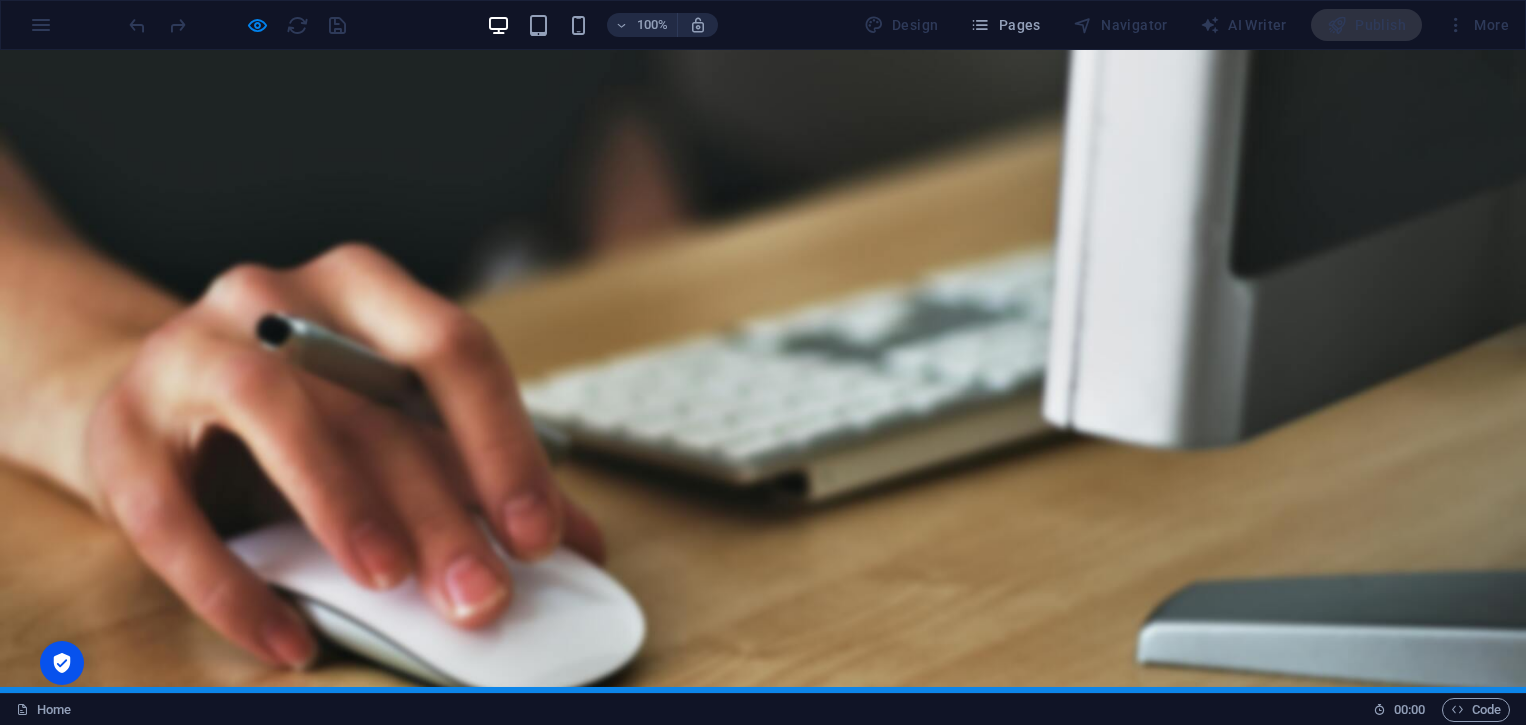 scroll, scrollTop: 0, scrollLeft: 0, axis: both 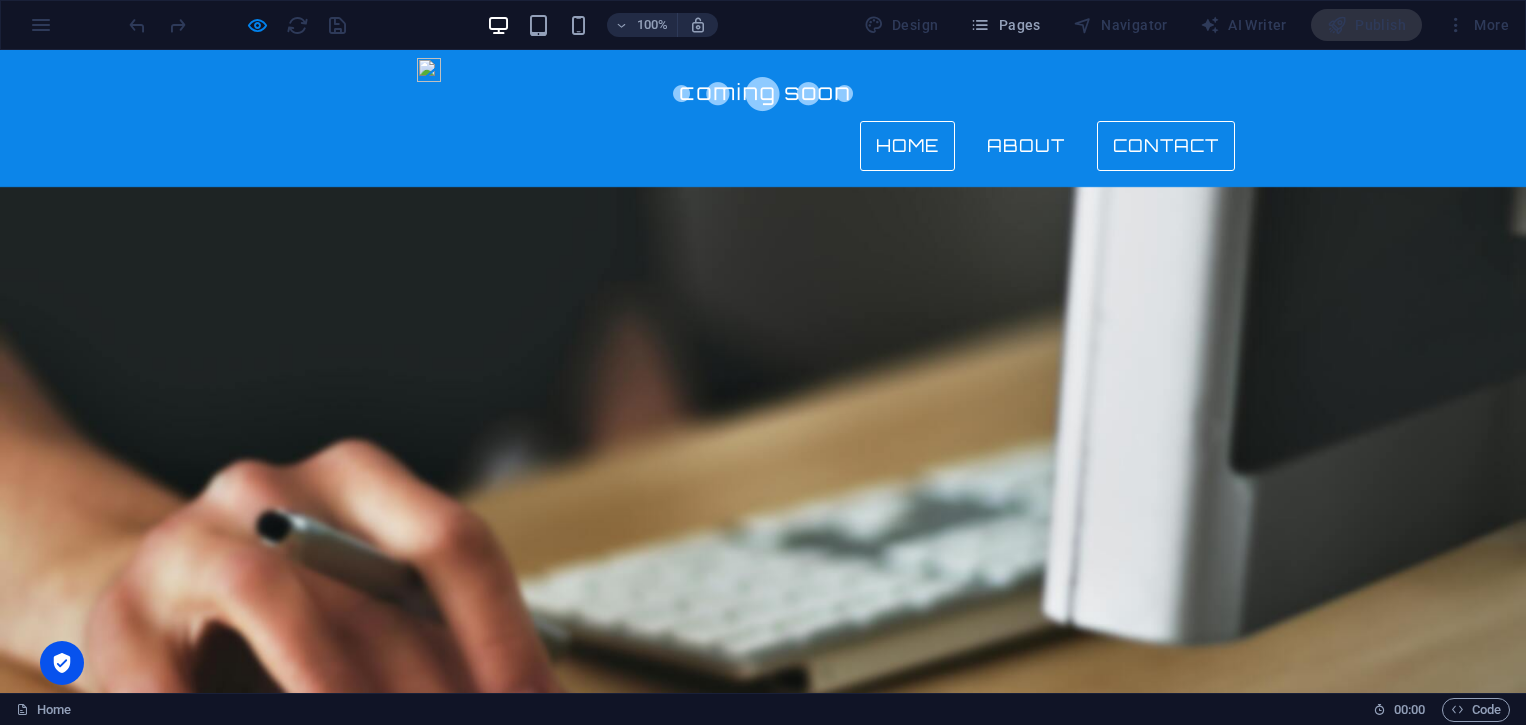 click on "Home" at bounding box center (907, 146) 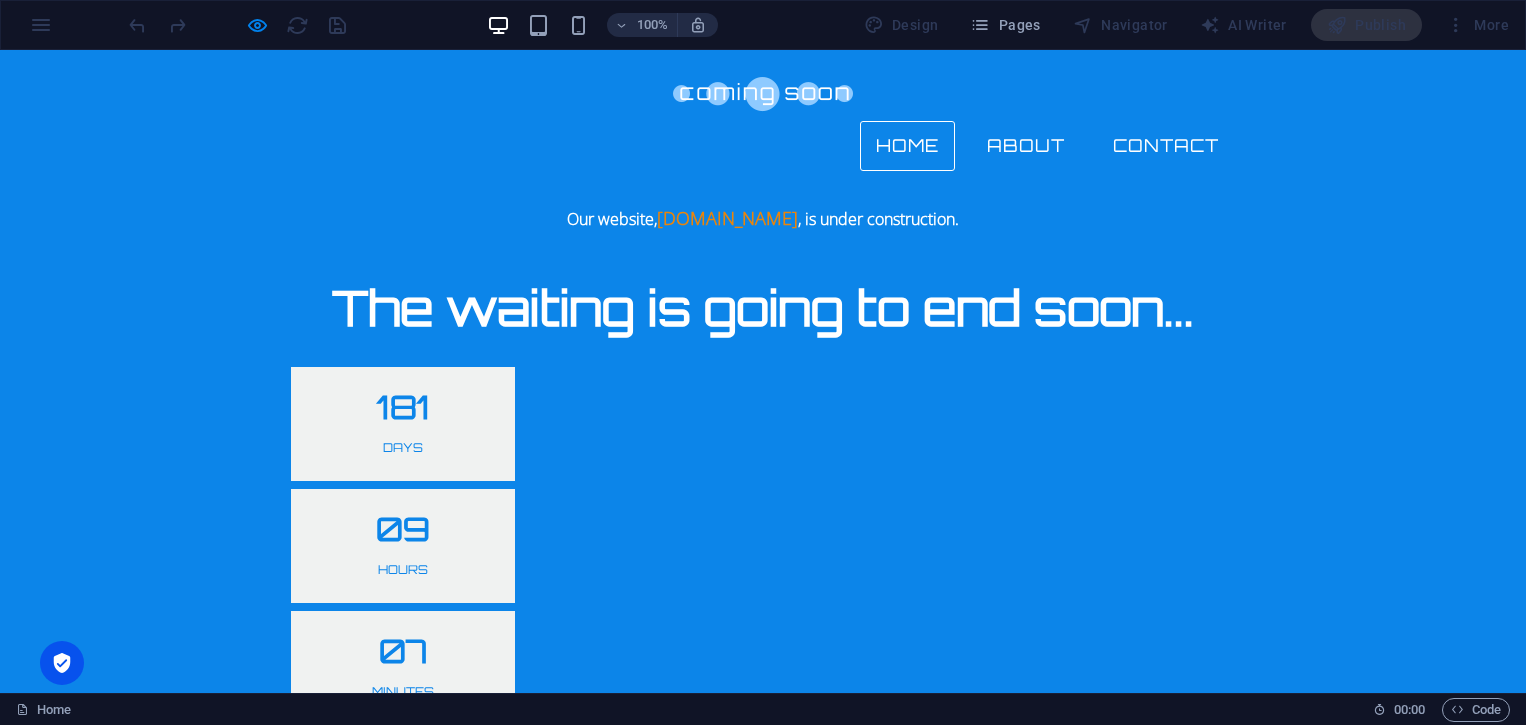 scroll, scrollTop: 13, scrollLeft: 0, axis: vertical 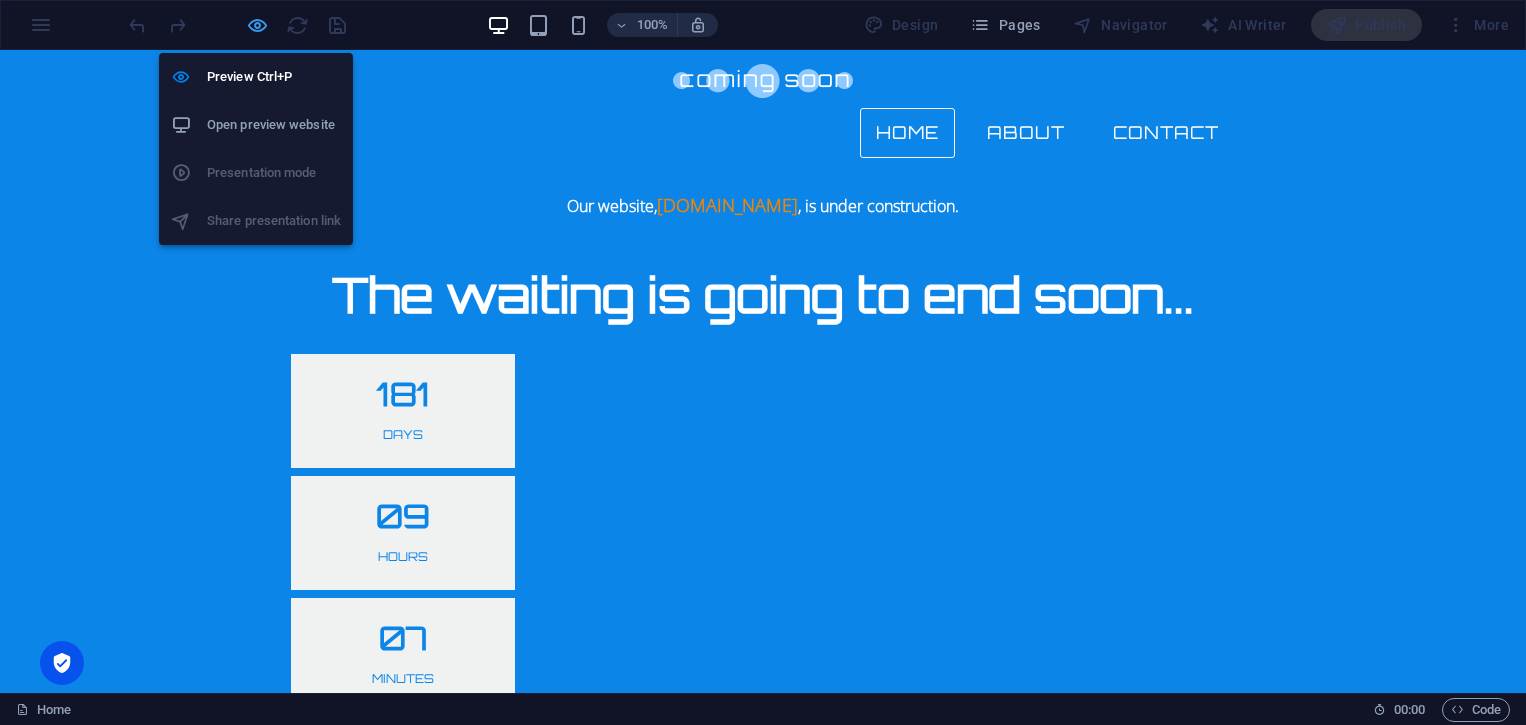 click at bounding box center [257, 25] 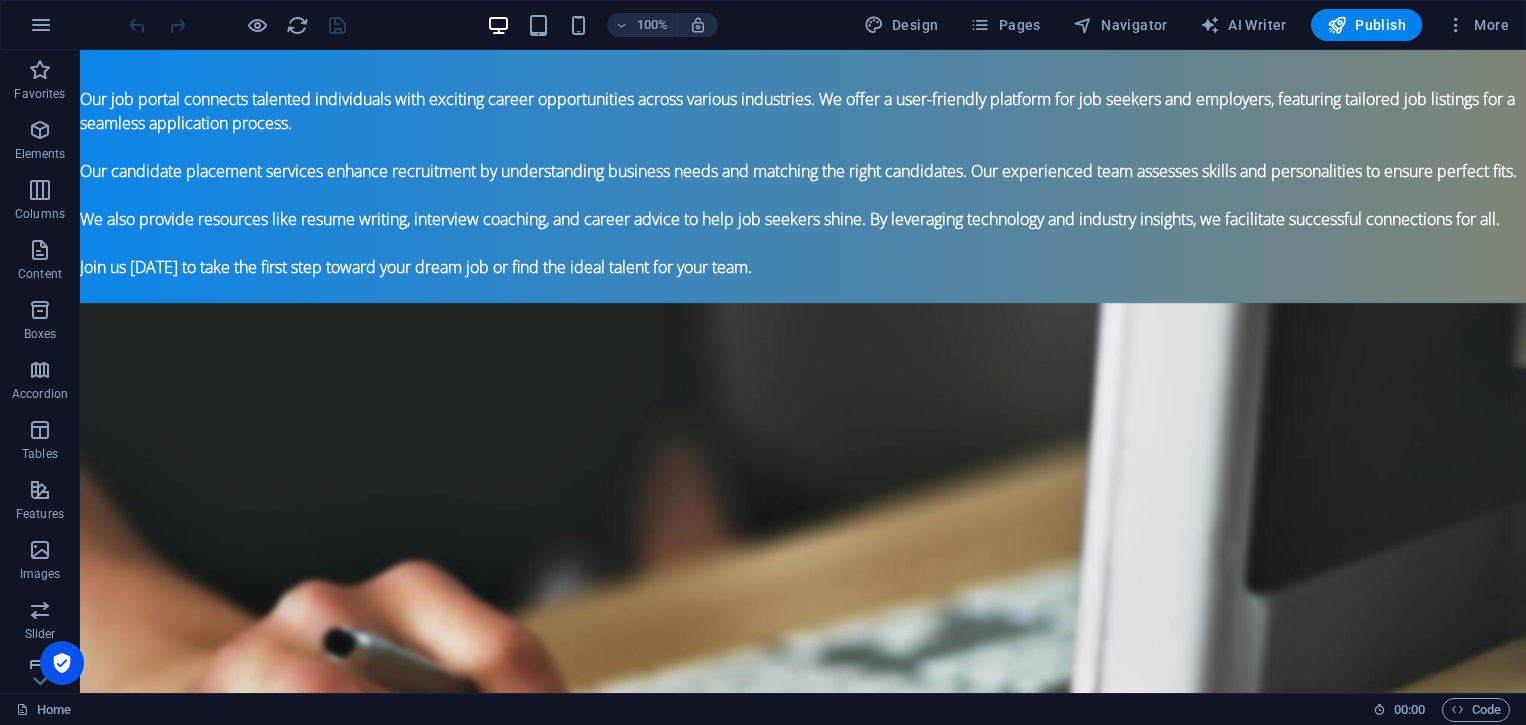 scroll, scrollTop: 1443, scrollLeft: 0, axis: vertical 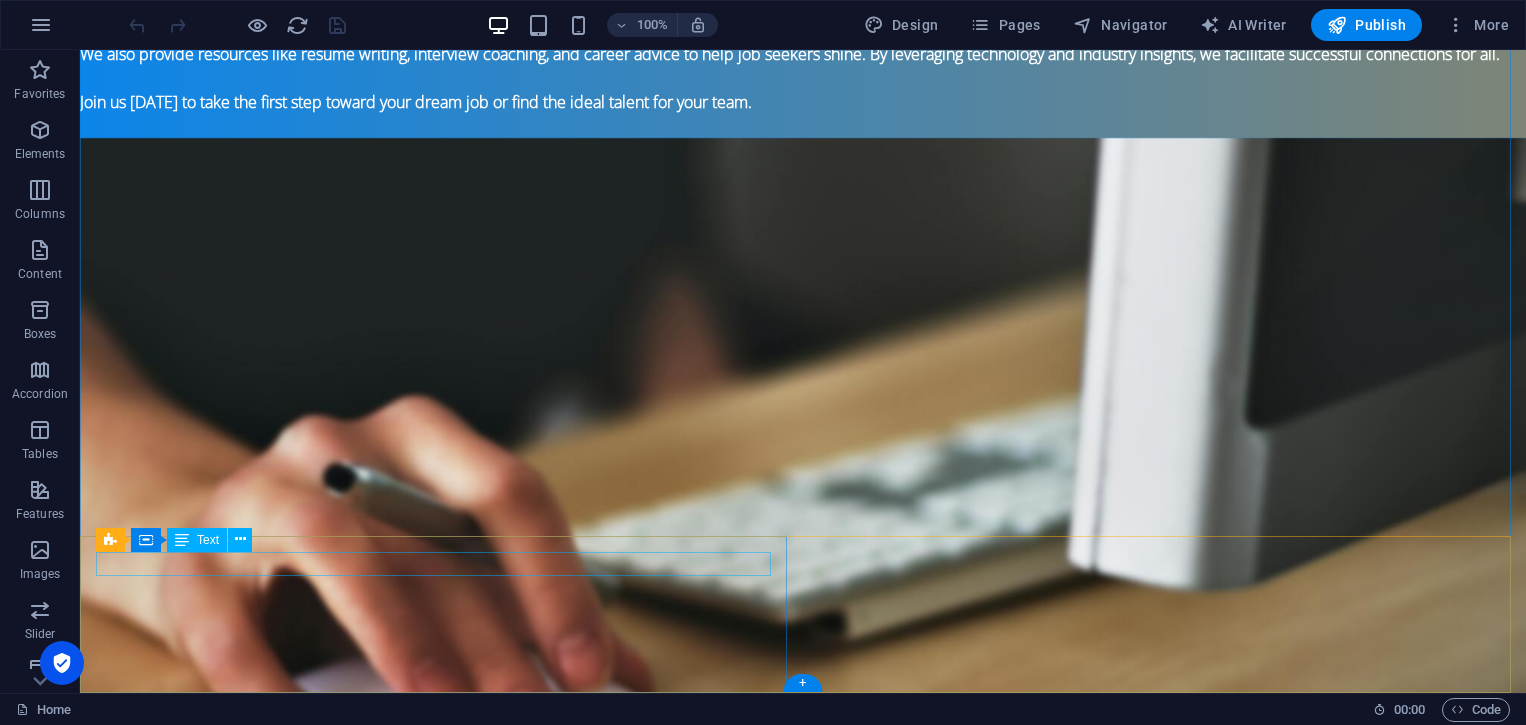 click on "Privacy policy" at bounding box center (803, 1691) 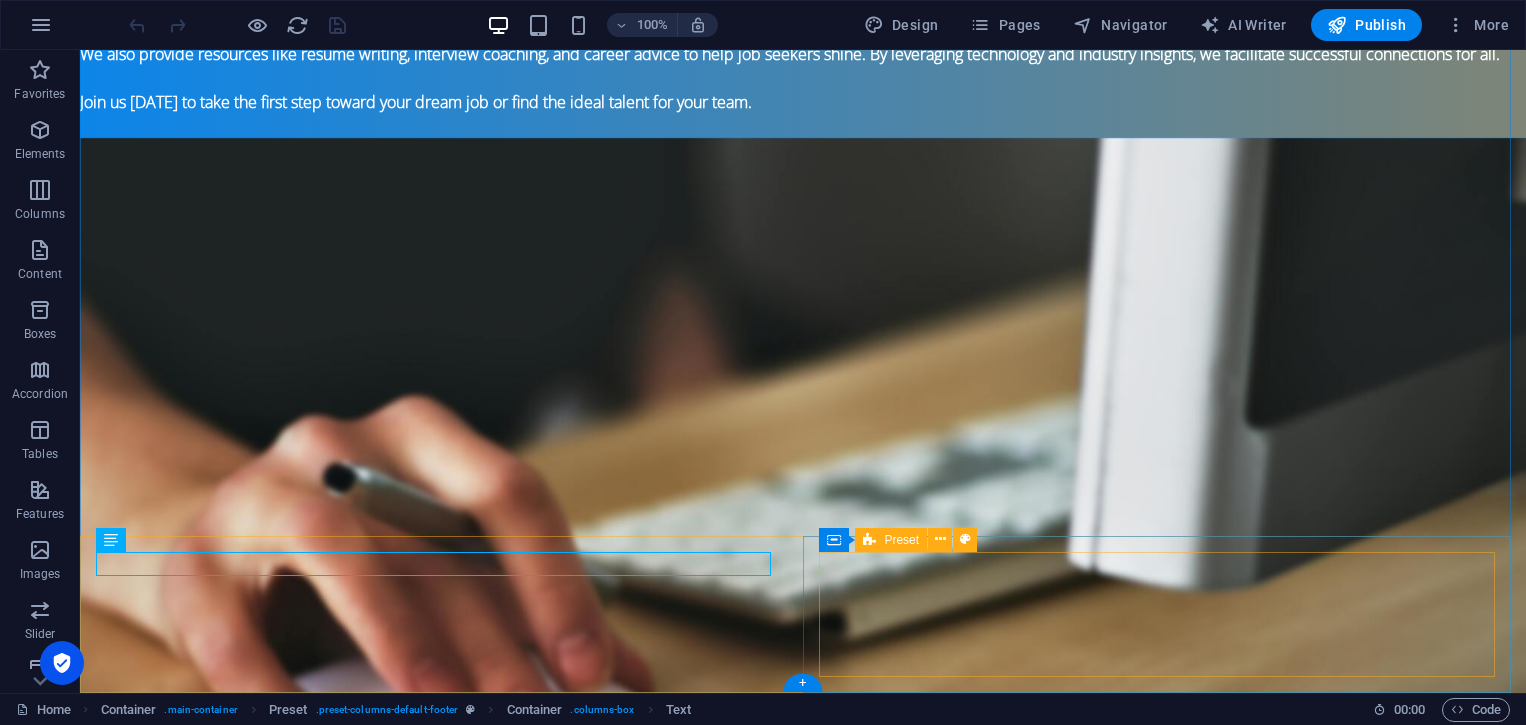 click on "Drop content here or  Add elements  Paste clipboard" at bounding box center (803, 1806) 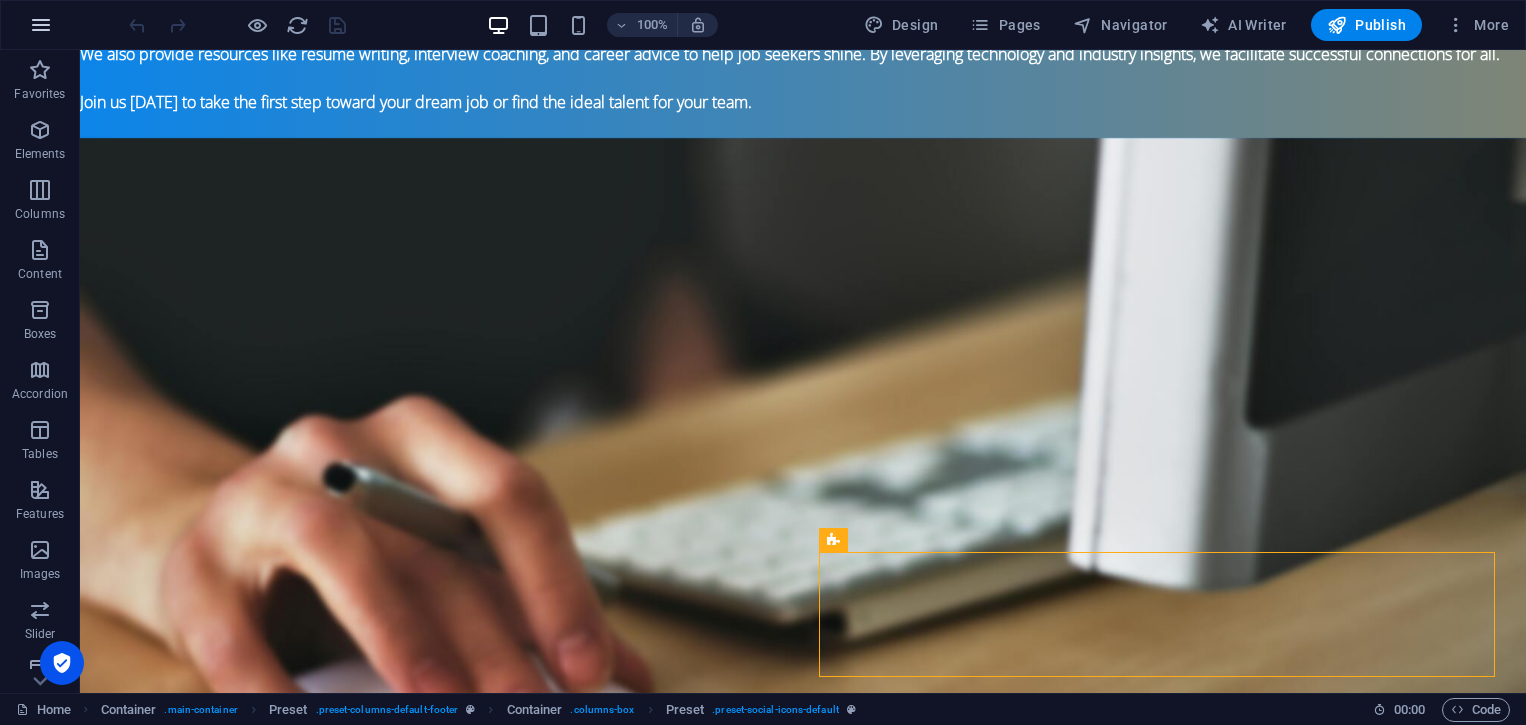 click at bounding box center [41, 25] 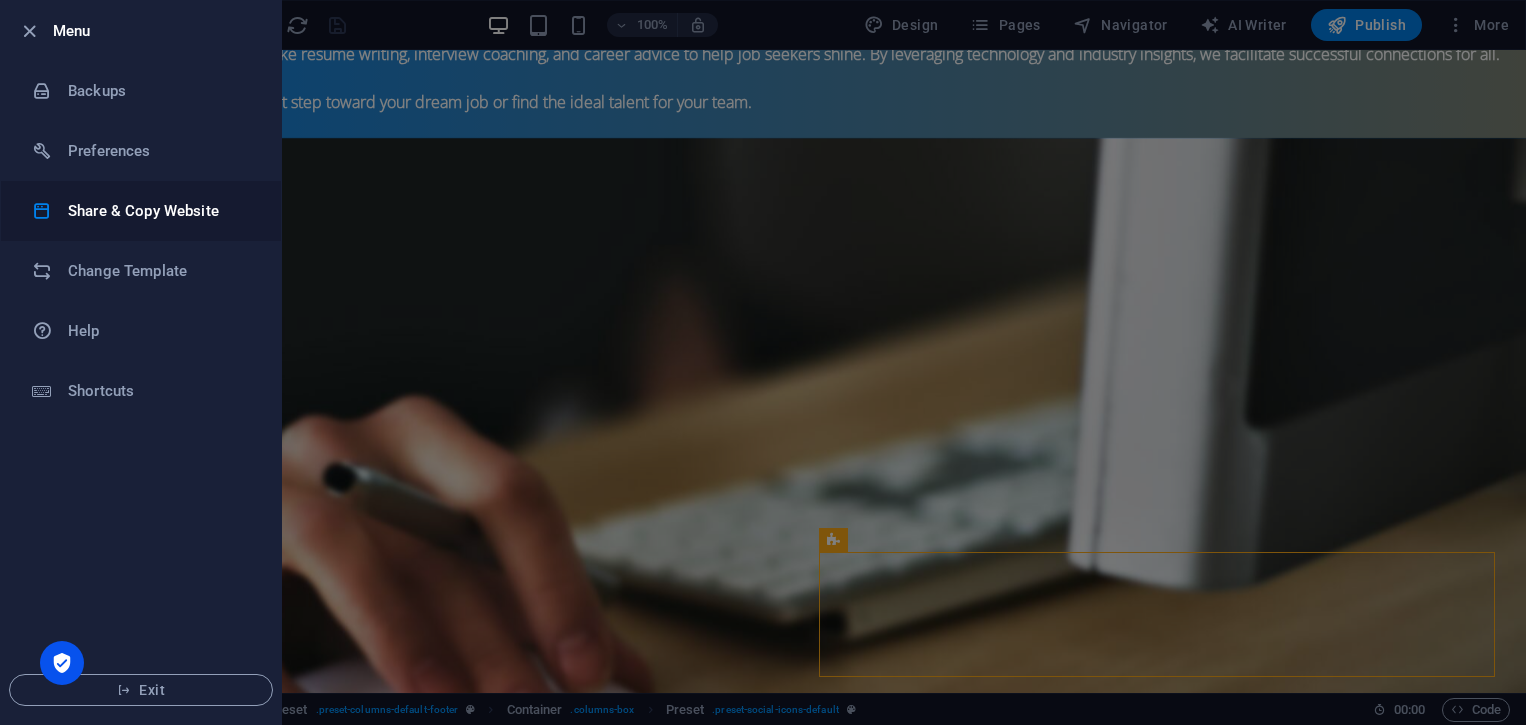 click on "Share & Copy Website" at bounding box center [160, 211] 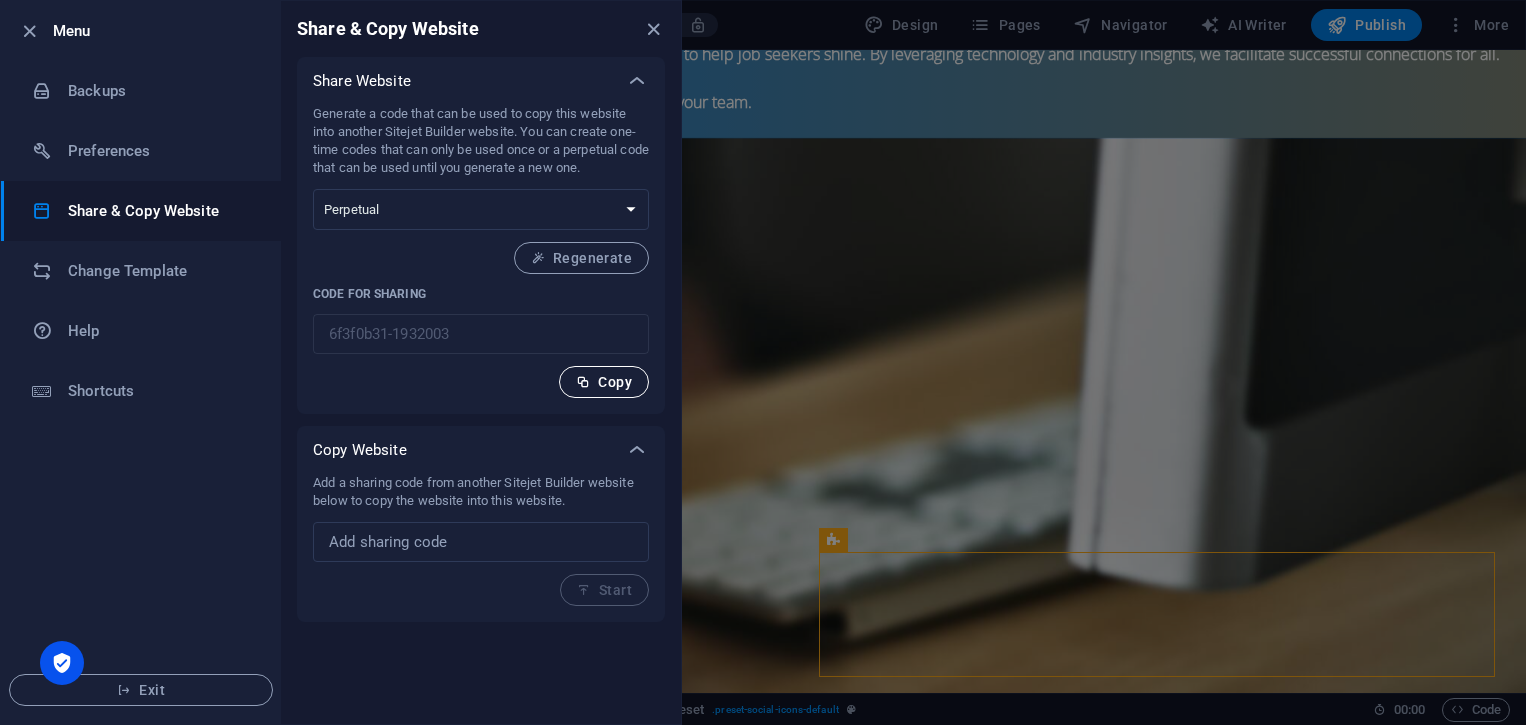 click at bounding box center [583, 382] 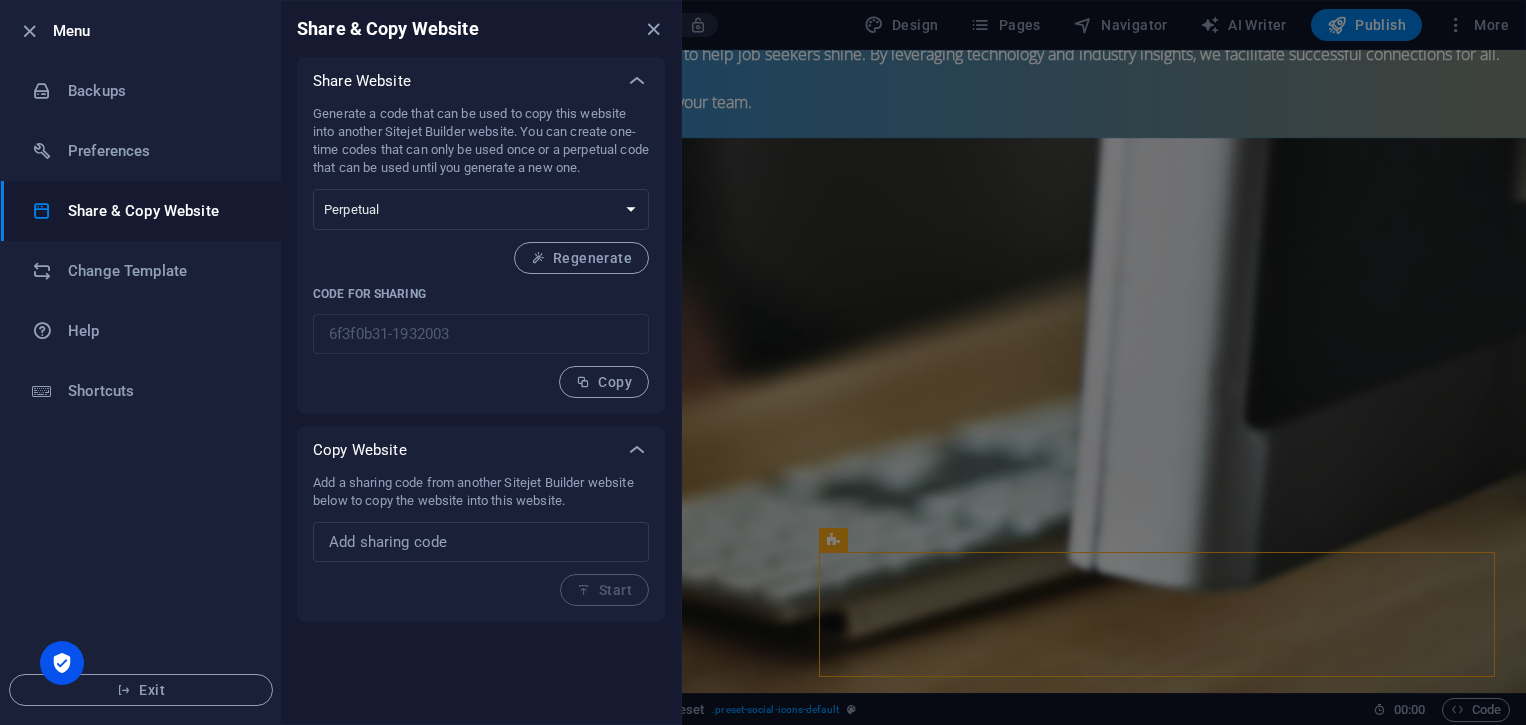 click at bounding box center [763, 362] 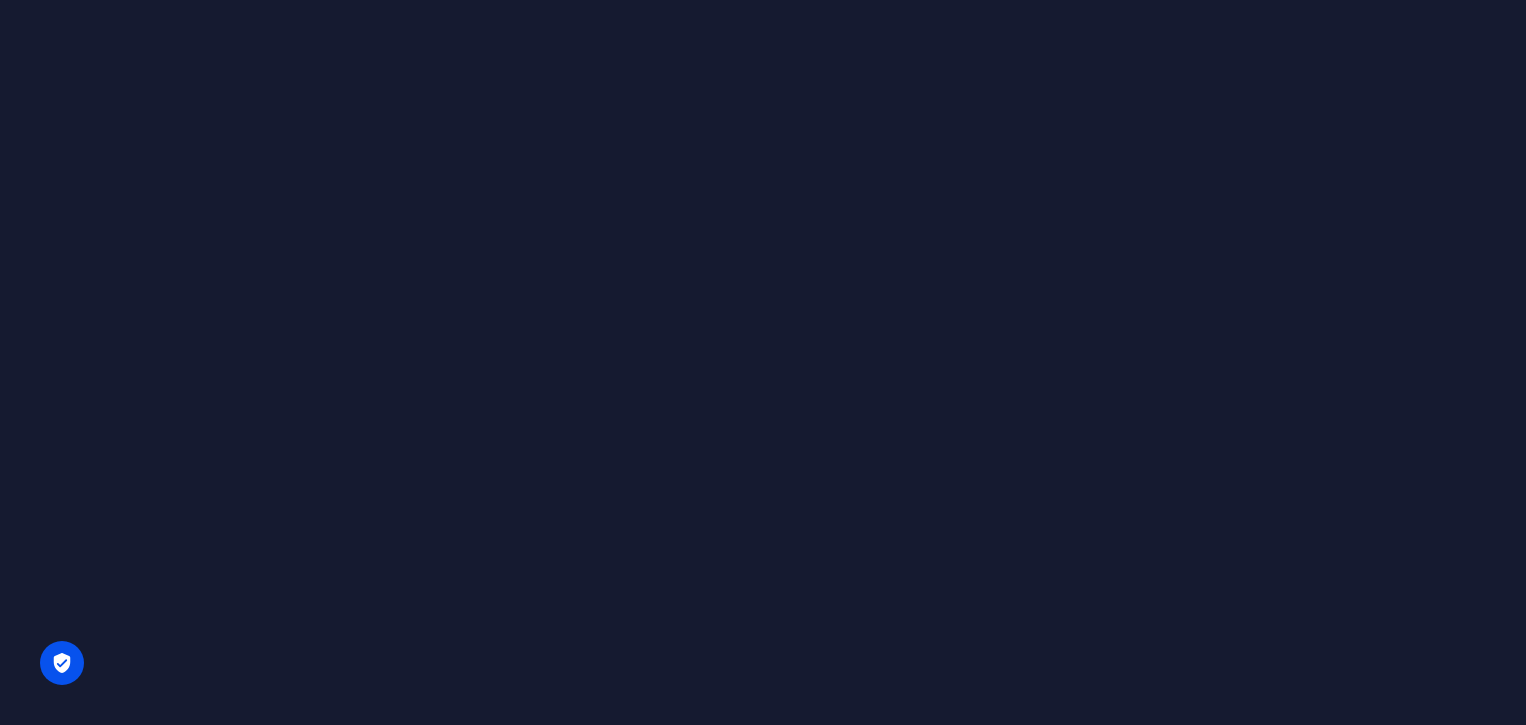 scroll, scrollTop: 0, scrollLeft: 0, axis: both 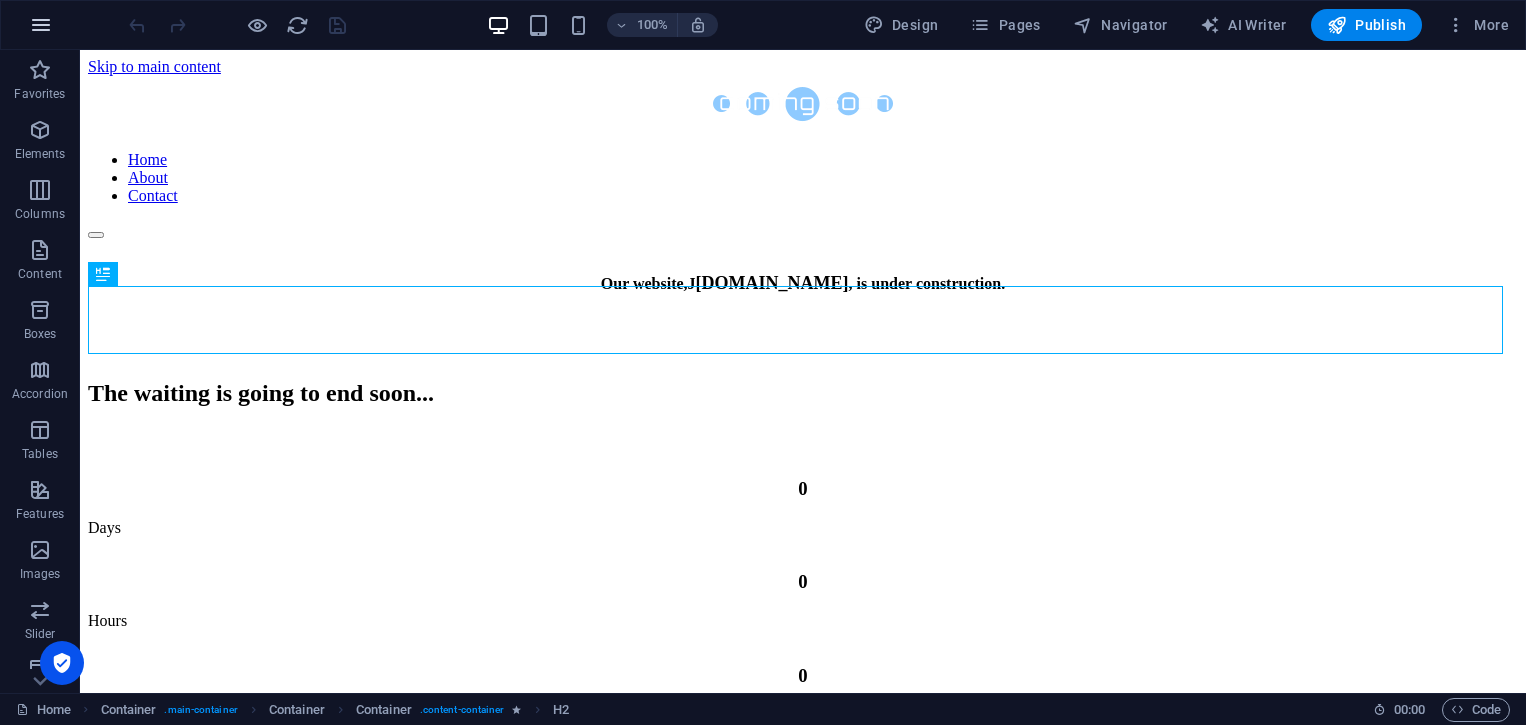 click at bounding box center [41, 25] 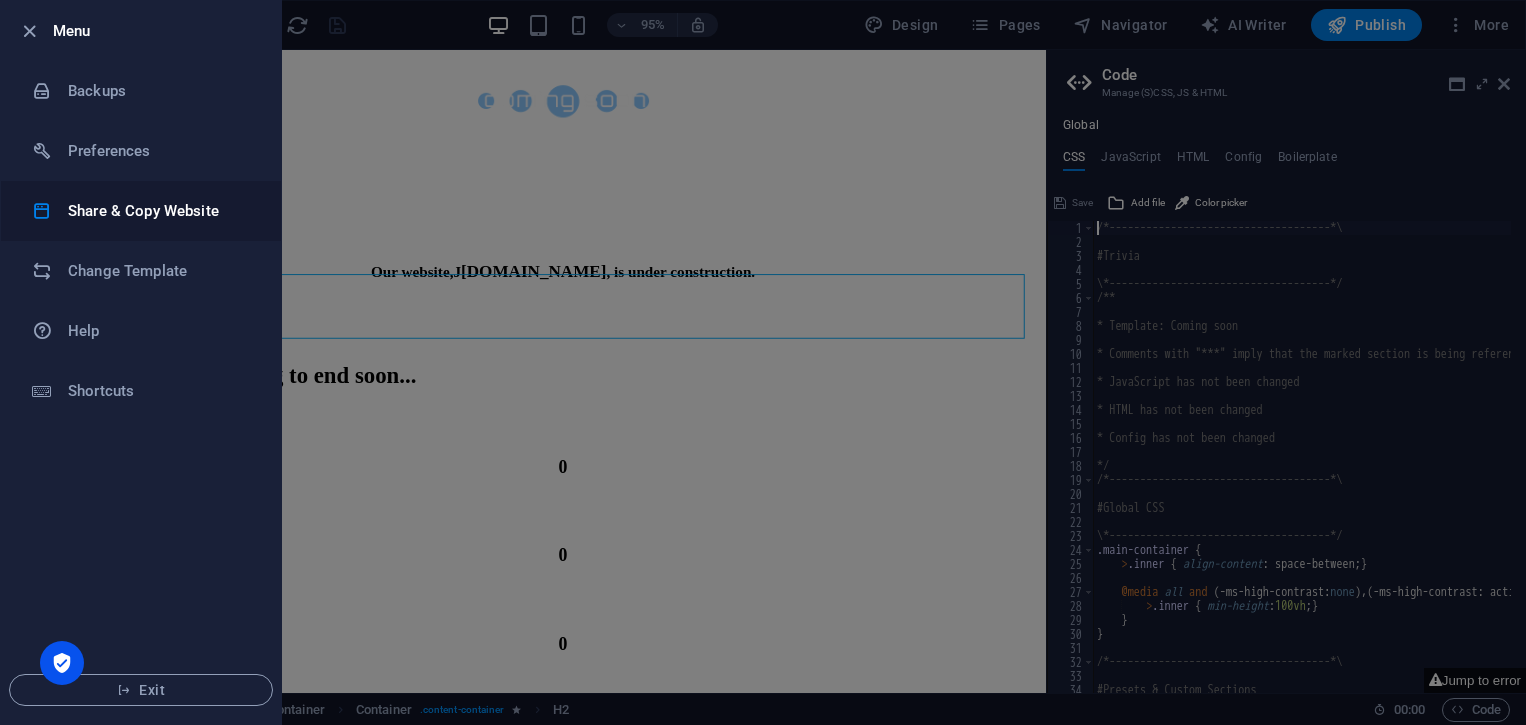 click on "Share & Copy Website" at bounding box center (160, 211) 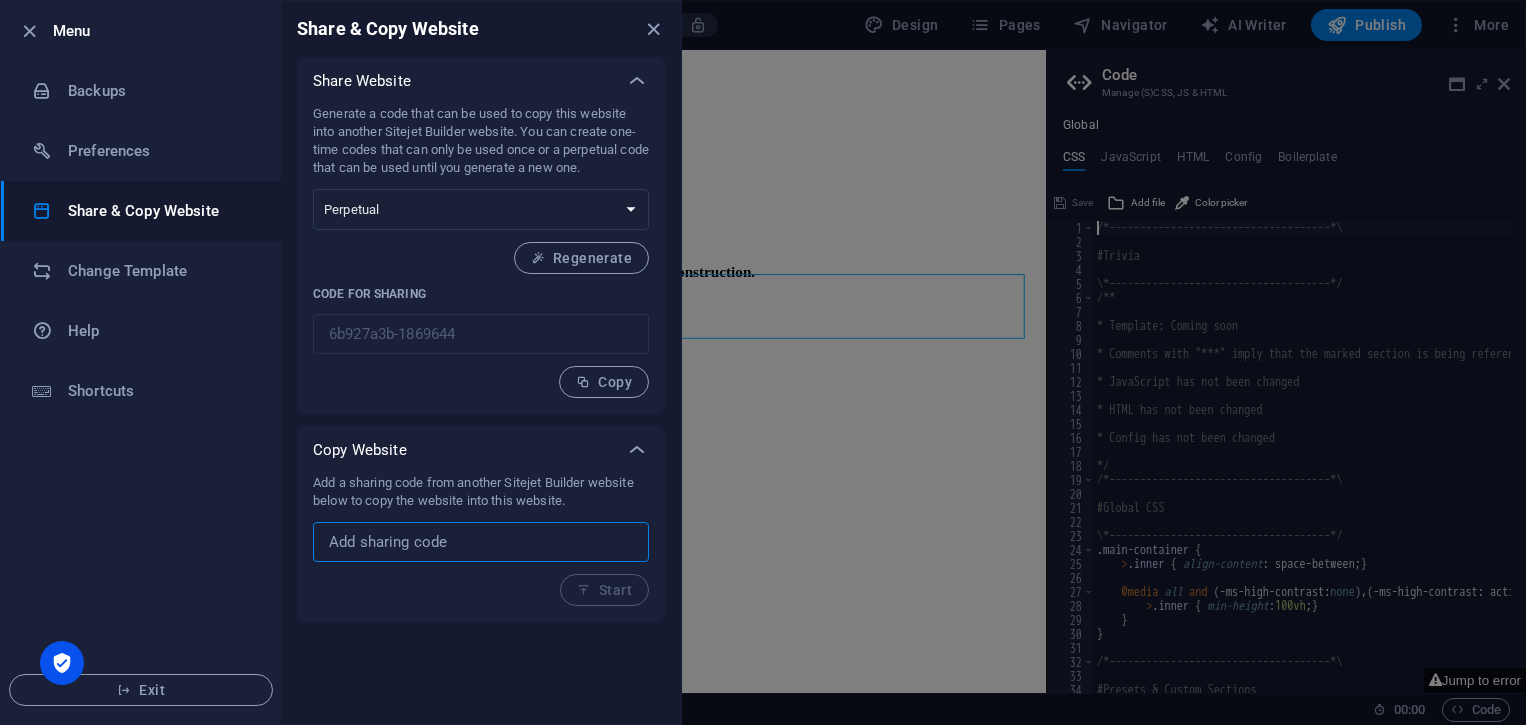 click at bounding box center (481, 542) 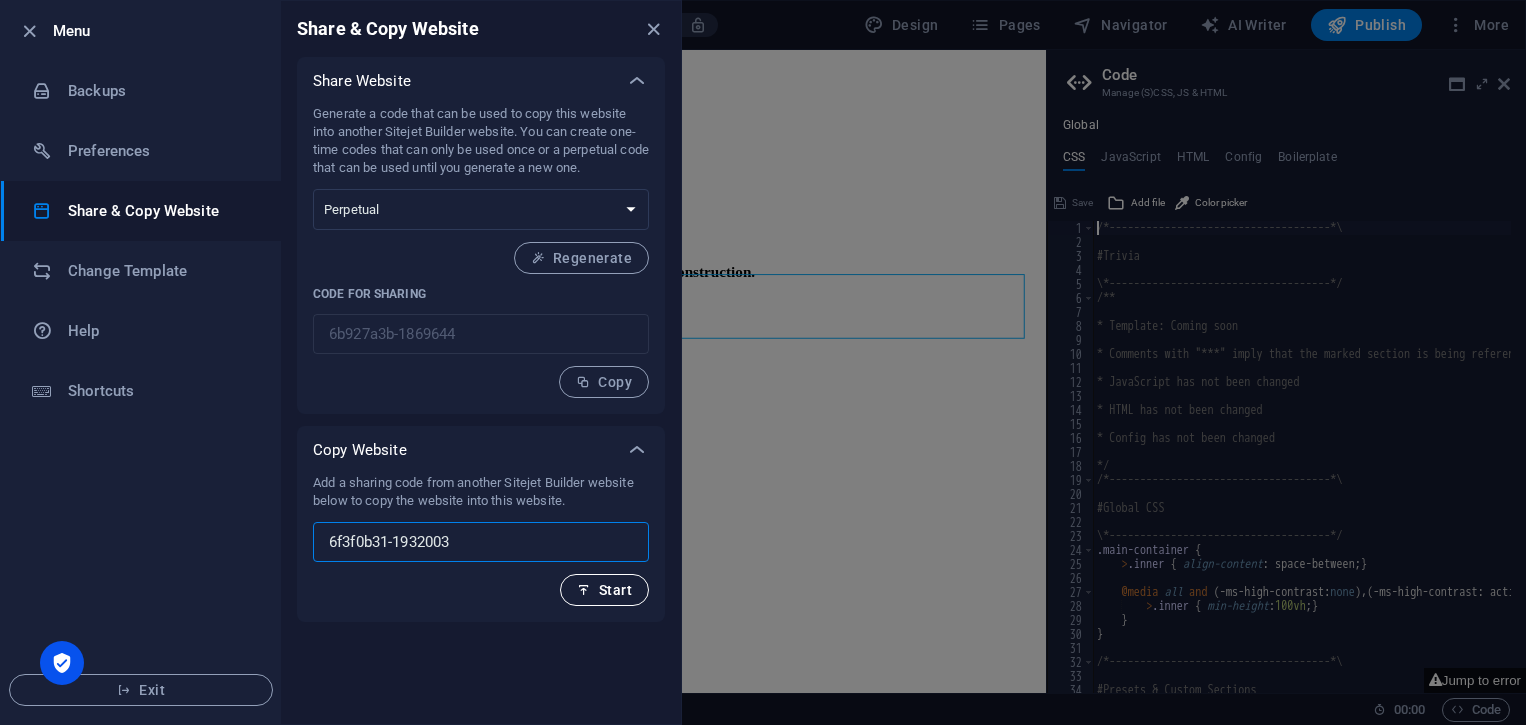 type on "6f3f0b31-1932003" 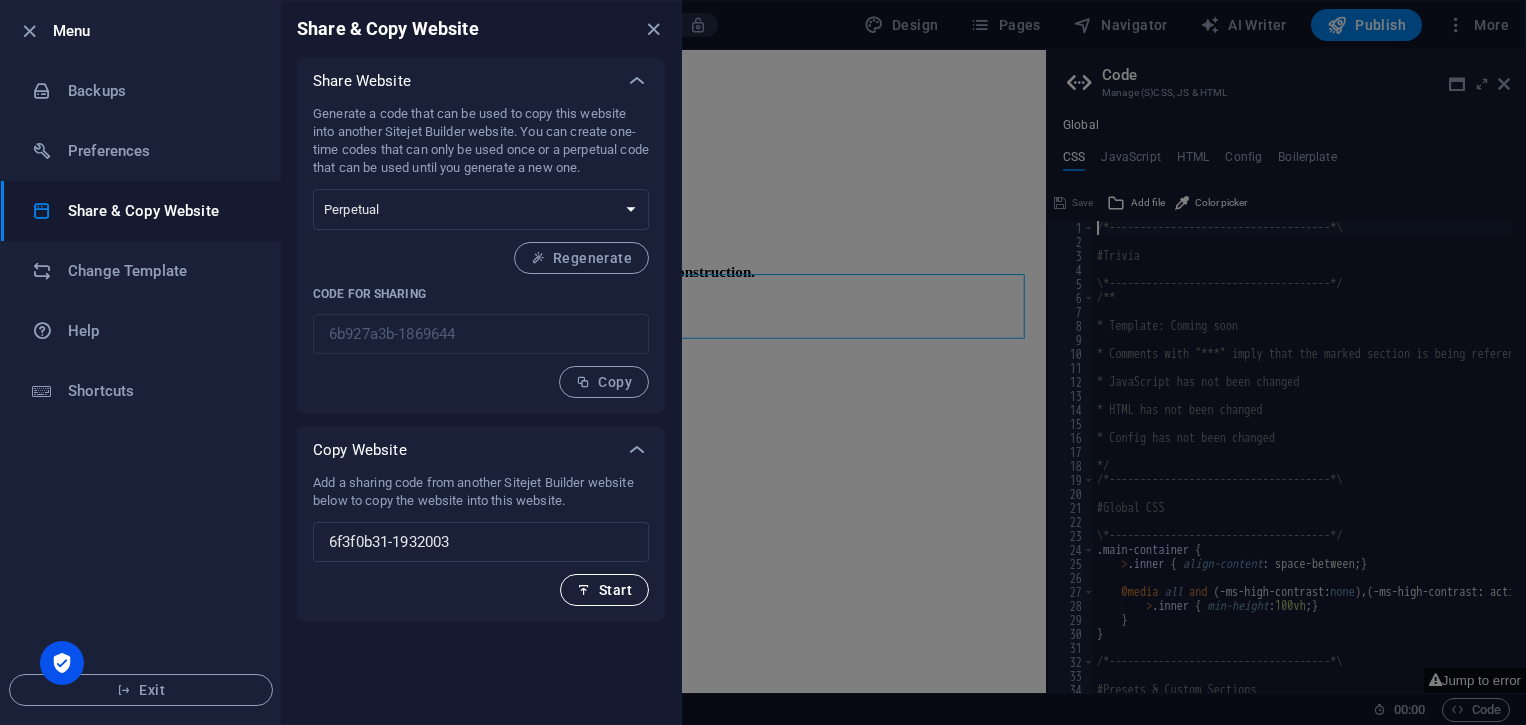 click on "Start" at bounding box center [604, 590] 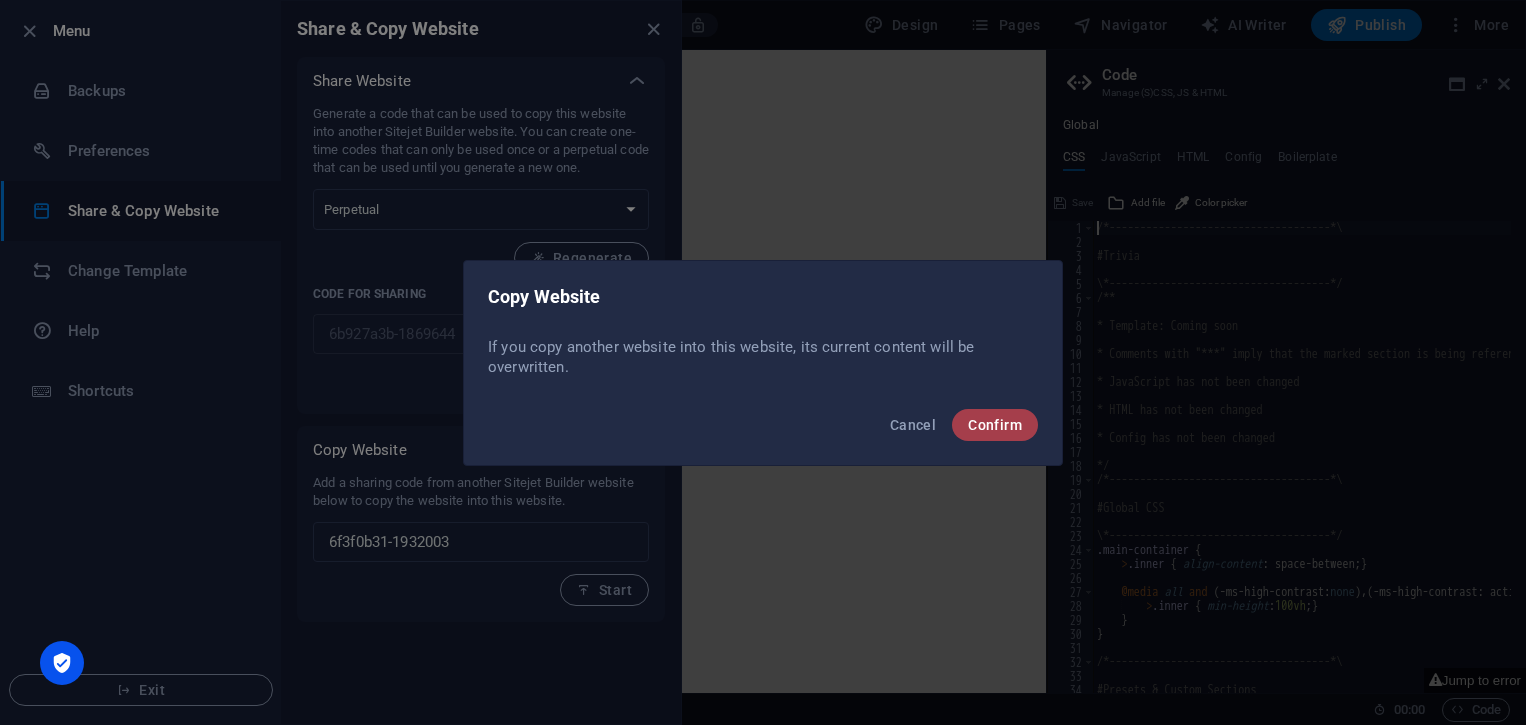 click on "Confirm" at bounding box center [995, 425] 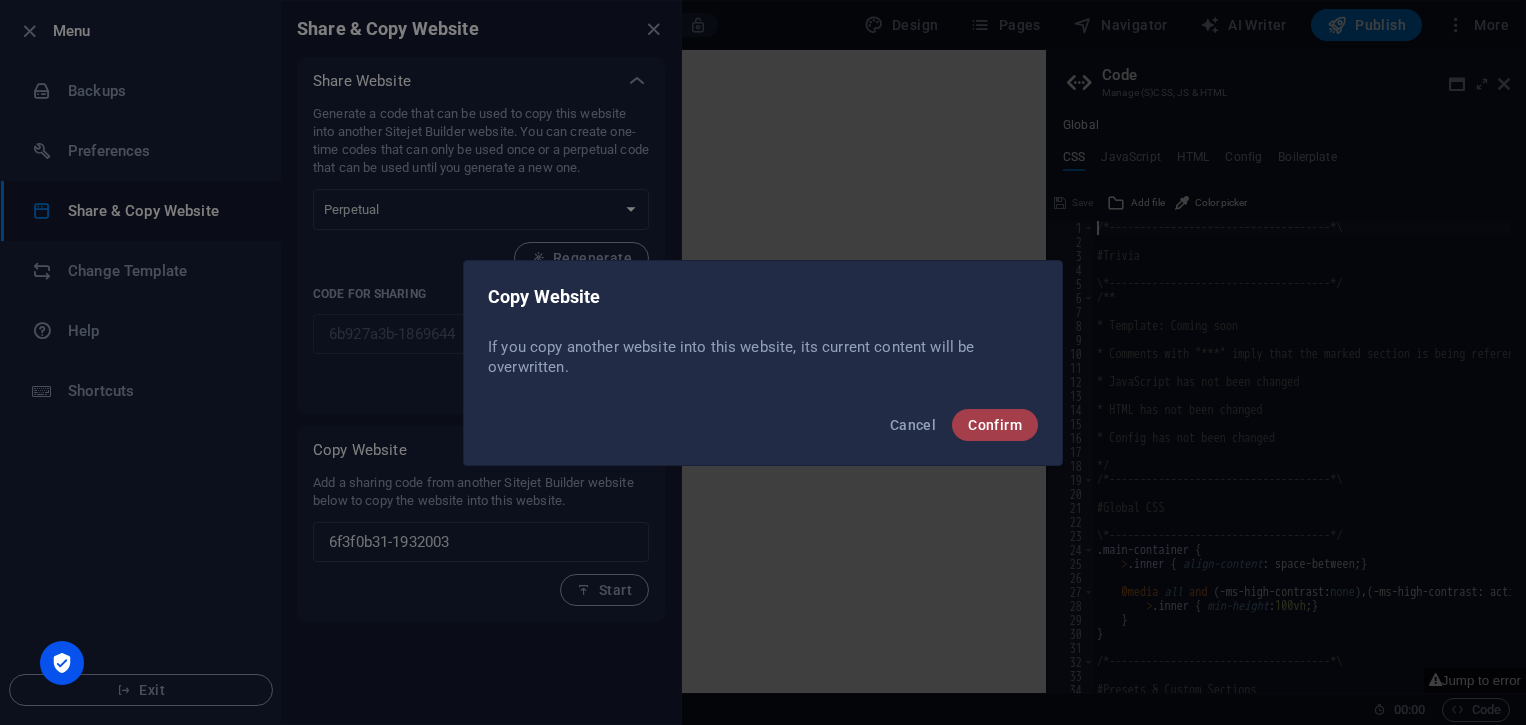 click on "Confirm" at bounding box center (995, 425) 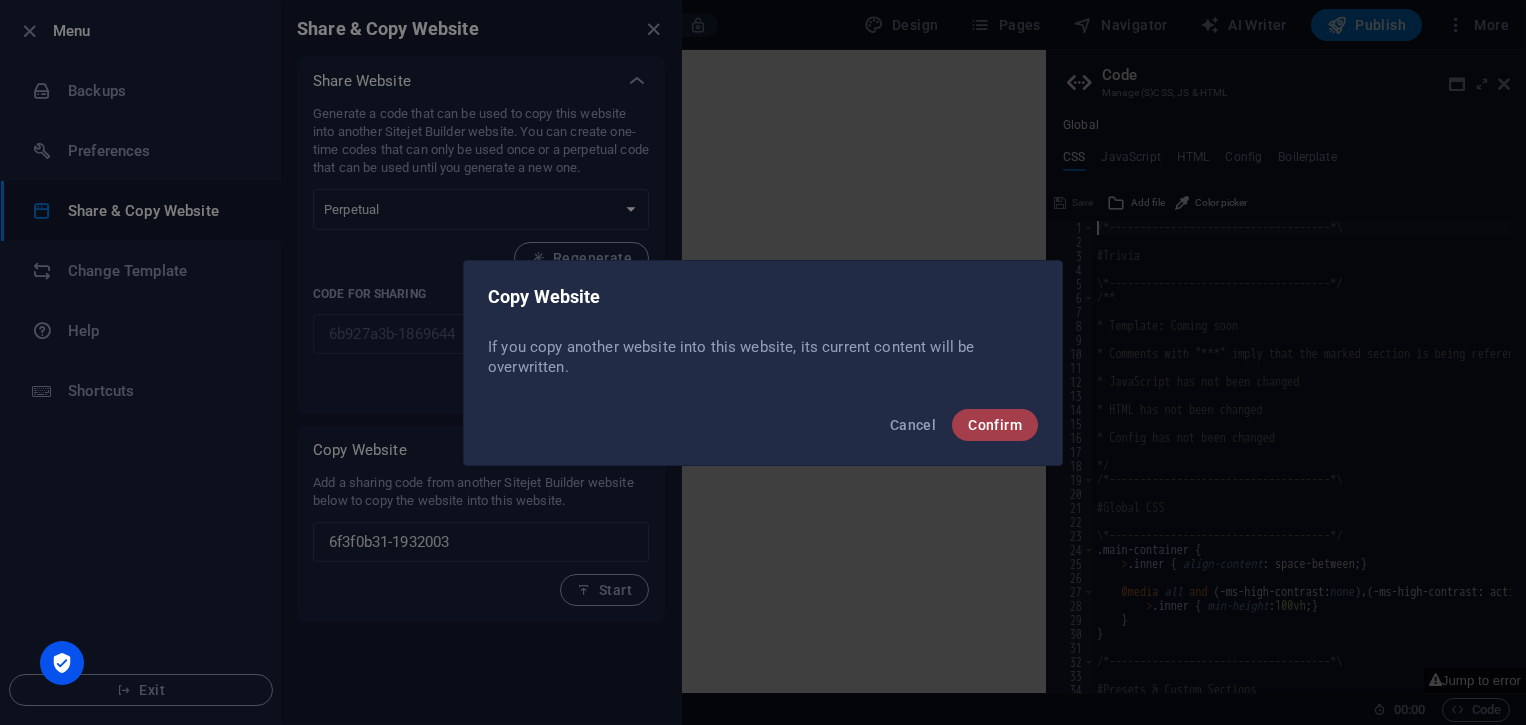 click on "Confirm" at bounding box center (995, 425) 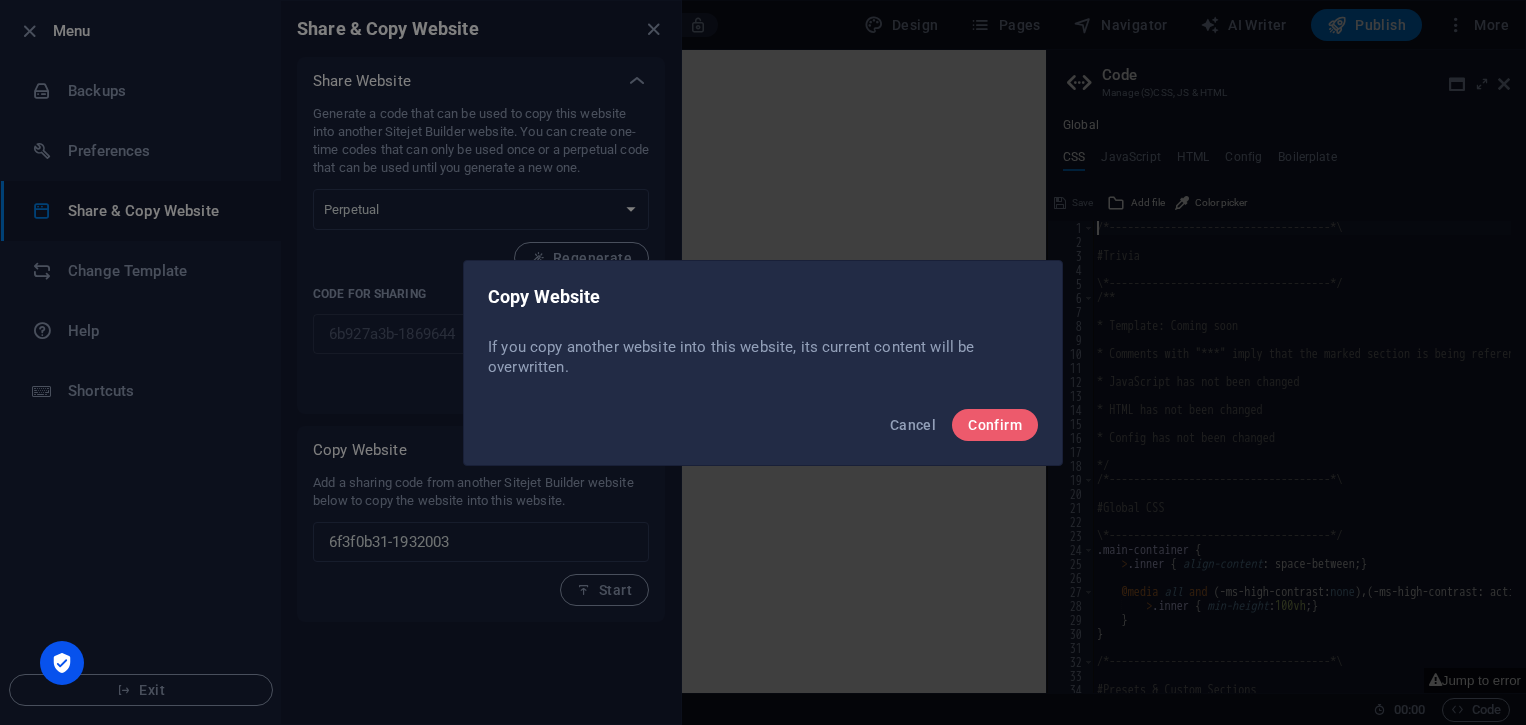 click on "If you copy another website into this website, its current content will be overwritten." at bounding box center [763, 357] 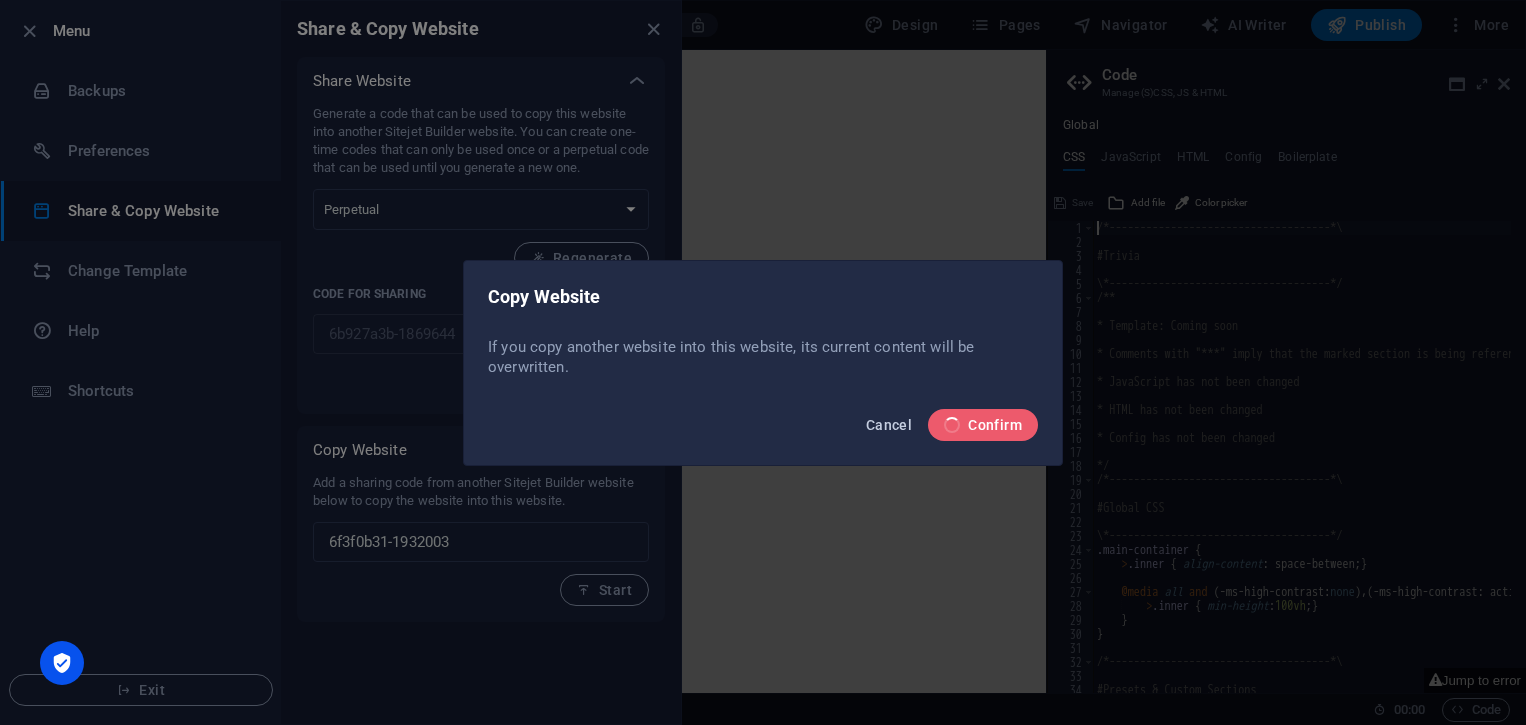 click on "Cancel" at bounding box center (889, 425) 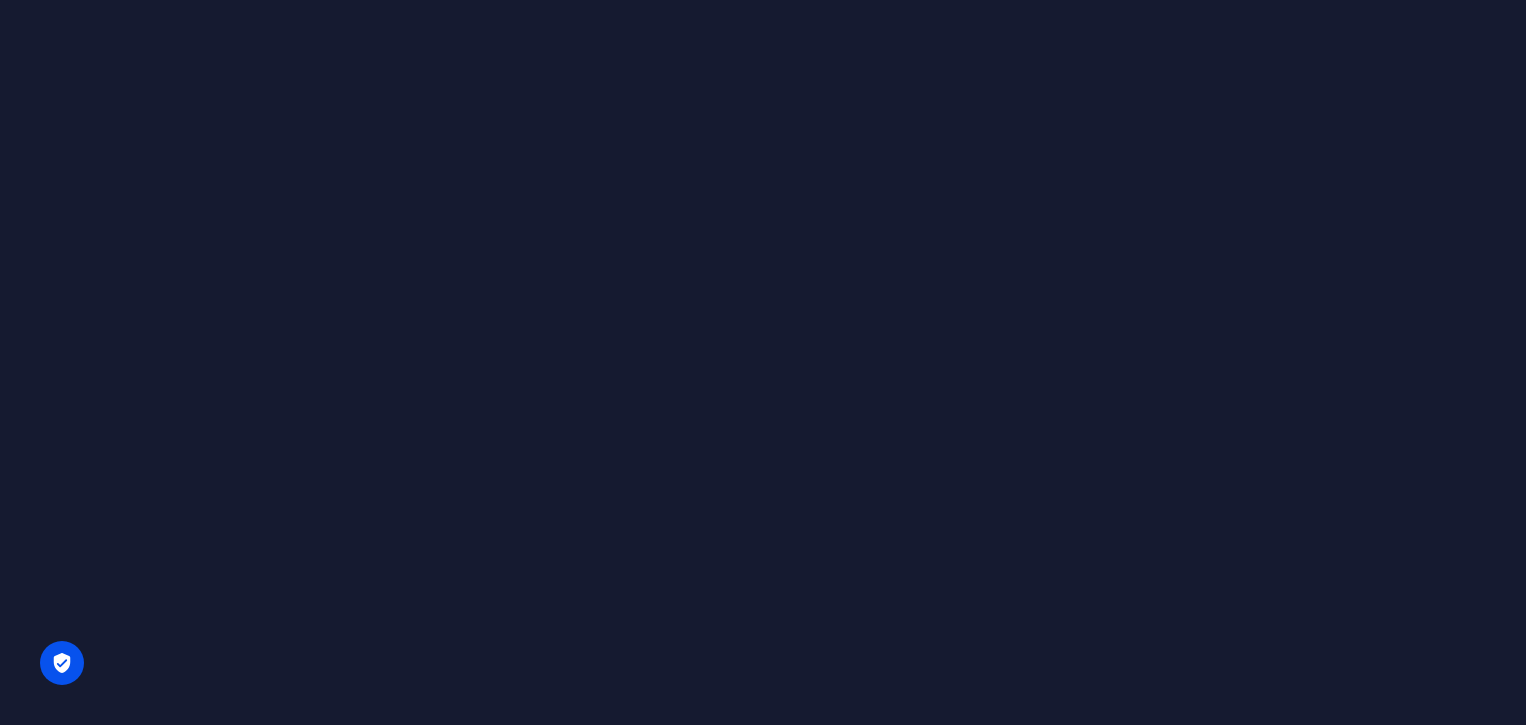 scroll, scrollTop: 0, scrollLeft: 0, axis: both 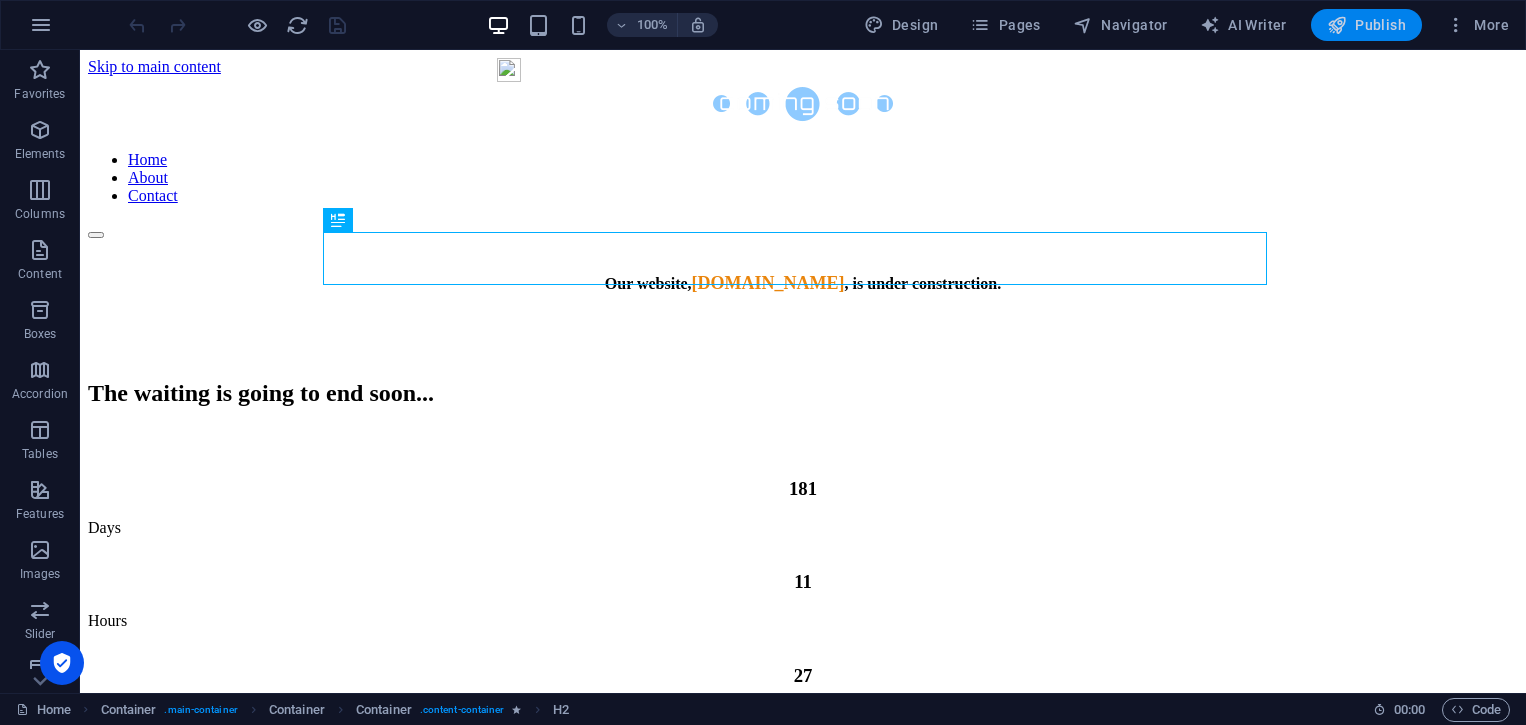 click on "Publish" at bounding box center [1366, 25] 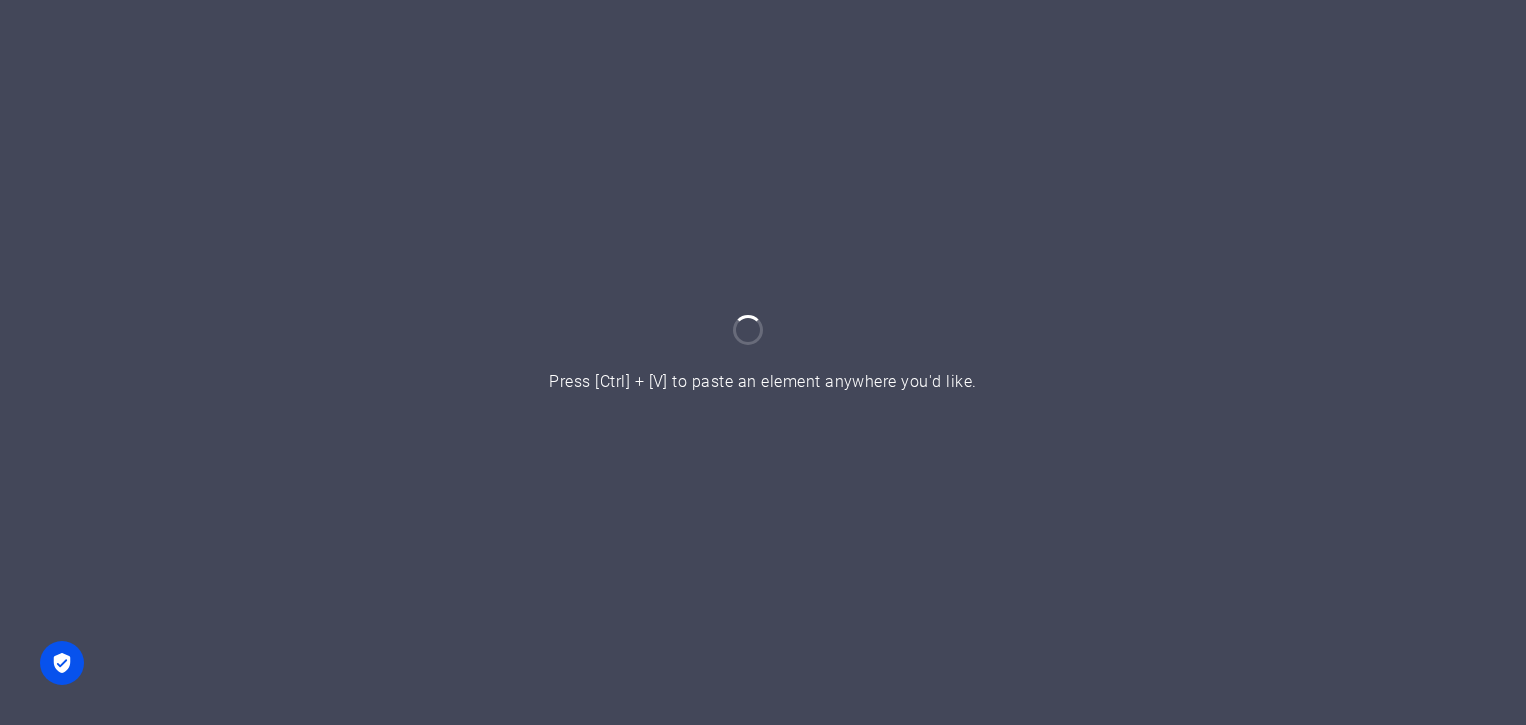 scroll, scrollTop: 0, scrollLeft: 0, axis: both 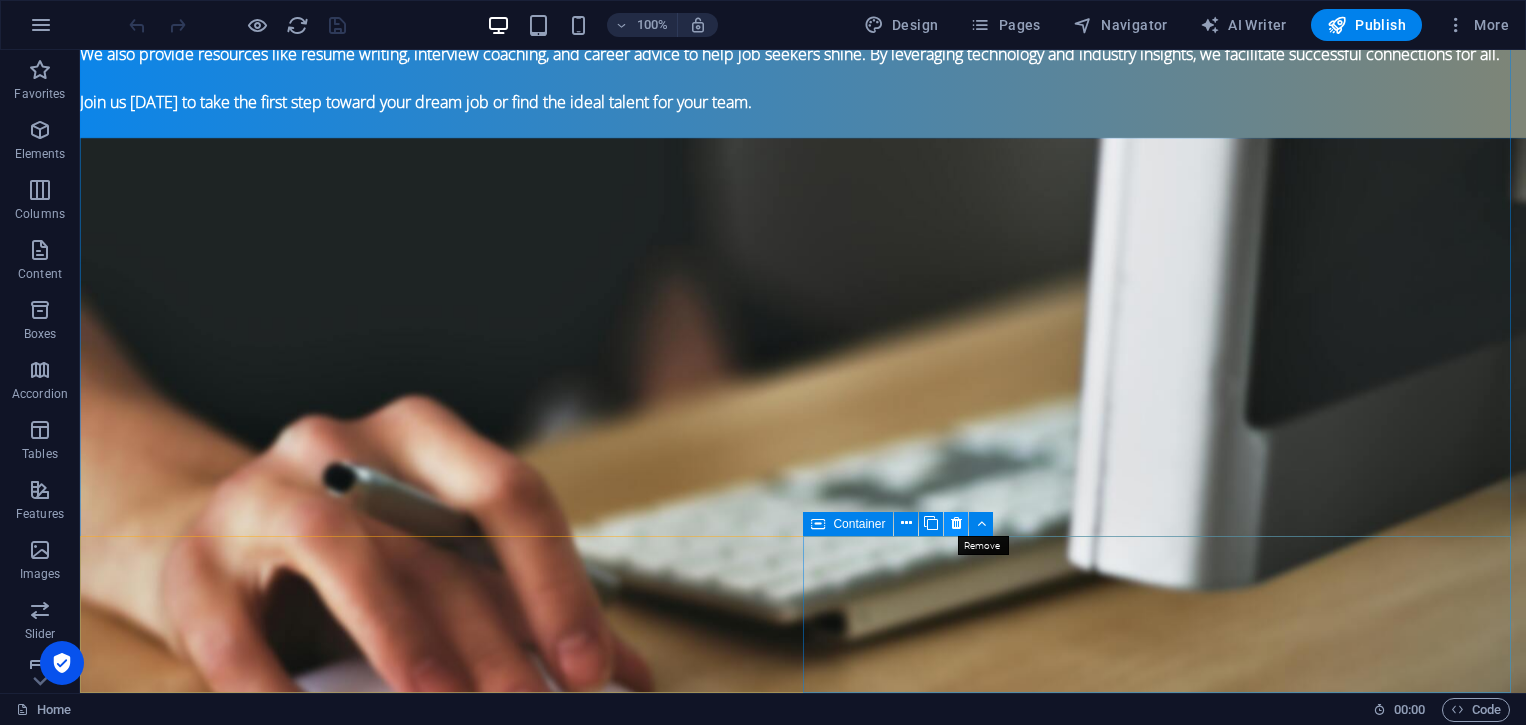 click at bounding box center [956, 523] 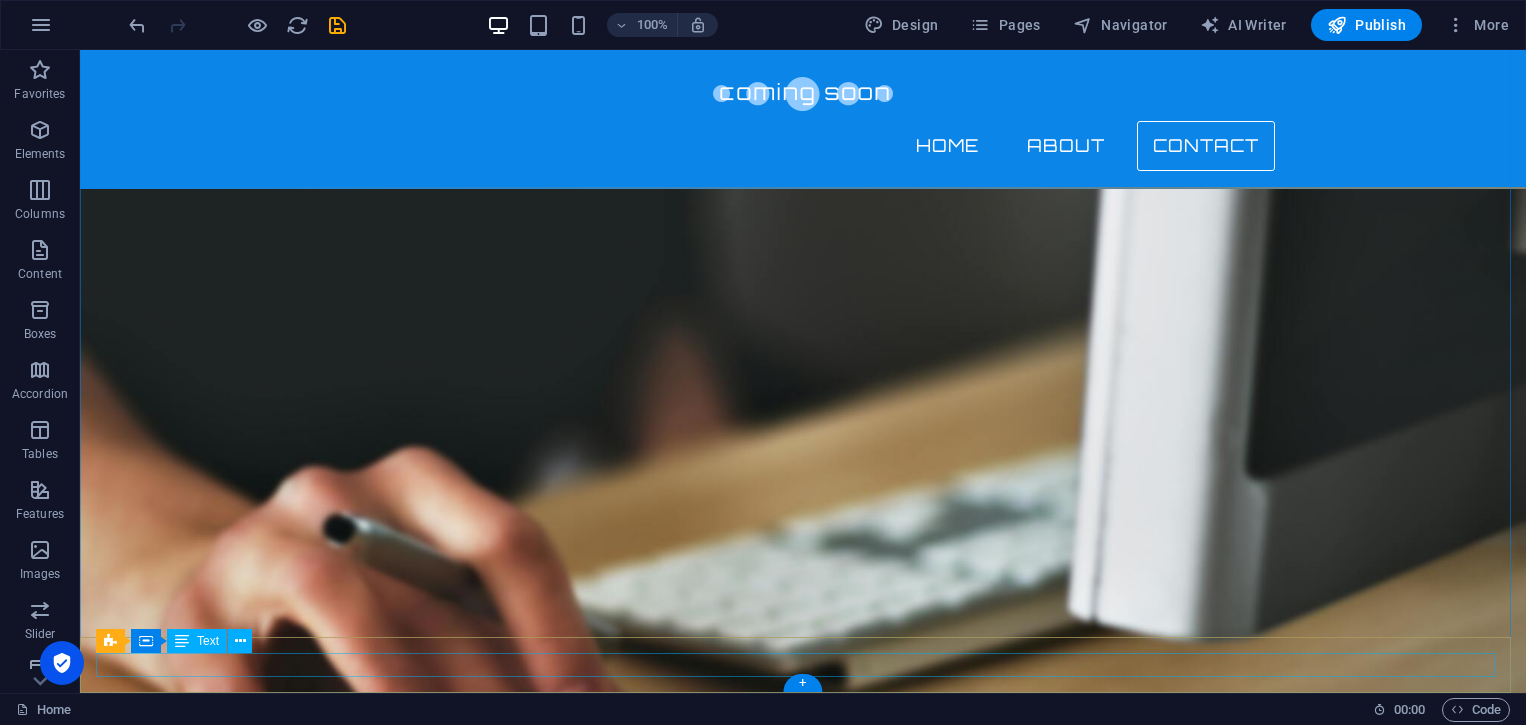 click on "Privacy policy" at bounding box center [803, 1742] 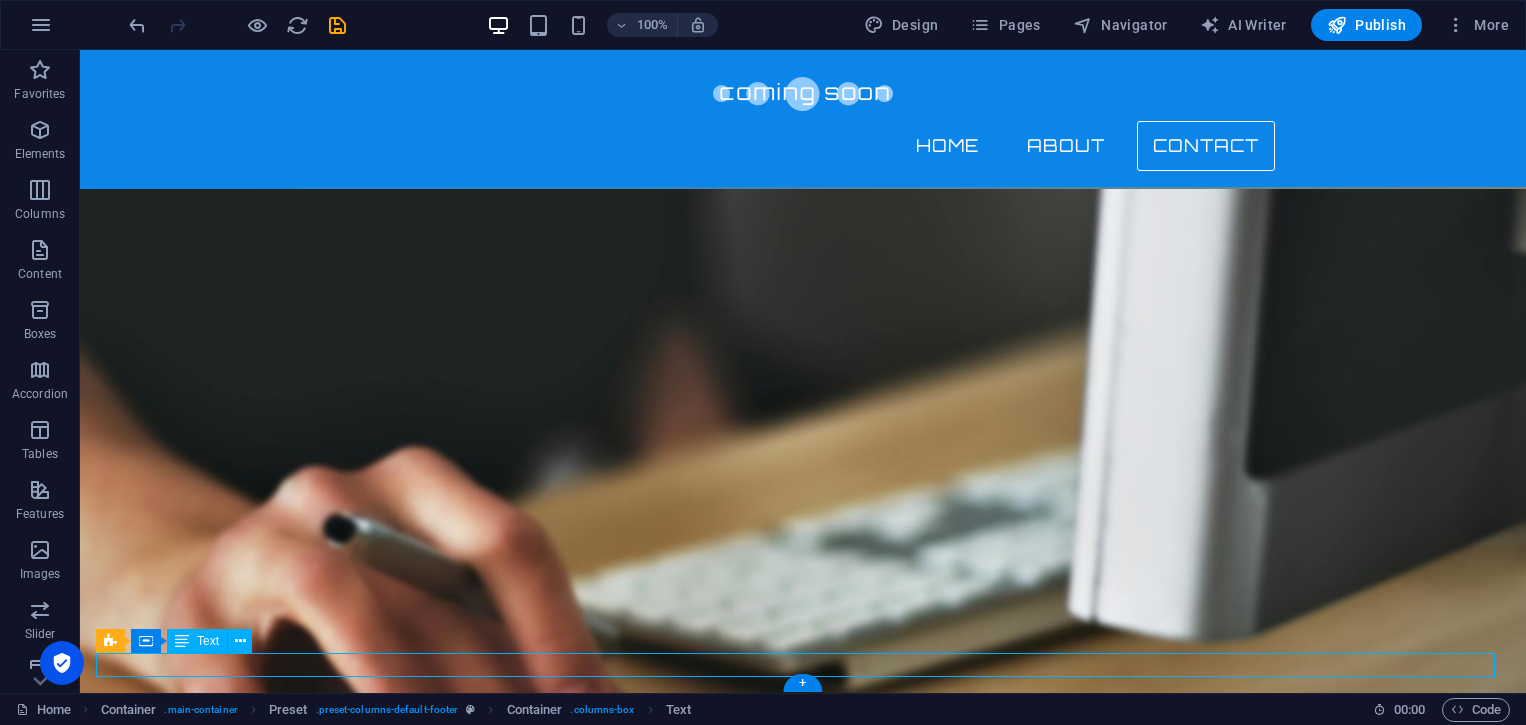 click on "Privacy policy" at bounding box center [803, 1742] 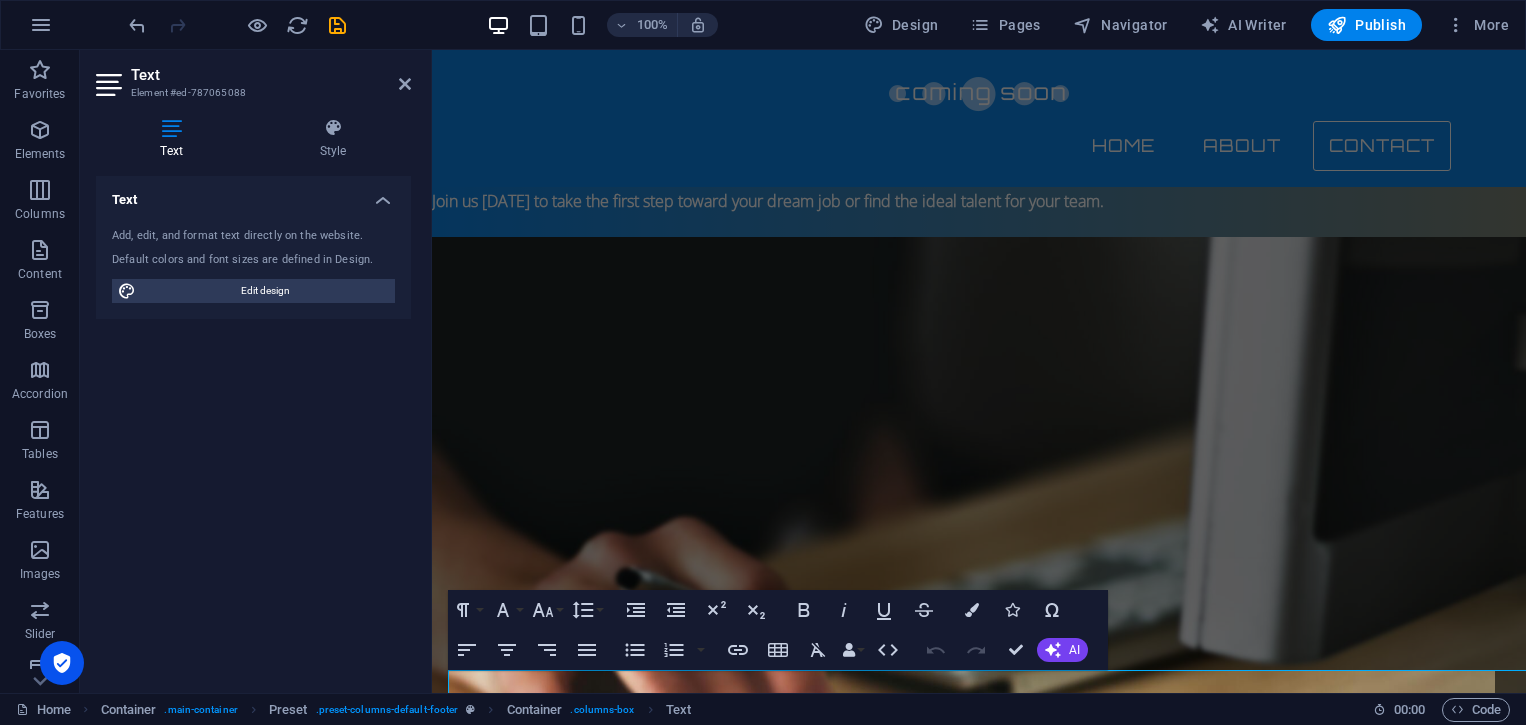 scroll, scrollTop: 1324, scrollLeft: 0, axis: vertical 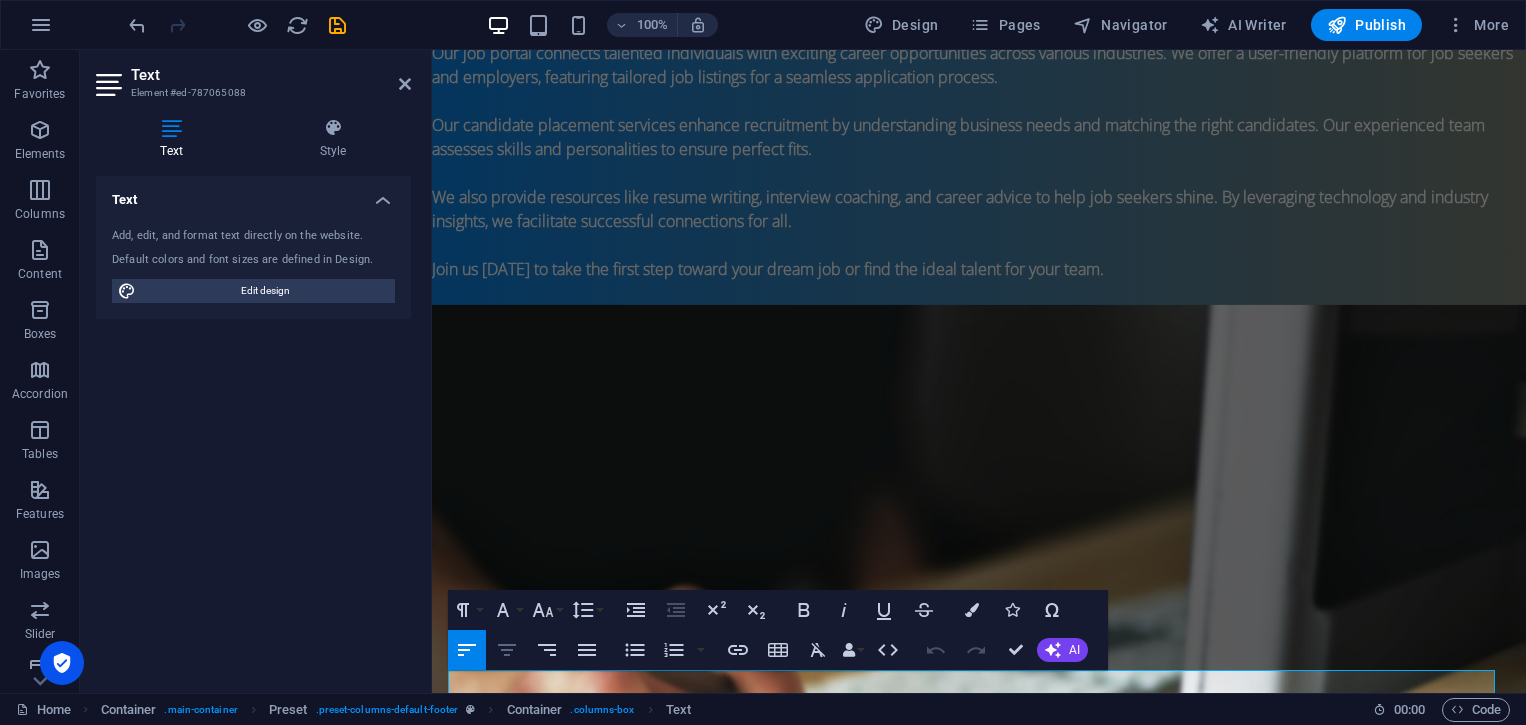 click 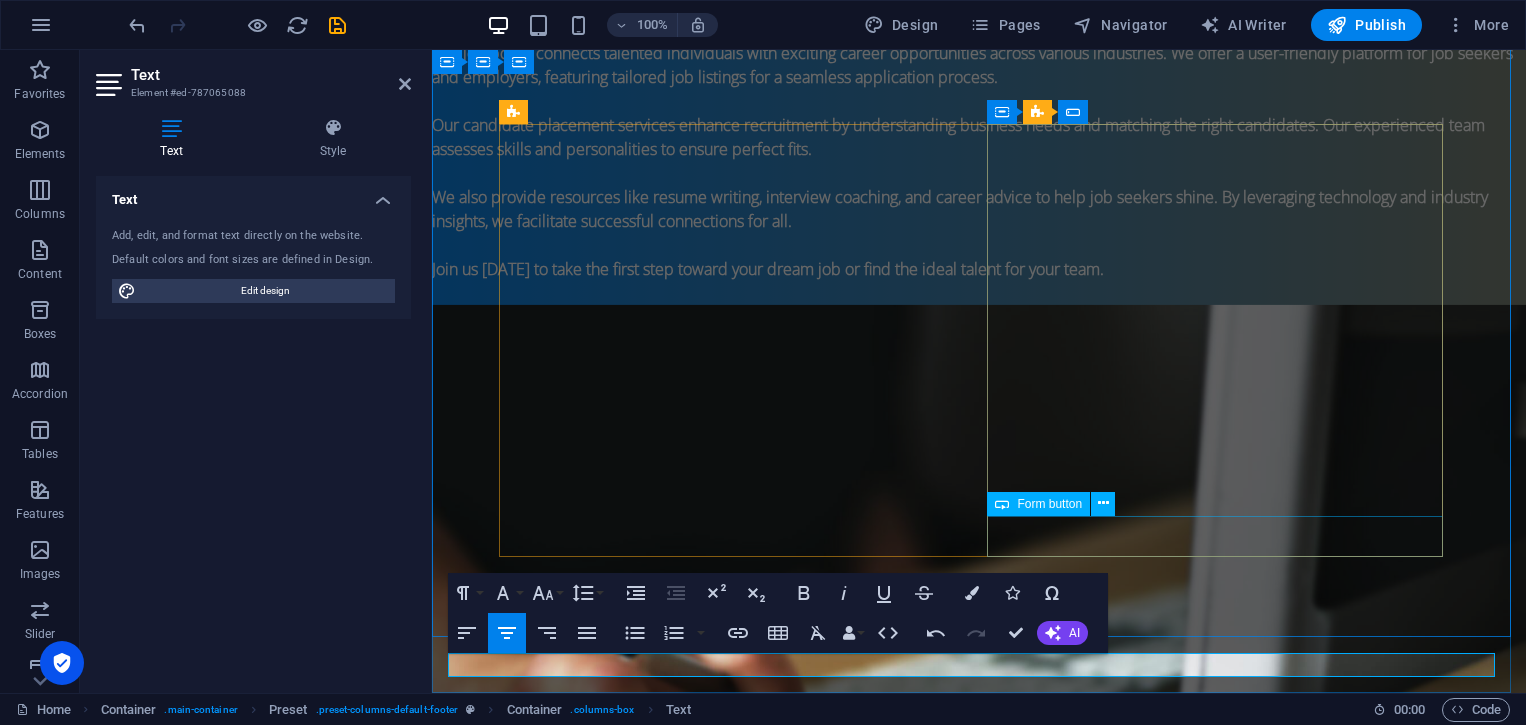 scroll, scrollTop: 1342, scrollLeft: 0, axis: vertical 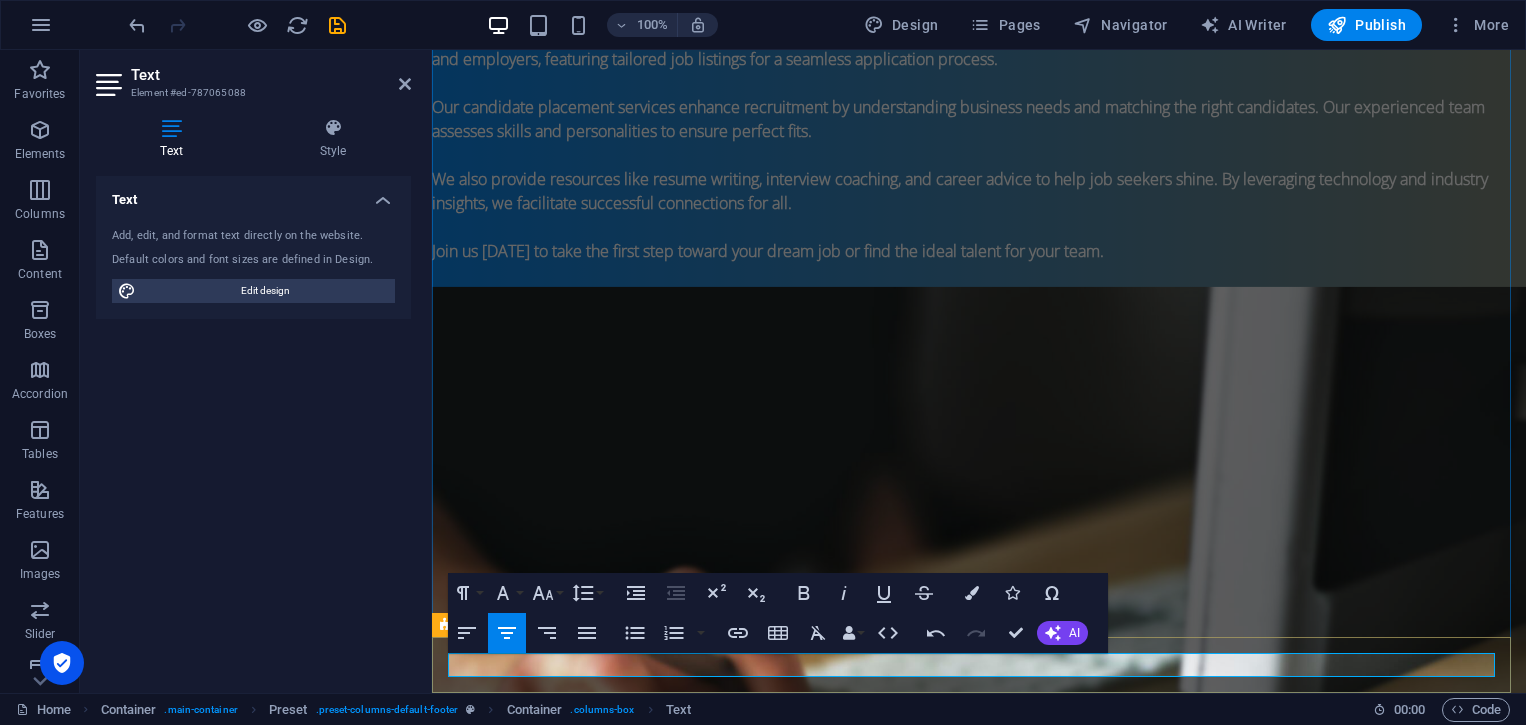 click on "Privacy policy" at bounding box center (979, 1840) 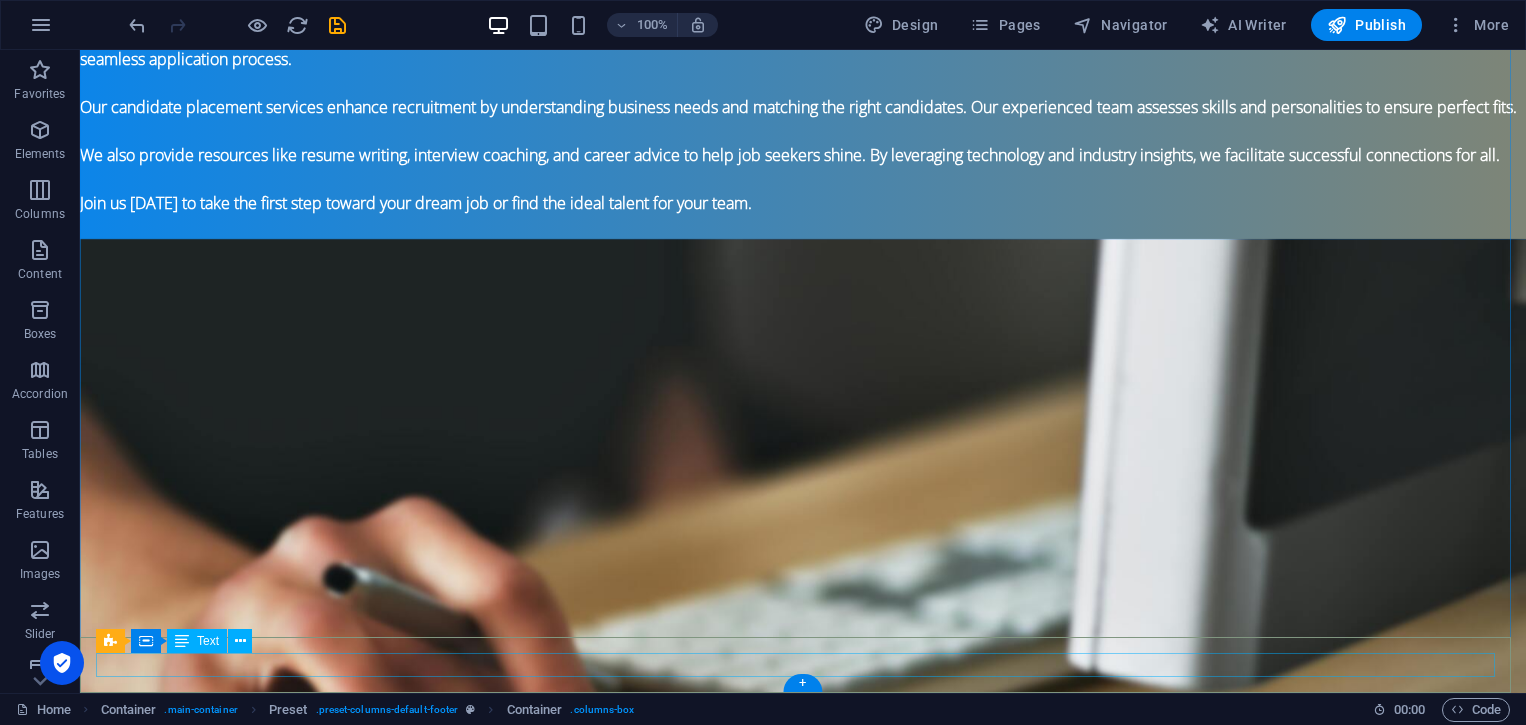click on "Privacy policy" at bounding box center (803, 1792) 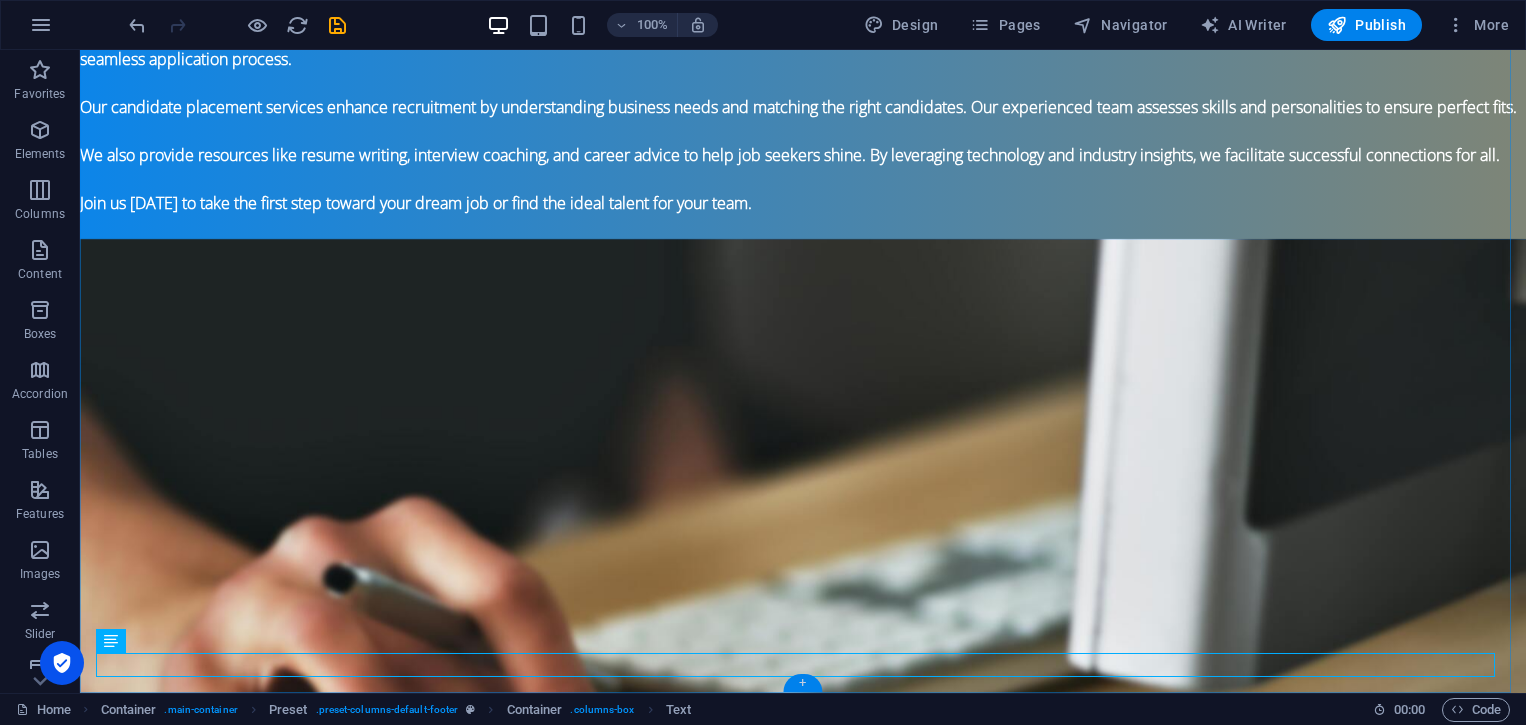 click on "+" at bounding box center (802, 683) 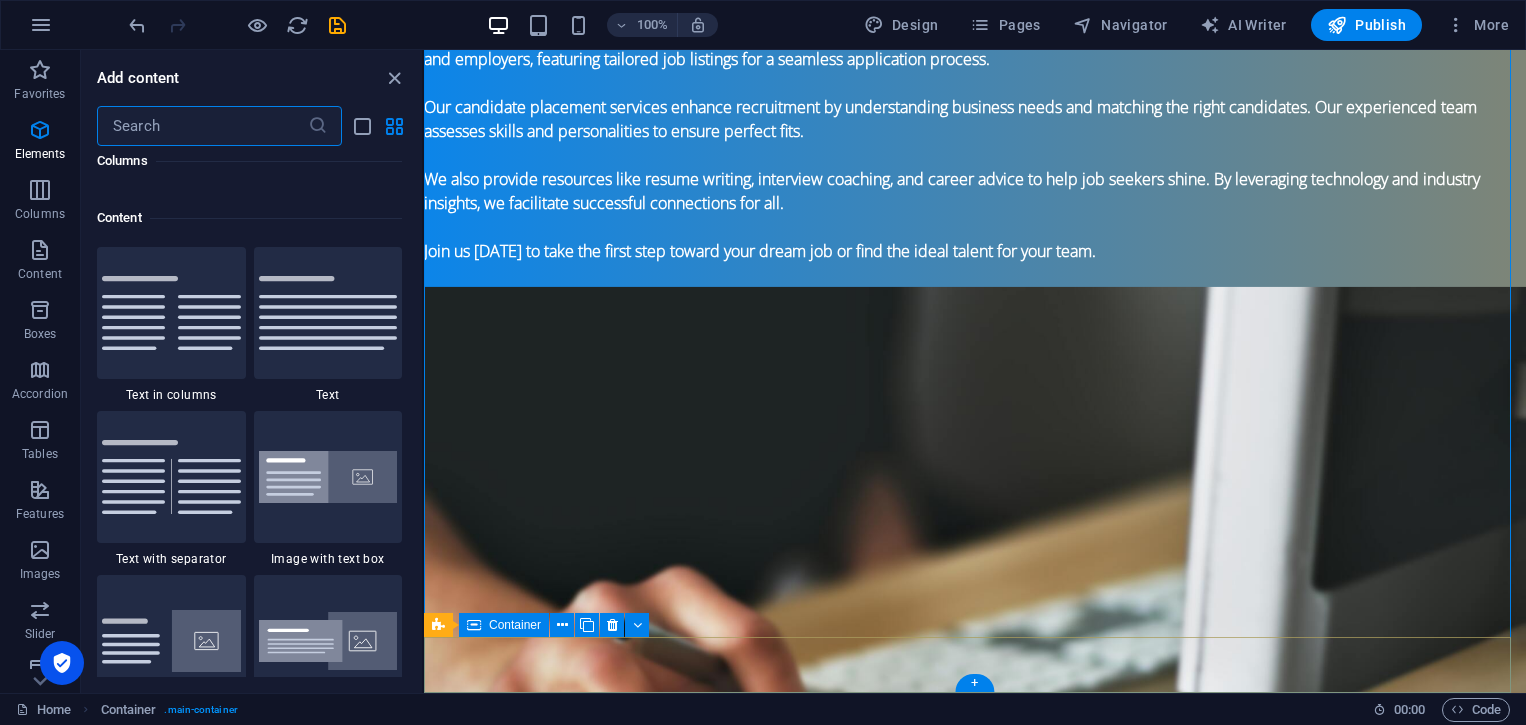 scroll, scrollTop: 3499, scrollLeft: 0, axis: vertical 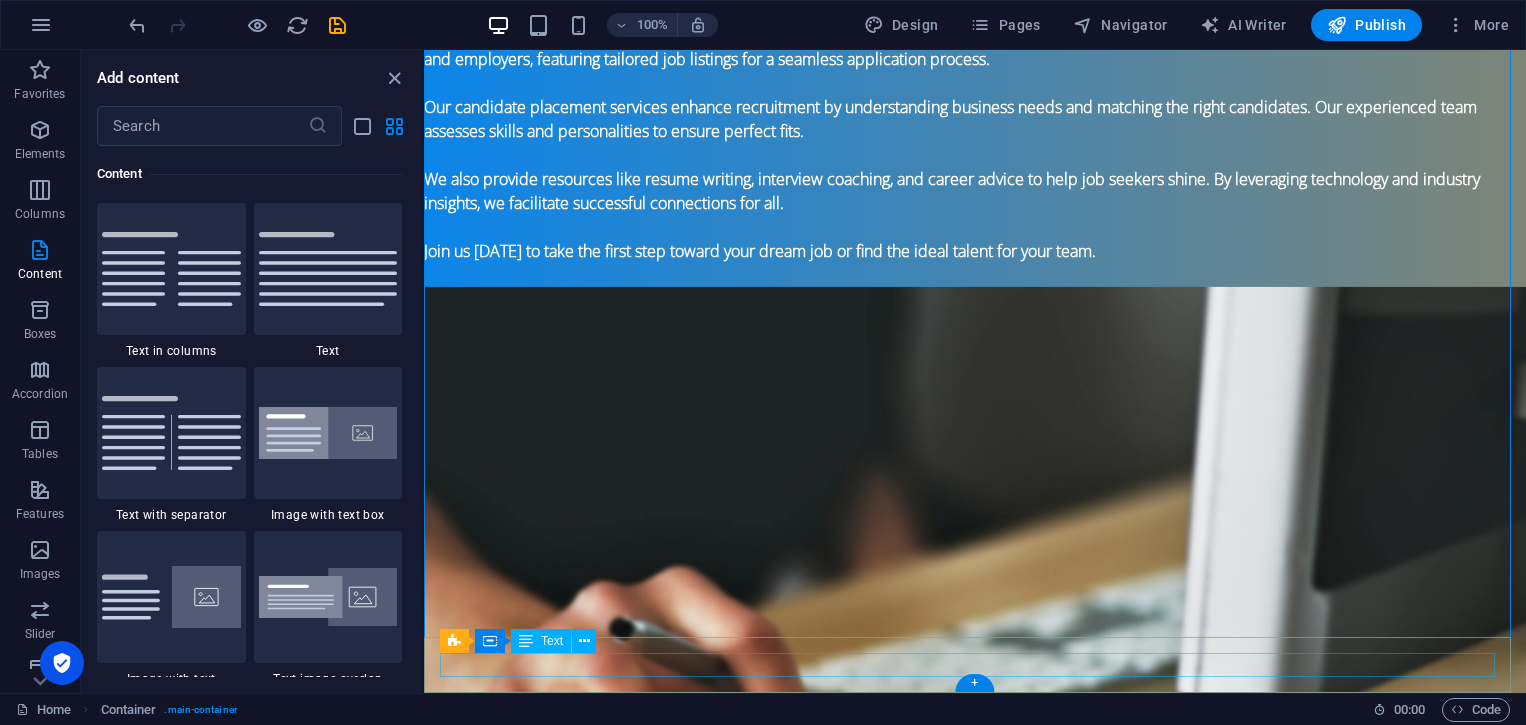 click on "Privacy policy" at bounding box center [975, 1840] 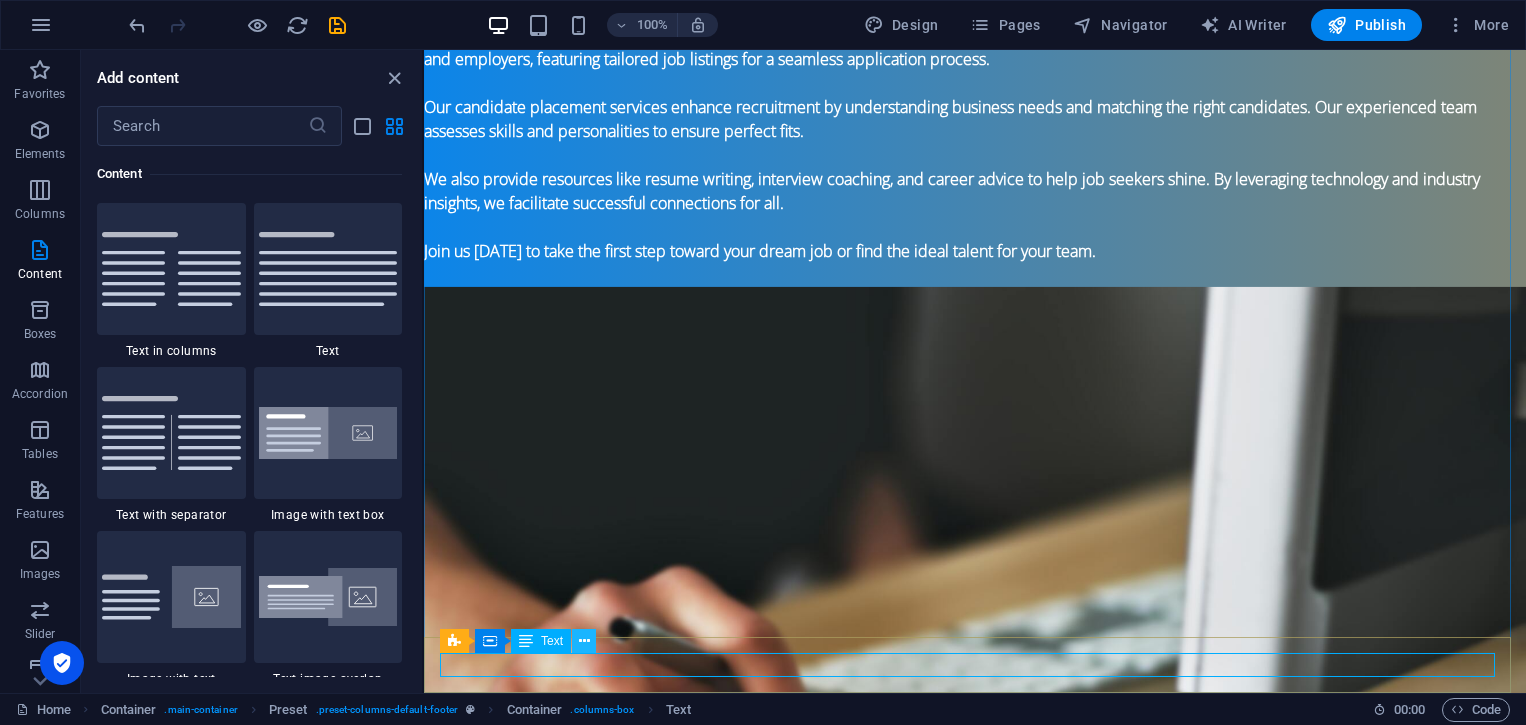 click at bounding box center [584, 641] 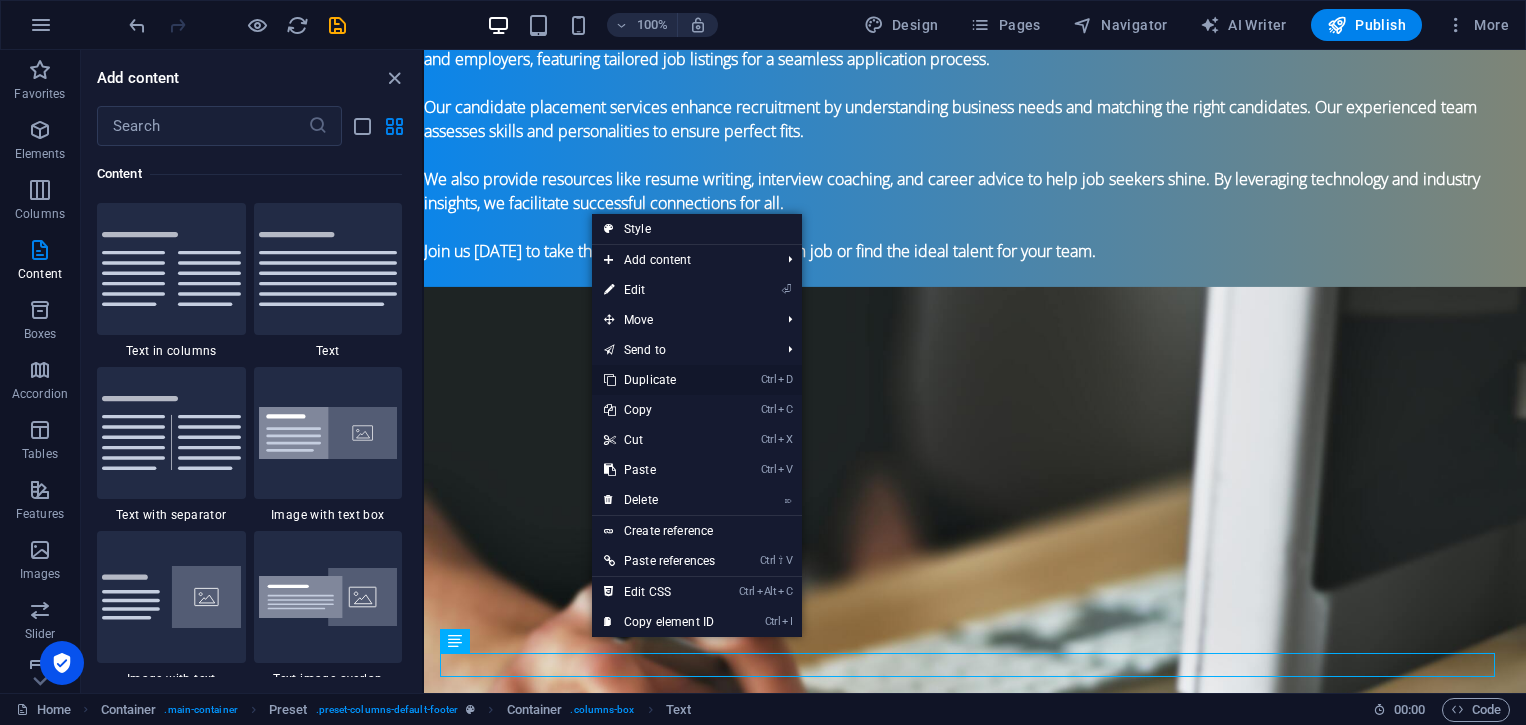 click on "Ctrl D  Duplicate" at bounding box center (659, 380) 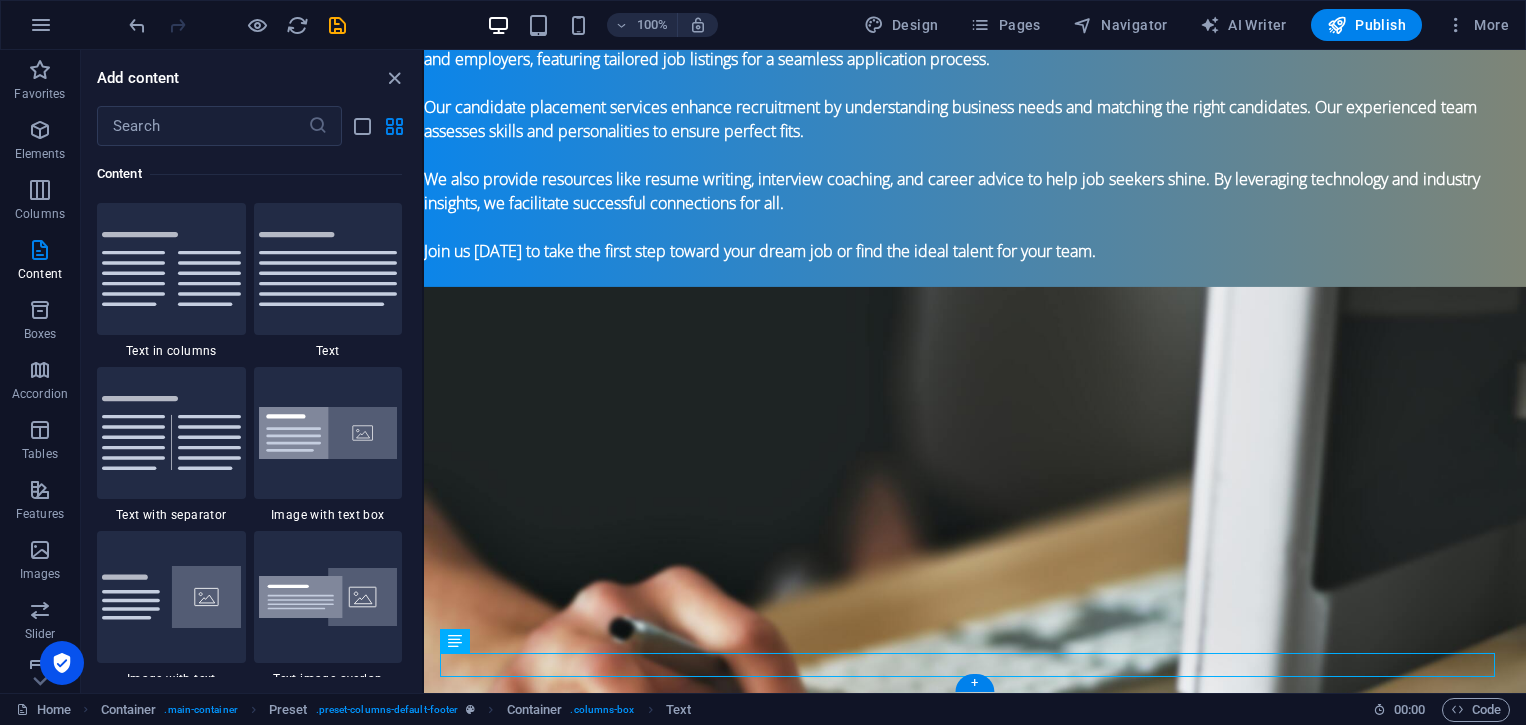 scroll, scrollTop: 1366, scrollLeft: 0, axis: vertical 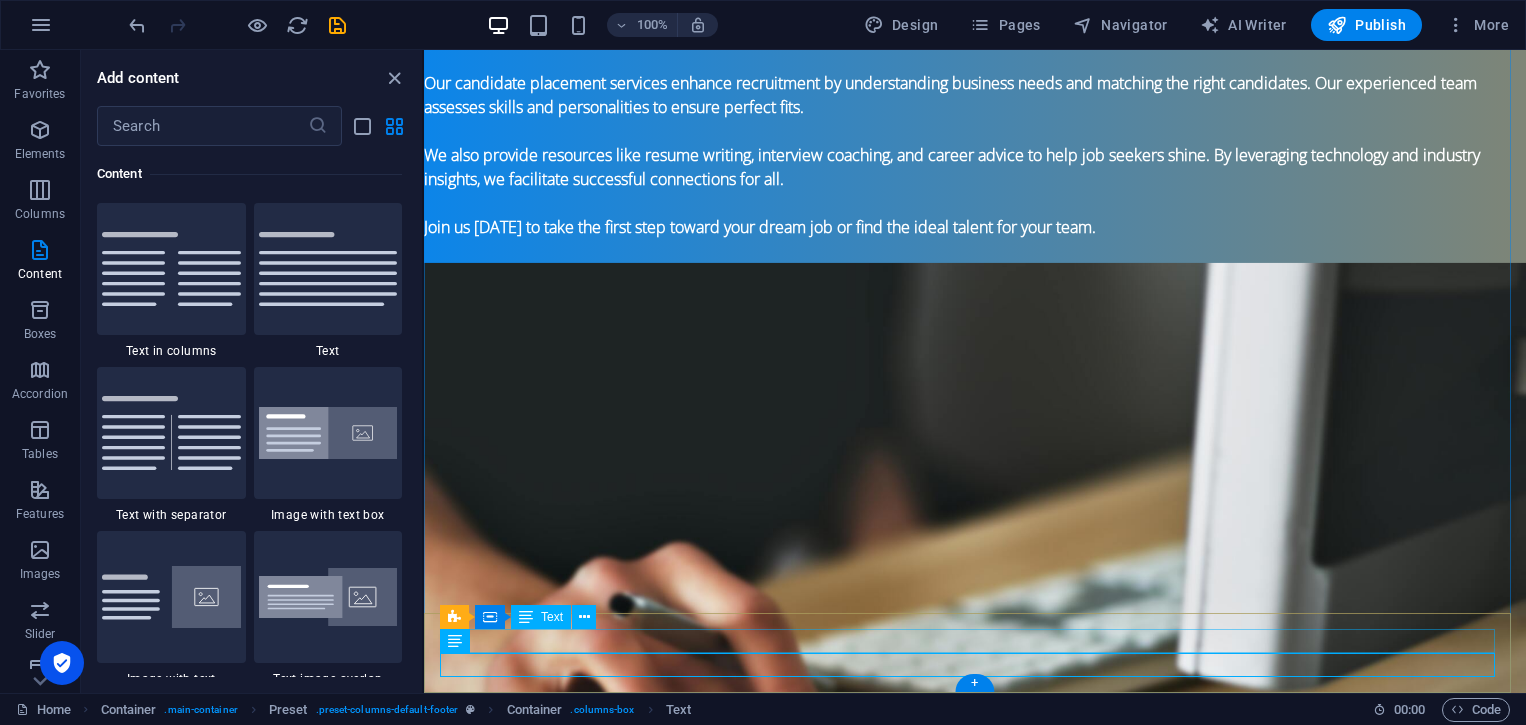 click on "Privacy policy" at bounding box center [975, 1816] 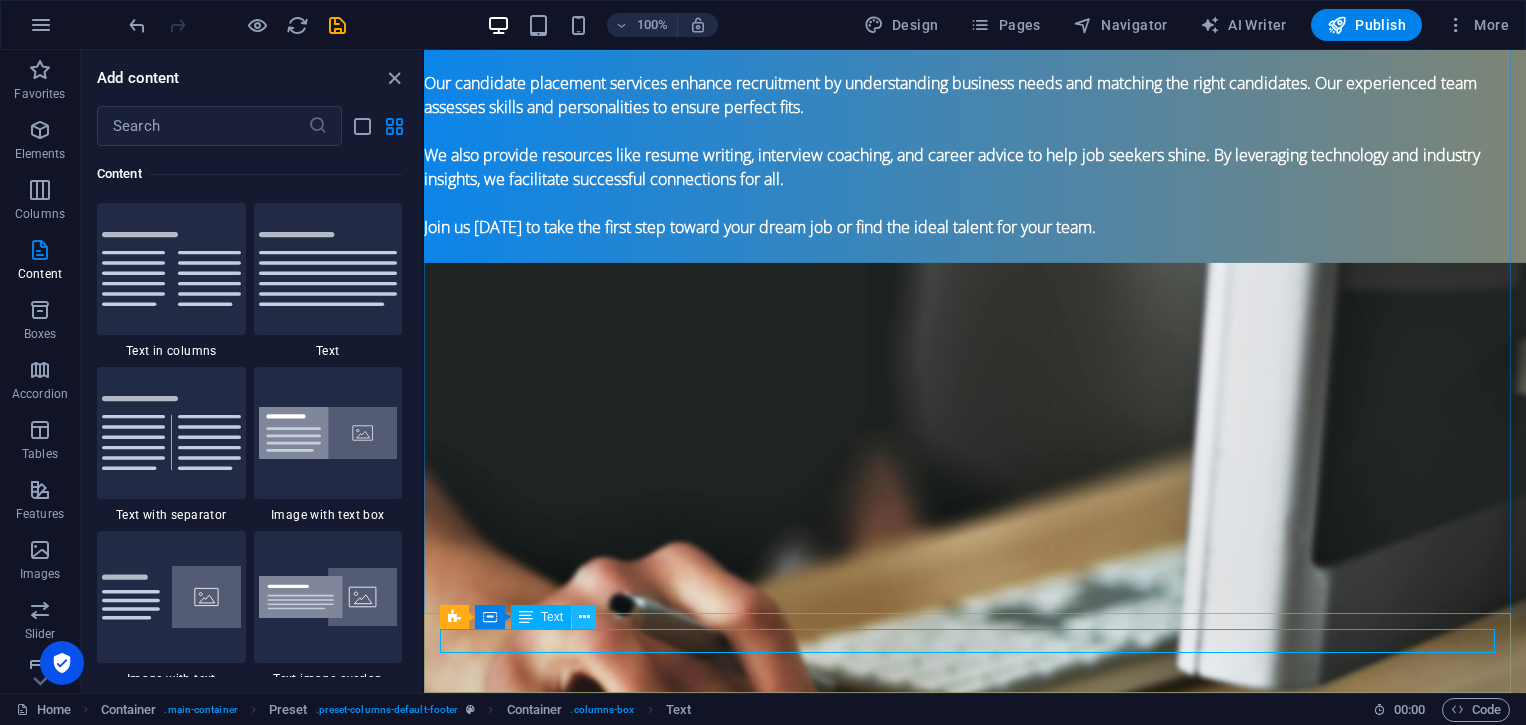 click at bounding box center (584, 617) 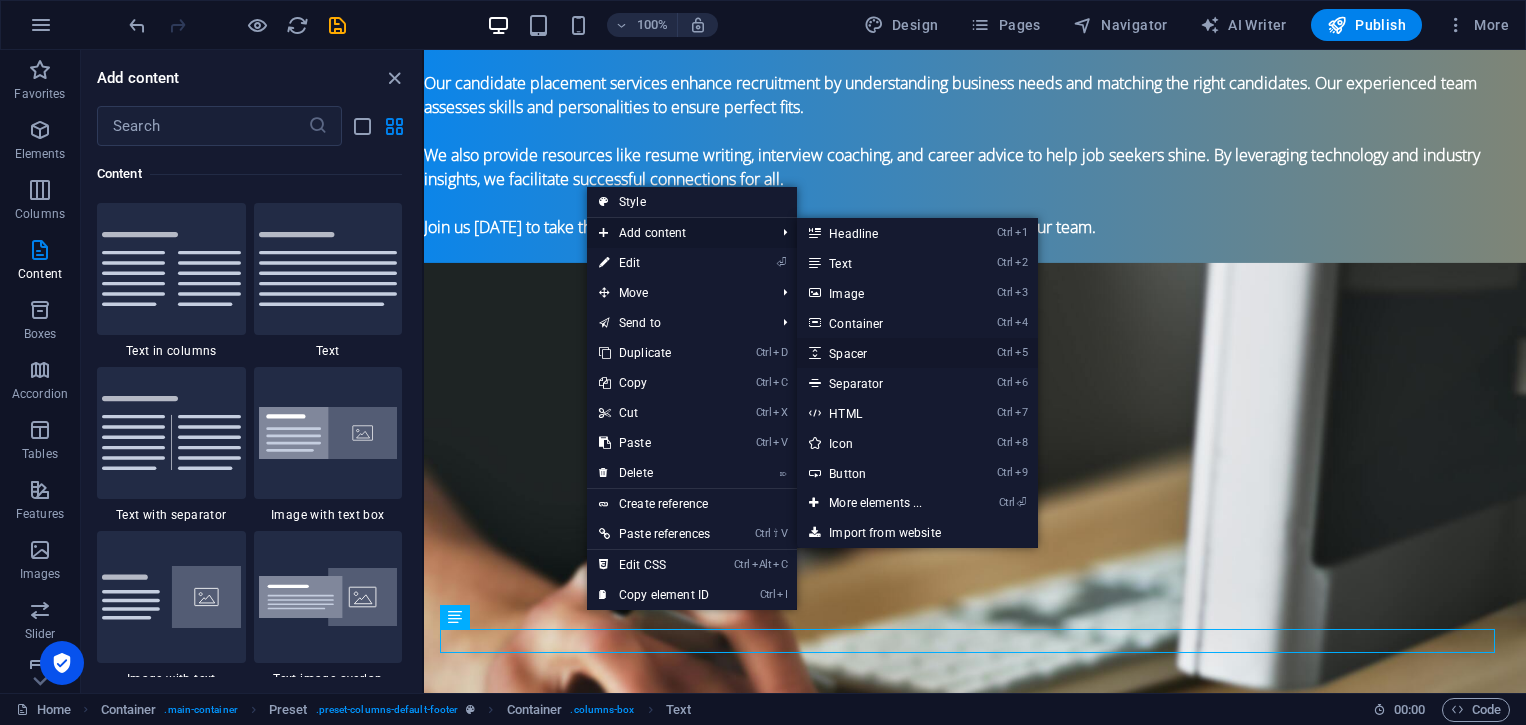 click on "Ctrl 5  Spacer" at bounding box center (879, 353) 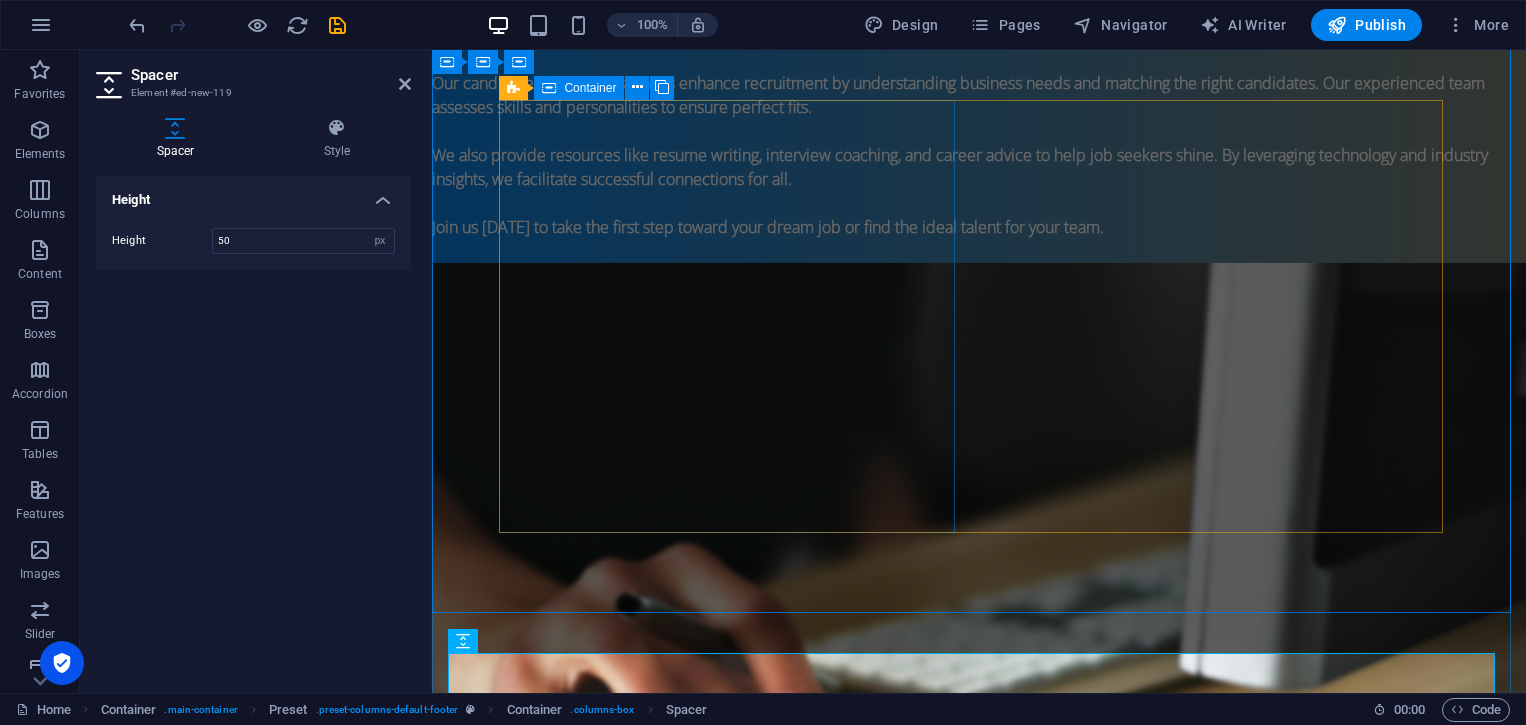 scroll, scrollTop: 1416, scrollLeft: 0, axis: vertical 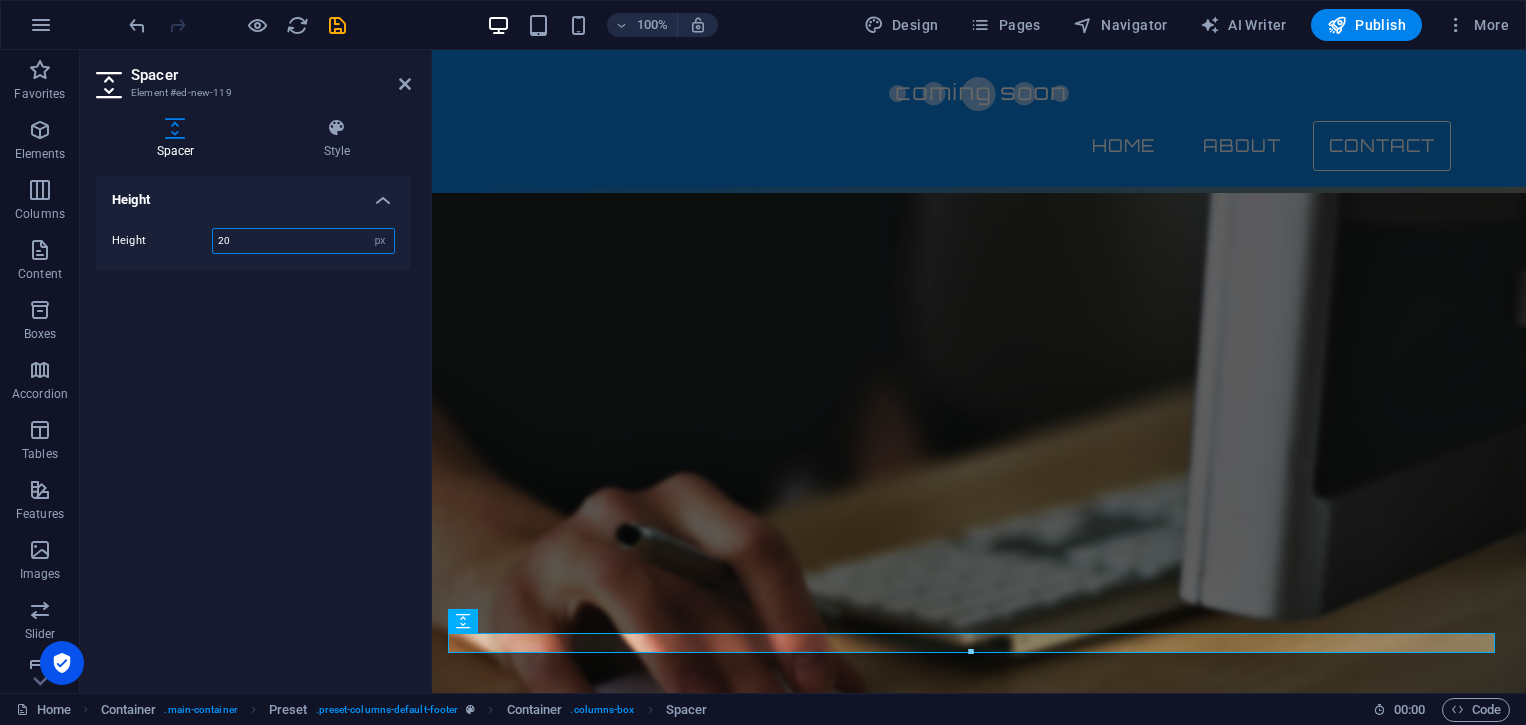 click on "20" at bounding box center (303, 241) 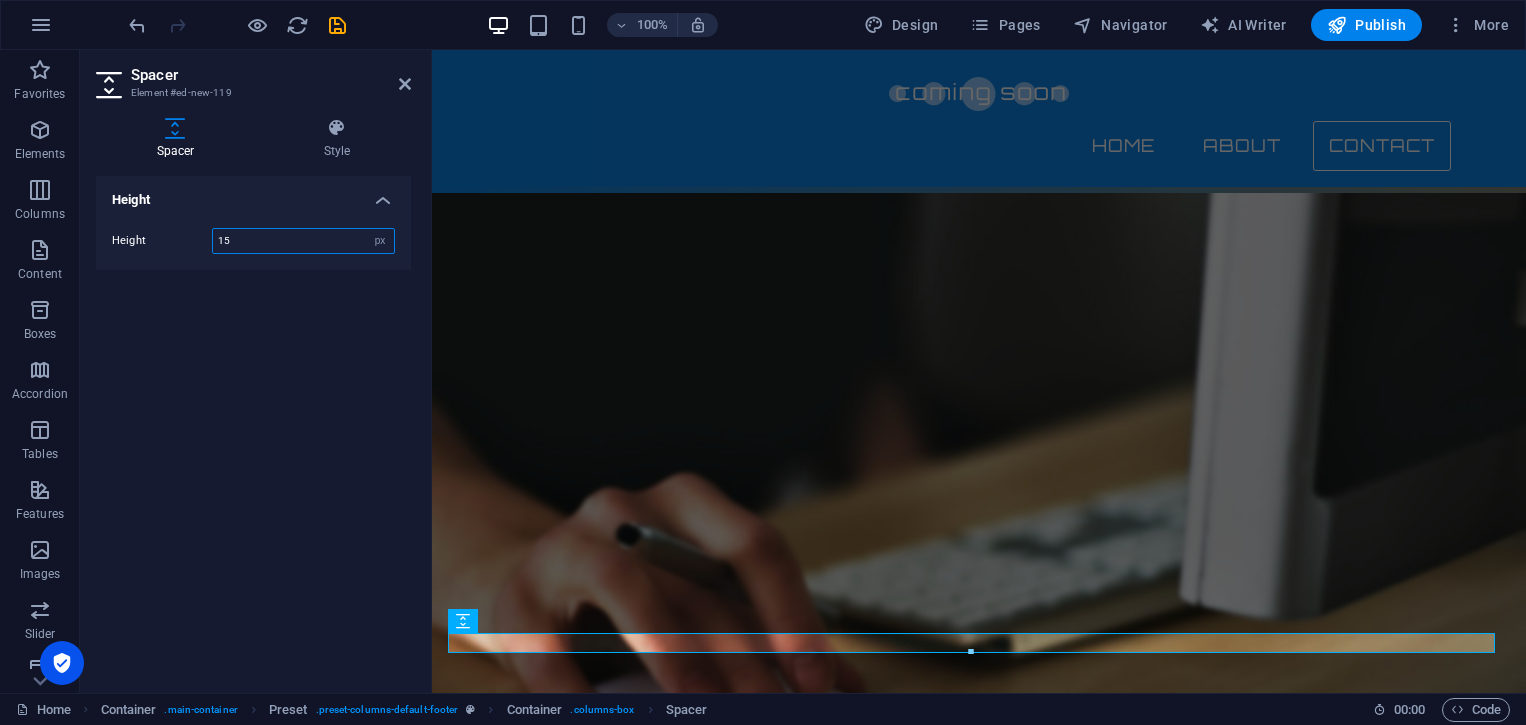 type on "15" 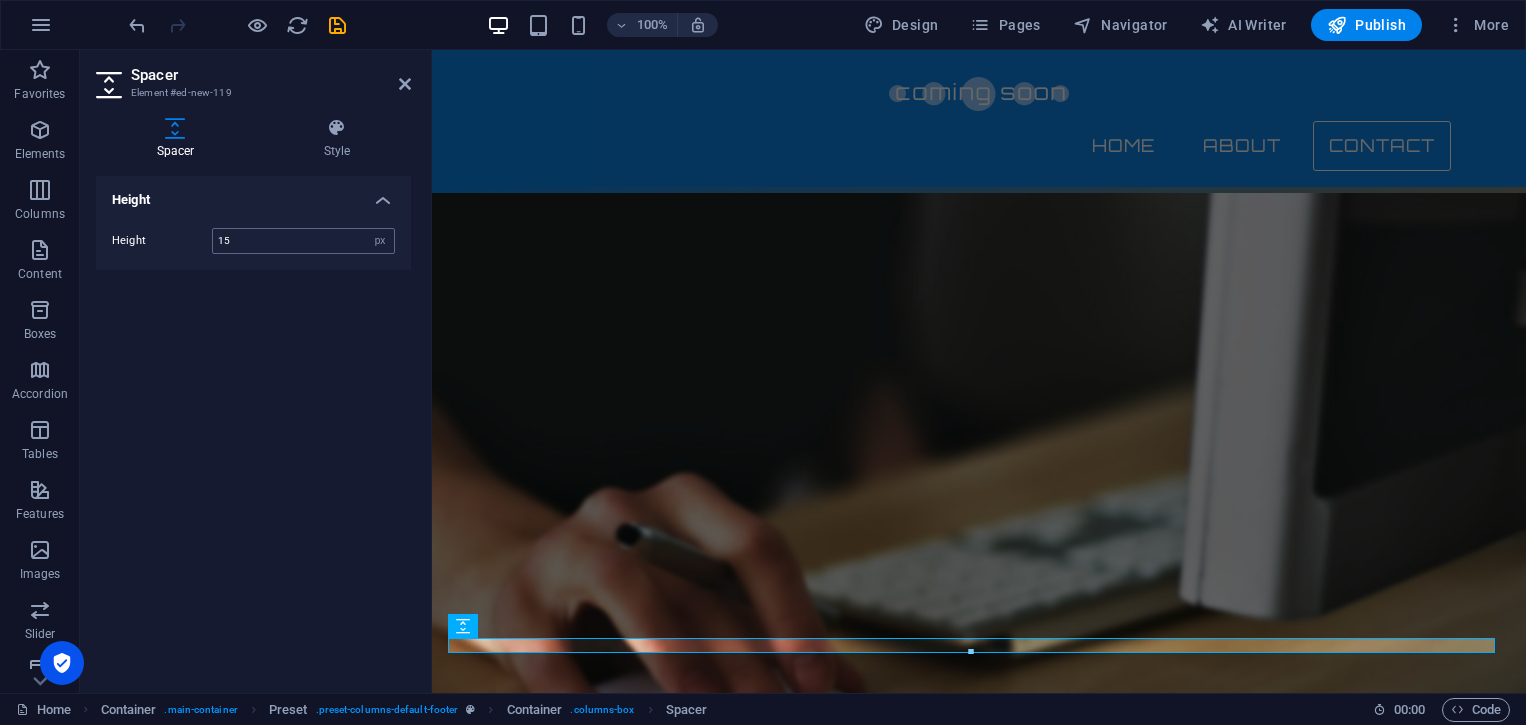 scroll, scrollTop: 1381, scrollLeft: 0, axis: vertical 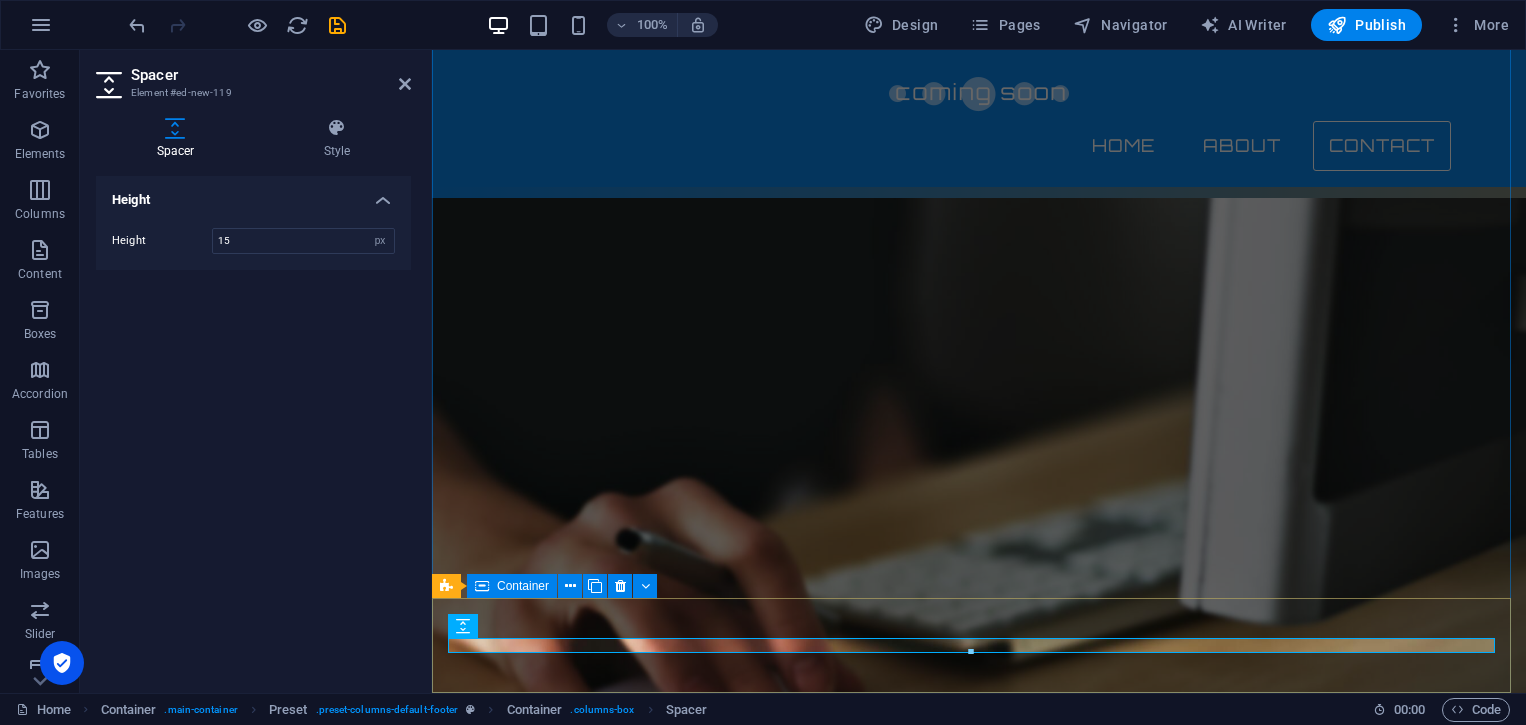 click on "Privacy policy Privacy policy" at bounding box center (979, 1770) 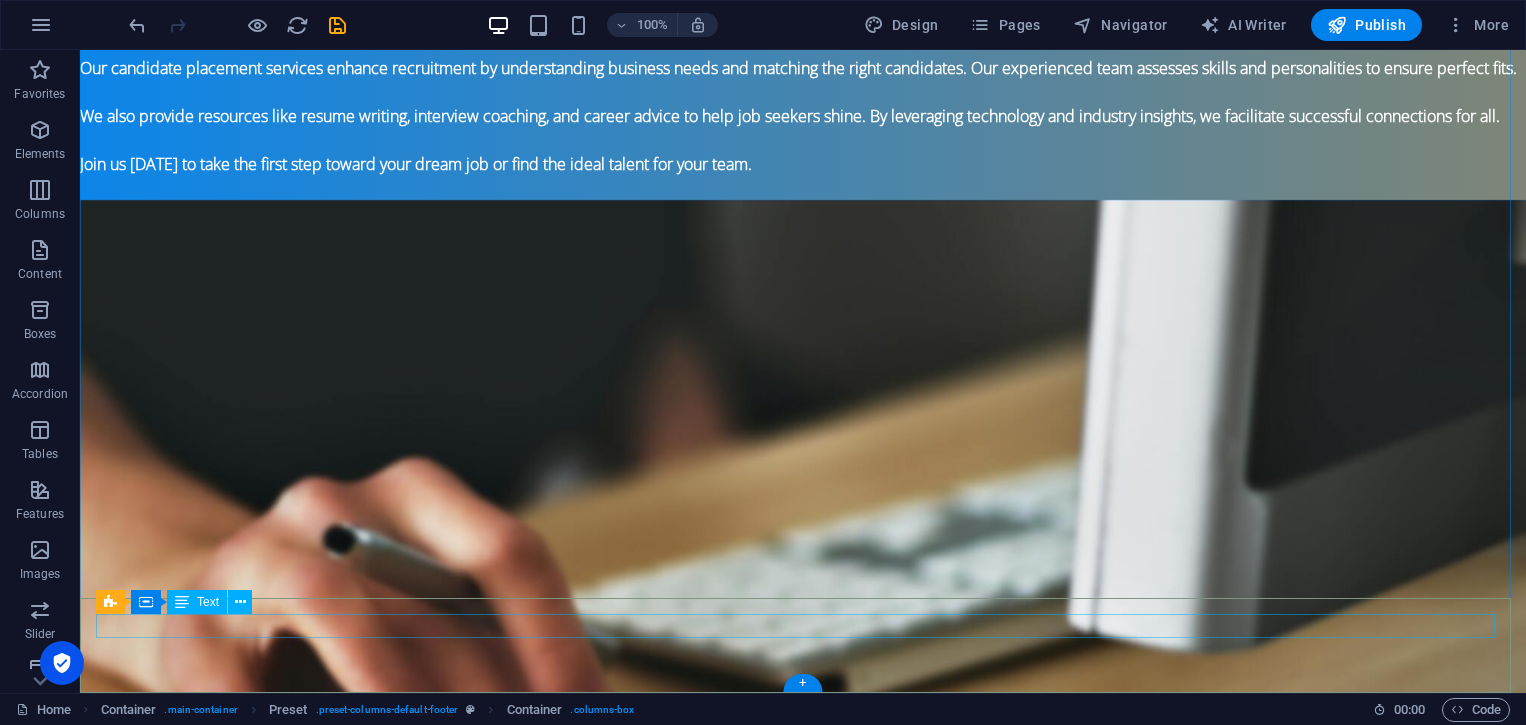 click on "Privacy policy" at bounding box center [803, 1753] 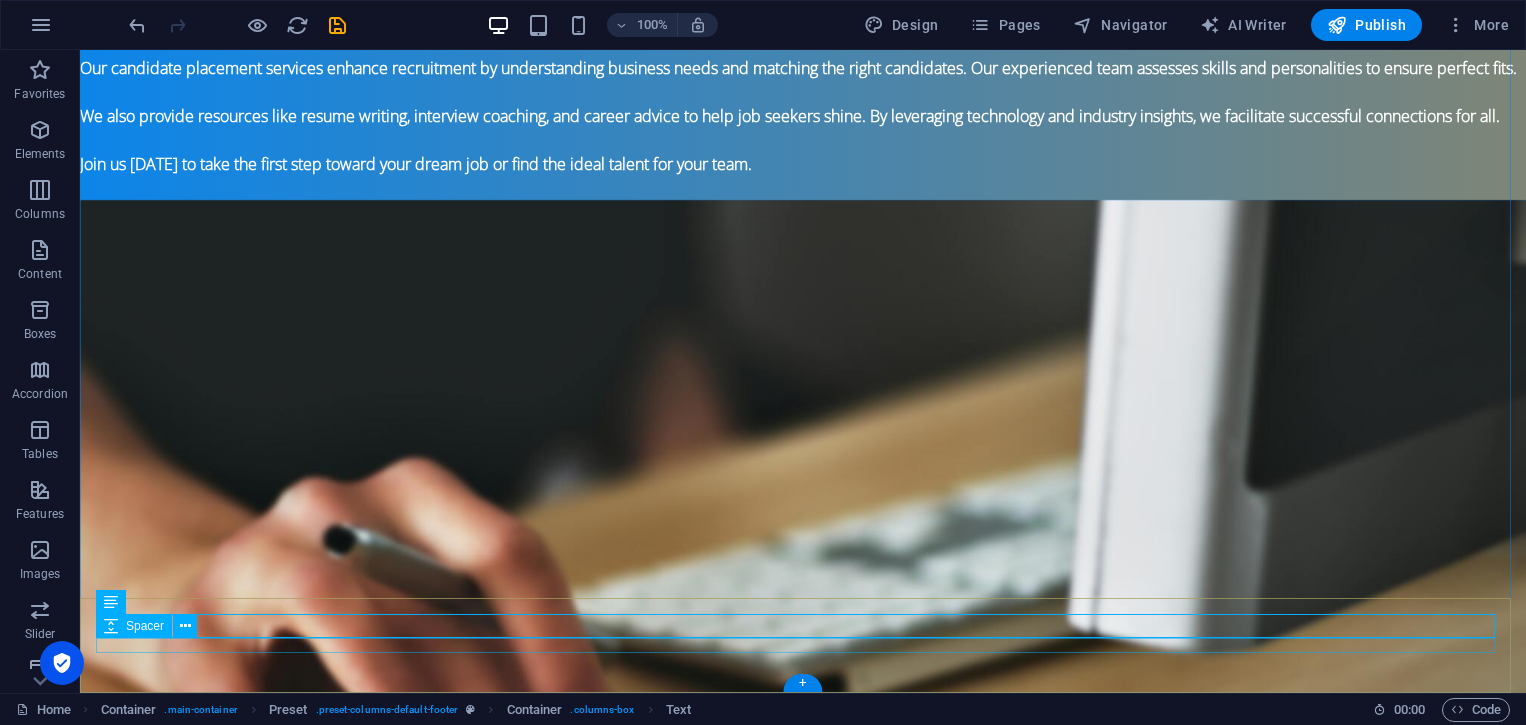 click at bounding box center (803, 1772) 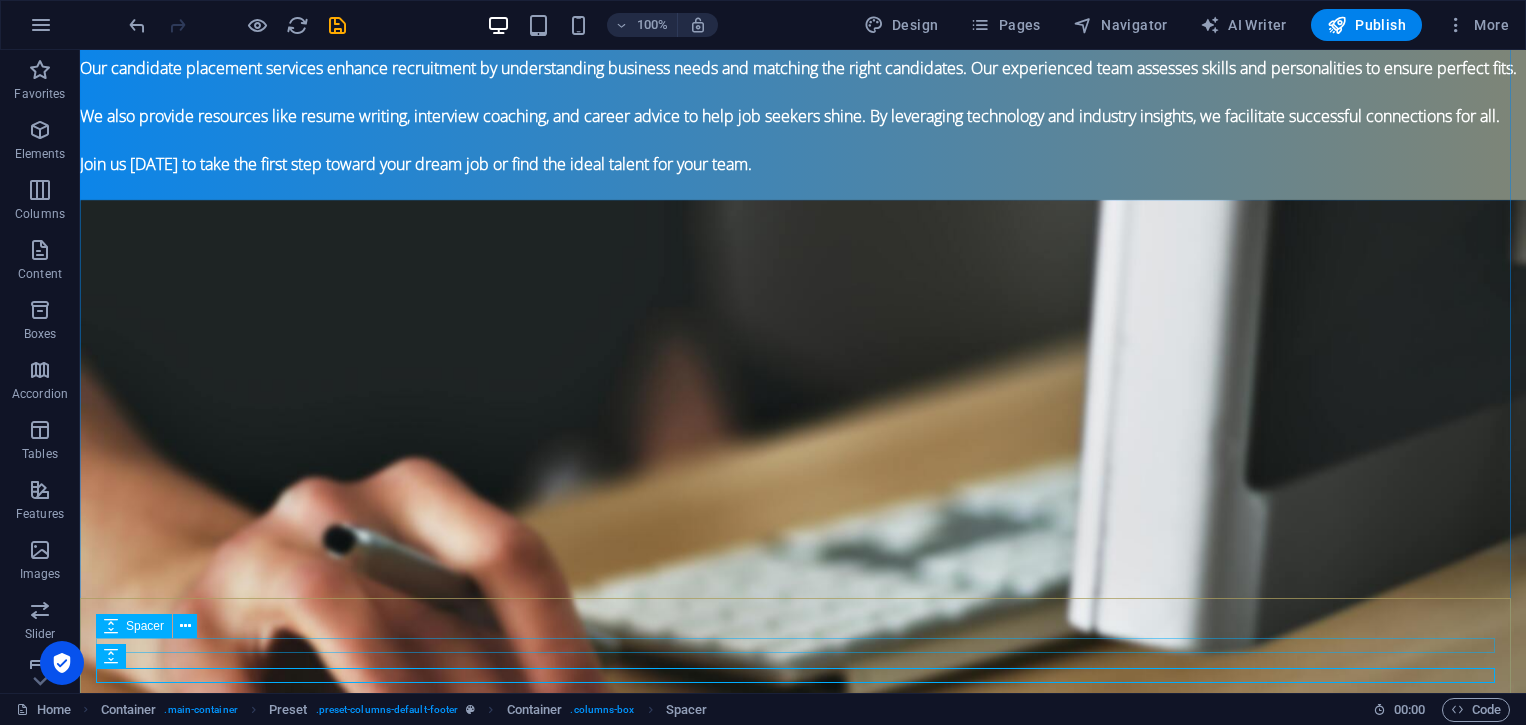 click at bounding box center (803, 1772) 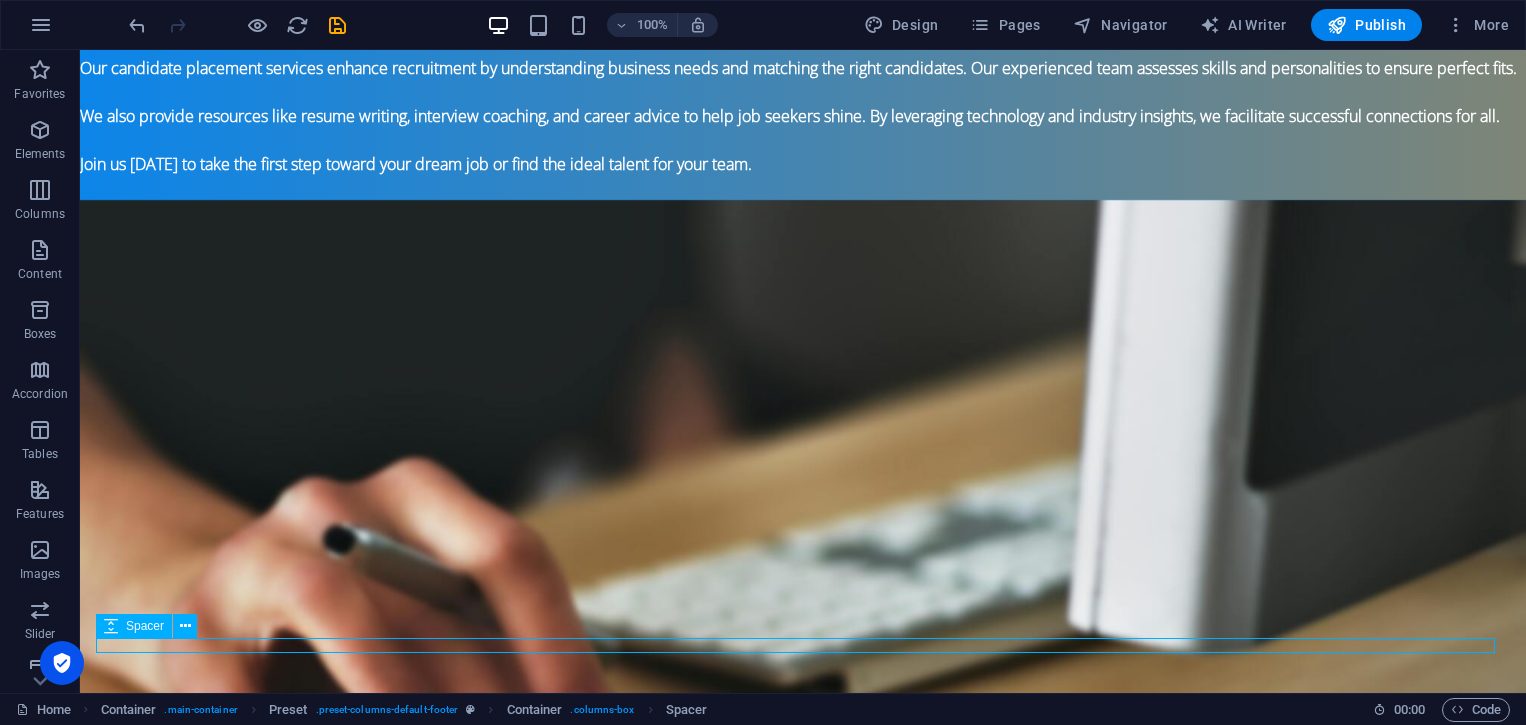 scroll, scrollTop: 1411, scrollLeft: 0, axis: vertical 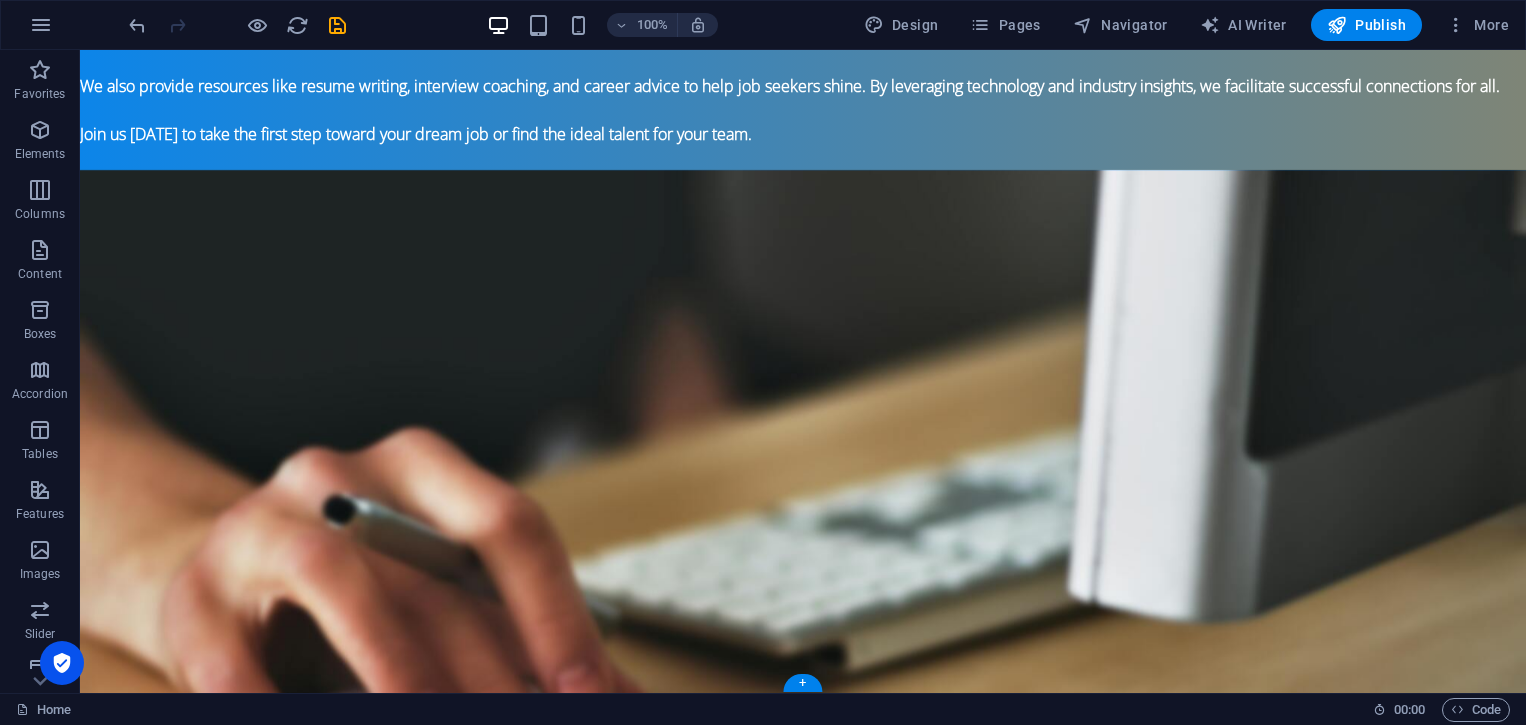 drag, startPoint x: 560, startPoint y: 645, endPoint x: 574, endPoint y: 594, distance: 52.886673 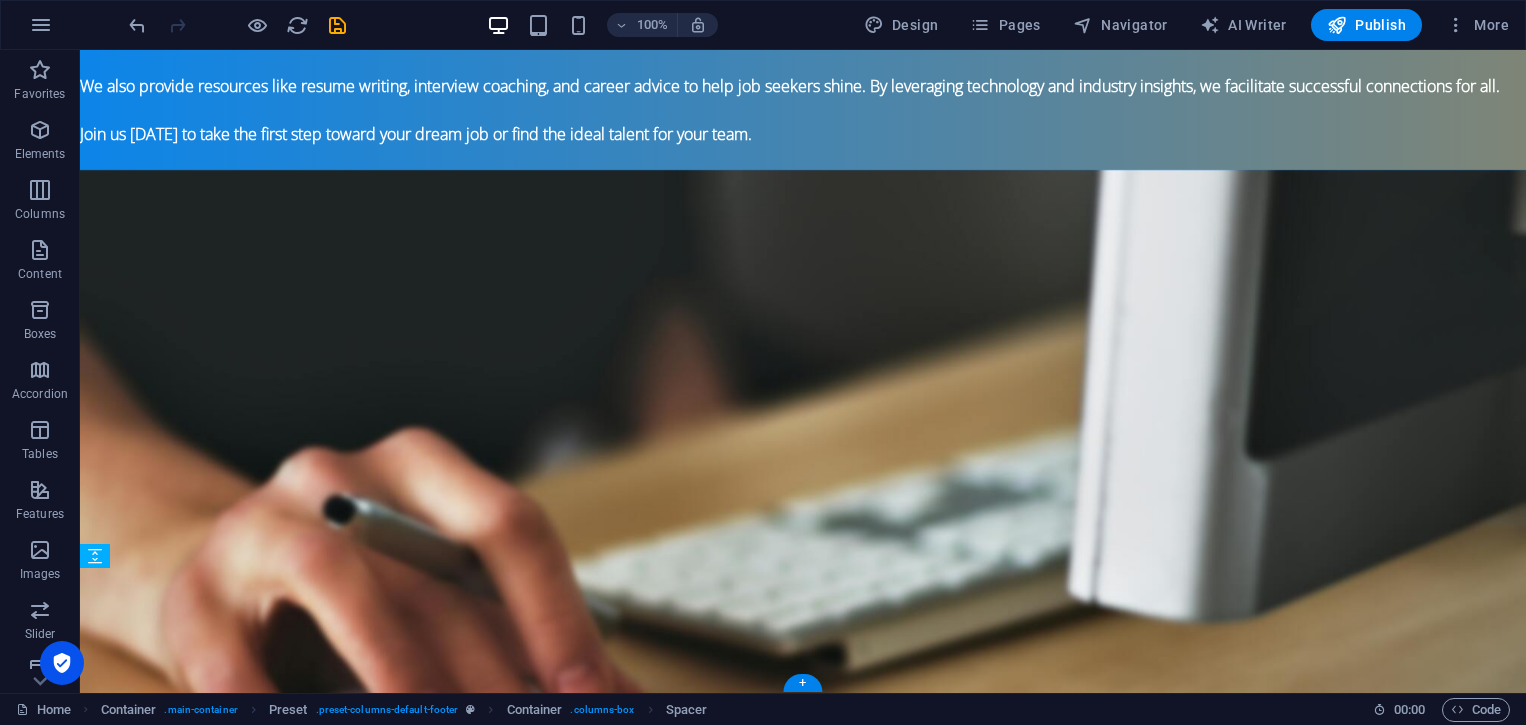 drag, startPoint x: 693, startPoint y: 645, endPoint x: 693, endPoint y: 660, distance: 15 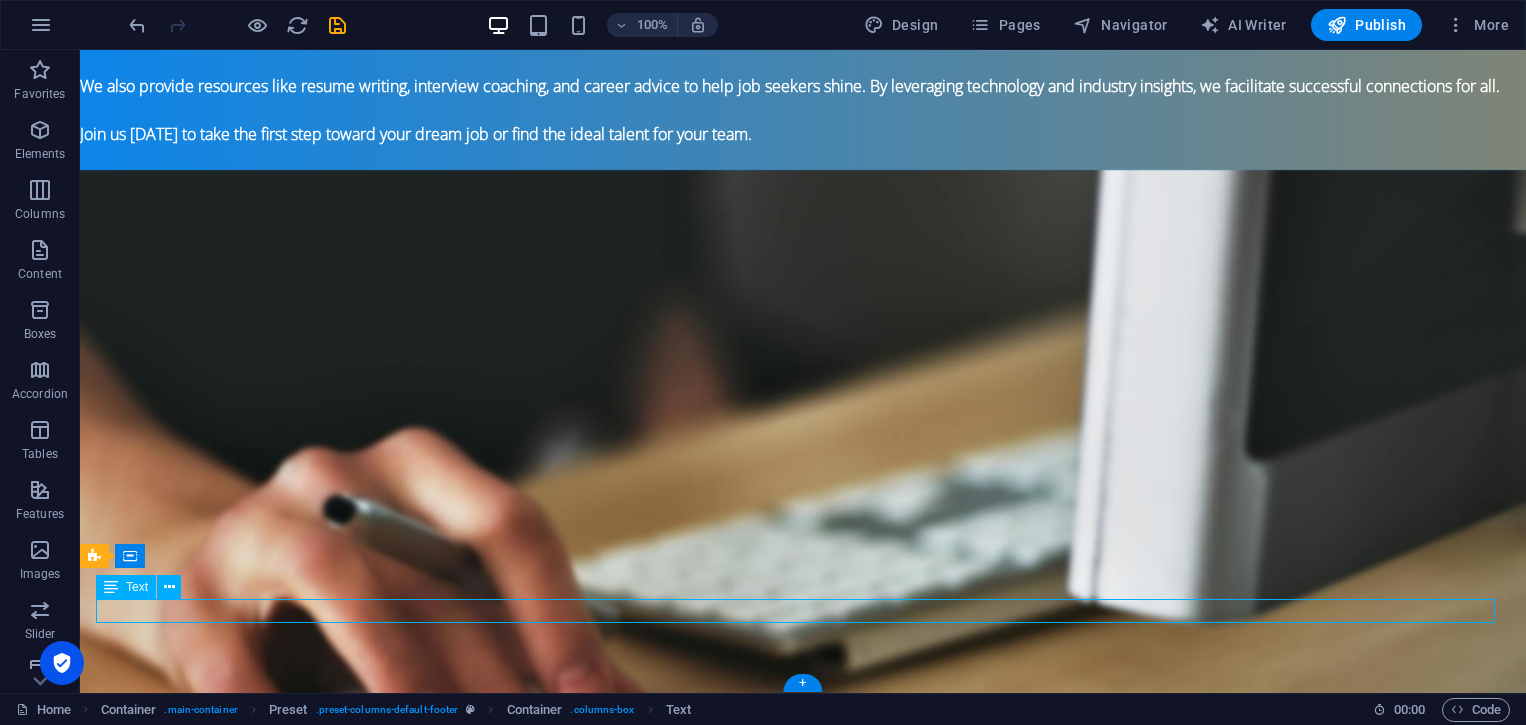 click on "Privacy policy" at bounding box center [803, 1738] 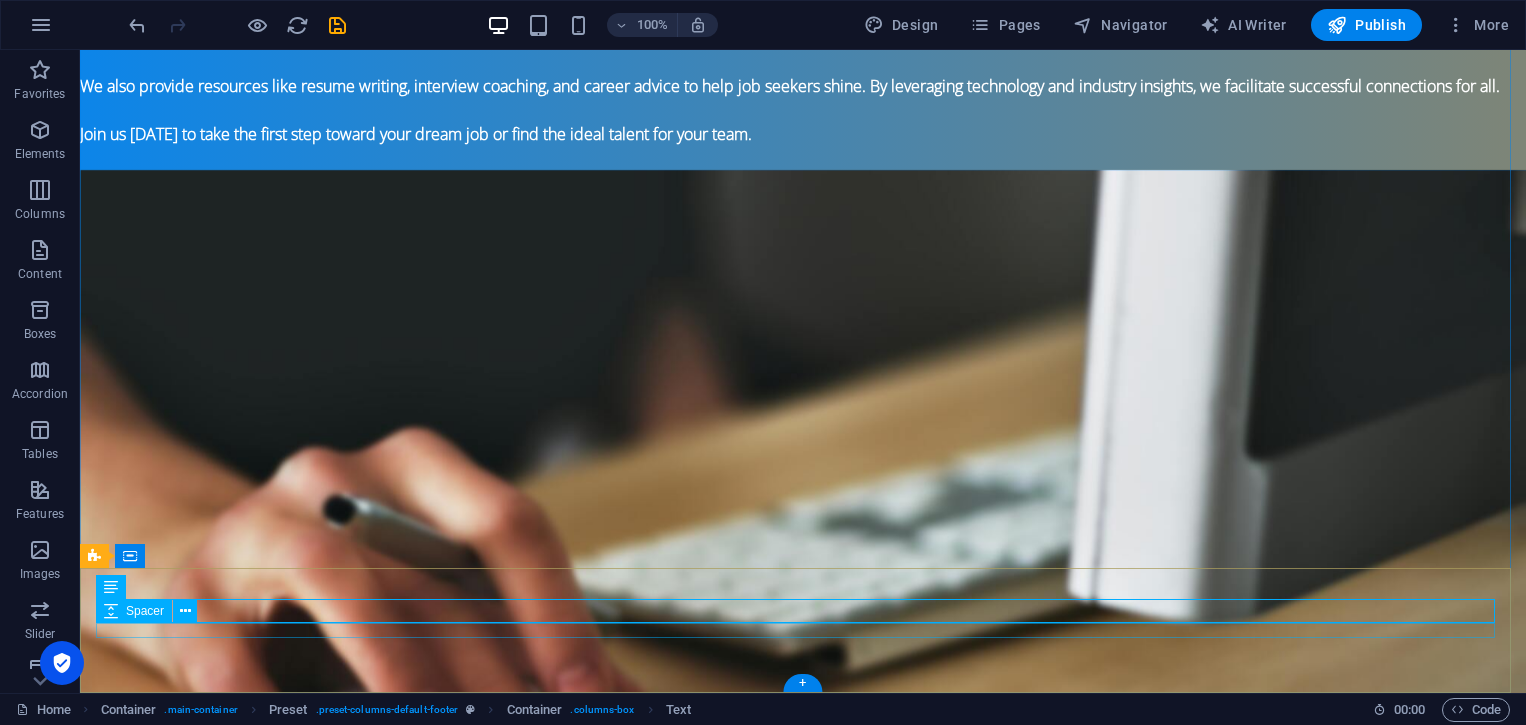 click at bounding box center (803, 1757) 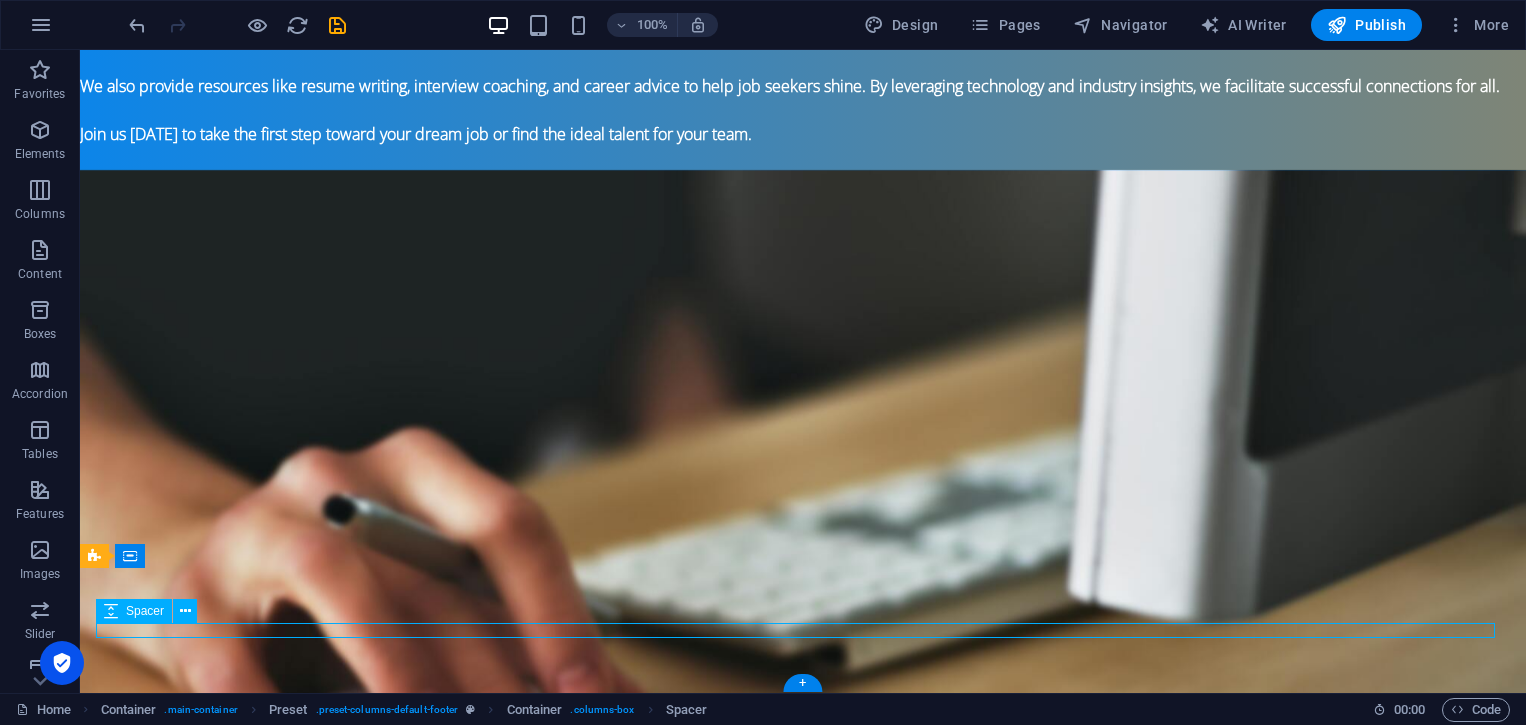 click at bounding box center (803, 1757) 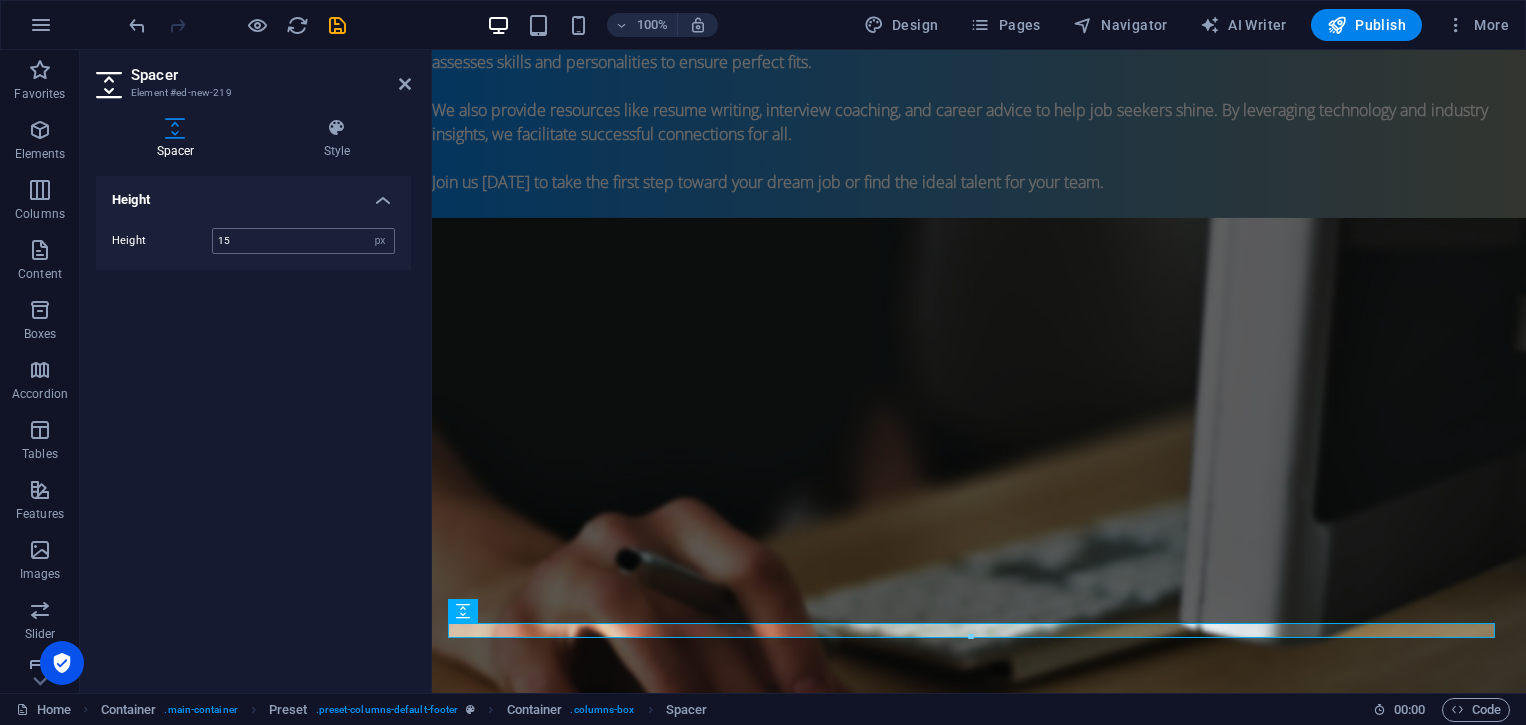 click on "15" at bounding box center (303, 241) 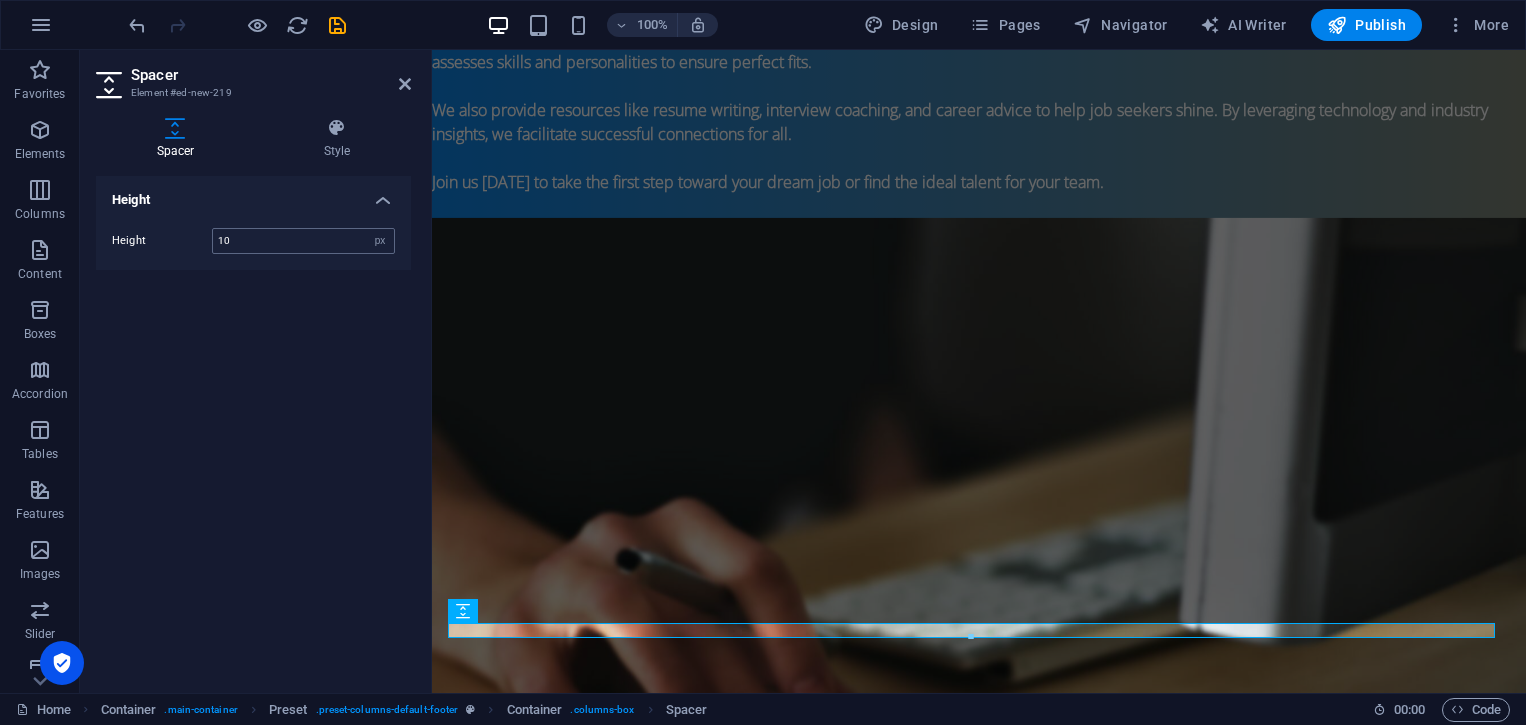 type on "10" 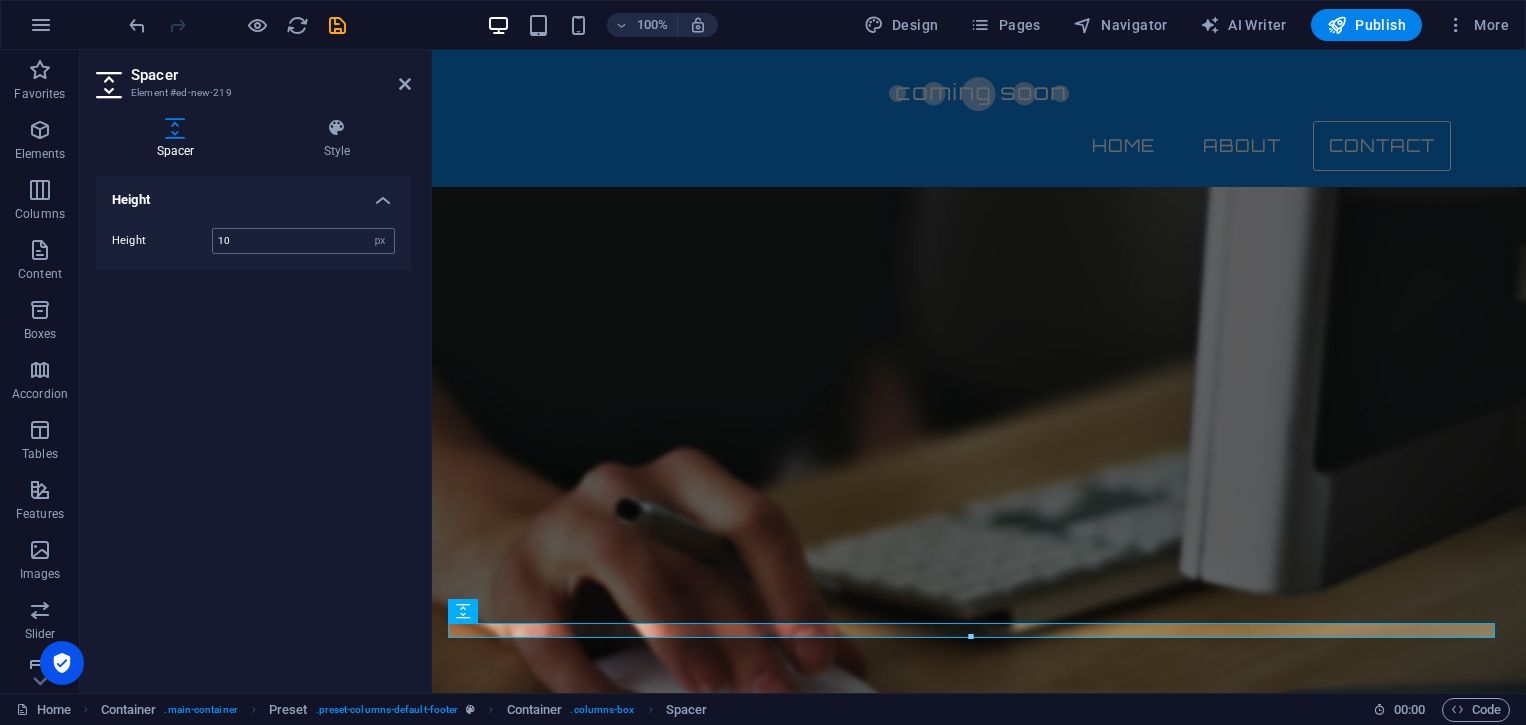 scroll, scrollTop: 1406, scrollLeft: 0, axis: vertical 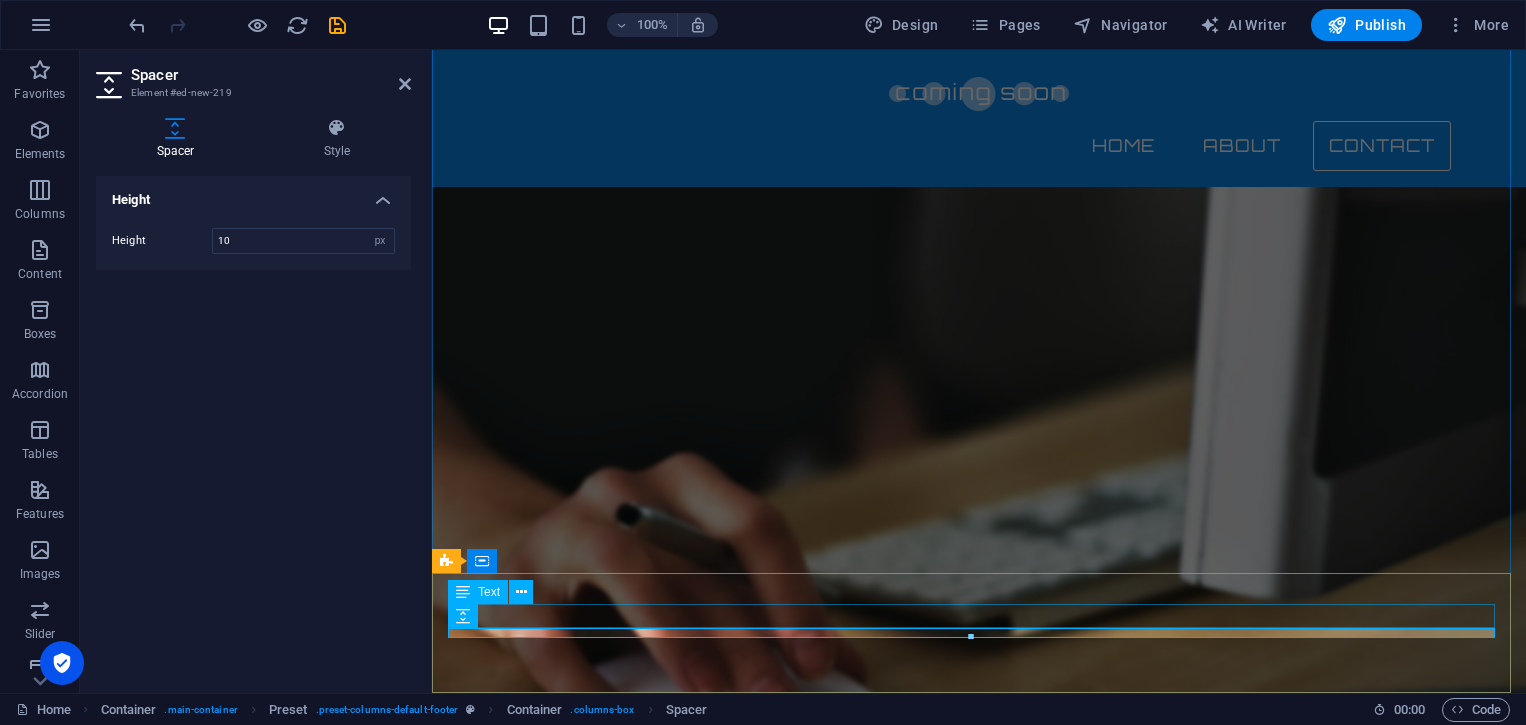 click on "Privacy policy" at bounding box center (979, 1741) 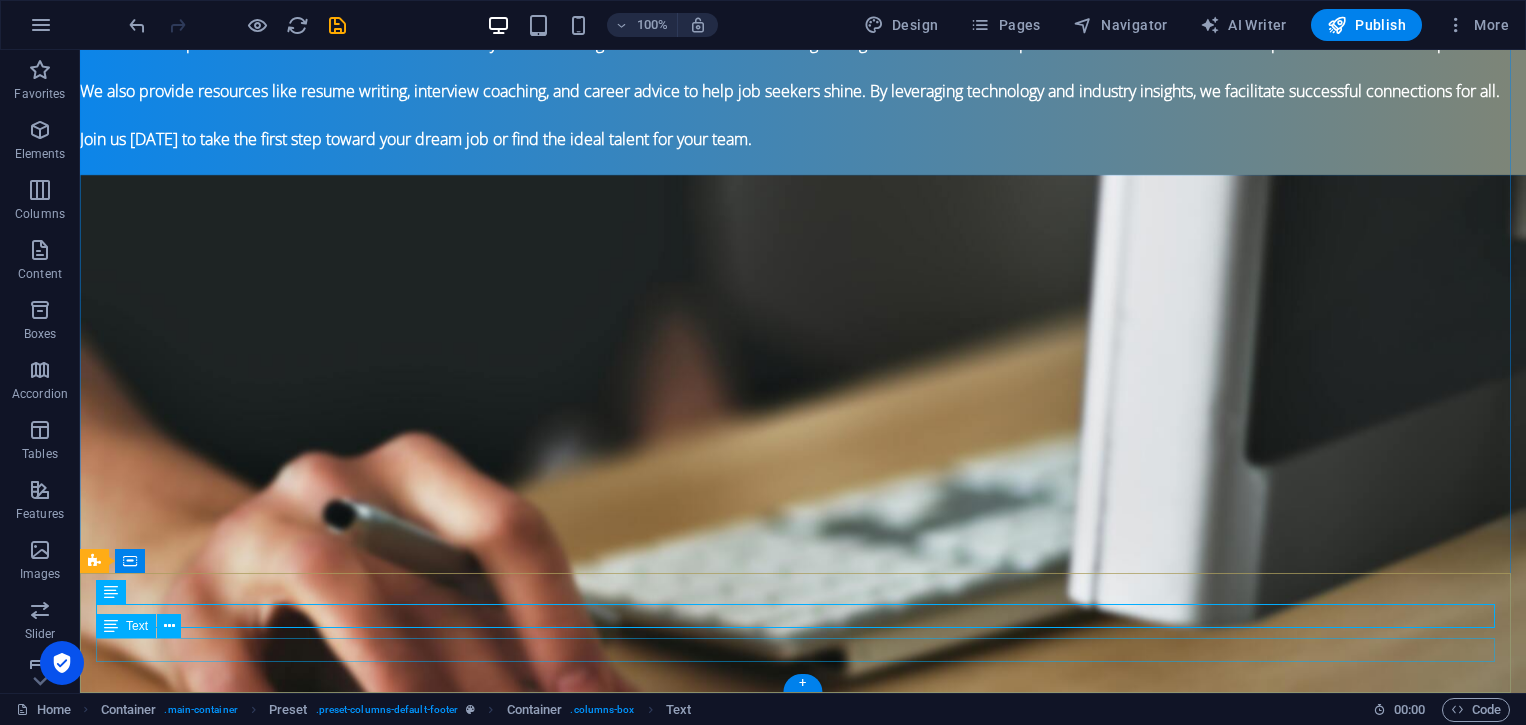 click on "Privacy policy" at bounding box center (803, 1777) 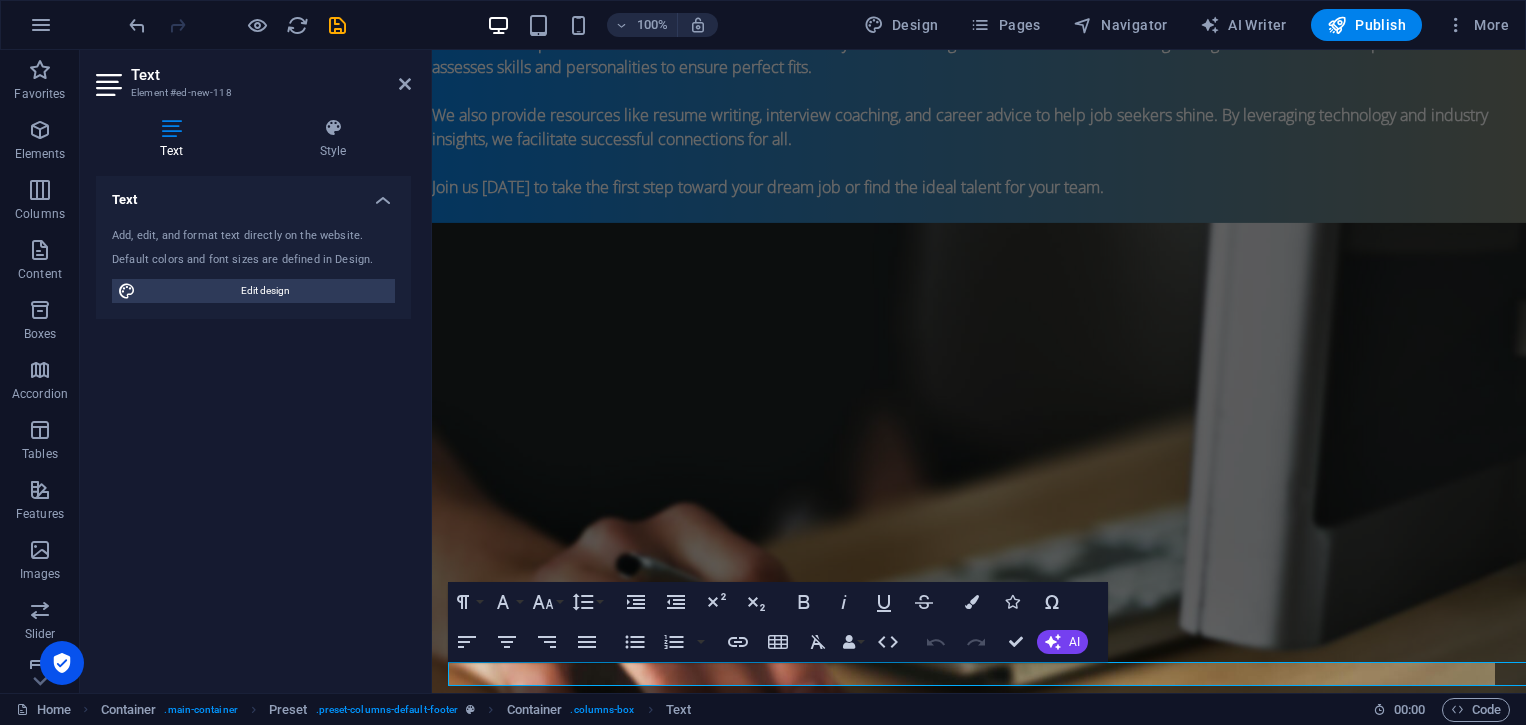 scroll, scrollTop: 1382, scrollLeft: 0, axis: vertical 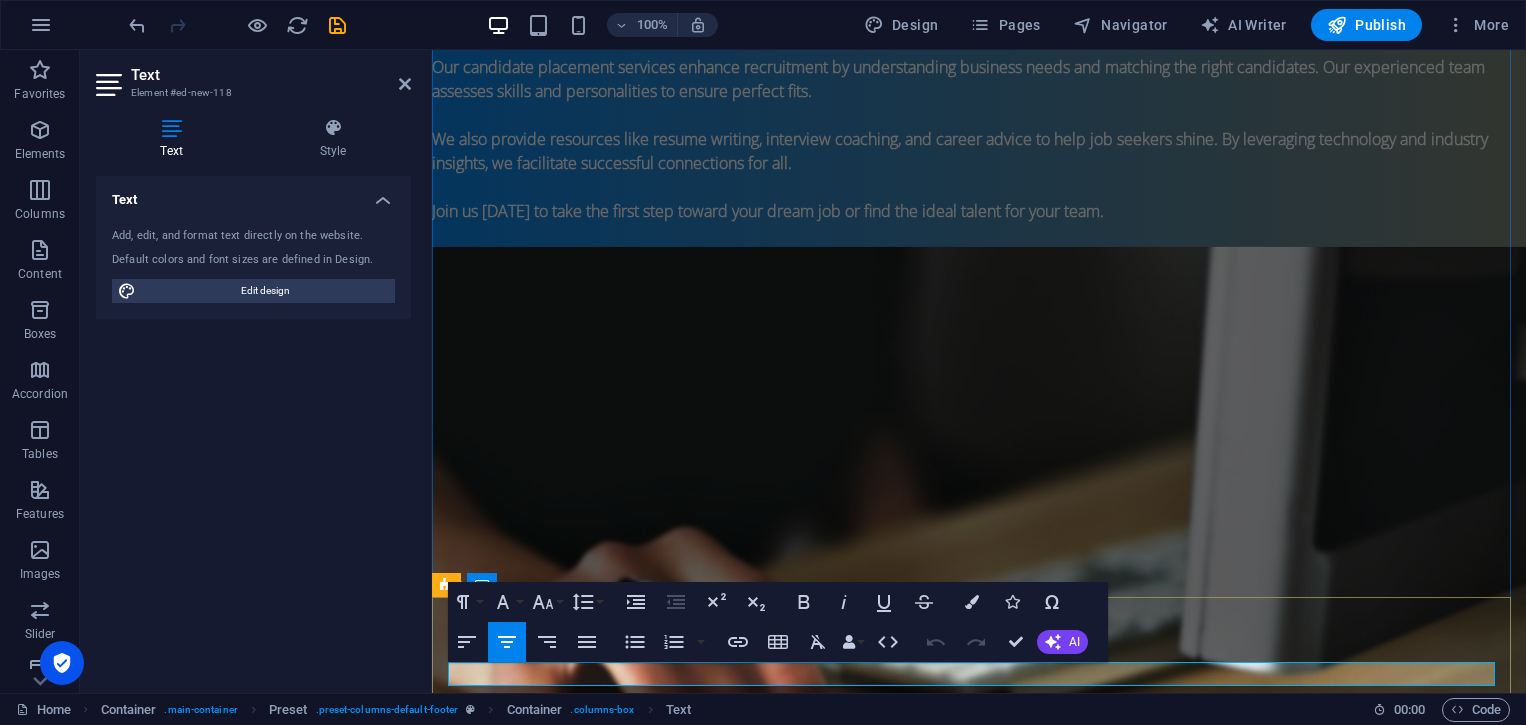 click on "Privacy policy" at bounding box center [979, 1849] 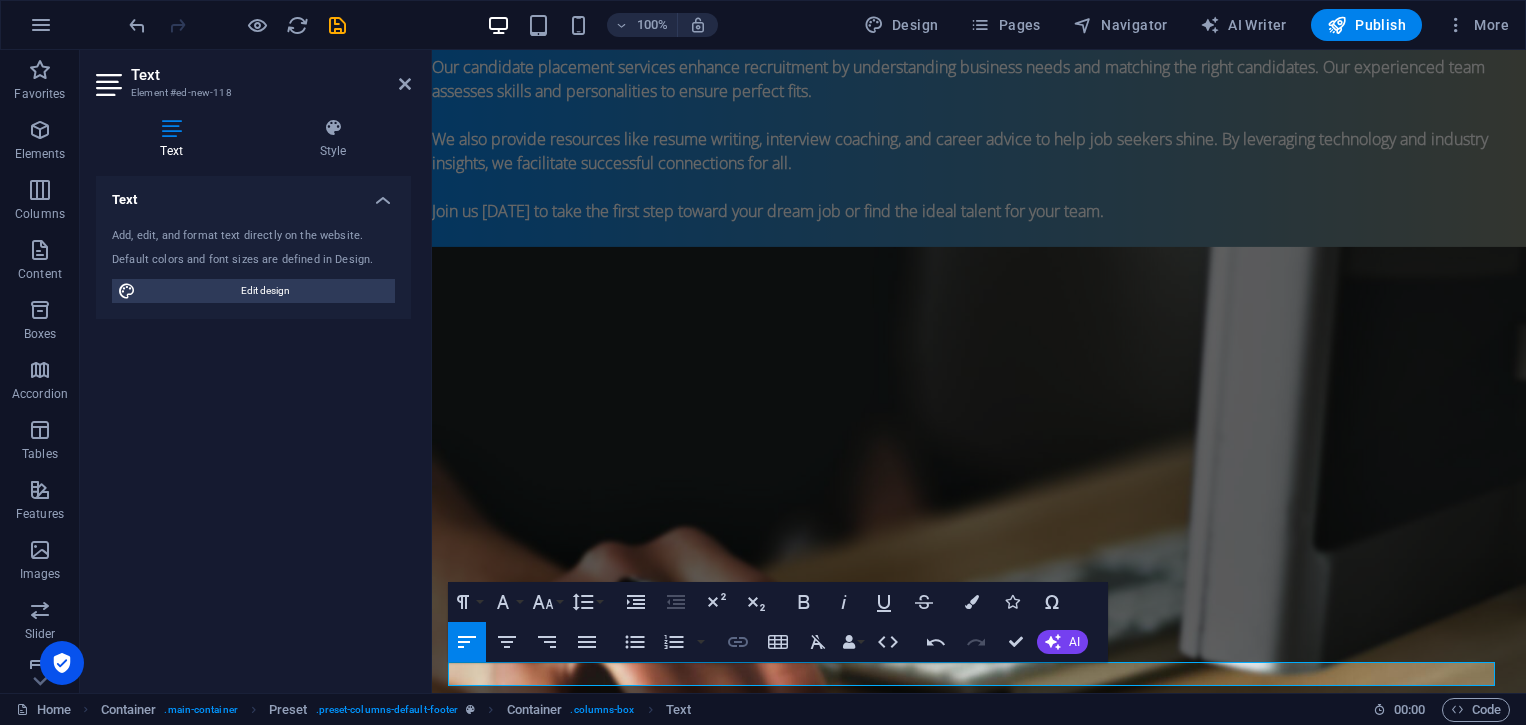click 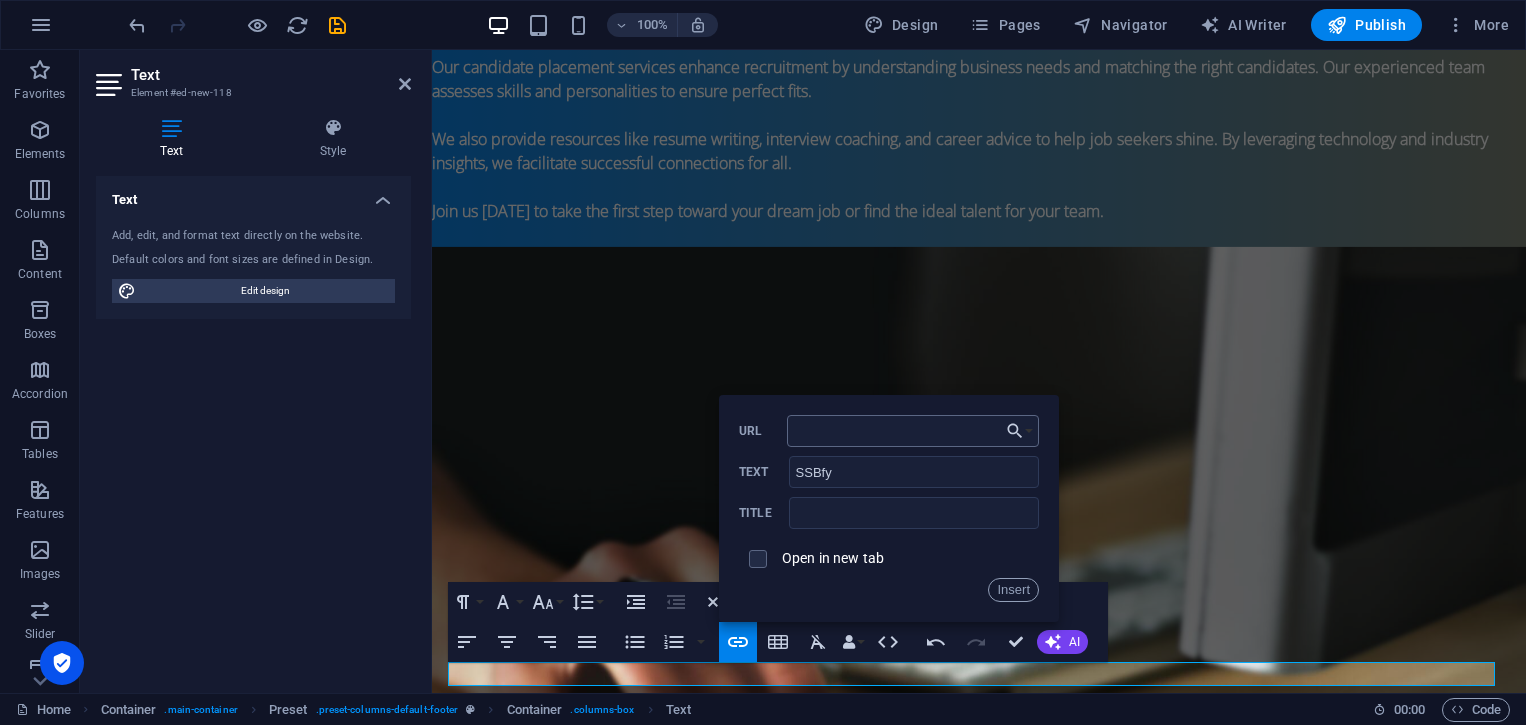 click on "URL" at bounding box center [913, 431] 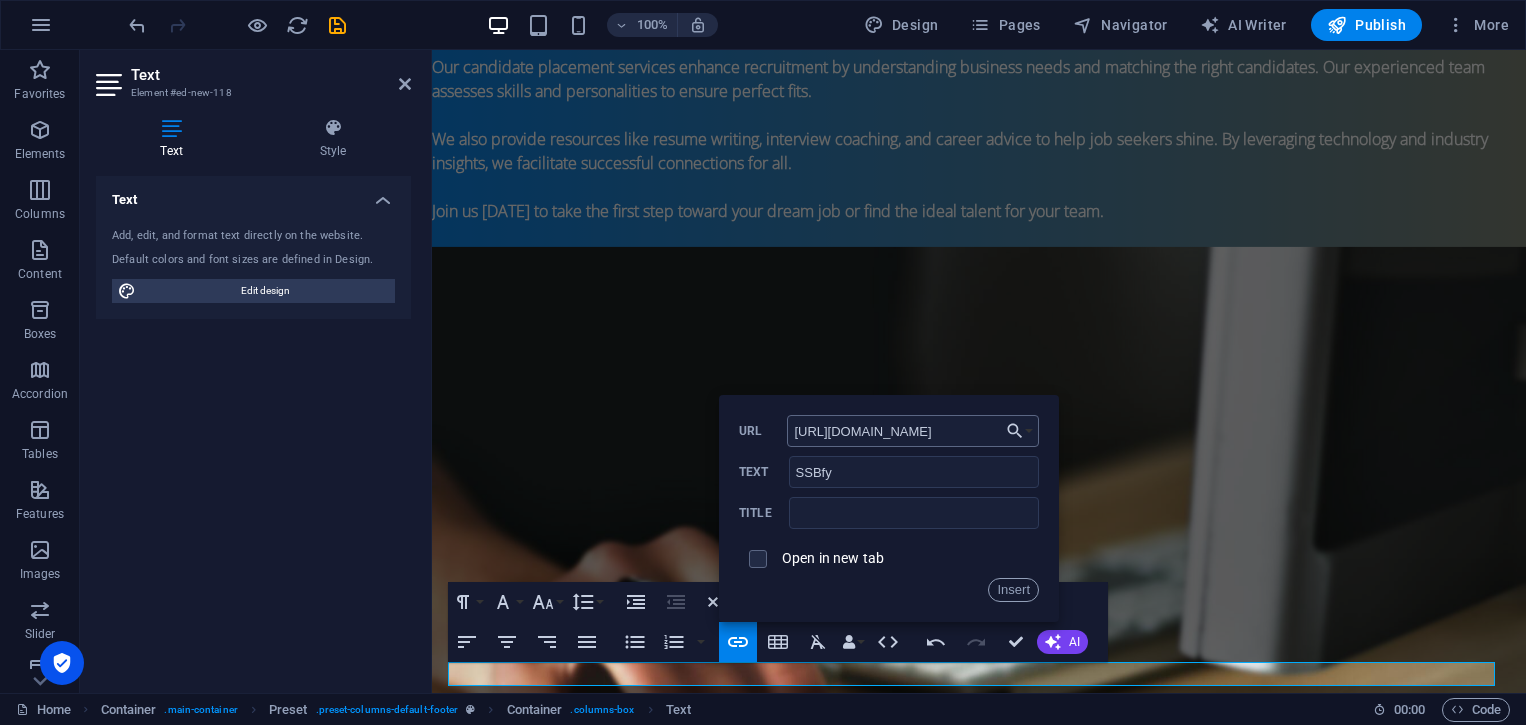 type on "https://ssbfy.com" 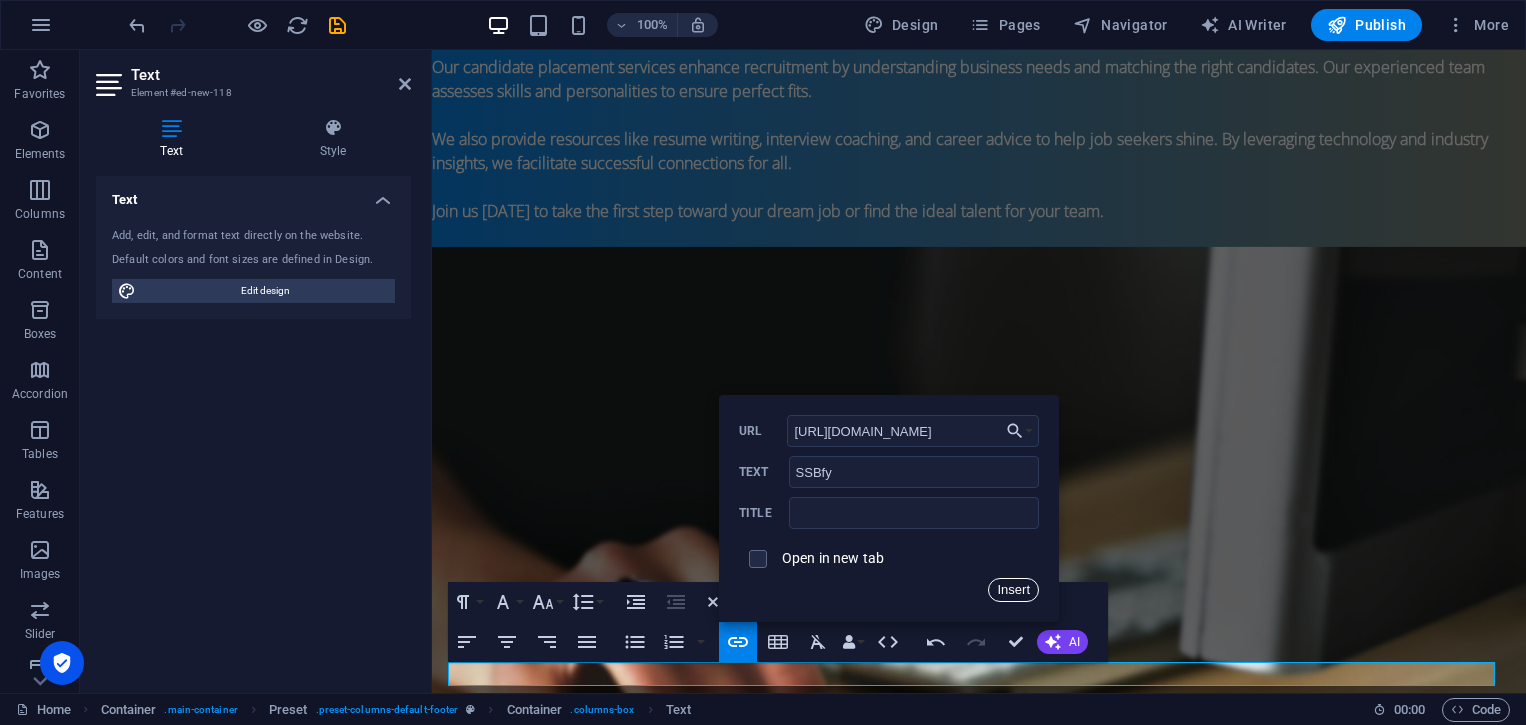 click on "Insert" at bounding box center (1013, 590) 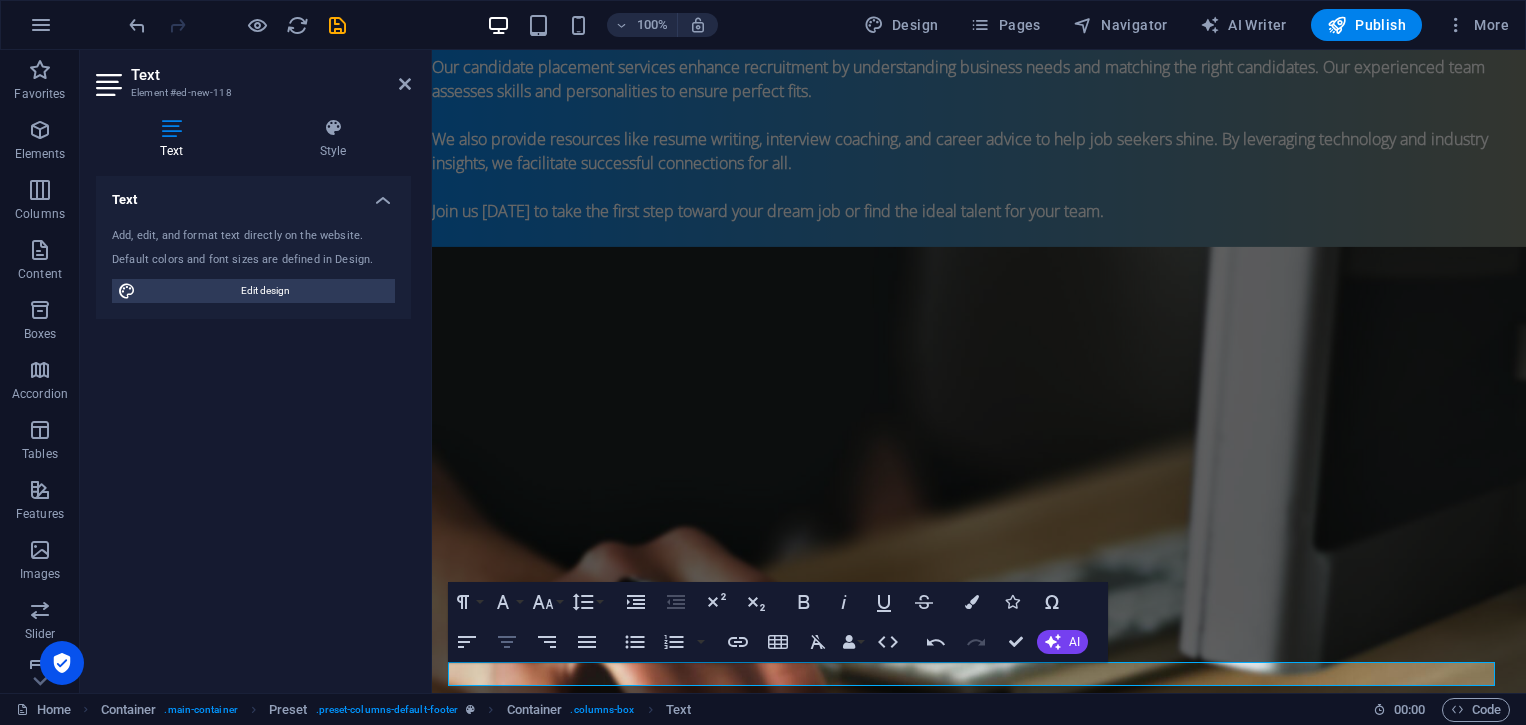 click 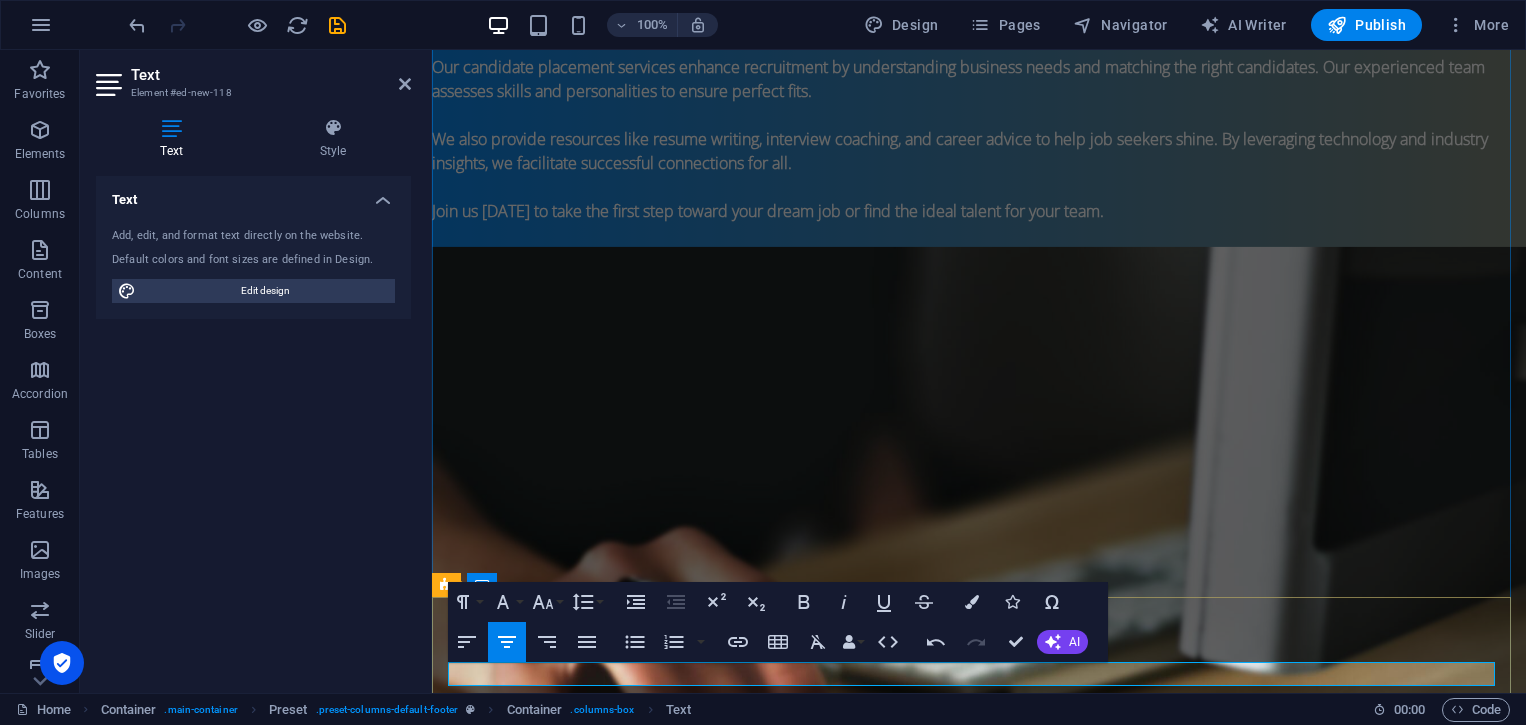 click on "SSBfy" at bounding box center (979, 1849) 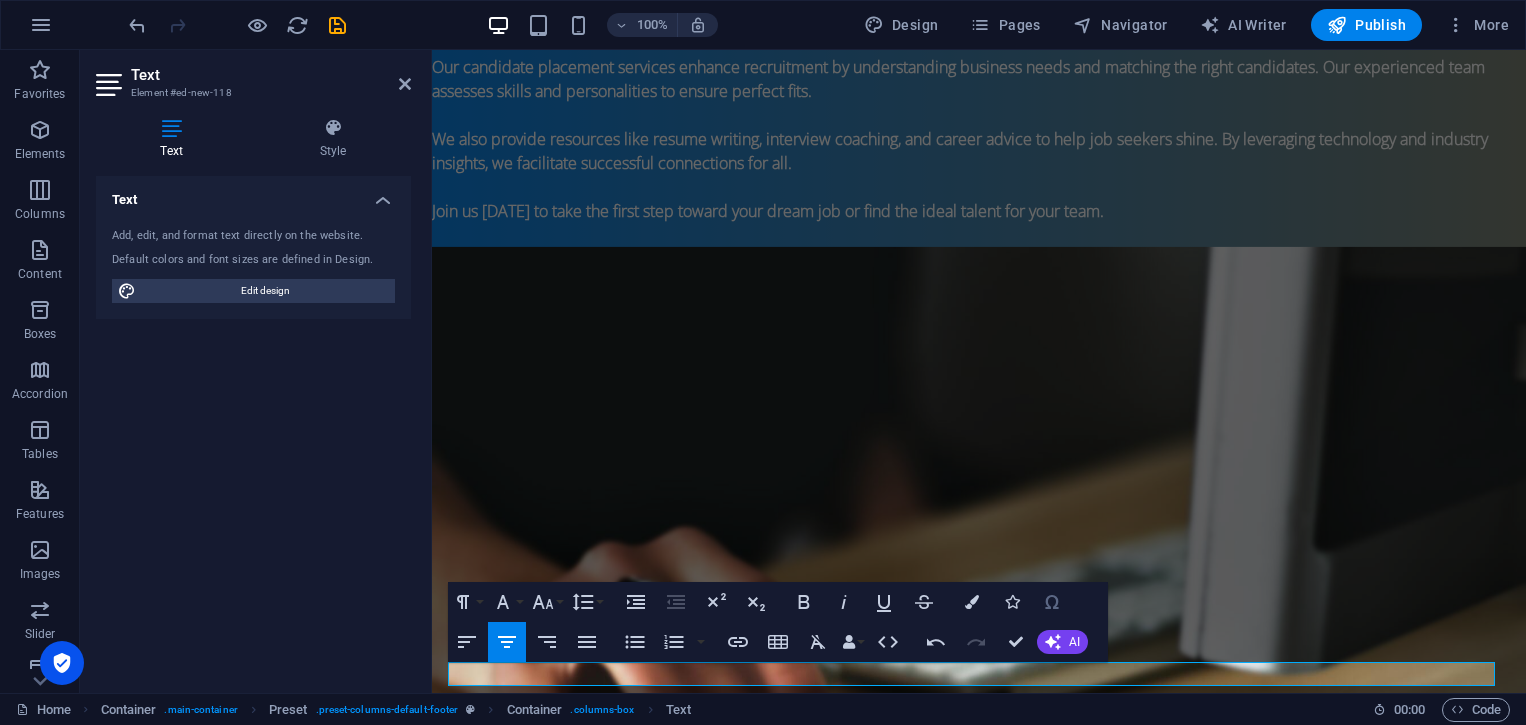 click 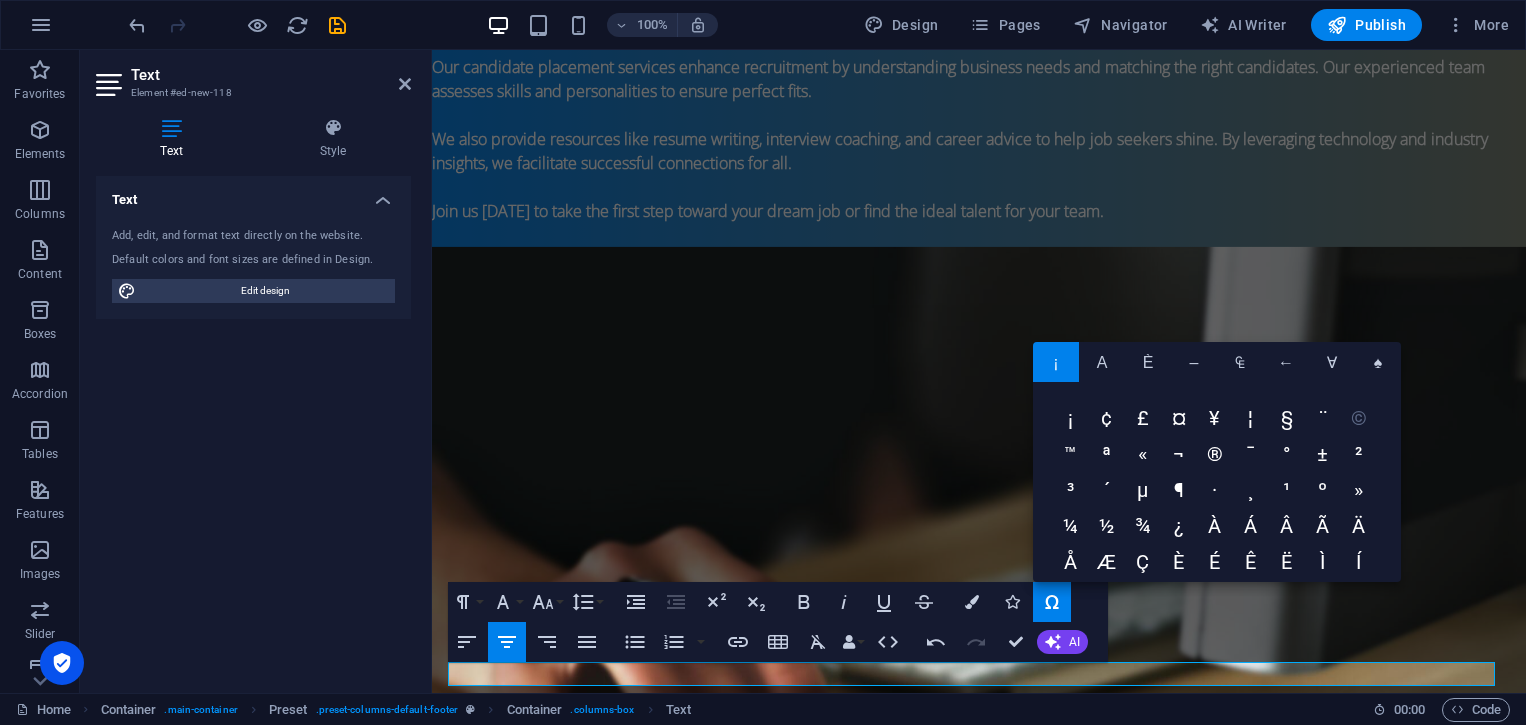 click on "©" at bounding box center (1359, 420) 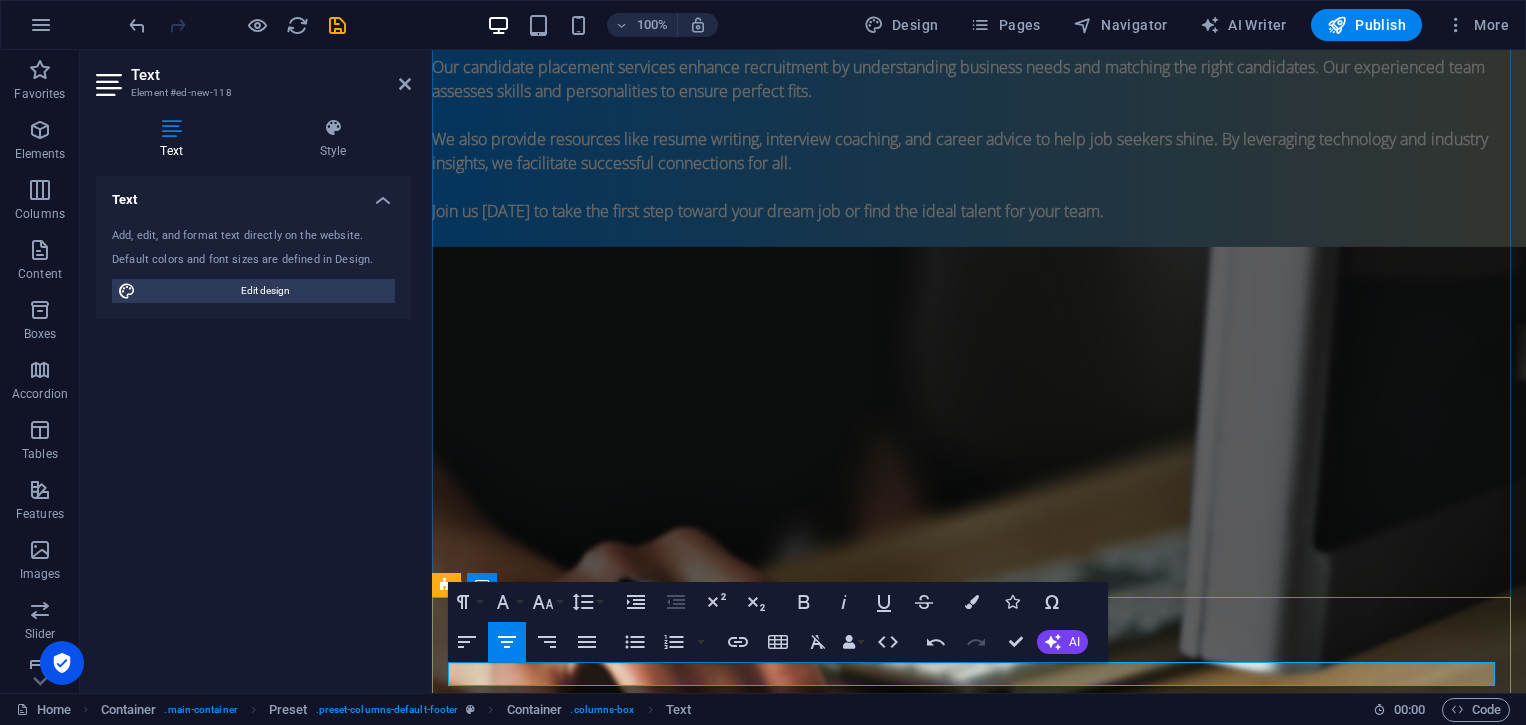 scroll, scrollTop: 1406, scrollLeft: 0, axis: vertical 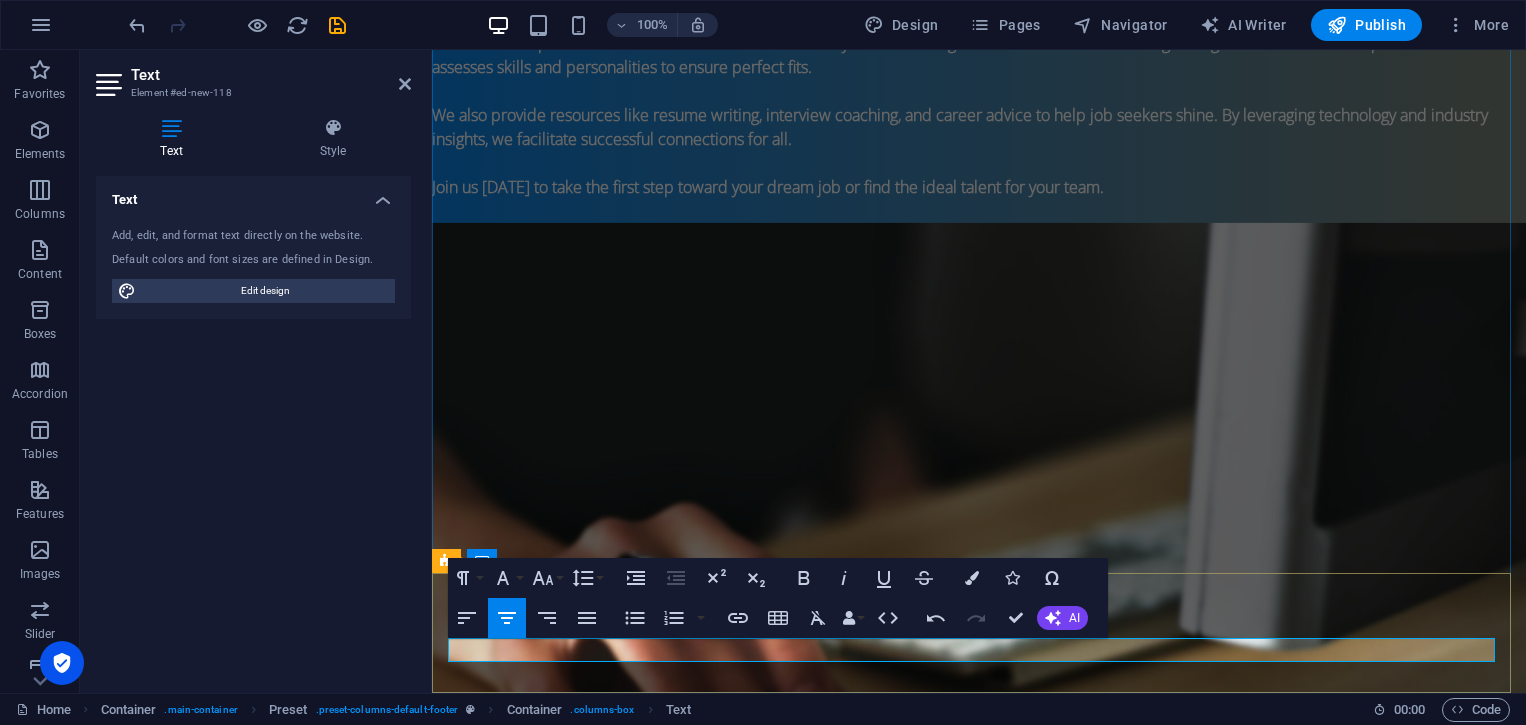 click on "© JobMedium.com | Designed by SSBfy" at bounding box center (979, 1825) 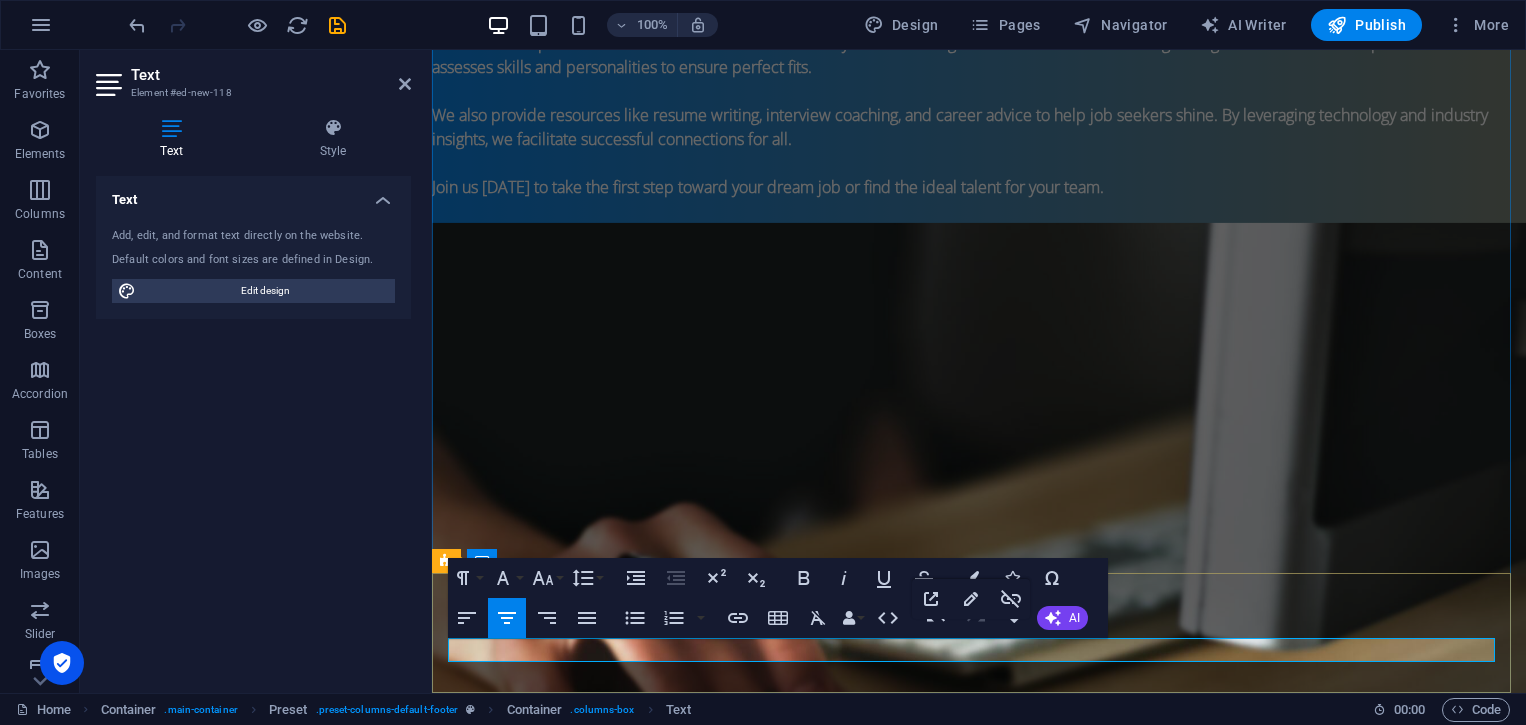 click on "© JobMedium.com | Designed by SSBfy" at bounding box center (979, 1825) 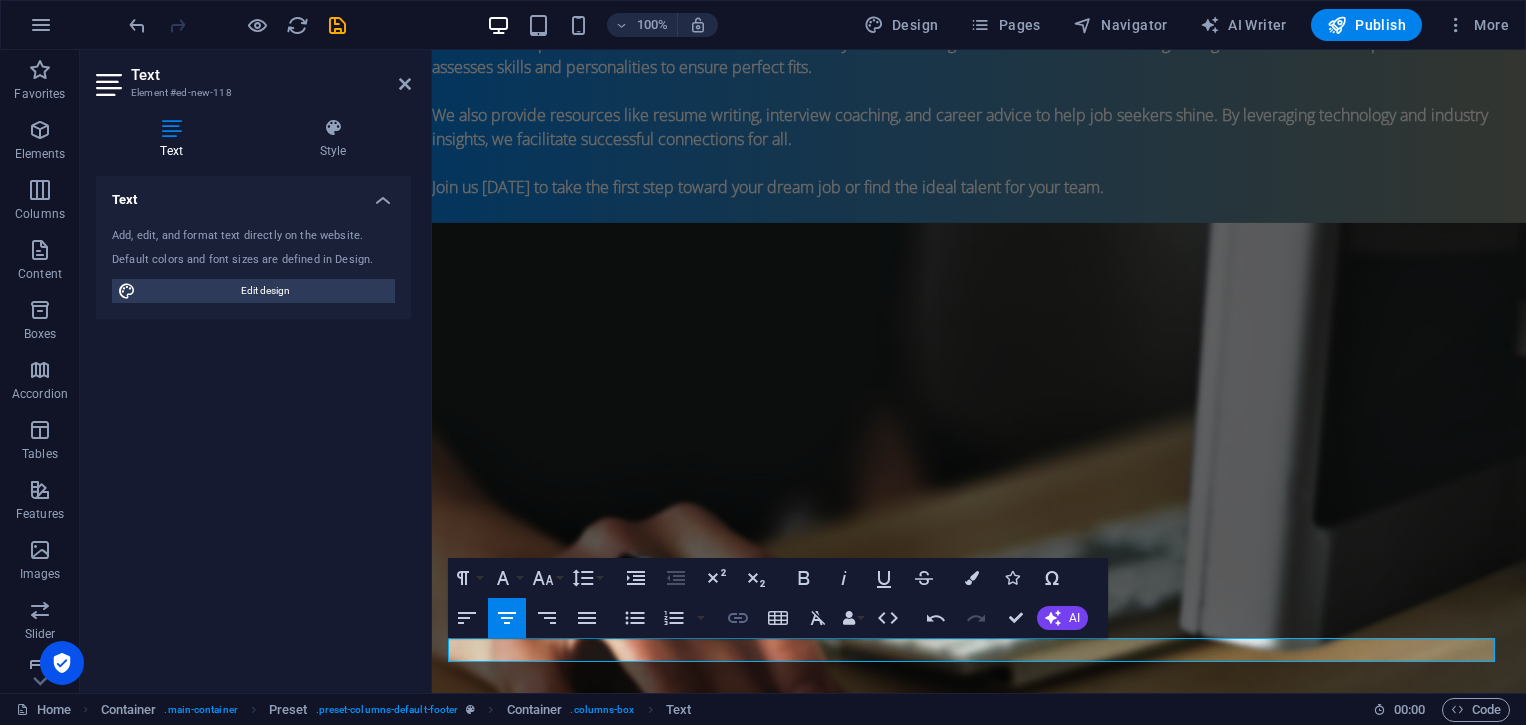 click 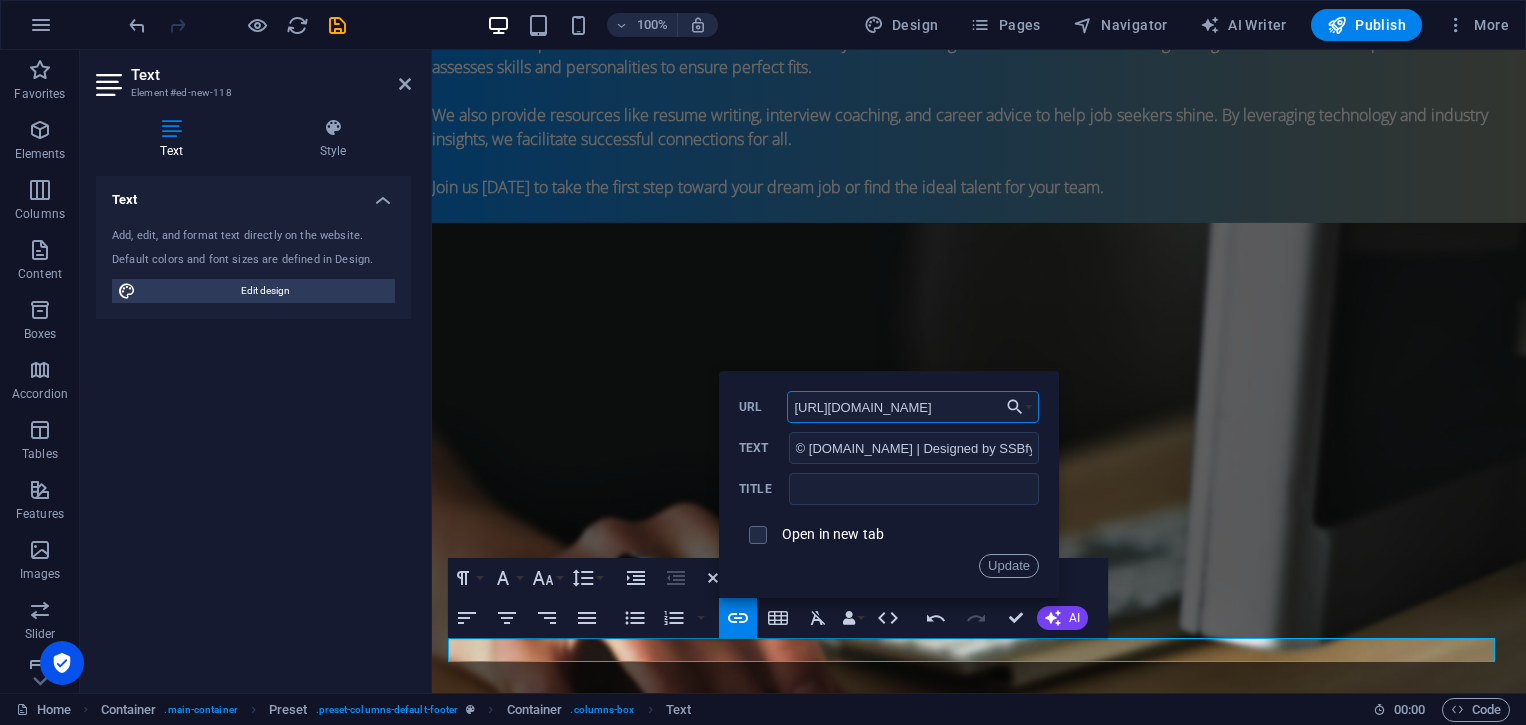 drag, startPoint x: 896, startPoint y: 411, endPoint x: 760, endPoint y: 421, distance: 136.36716 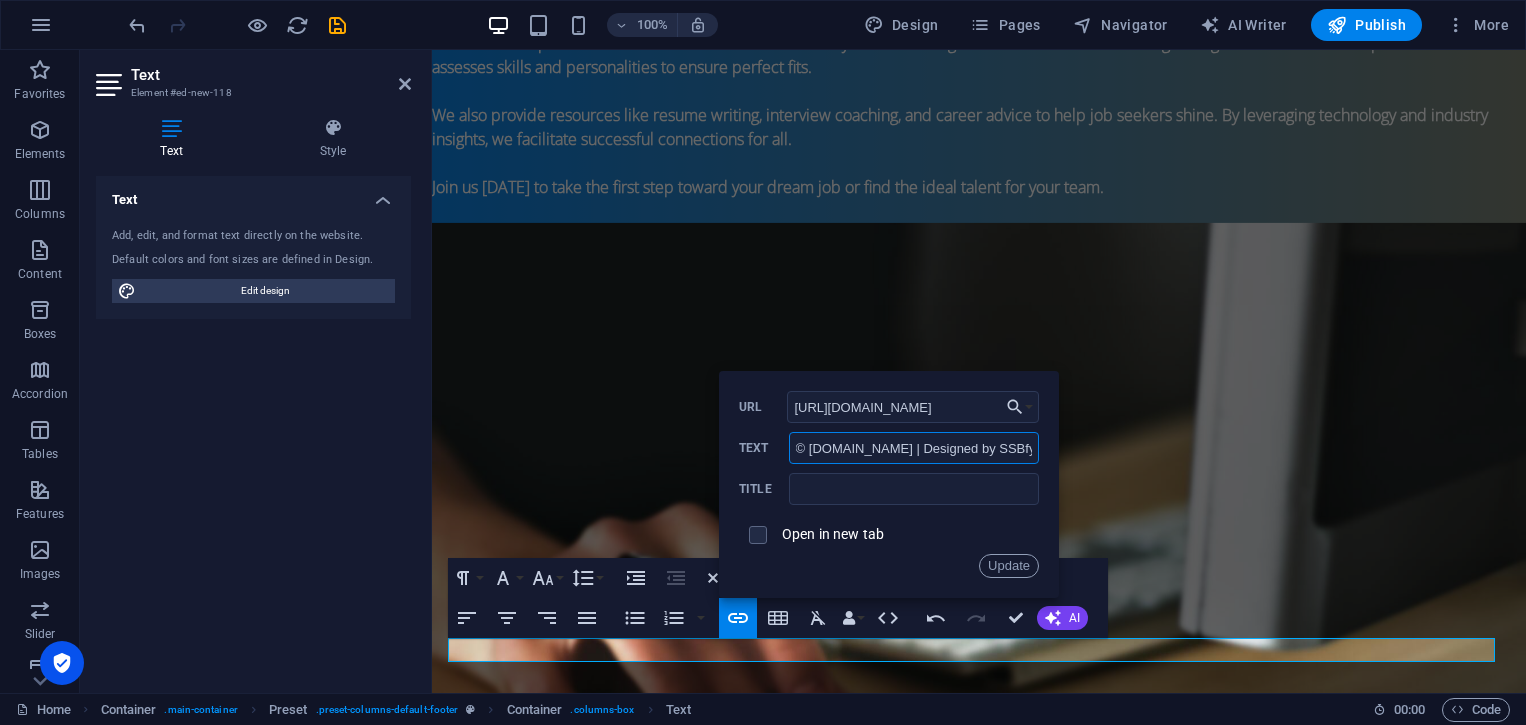 drag, startPoint x: 989, startPoint y: 450, endPoint x: 776, endPoint y: 447, distance: 213.02112 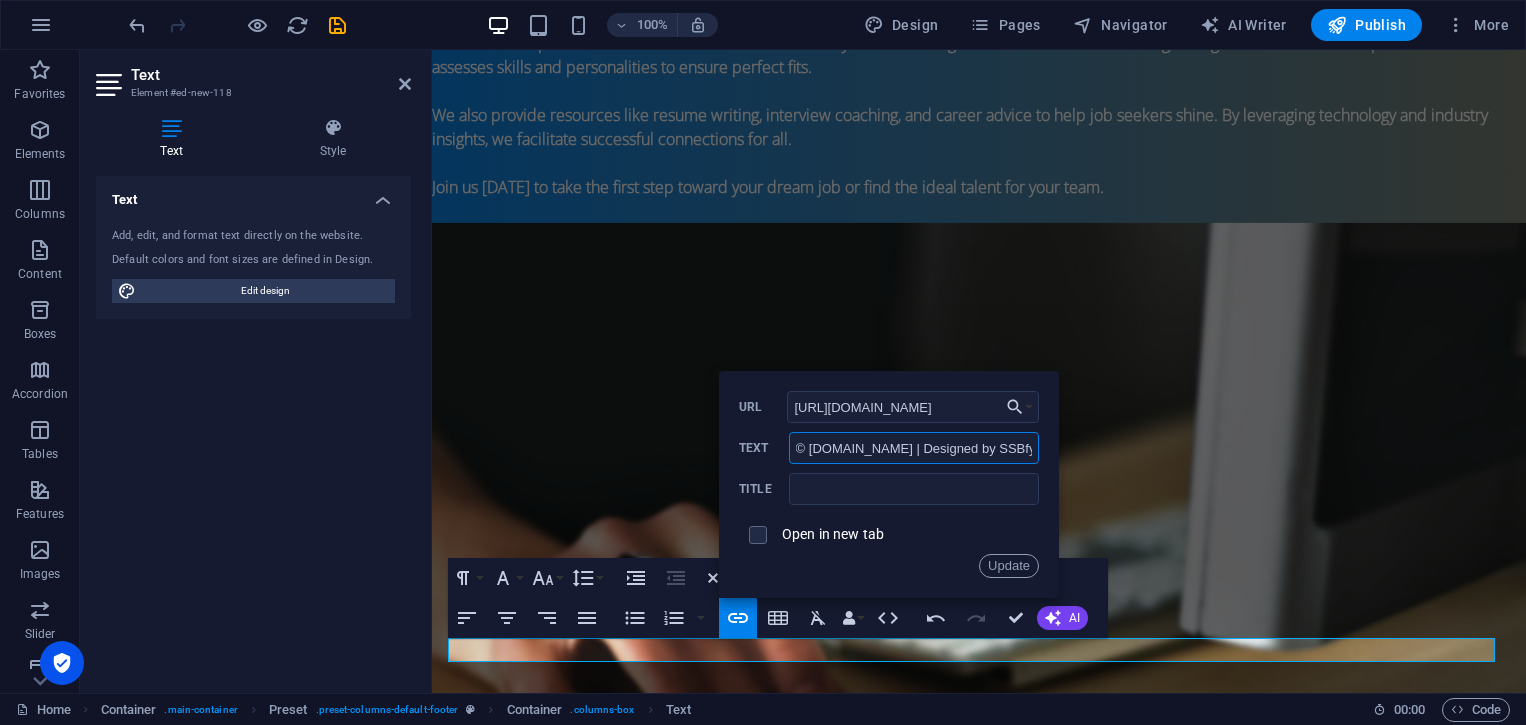 click on "© JobMedium.com | Designed by SSBfy Text" at bounding box center [889, 448] 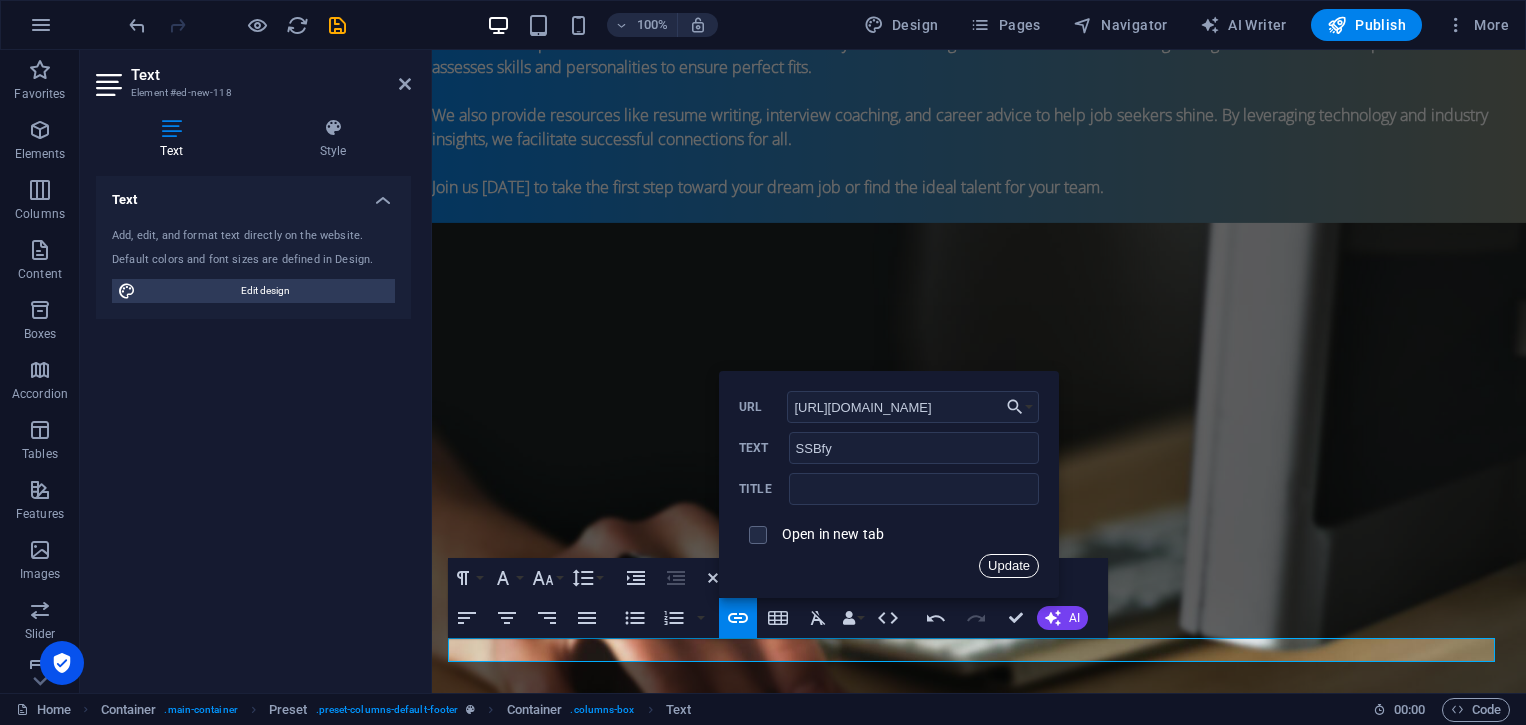 click on "Update" at bounding box center (1009, 566) 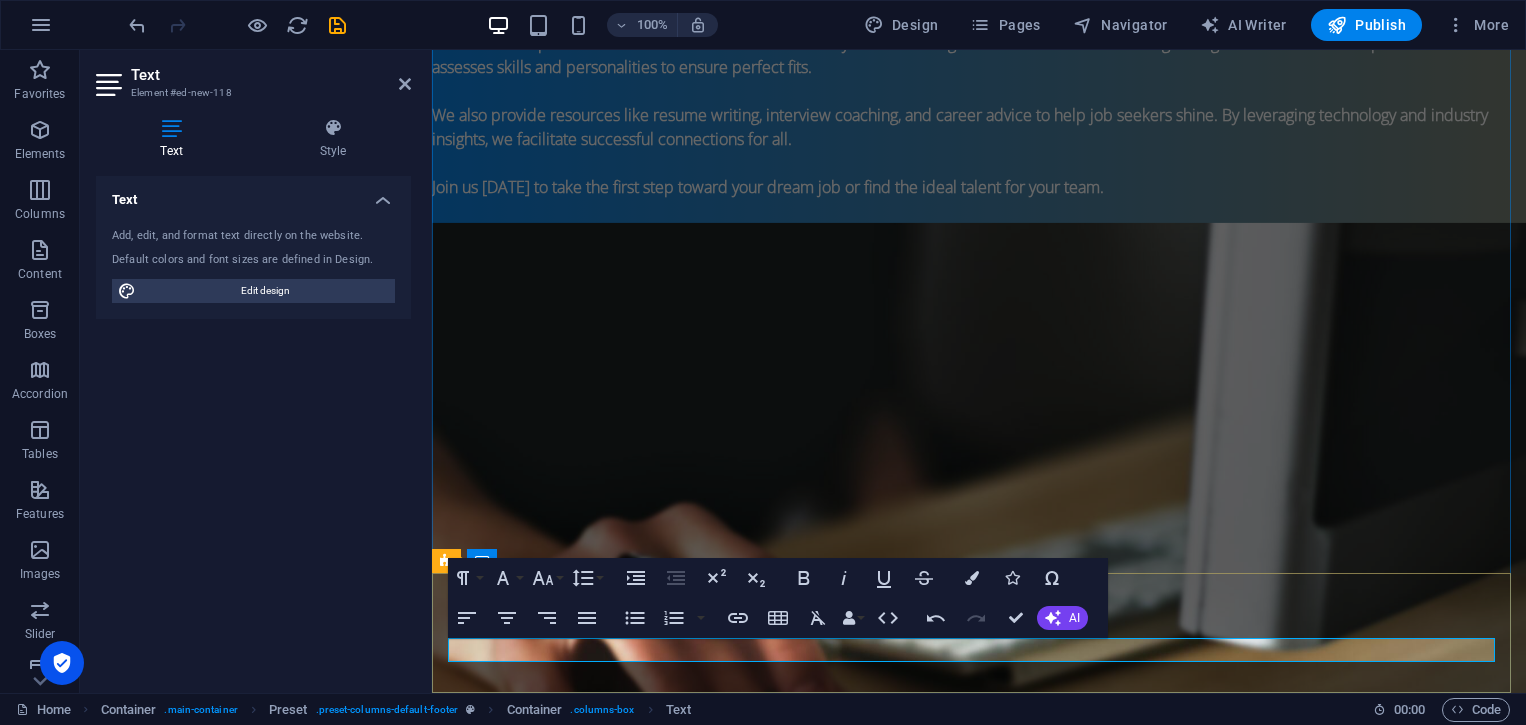 click on "SSBfy" at bounding box center [979, 1825] 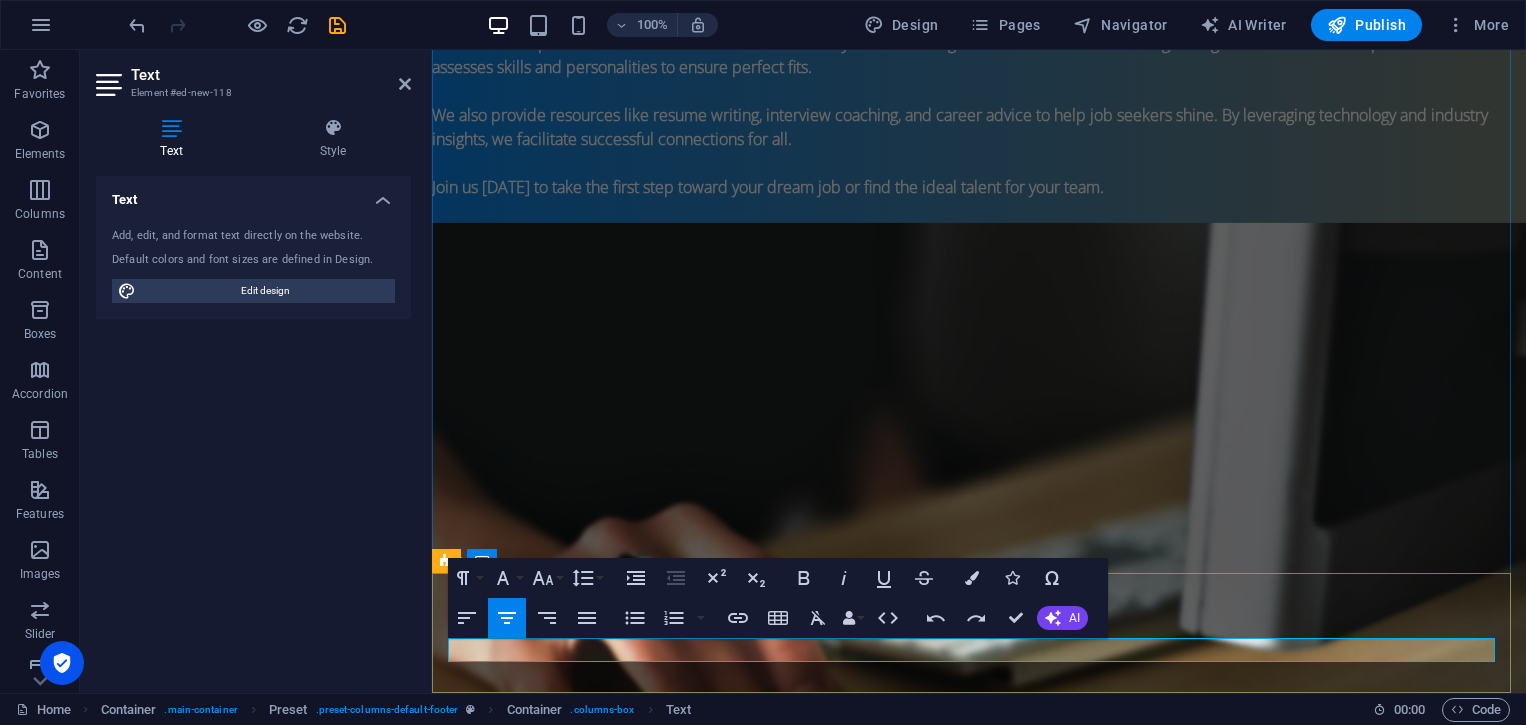 drag, startPoint x: 1130, startPoint y: 643, endPoint x: 826, endPoint y: 647, distance: 304.0263 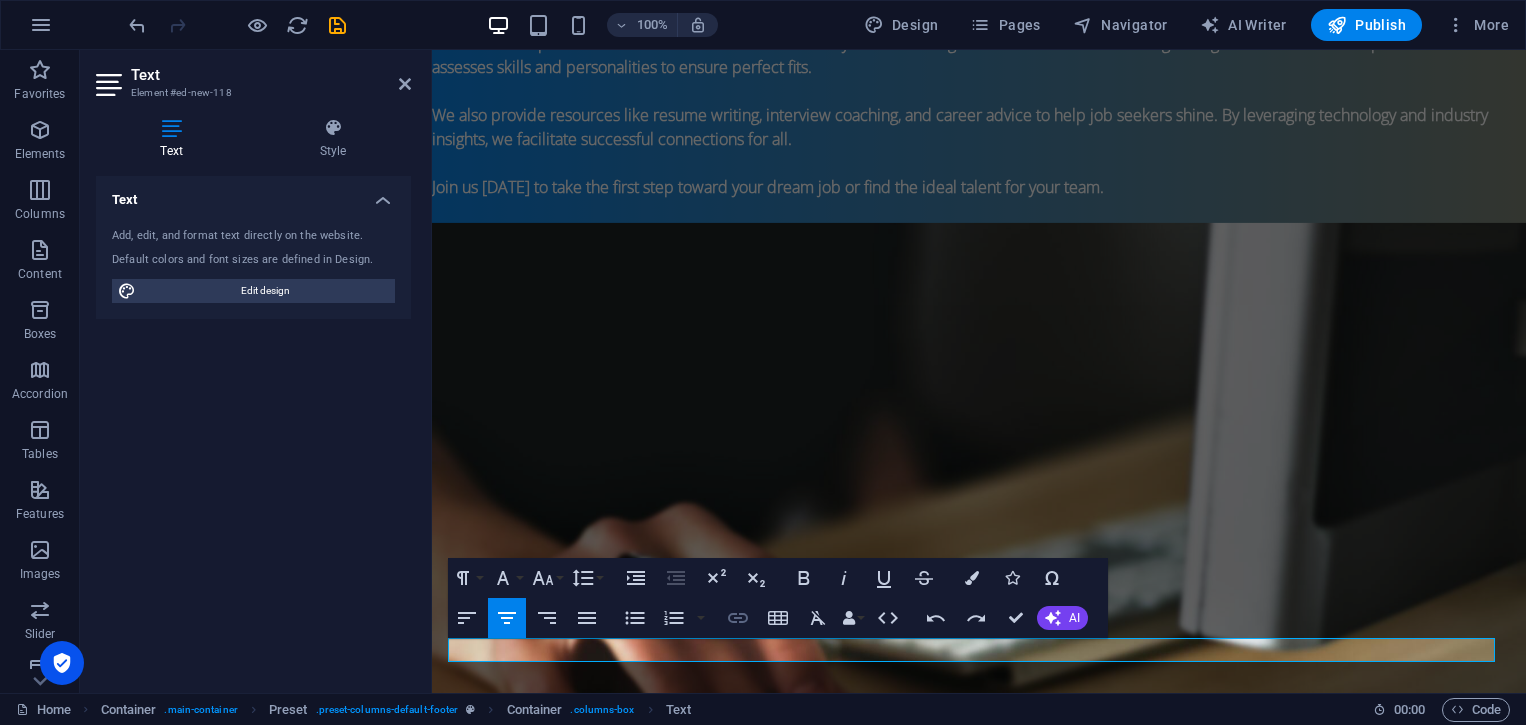 type on "© JobMedium.com | Designed by SSBfy" 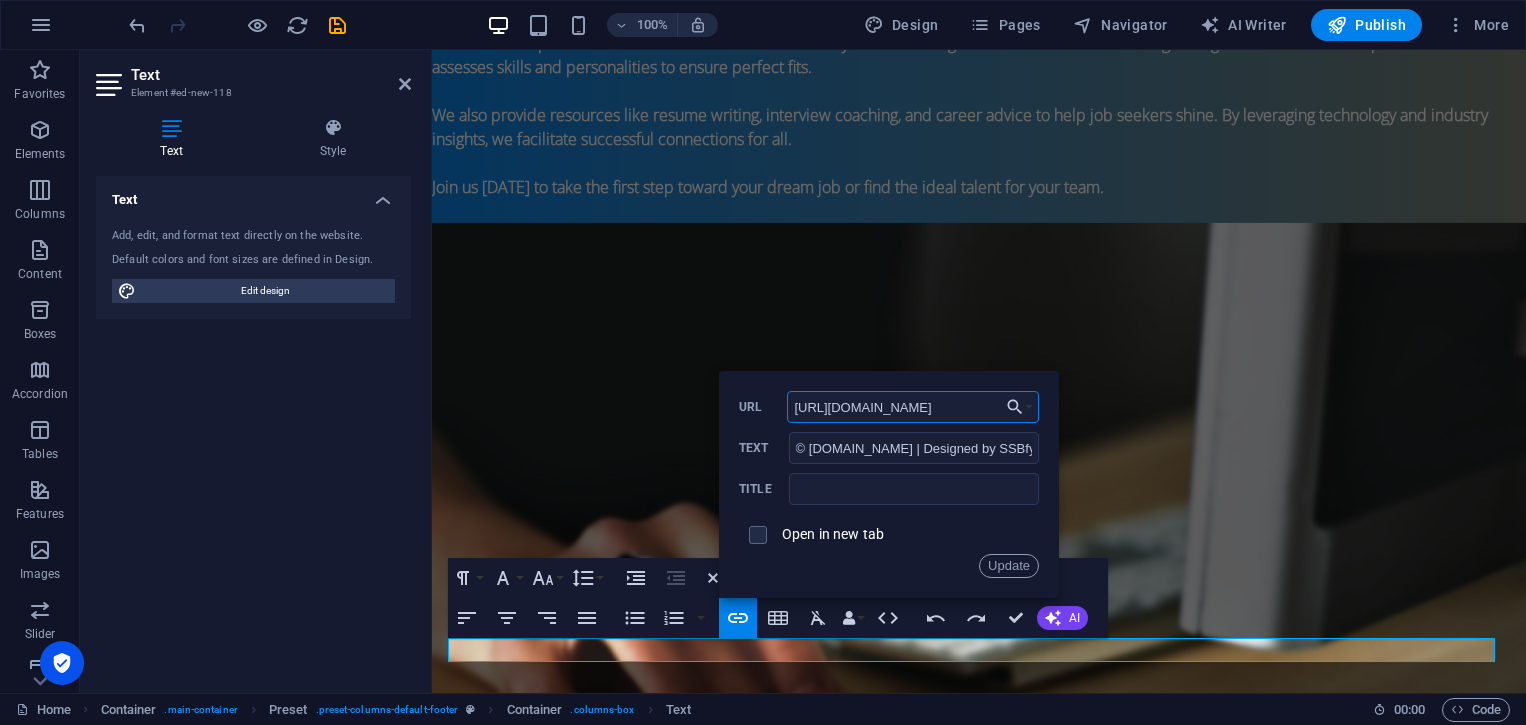 click on "https://ssbfy.com" at bounding box center [913, 407] 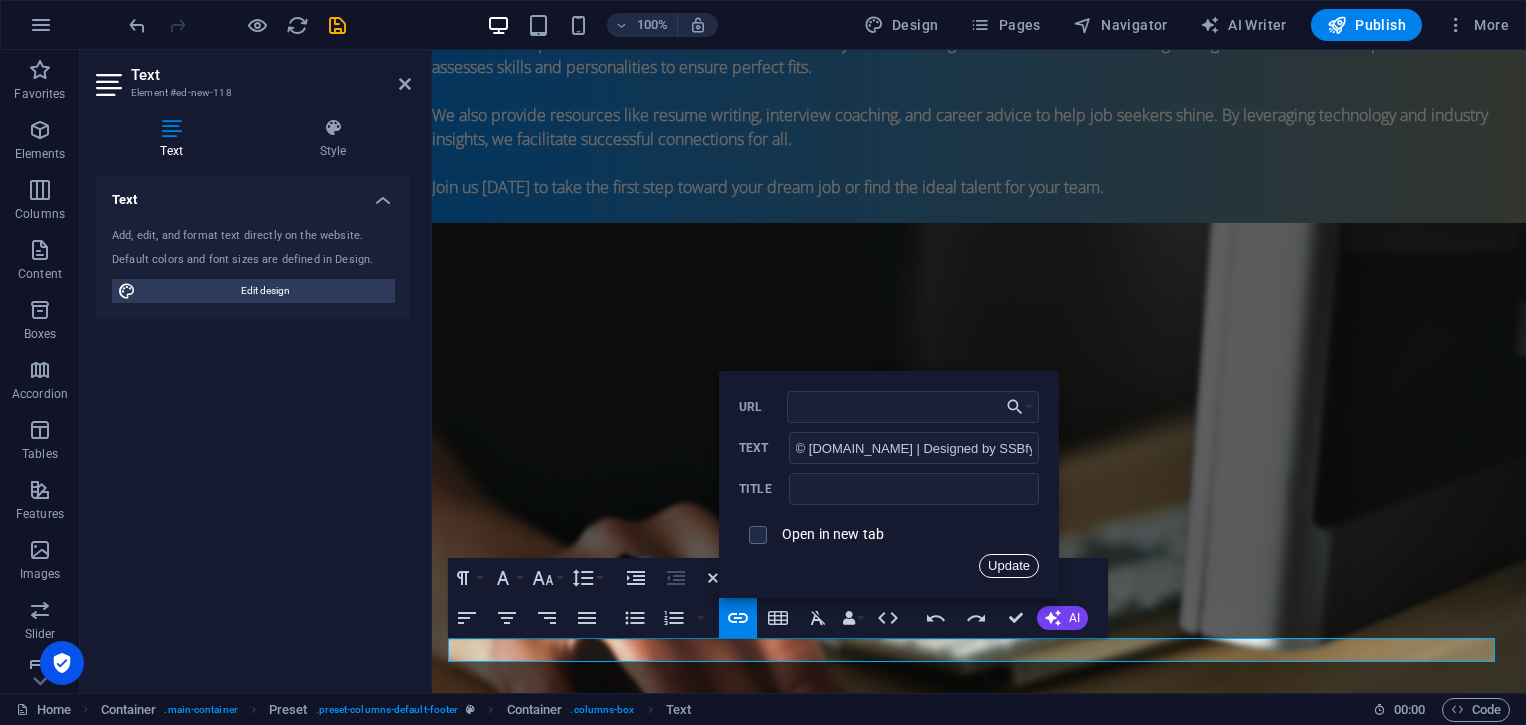 click on "Update" at bounding box center [1009, 566] 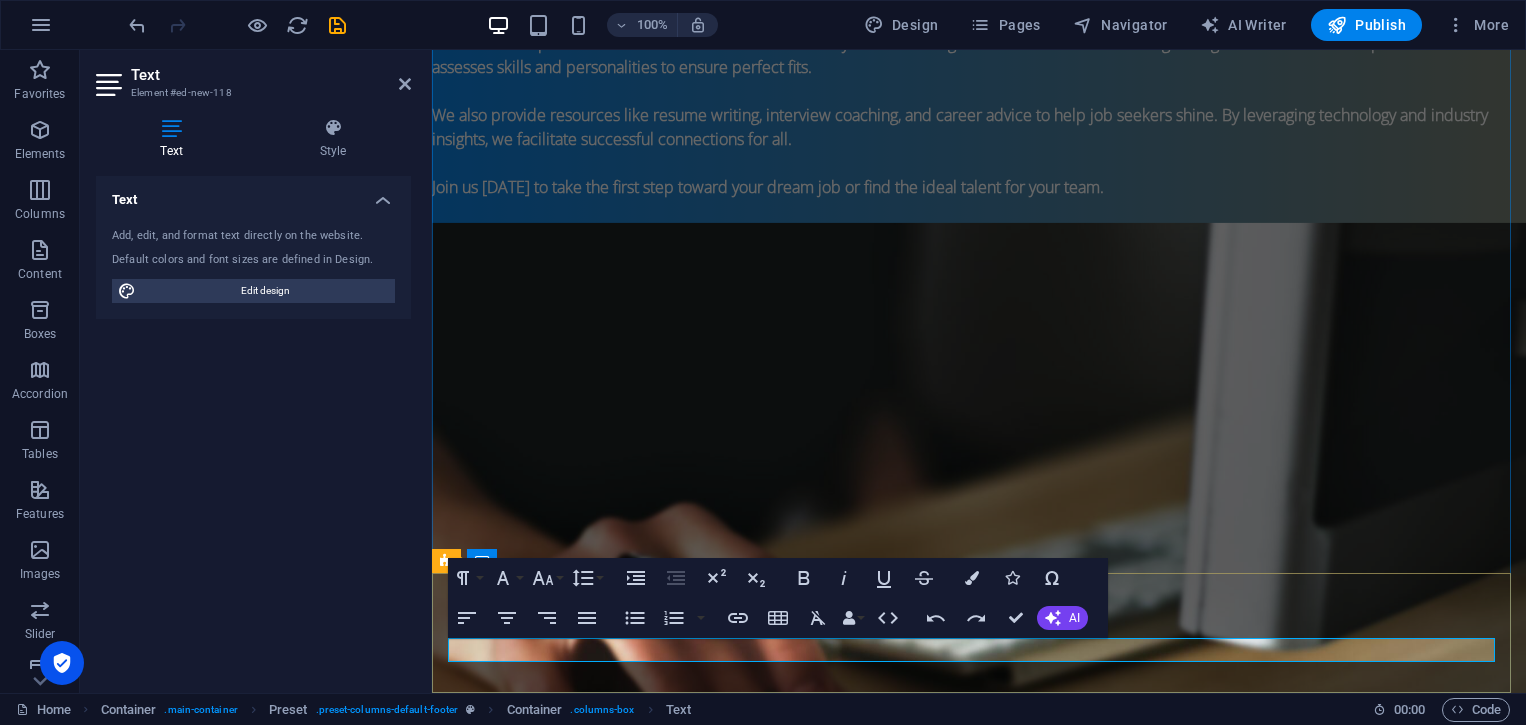 click on "© JobMedium.com | Designed by SSBfy" at bounding box center (979, 1825) 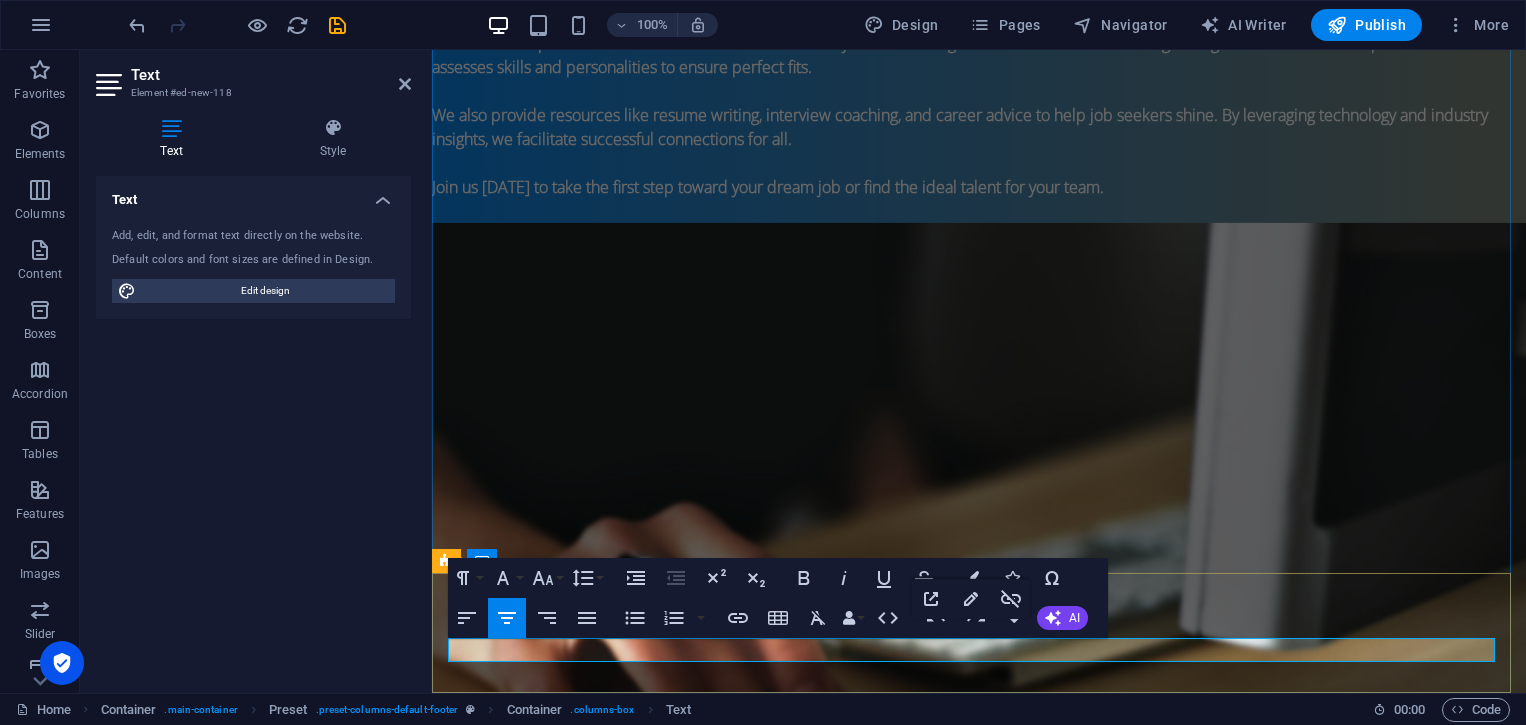 drag, startPoint x: 828, startPoint y: 652, endPoint x: 1116, endPoint y: 645, distance: 288.08505 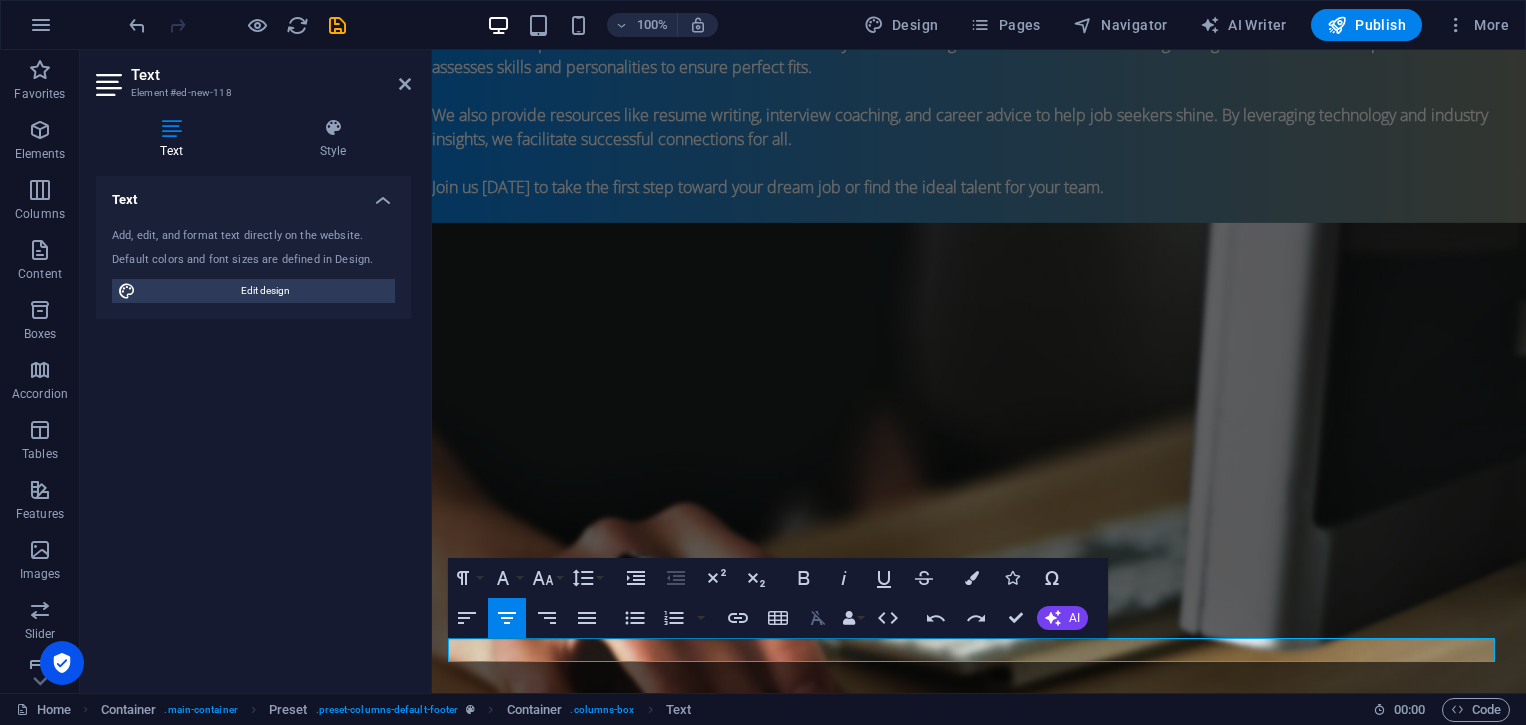 click 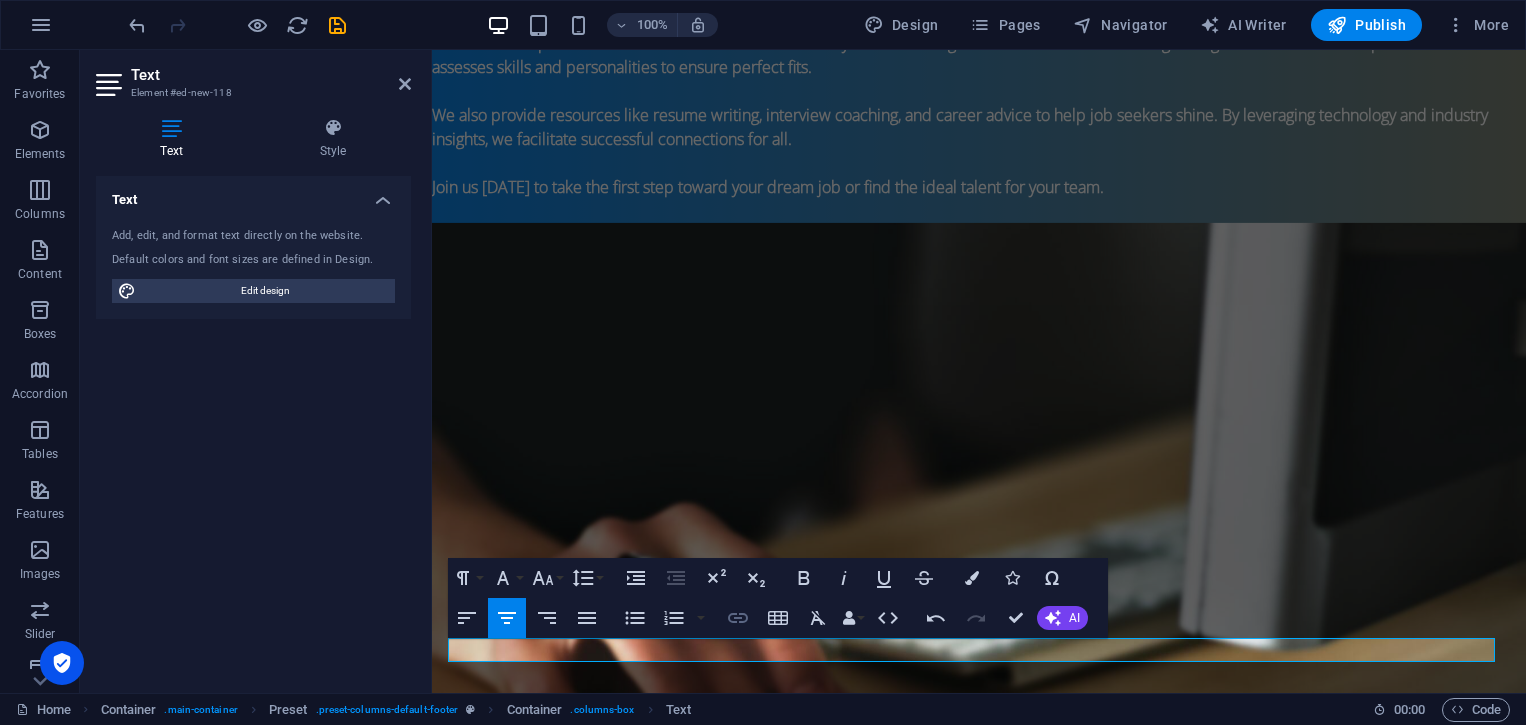 type on "https://ssbfy.com" 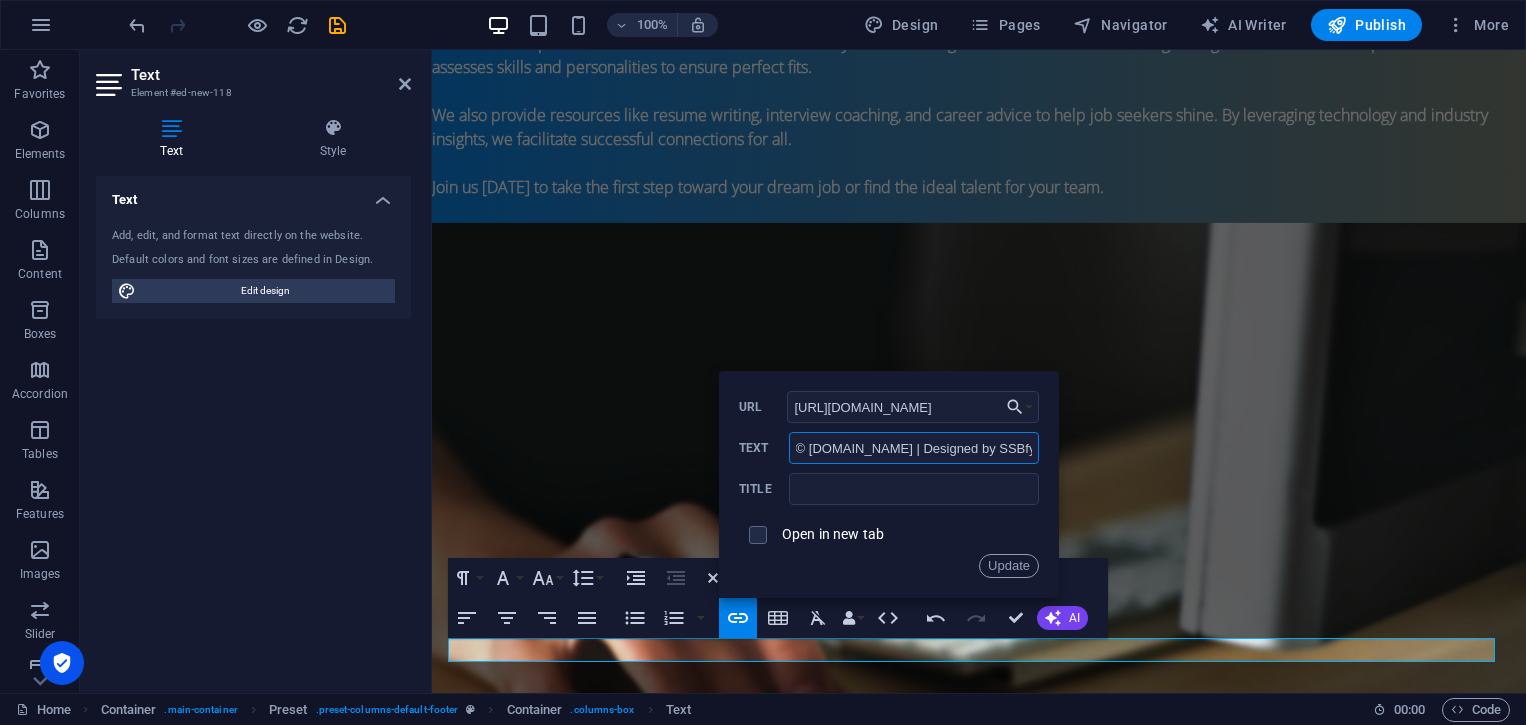 click on "© JobMedium.com | Designed by SSBfy" at bounding box center (914, 448) 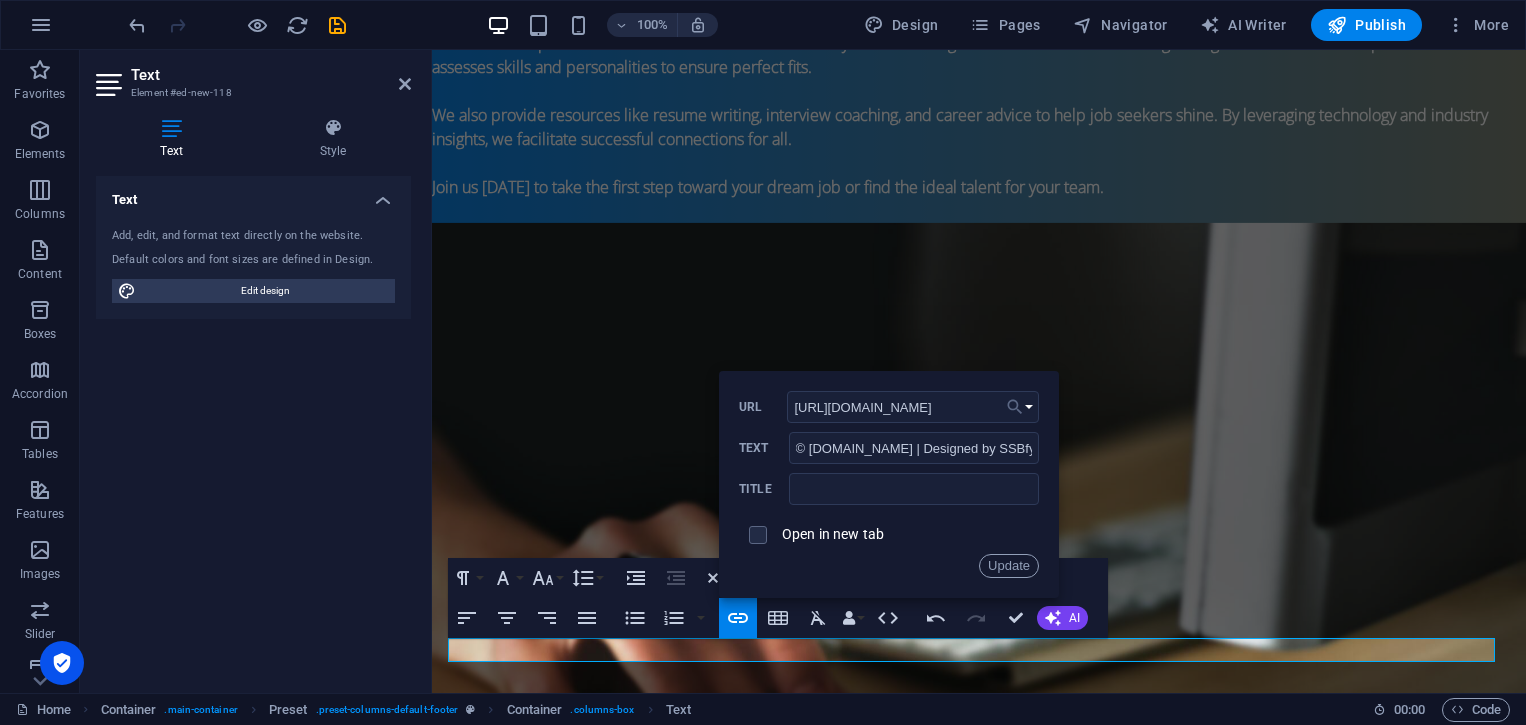 click on "Choose Link" at bounding box center [1020, 407] 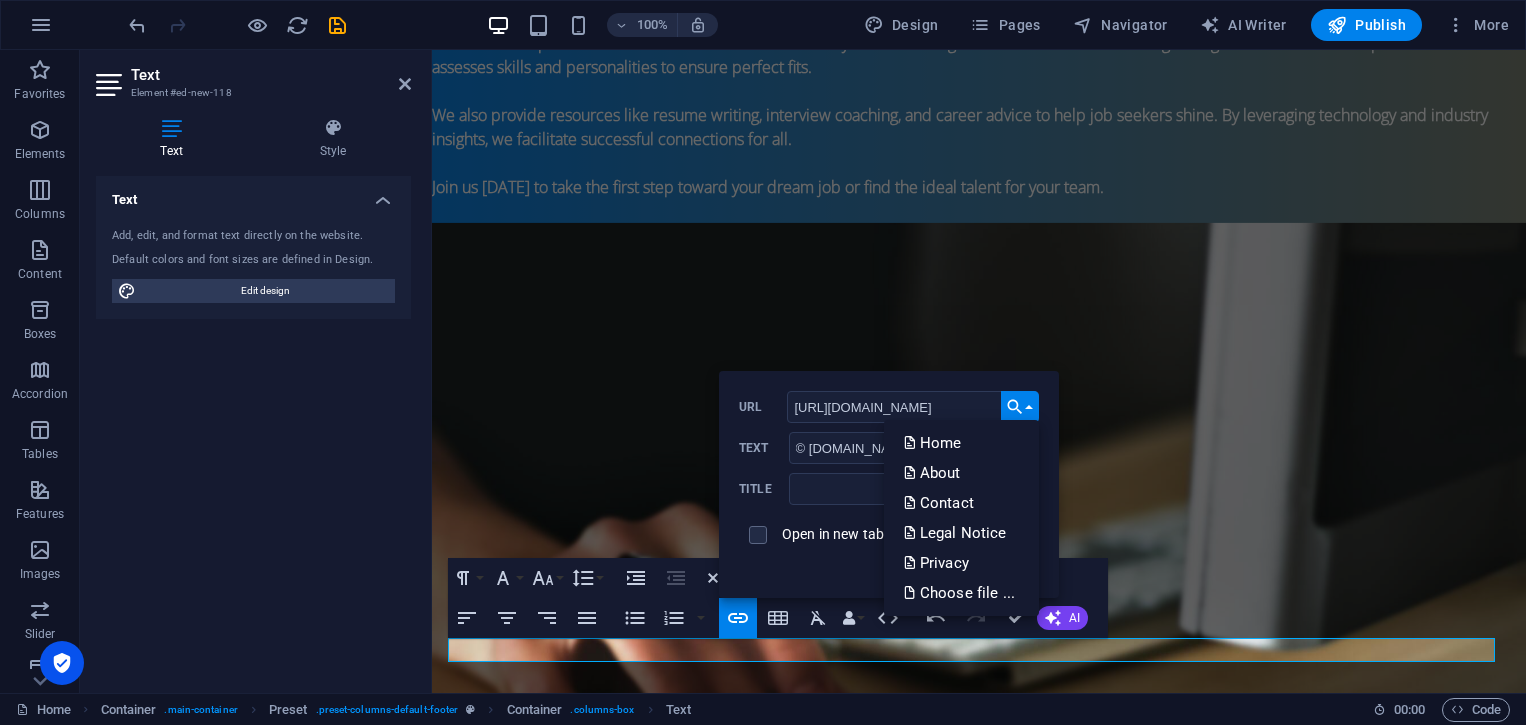 click on "Choose Link" at bounding box center [1020, 407] 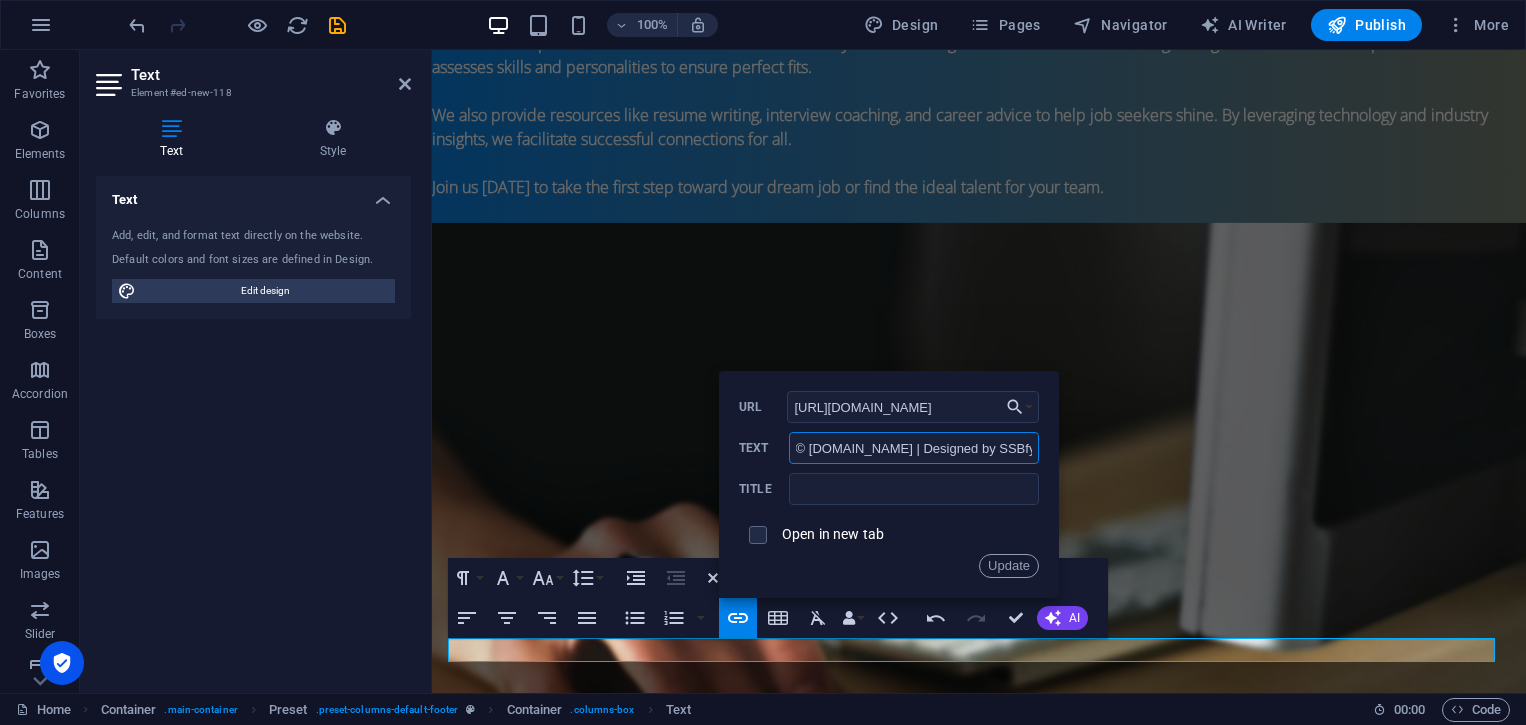 click on "© JobMedium.com | Designed by SSBfy" at bounding box center (914, 448) 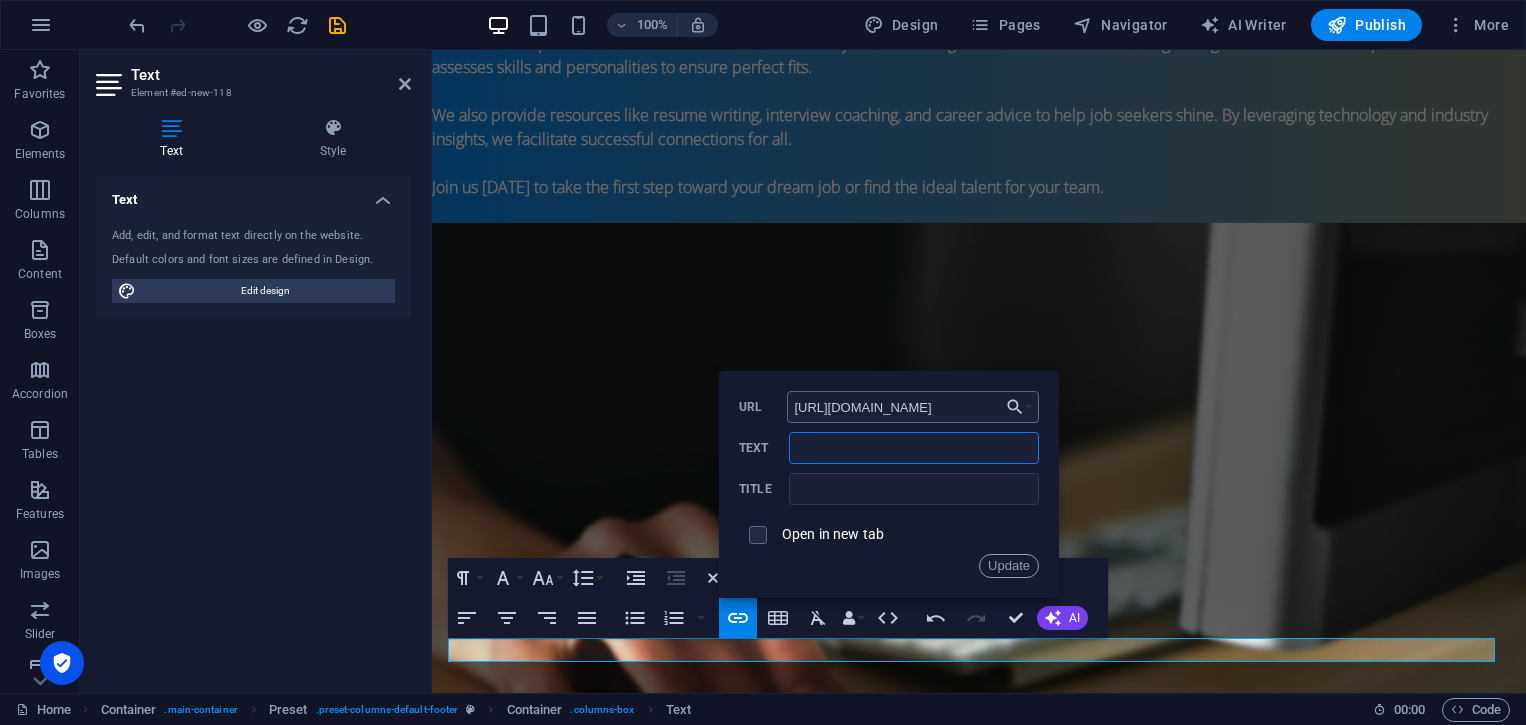 type 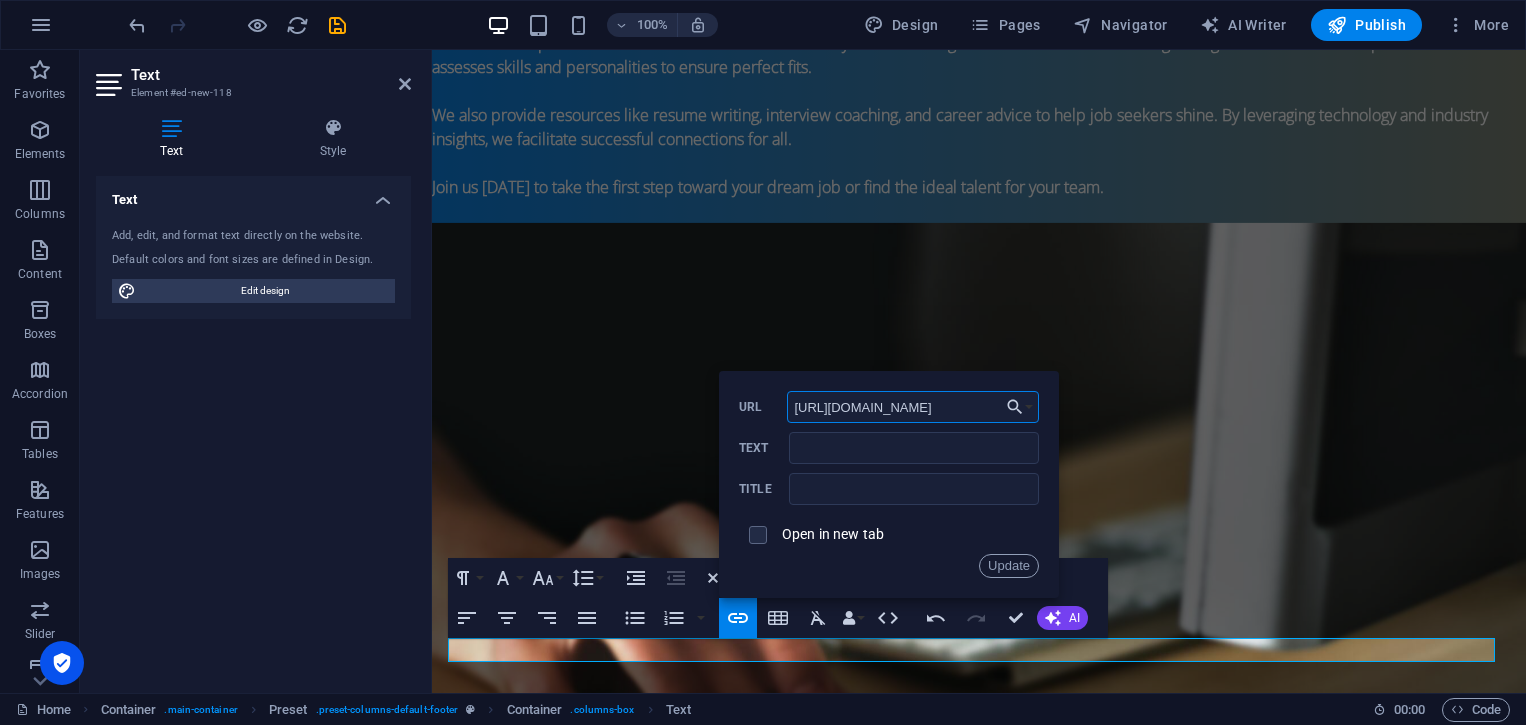 drag, startPoint x: 1330, startPoint y: 451, endPoint x: 706, endPoint y: 393, distance: 626.6897 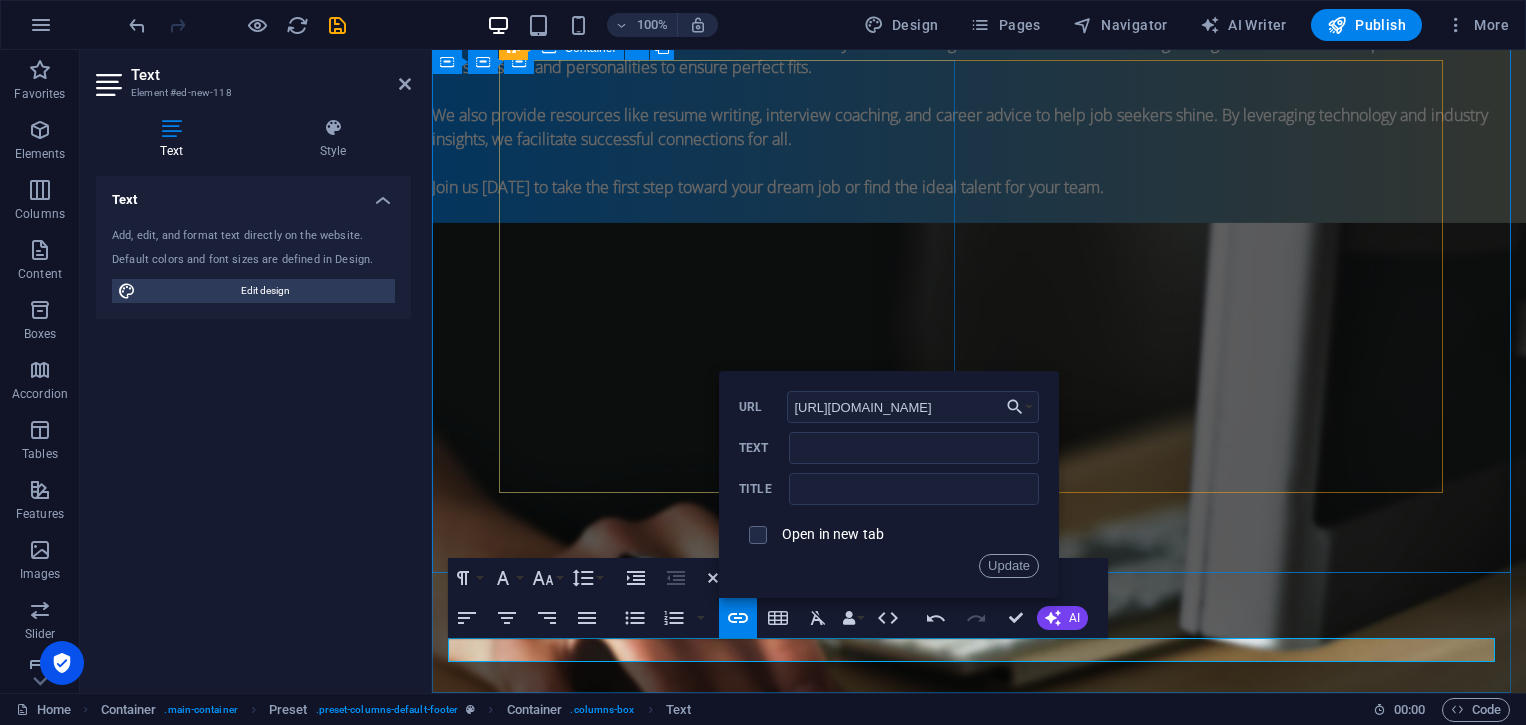 scroll, scrollTop: 1382, scrollLeft: 0, axis: vertical 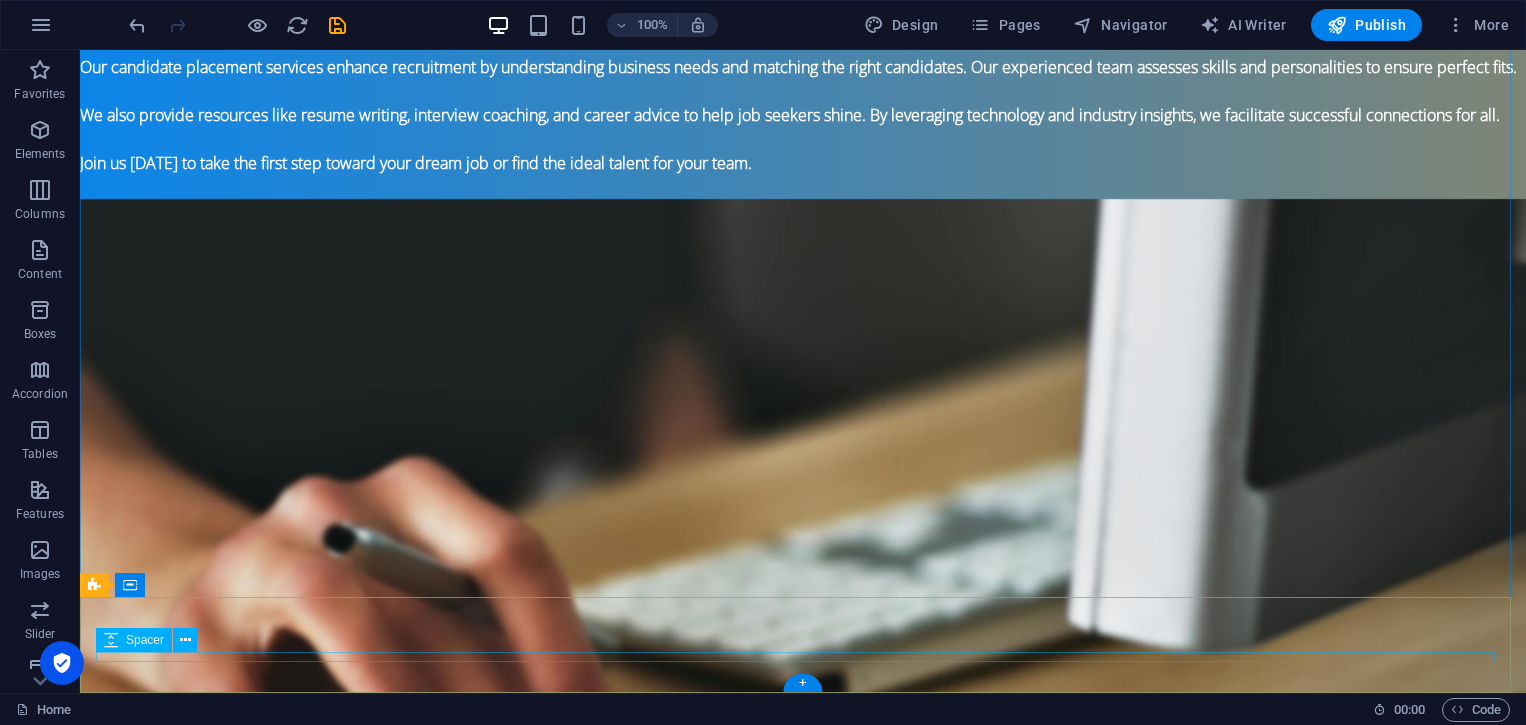 click at bounding box center (803, 1784) 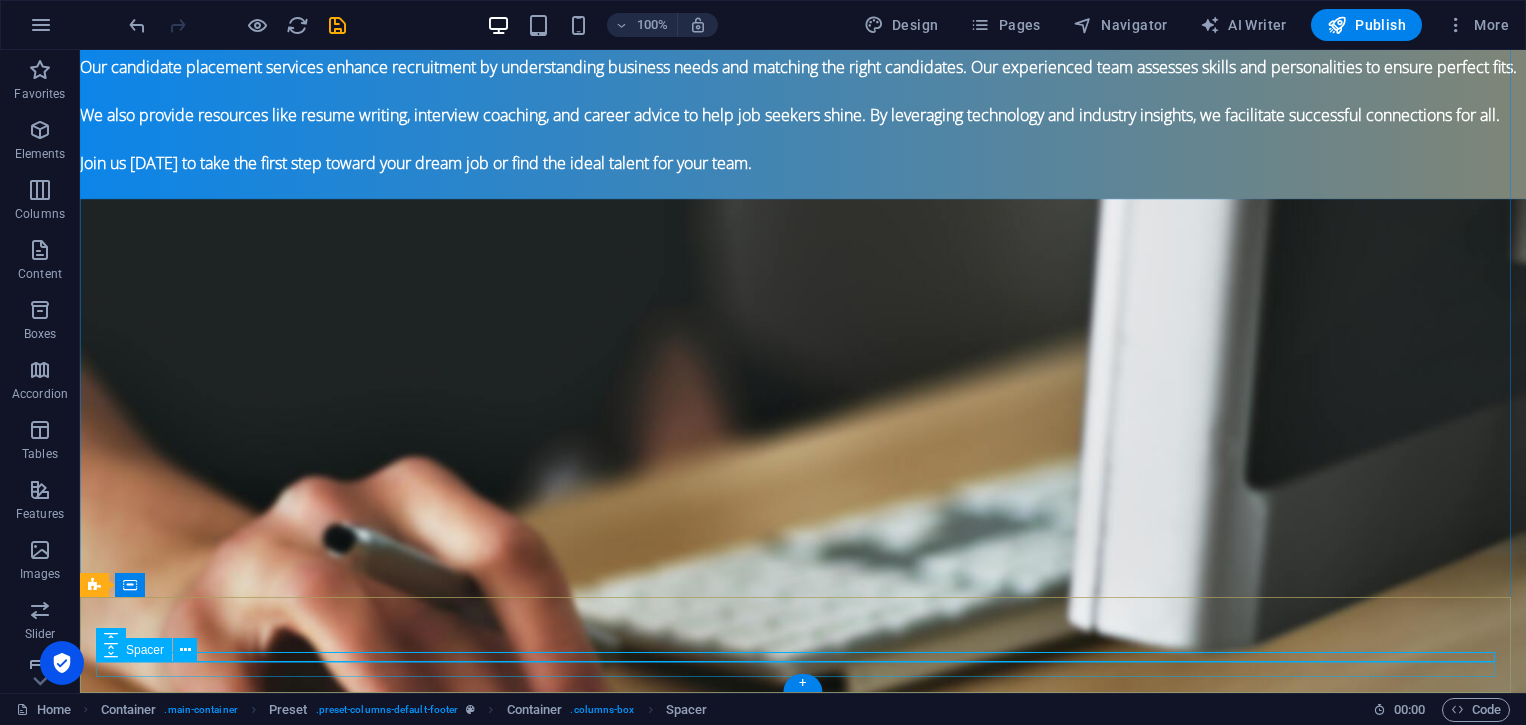 click at bounding box center (803, 1796) 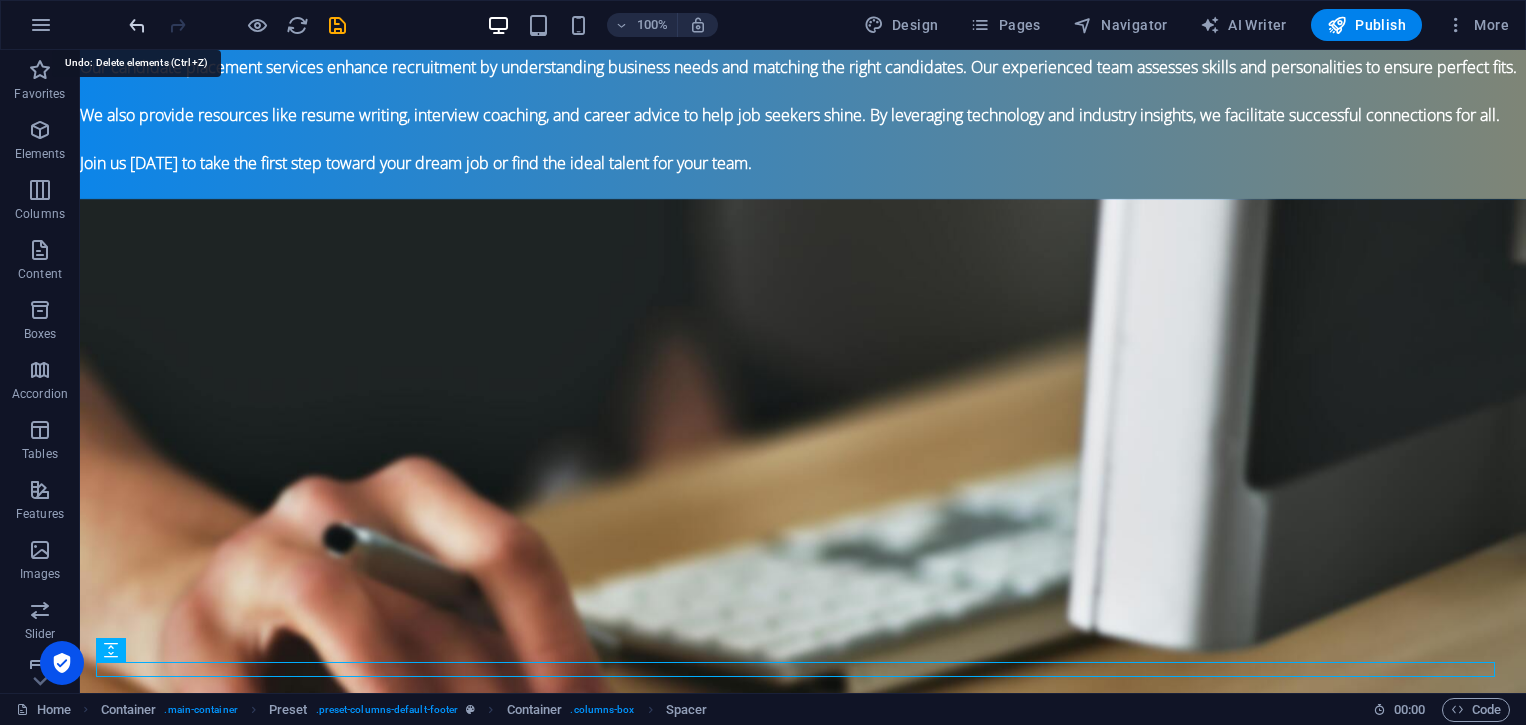 click at bounding box center [137, 25] 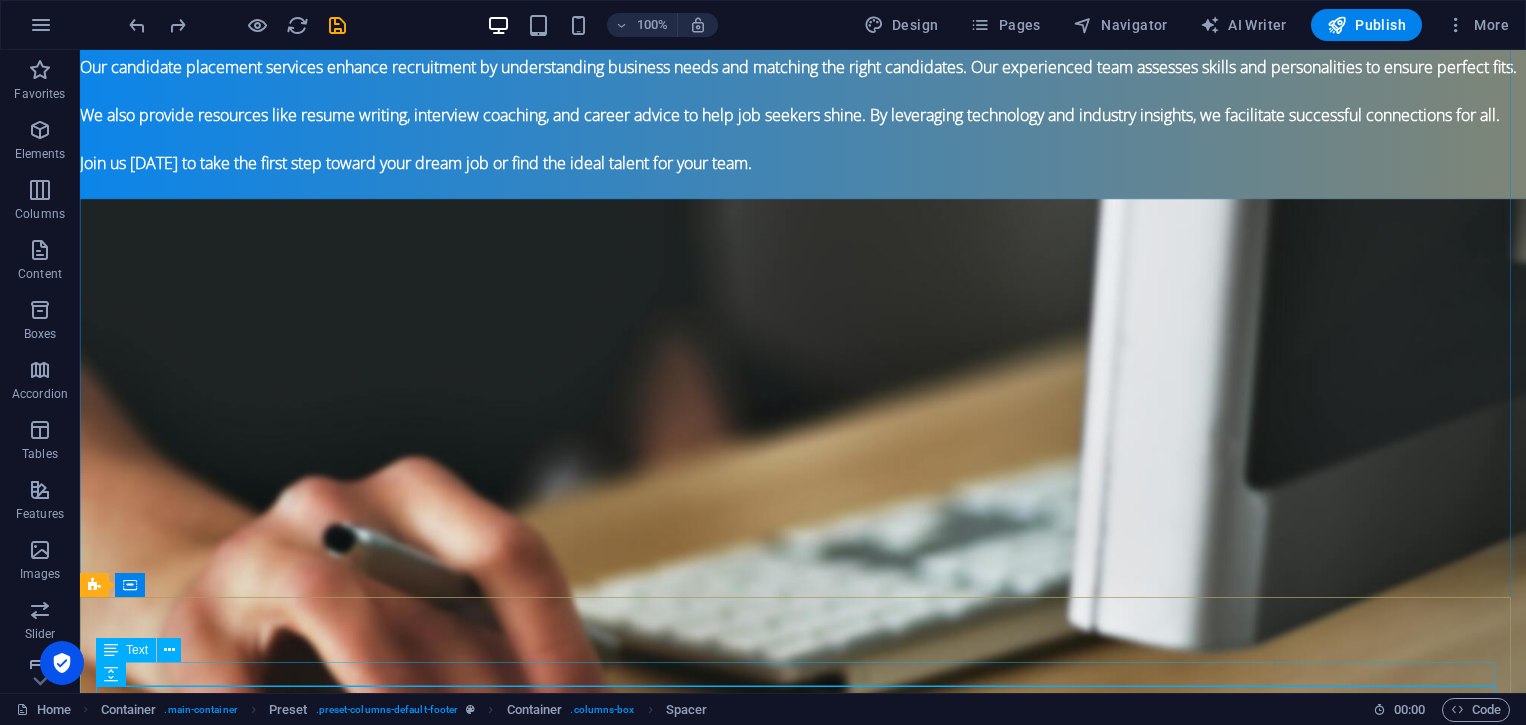 click on "© JobMedium.com | Designed by SSBfy" at bounding box center [803, 1801] 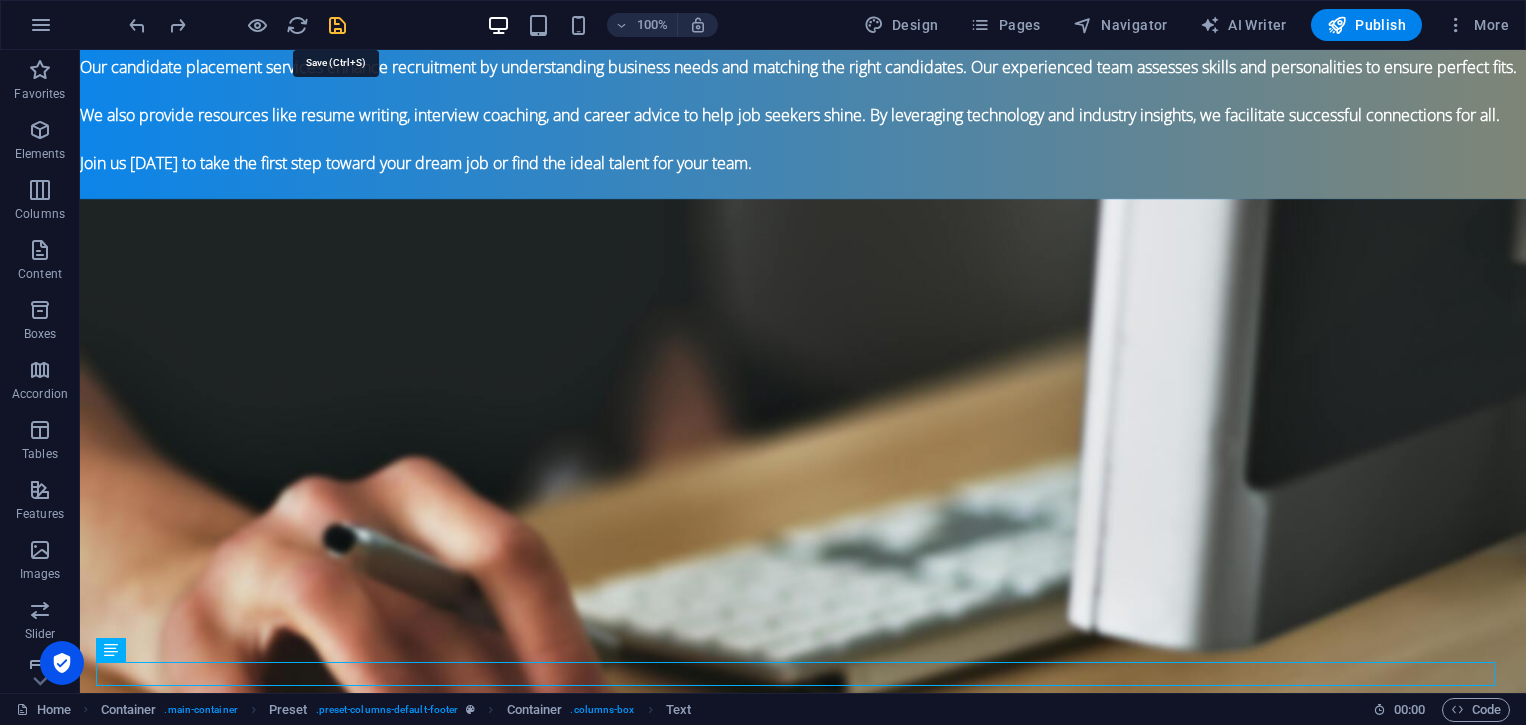click at bounding box center (337, 25) 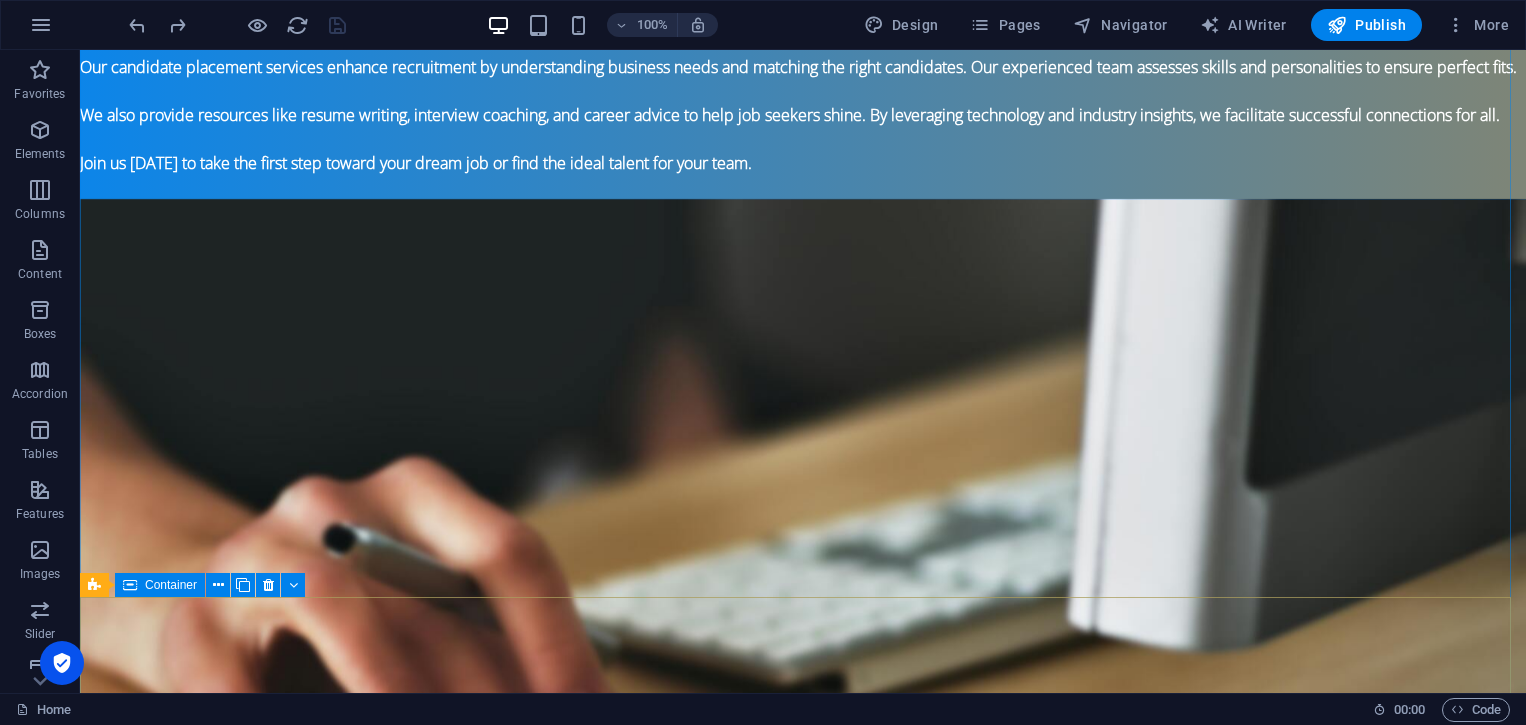 scroll, scrollTop: 1406, scrollLeft: 0, axis: vertical 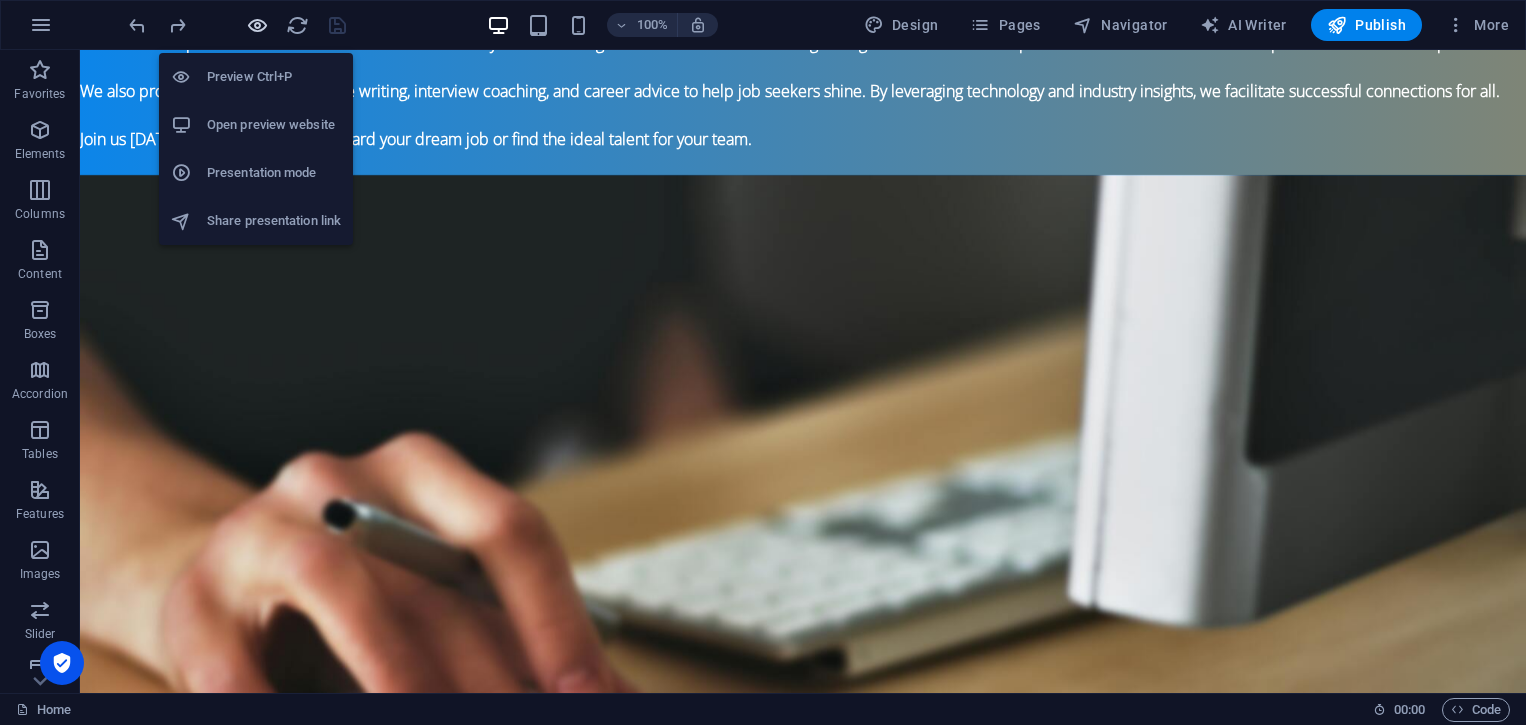 click at bounding box center [257, 25] 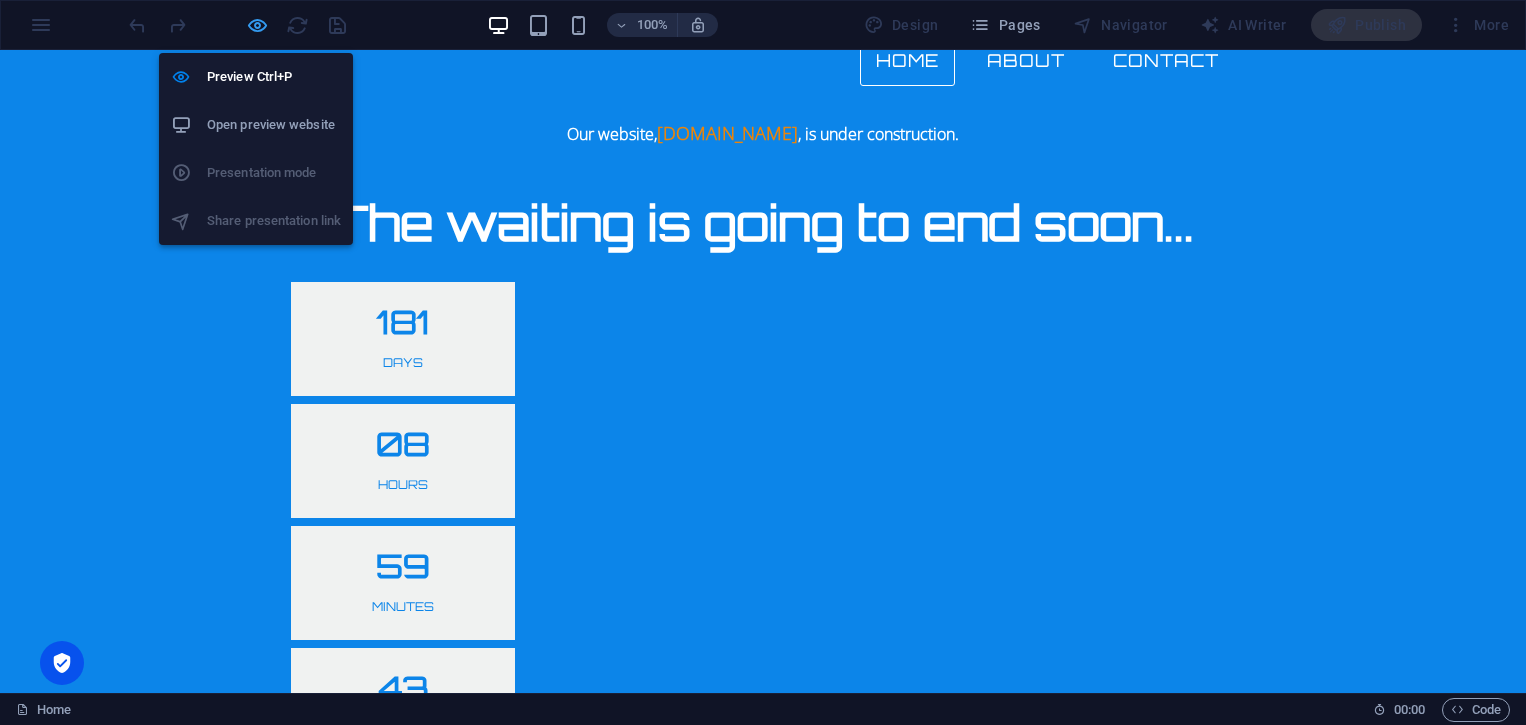 scroll, scrollTop: 77, scrollLeft: 0, axis: vertical 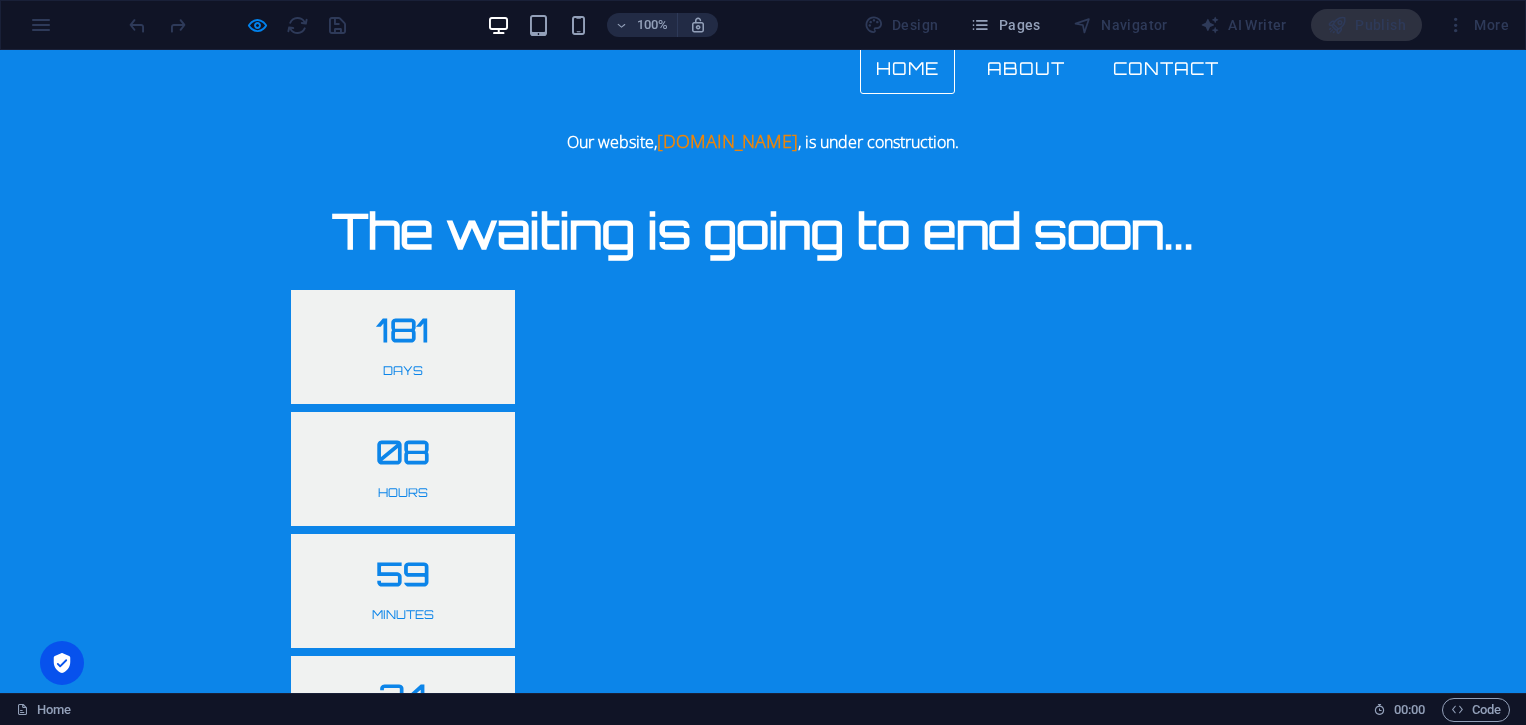 click on "© JobMedium.com | Designed by SSBfy" at bounding box center [763, 1066] 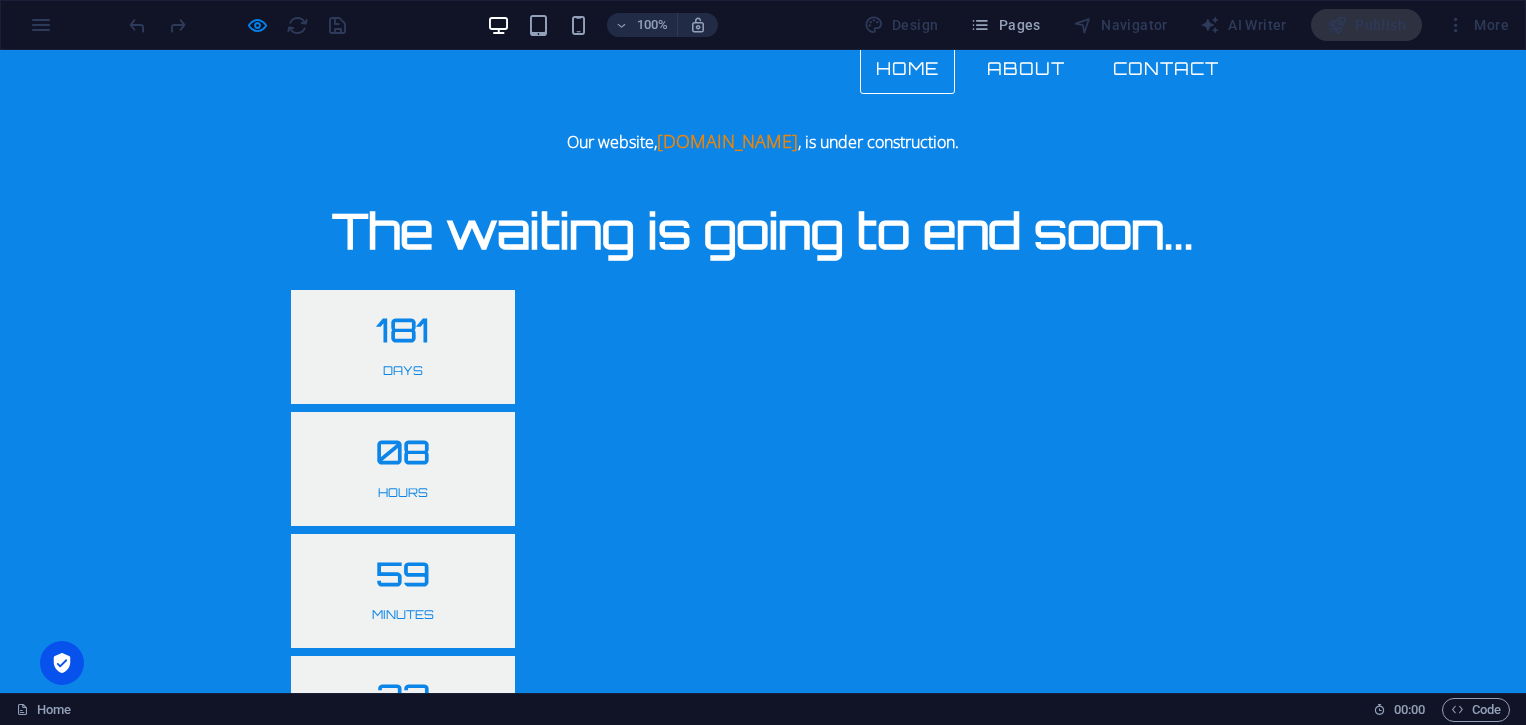 click on "© JobMedium.com | Designed by SSBfy" at bounding box center (763, 1066) 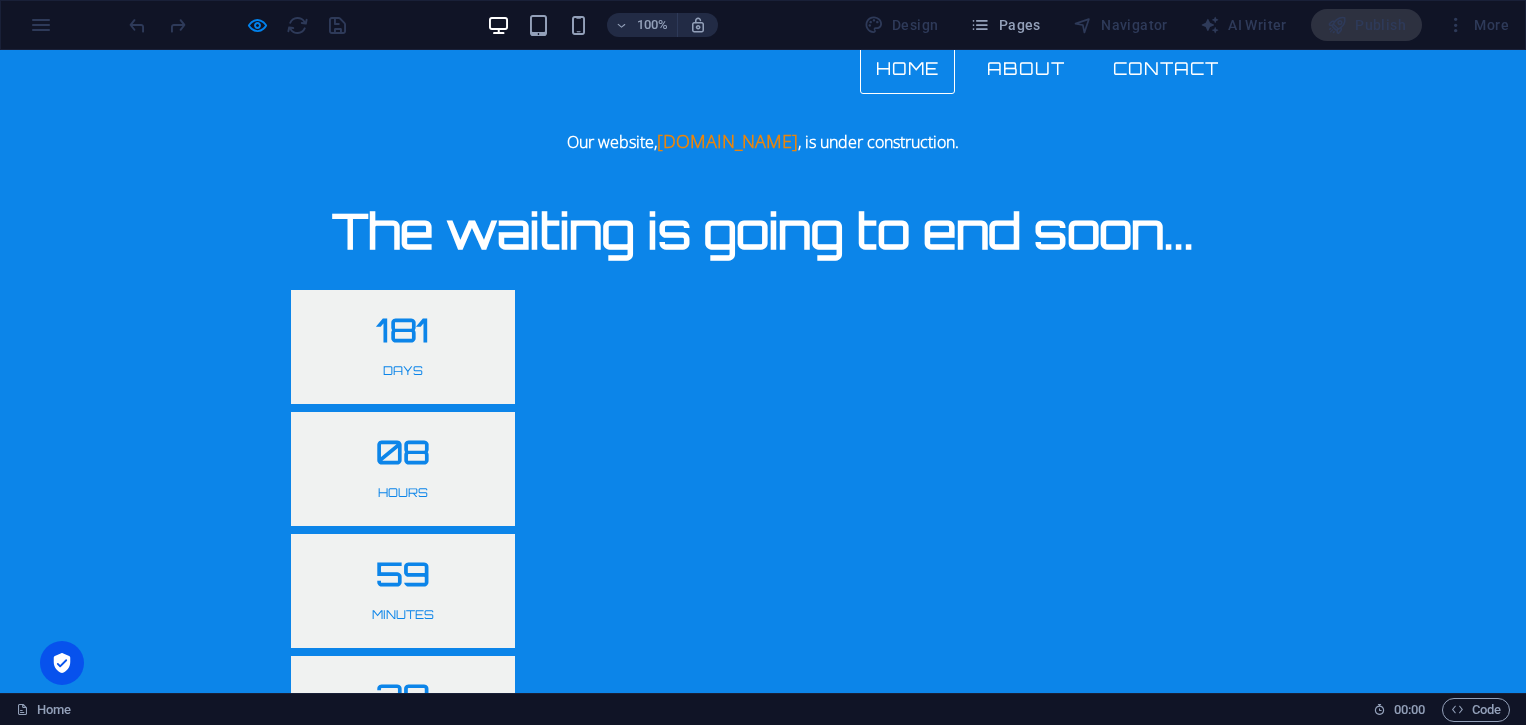 click on "© JobMedium.com | Designed by SSBfy" at bounding box center (763, 1066) 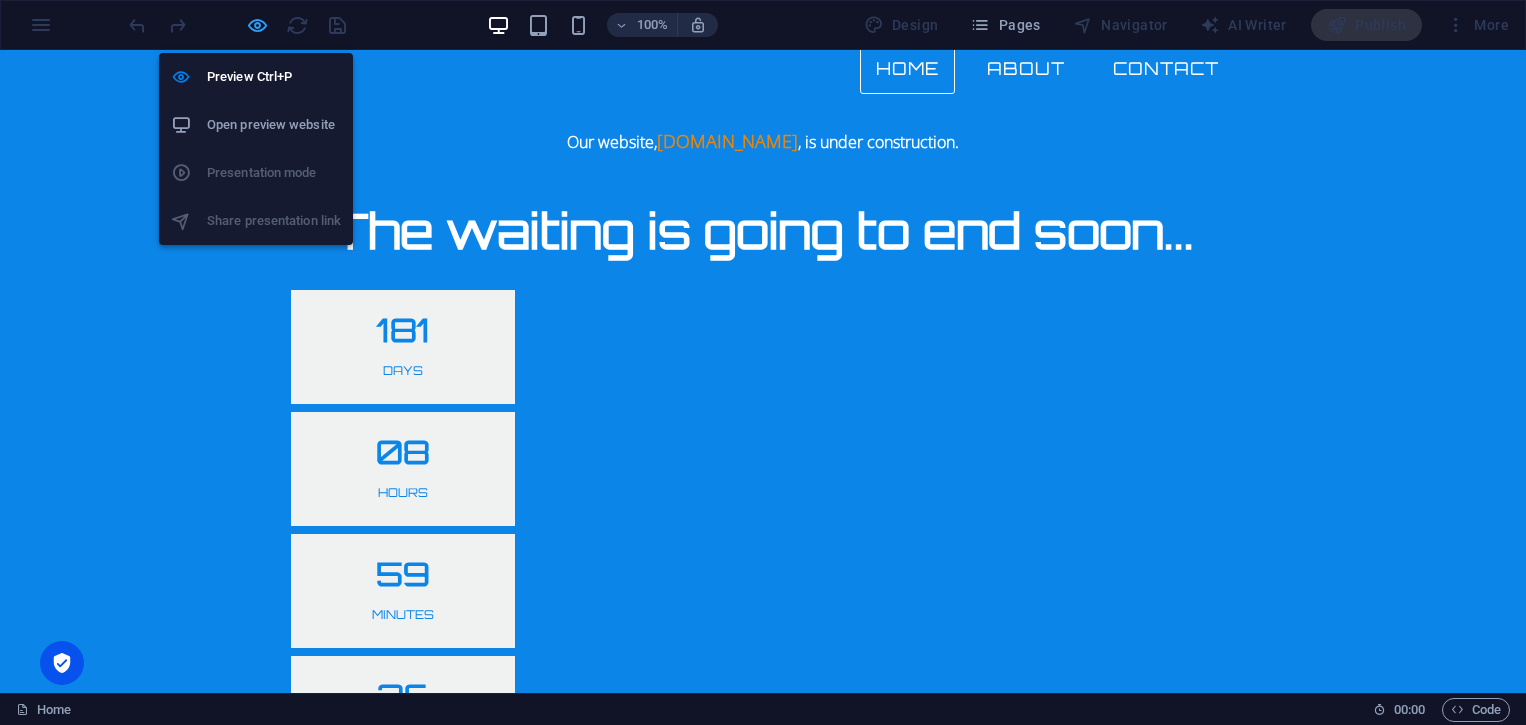 click at bounding box center [257, 25] 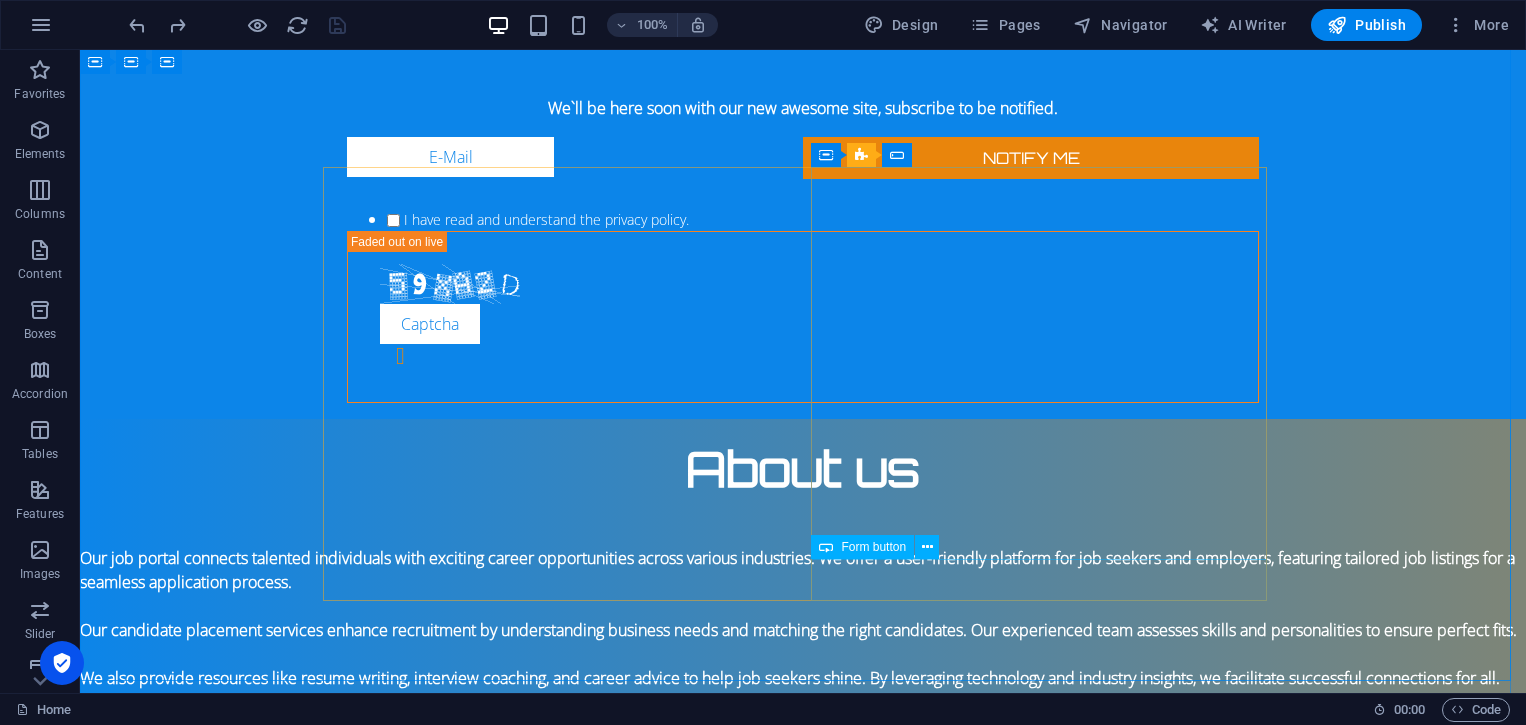 scroll, scrollTop: 1406, scrollLeft: 0, axis: vertical 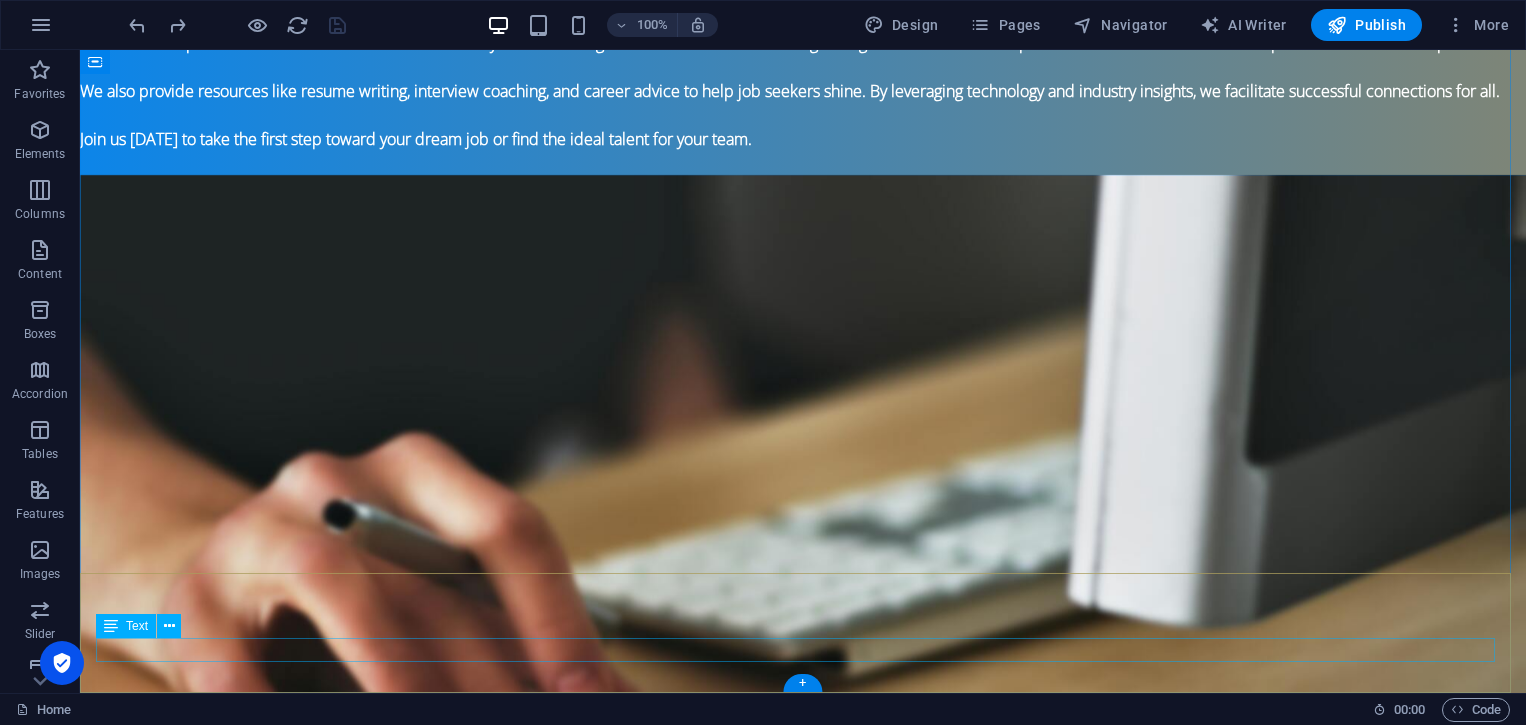 click on "© JobMedium.com | Designed by SSBfy" at bounding box center (803, 1777) 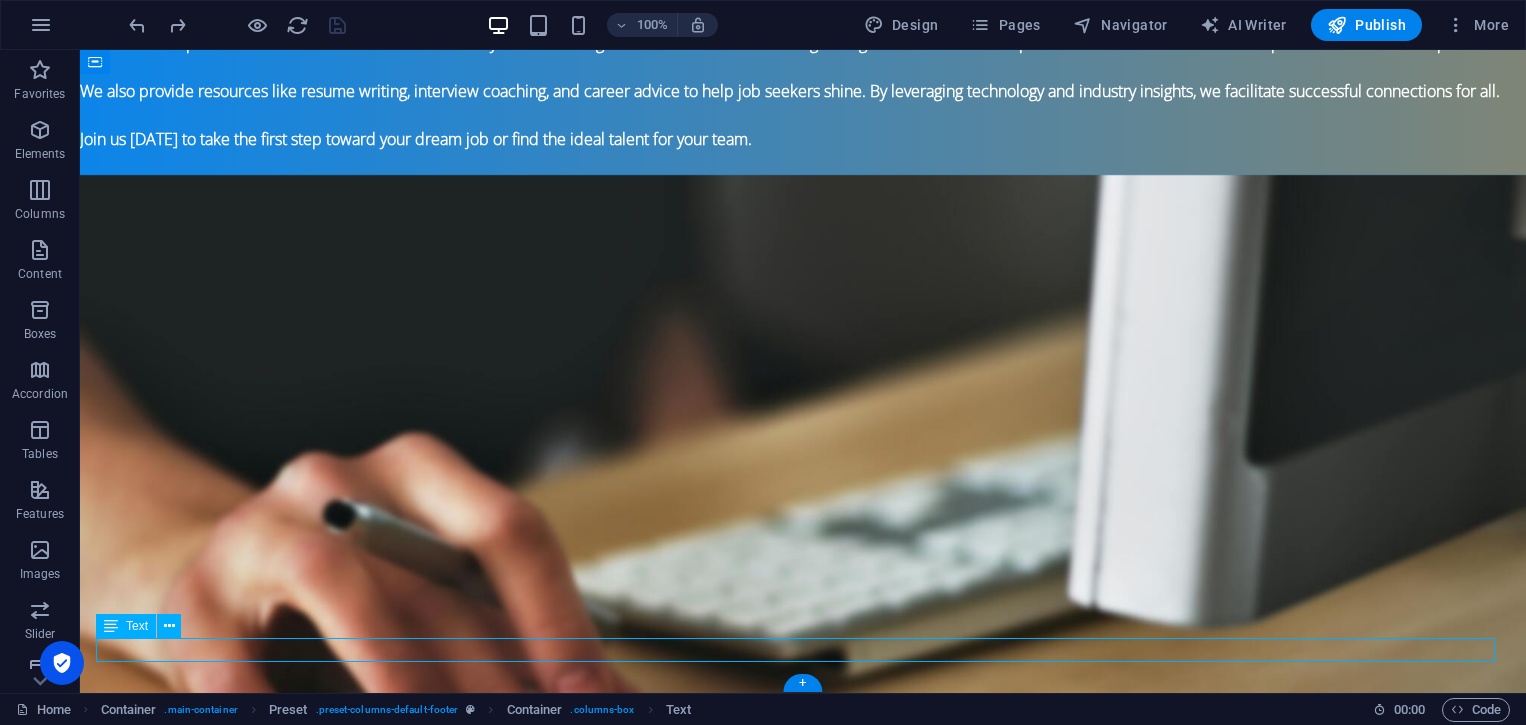 click on "© JobMedium.com | Designed by SSBfy" at bounding box center [803, 1777] 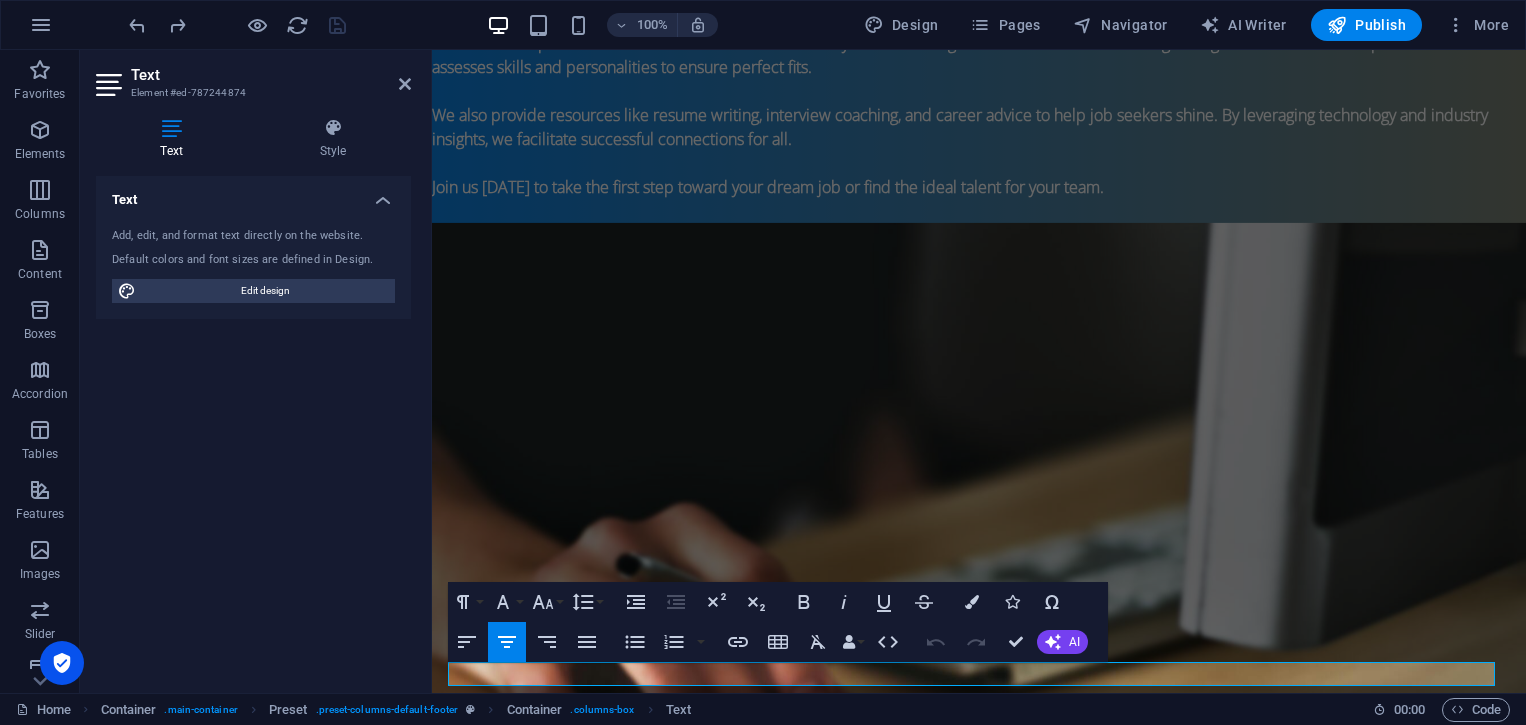 scroll, scrollTop: 1382, scrollLeft: 0, axis: vertical 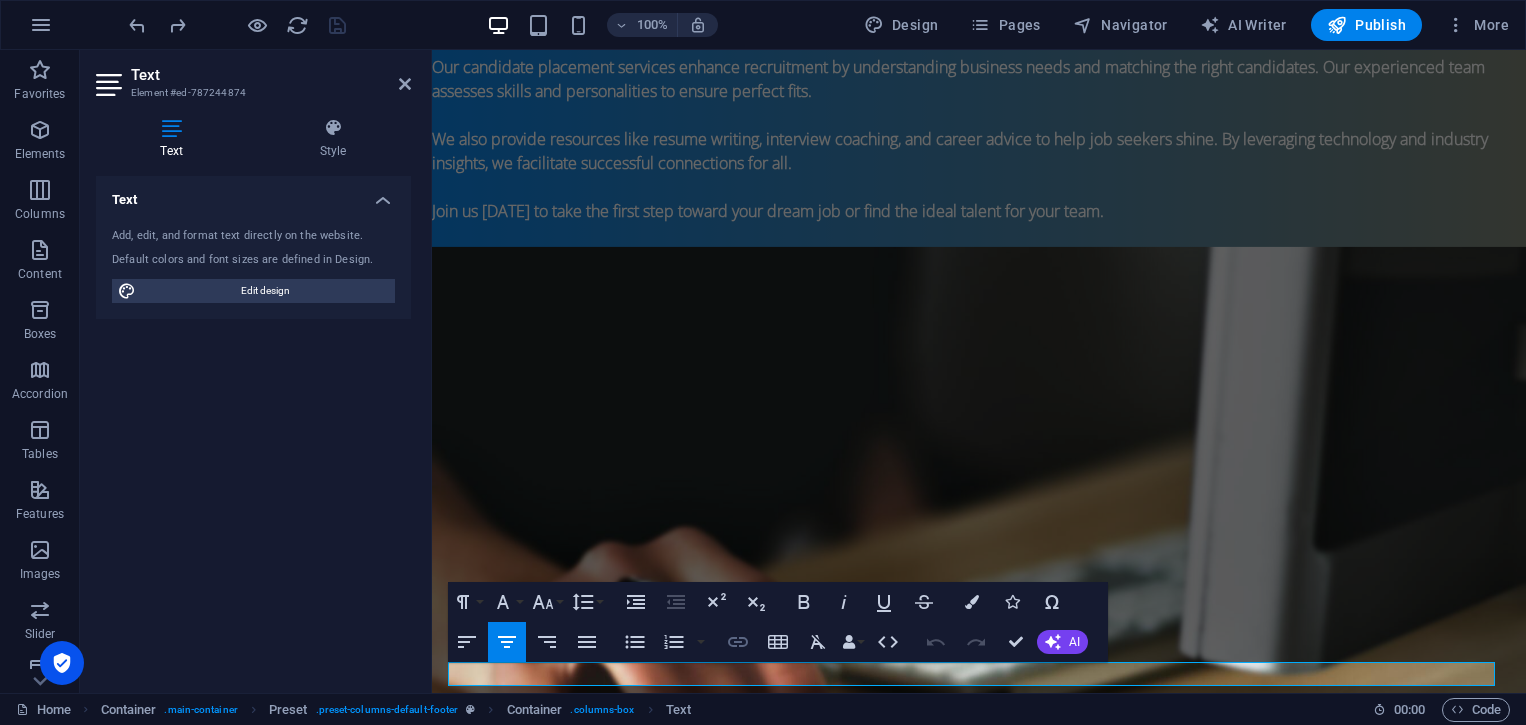 click 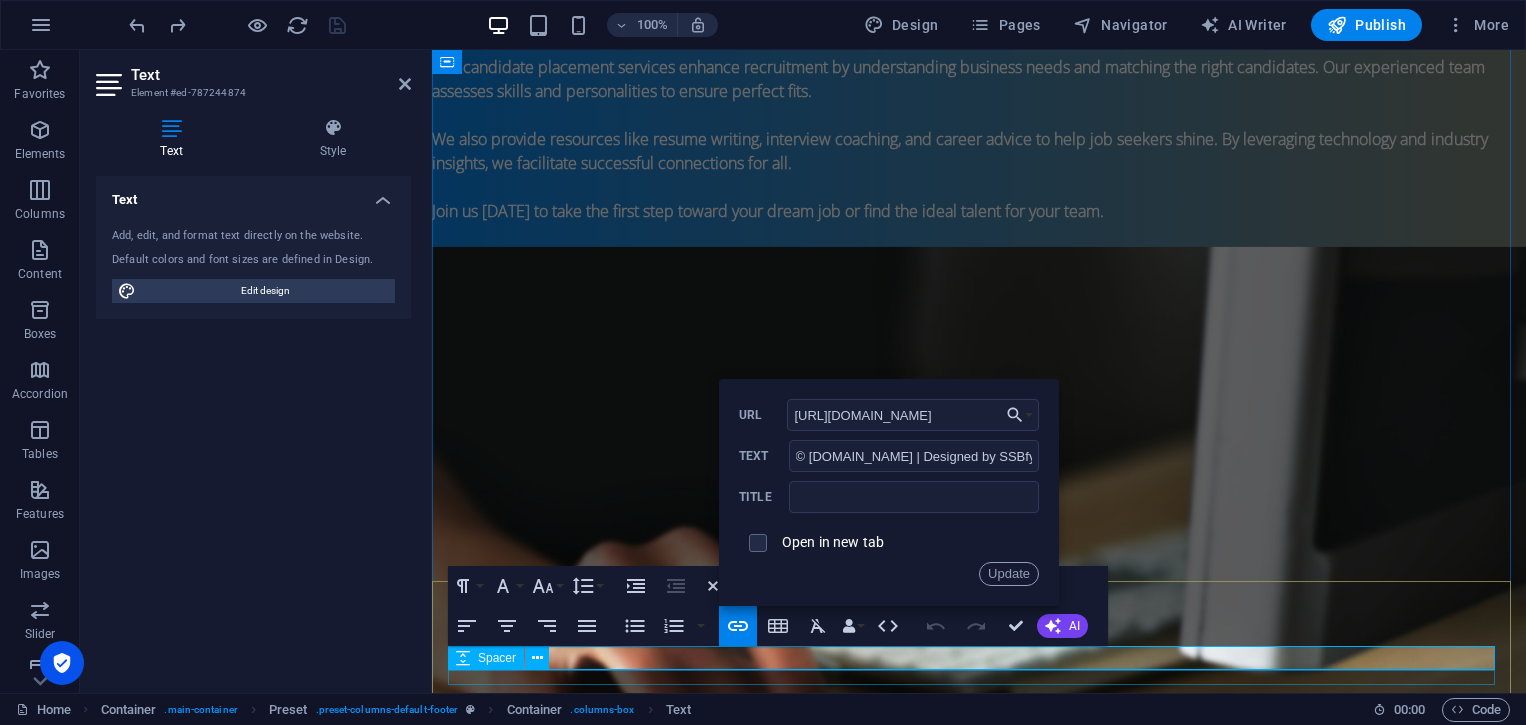 scroll, scrollTop: 1406, scrollLeft: 0, axis: vertical 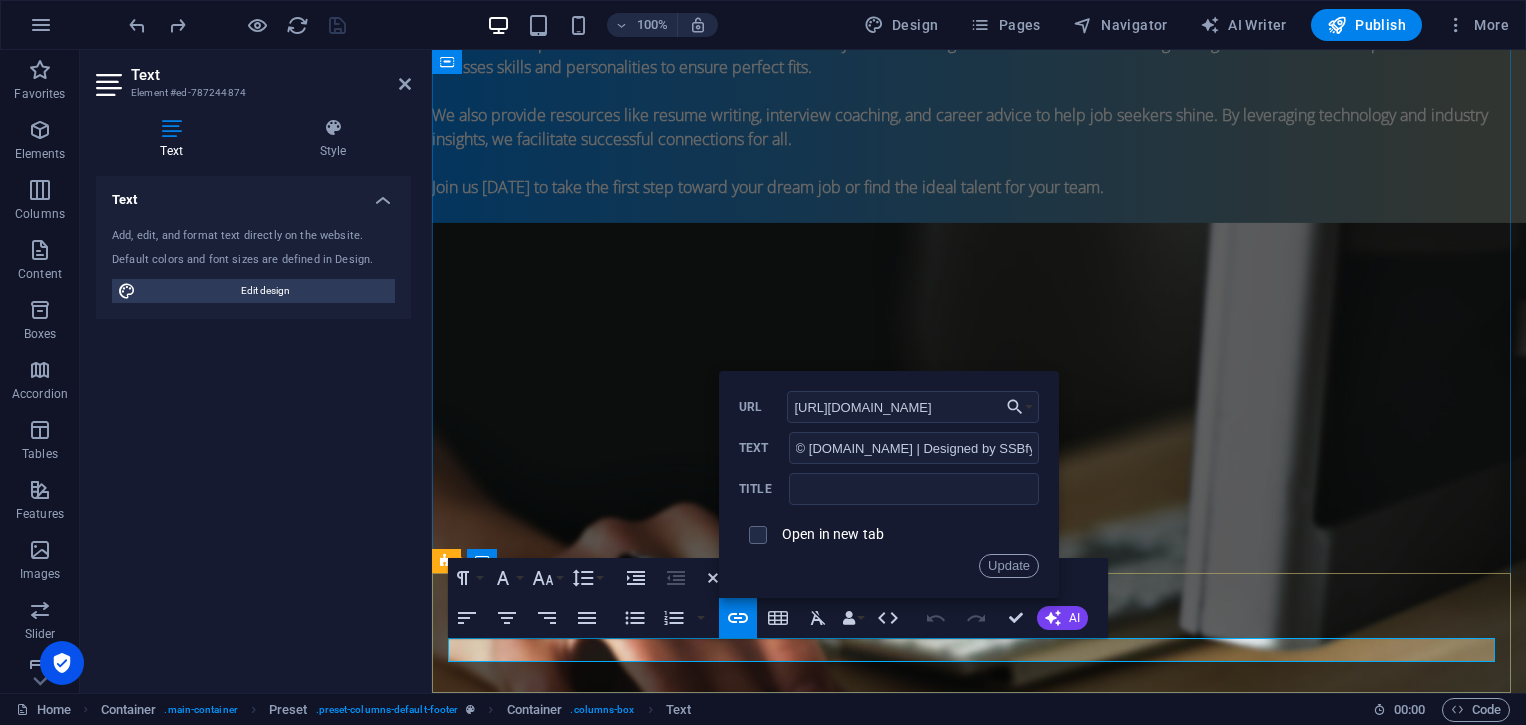 drag, startPoint x: 1124, startPoint y: 678, endPoint x: 829, endPoint y: 644, distance: 296.95285 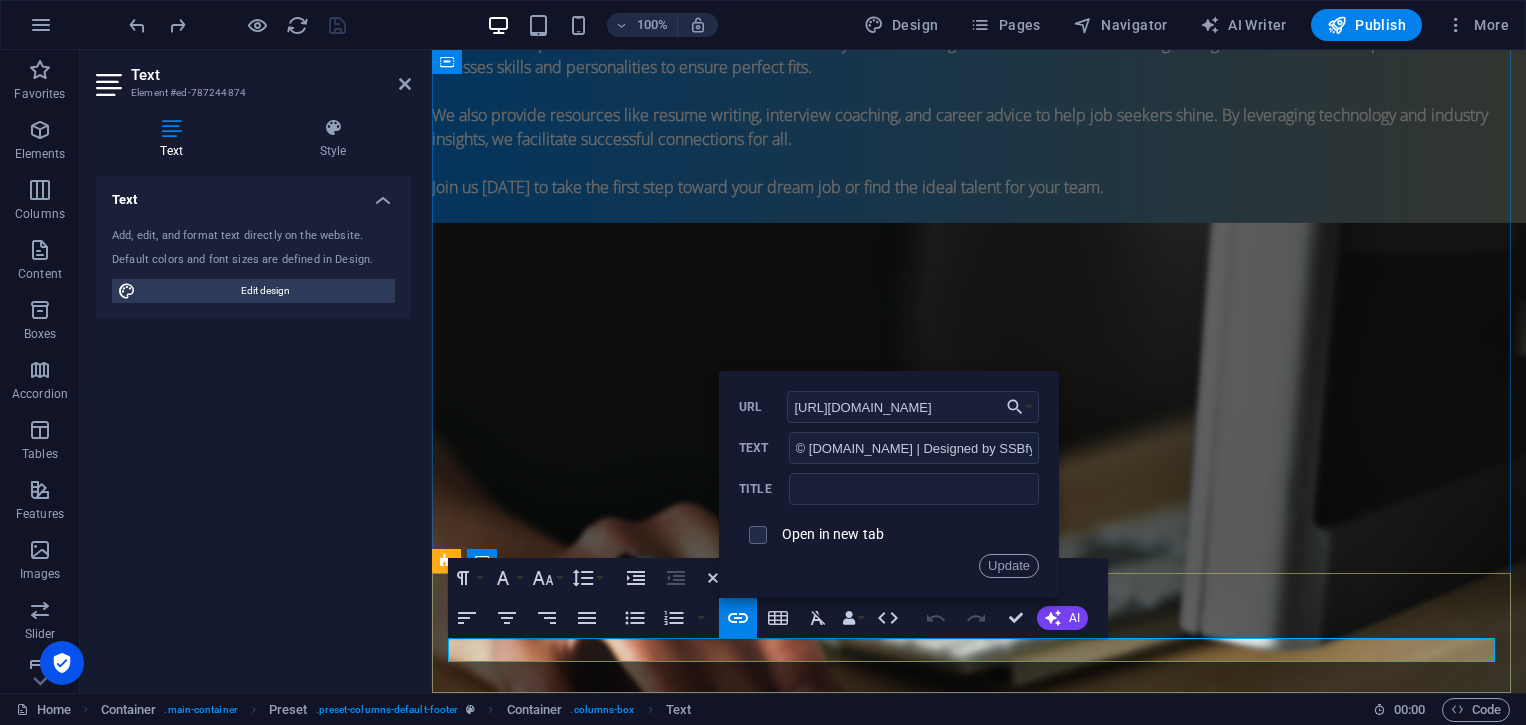 click on "© JobMedium.com | Designed by SSBfy" at bounding box center (979, 1825) 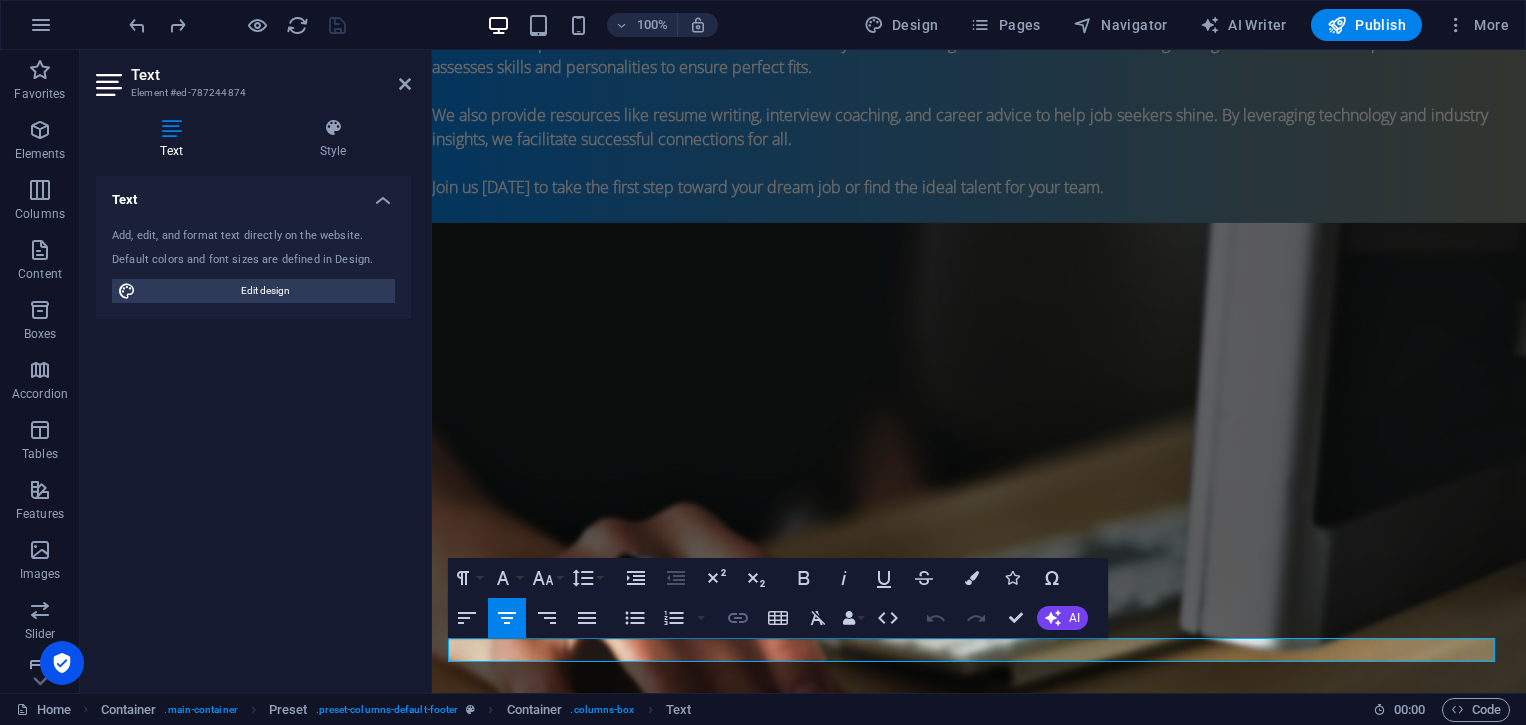 click 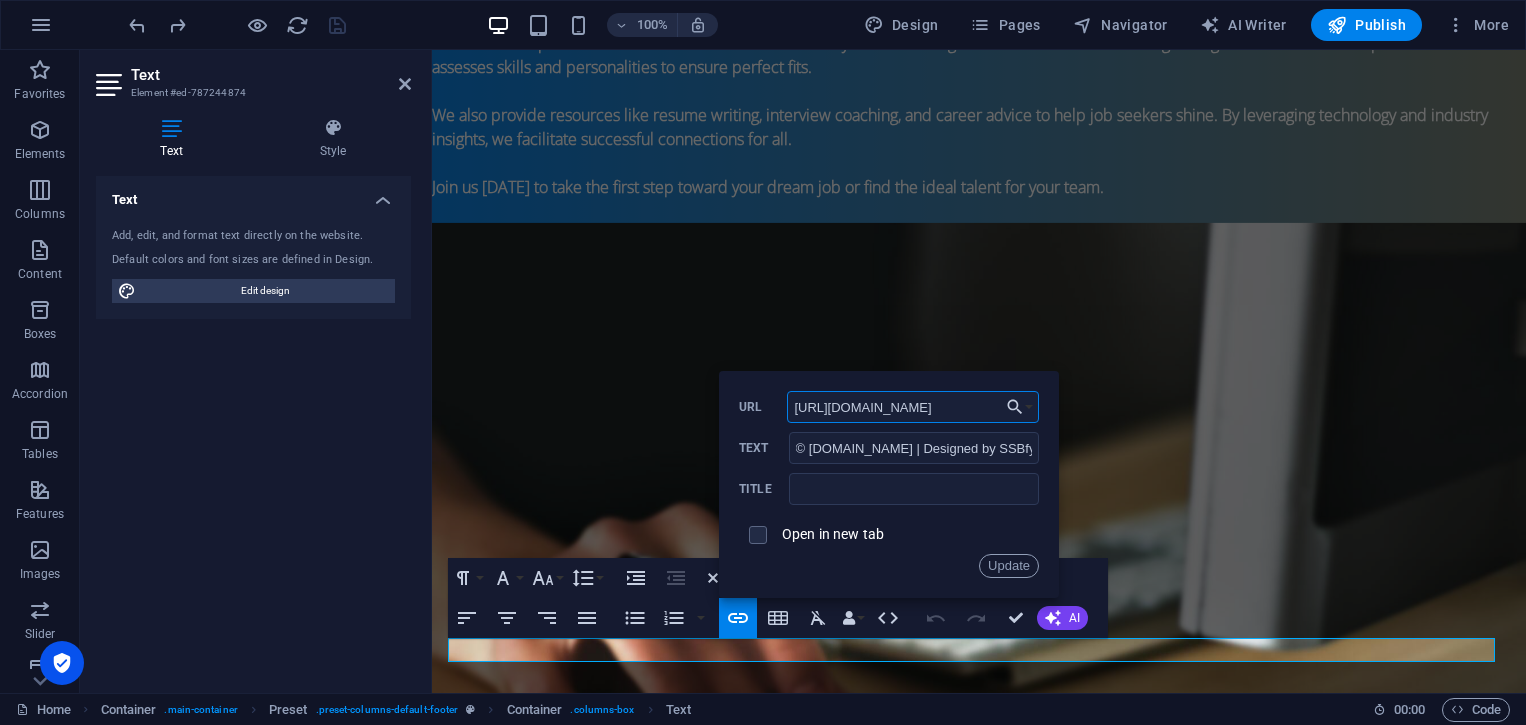 drag, startPoint x: 916, startPoint y: 405, endPoint x: 778, endPoint y: 401, distance: 138.05795 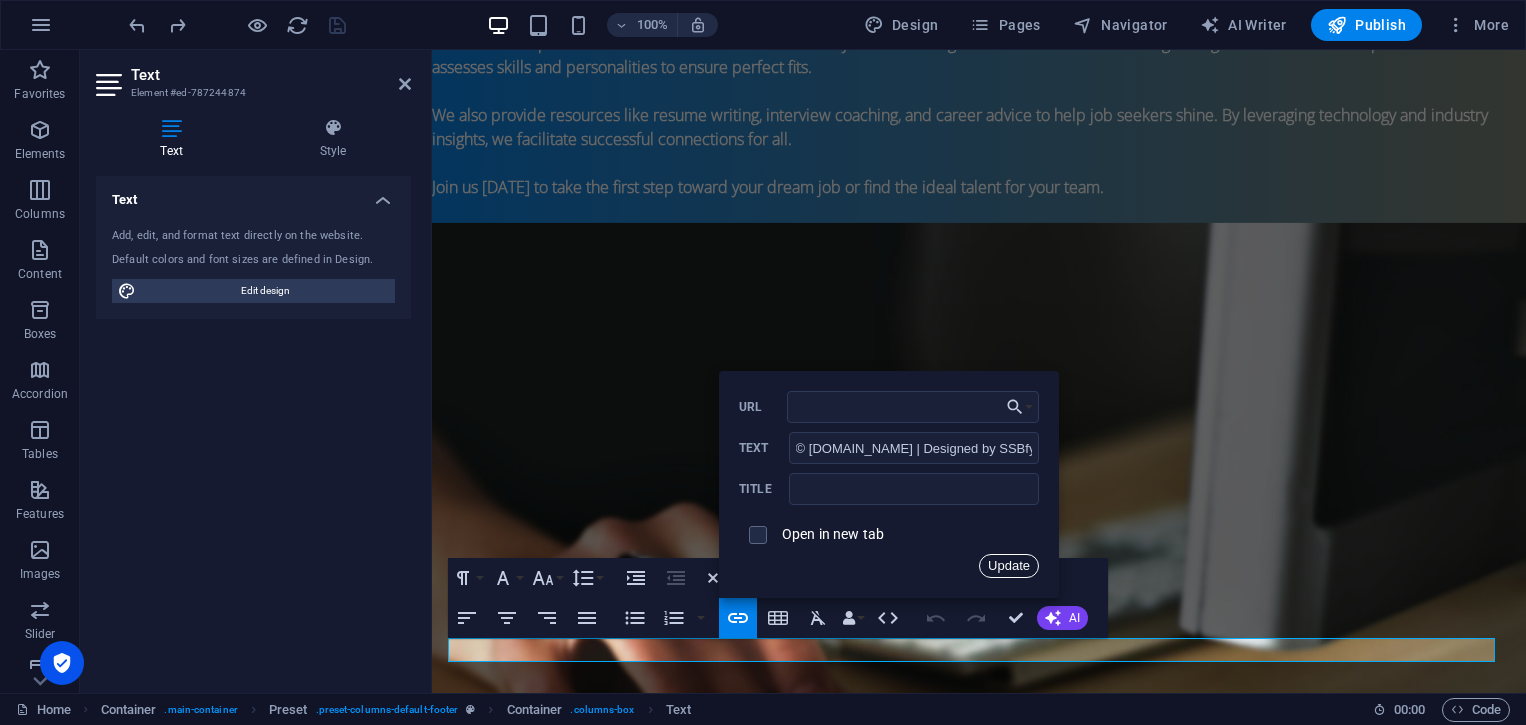 click on "Update" at bounding box center (1009, 566) 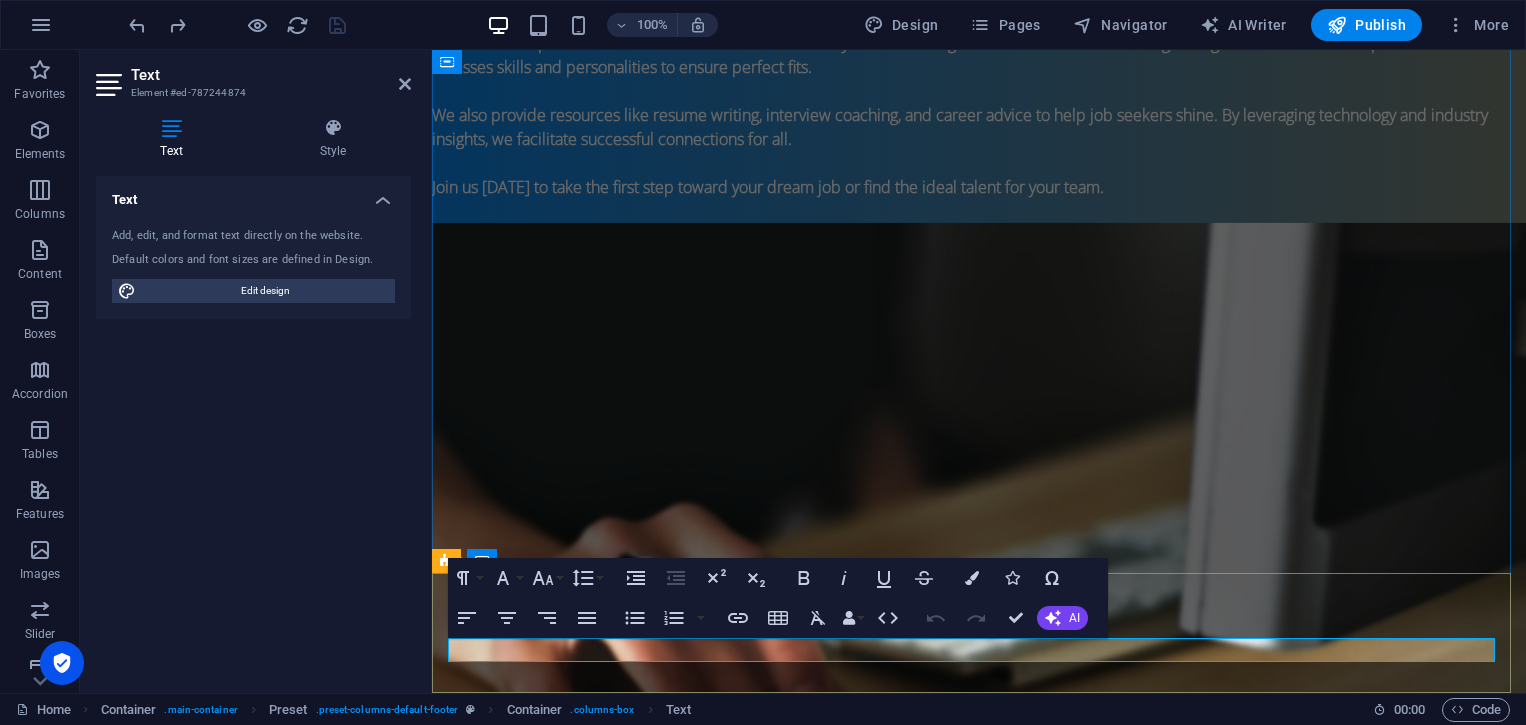 click on "© JobMedium.com | Designed by SSBfy" at bounding box center [979, 1825] 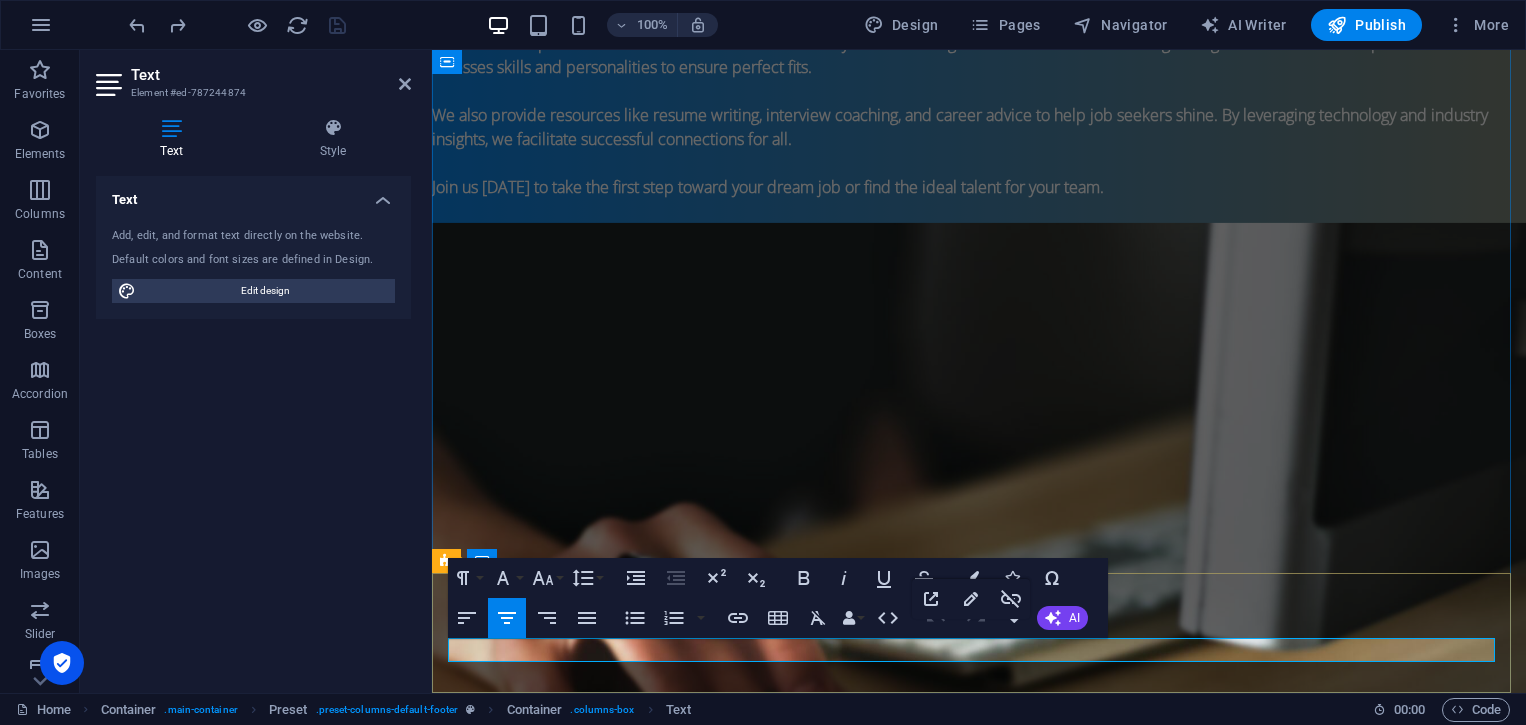 click on "© JobMedium.com | Designed by SSBfy" at bounding box center [979, 1825] 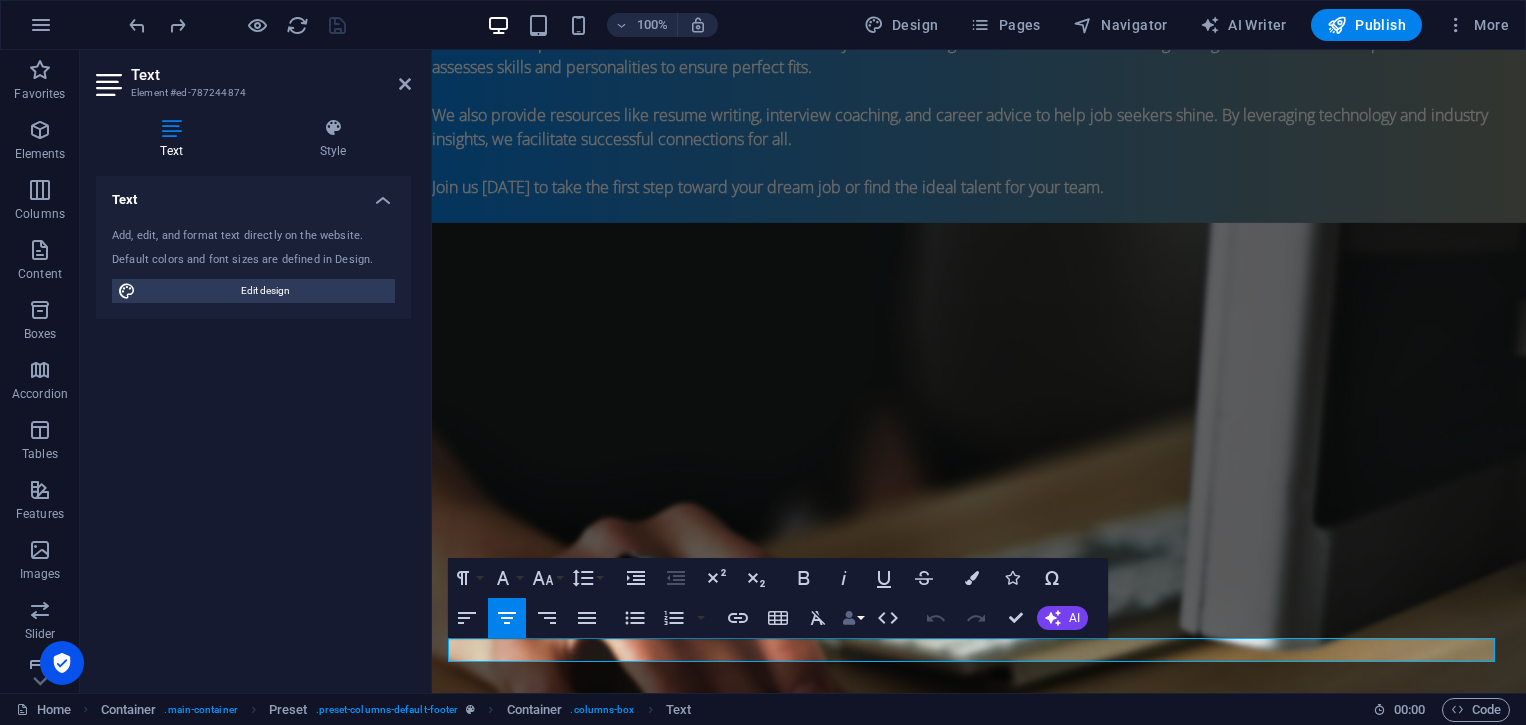 click on "Data Bindings" at bounding box center [853, 618] 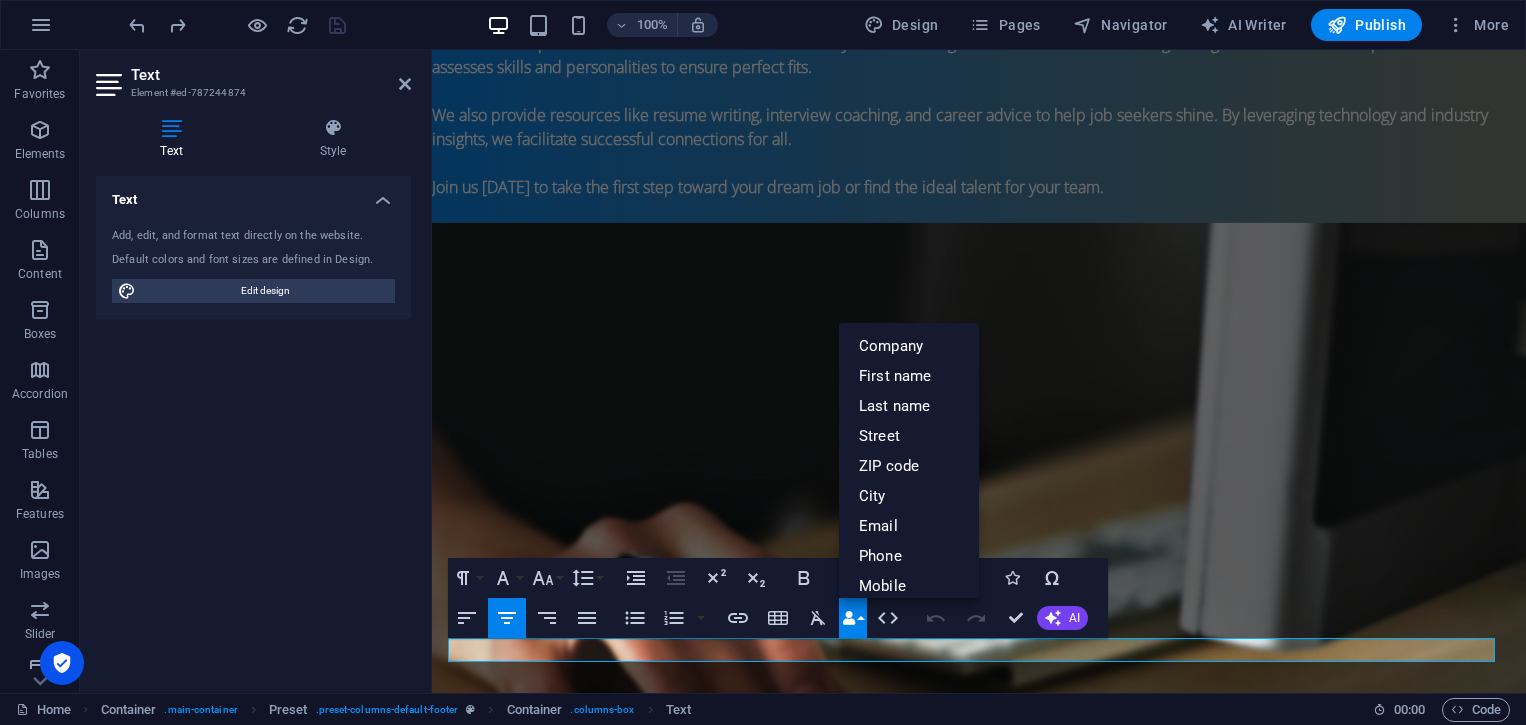 click on "Data Bindings" at bounding box center [853, 618] 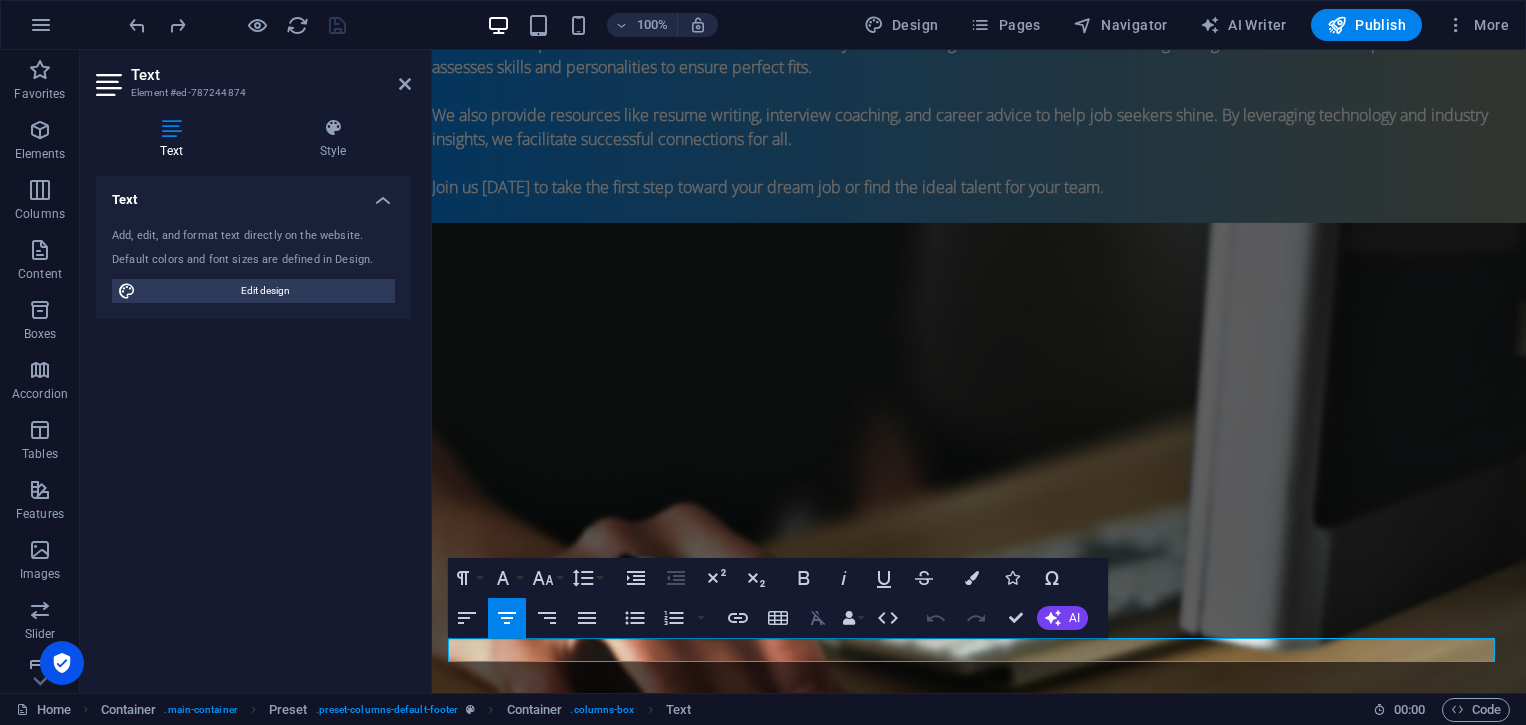 click 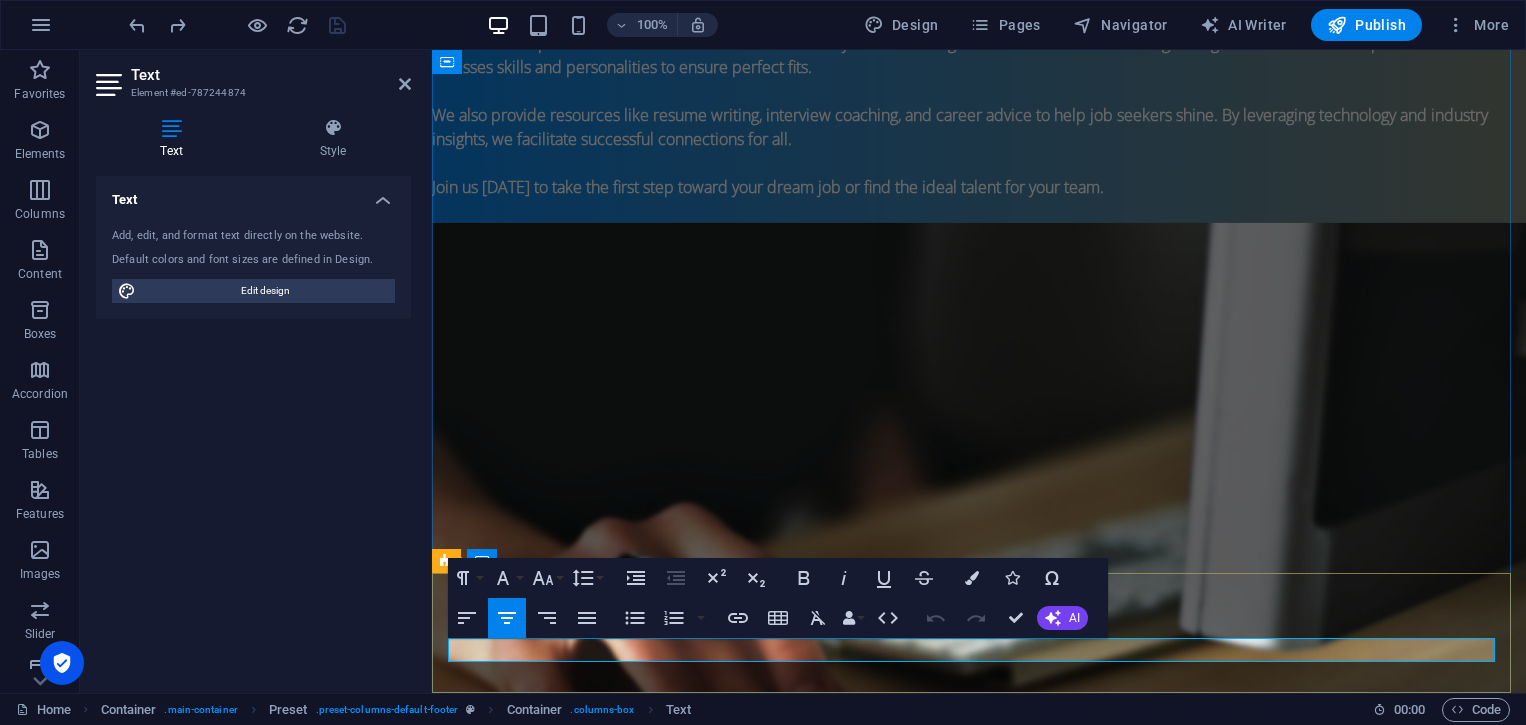 click on "© JobMedium.com | Designed by SSBfy" at bounding box center (979, 1825) 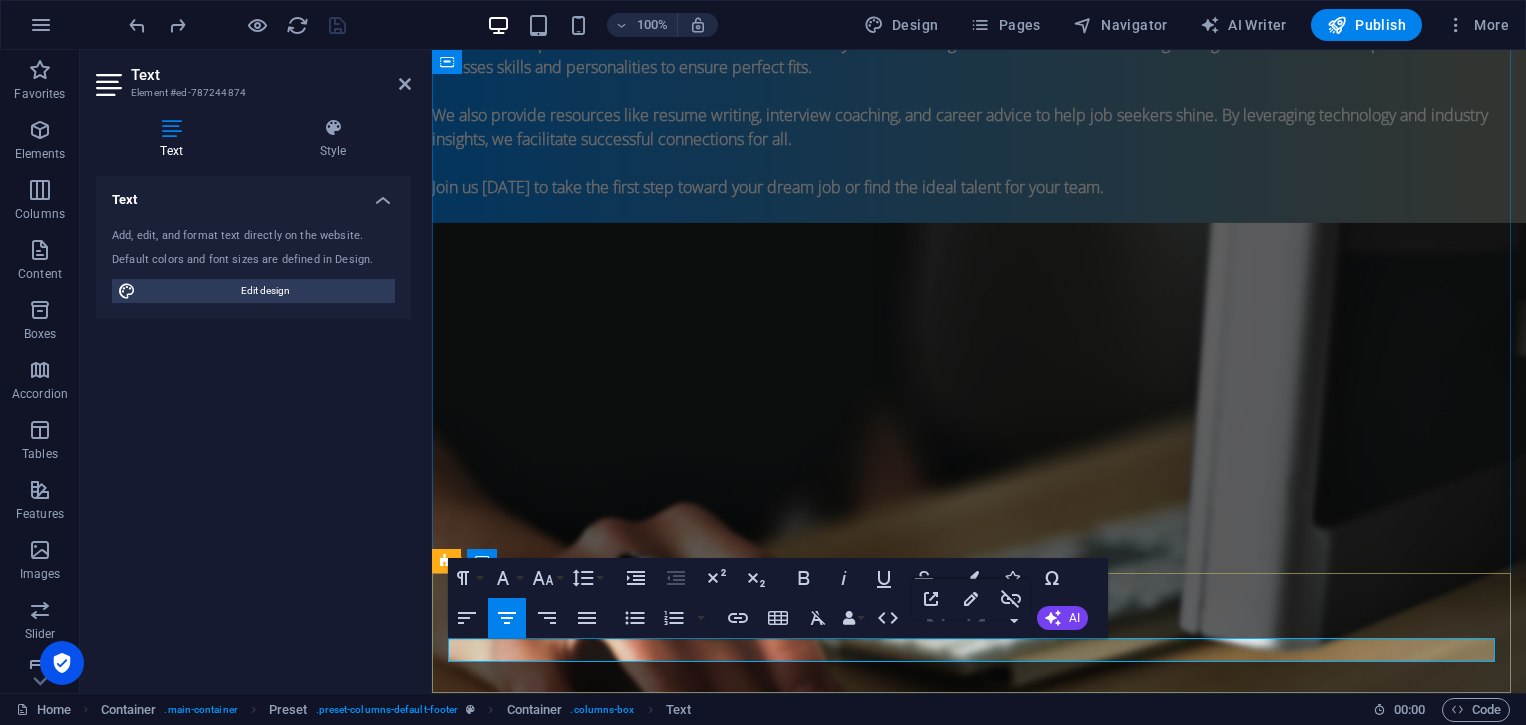 click on "© JobMedium.com | Designed by SSBfy" at bounding box center [979, 1825] 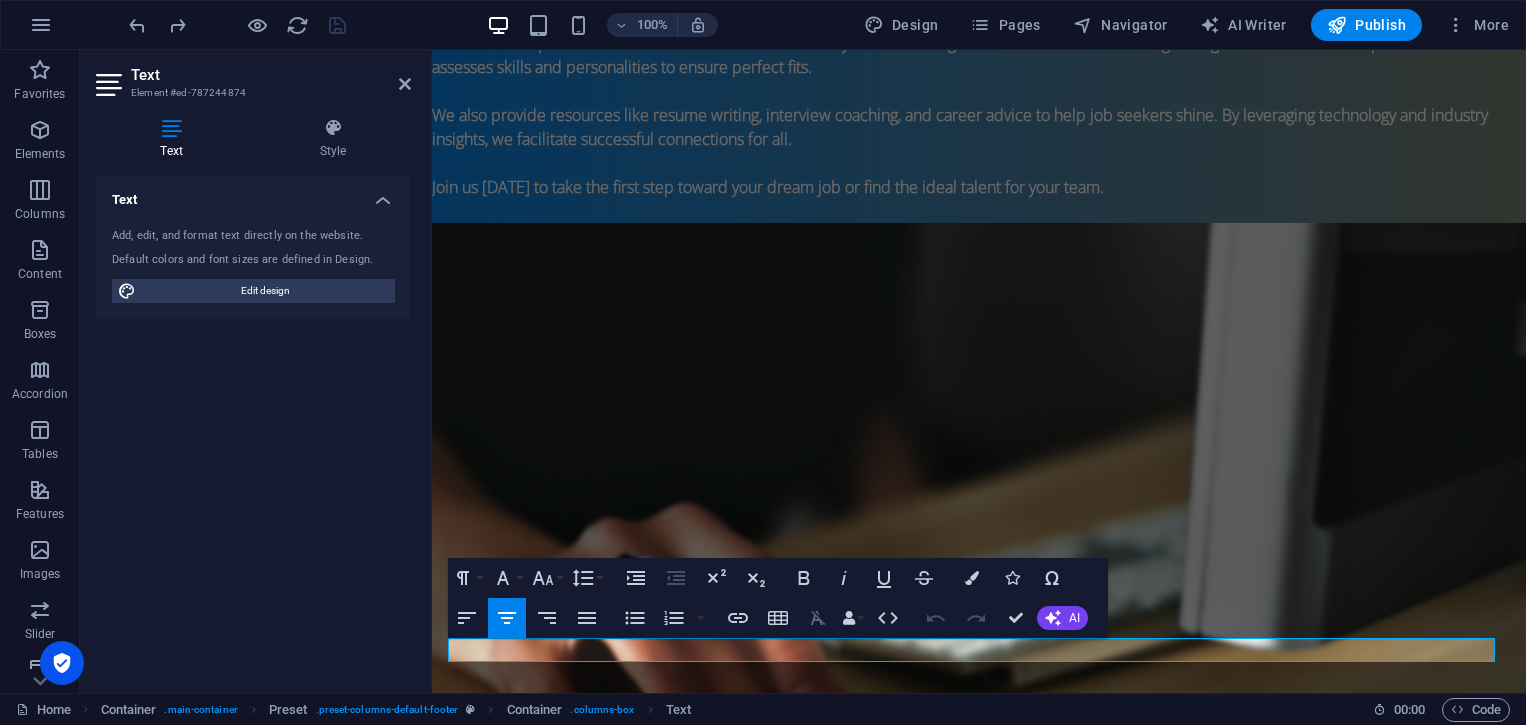 click 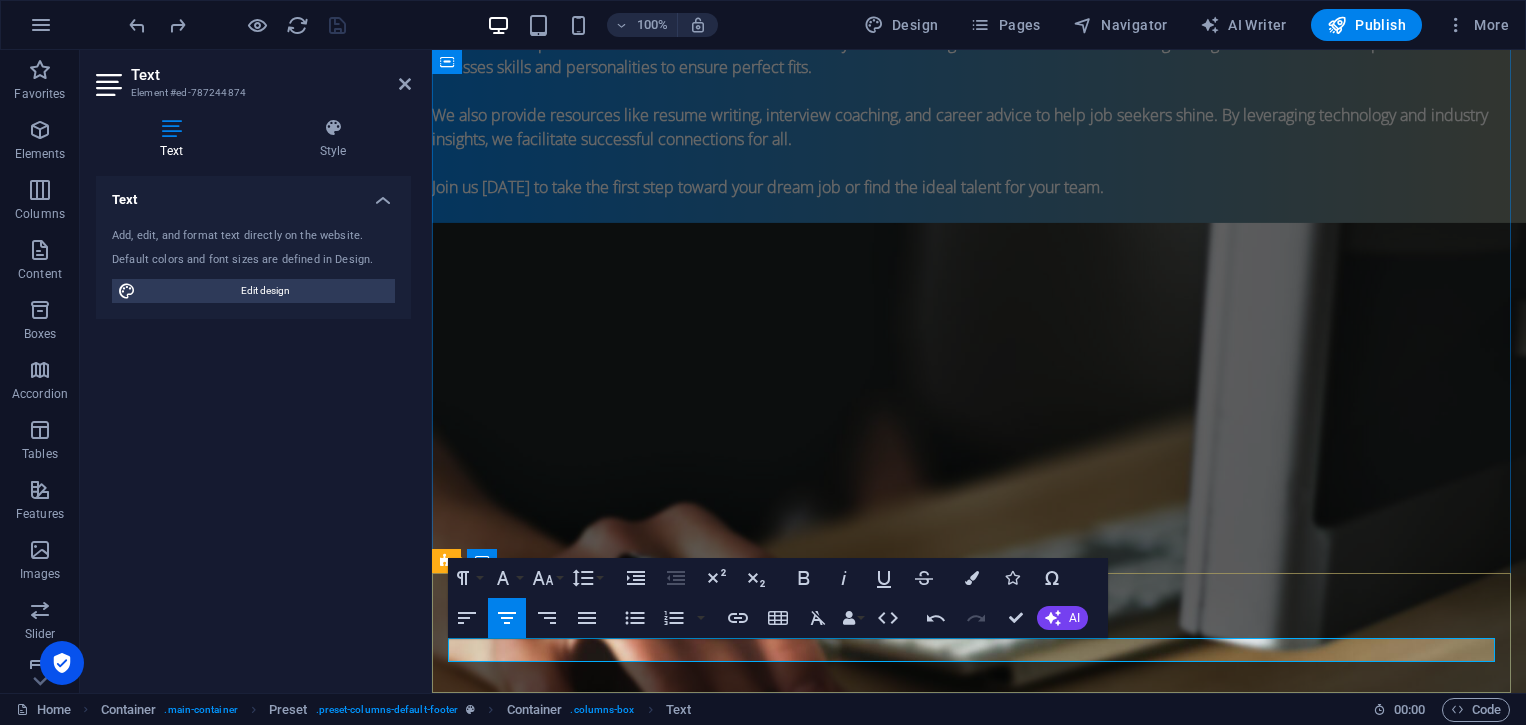 click on "© JobMedium.com |​ Designed by SSBfy" at bounding box center (979, 1825) 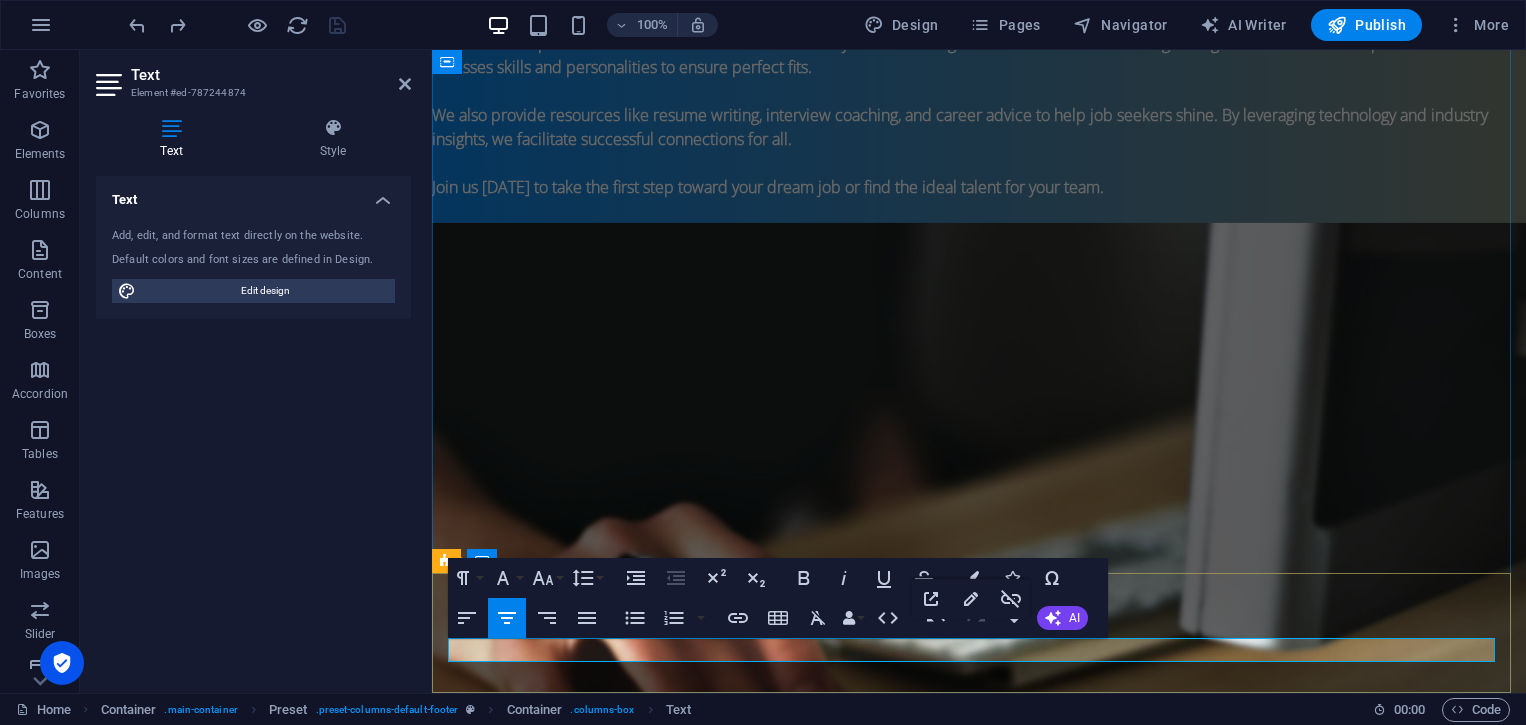 drag, startPoint x: 1076, startPoint y: 652, endPoint x: 1117, endPoint y: 648, distance: 41.19466 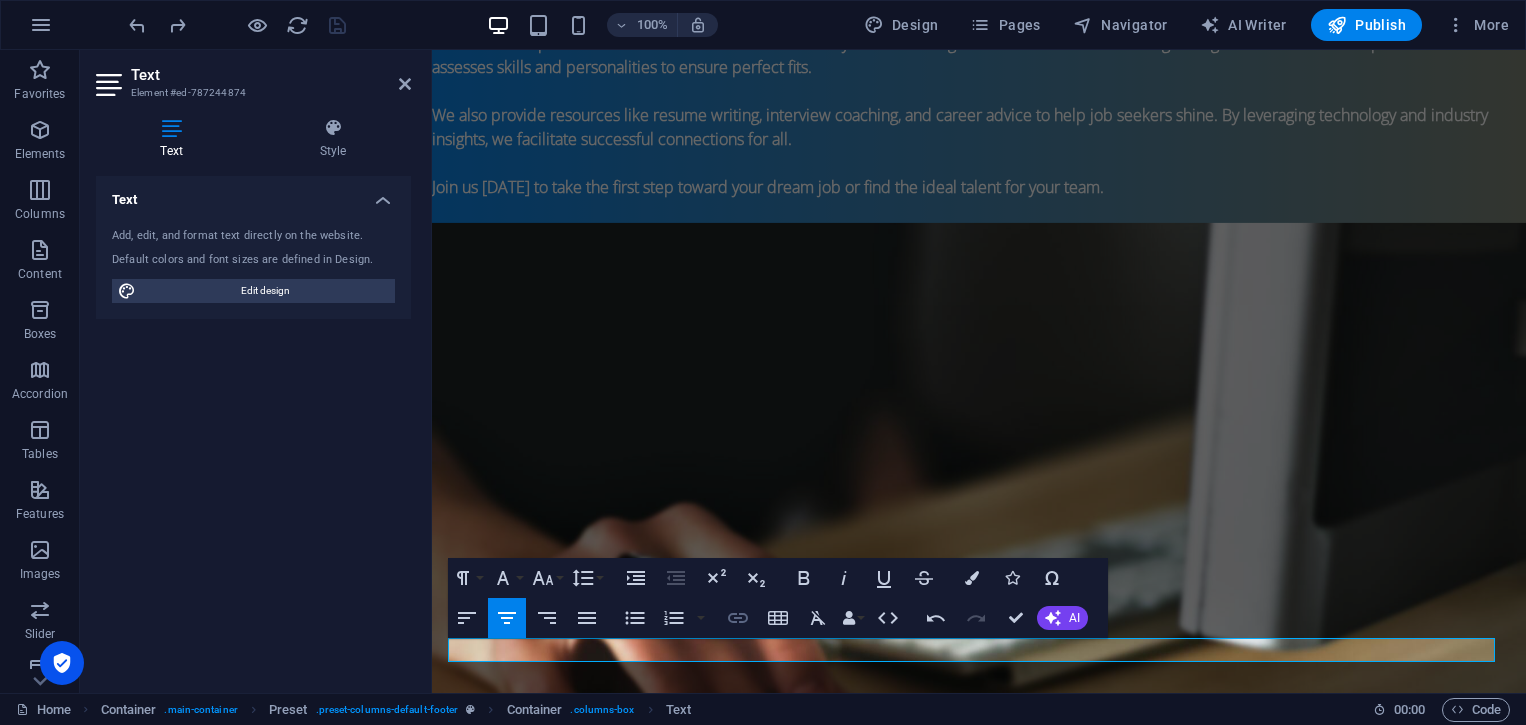 type on "https://ssbfy.com" 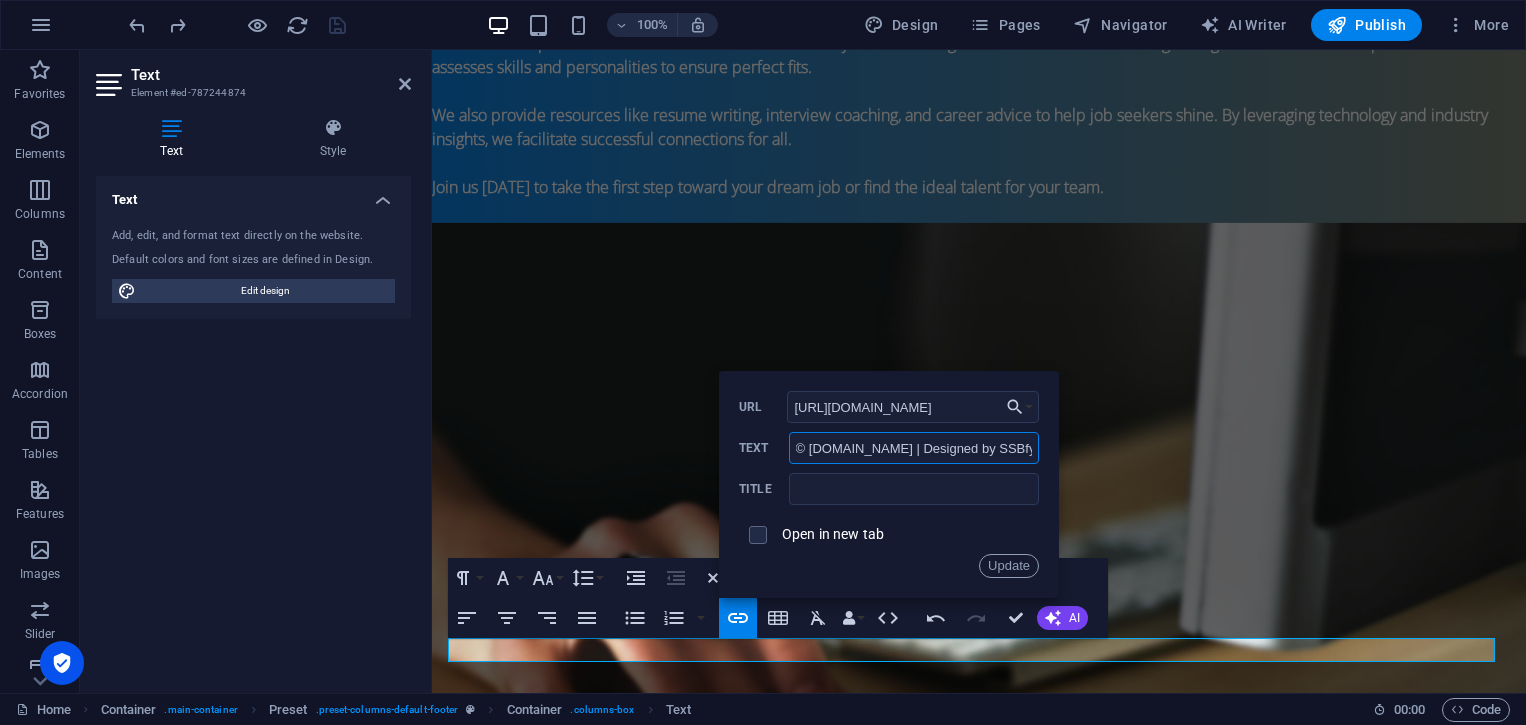 drag, startPoint x: 990, startPoint y: 447, endPoint x: 736, endPoint y: 445, distance: 254.00787 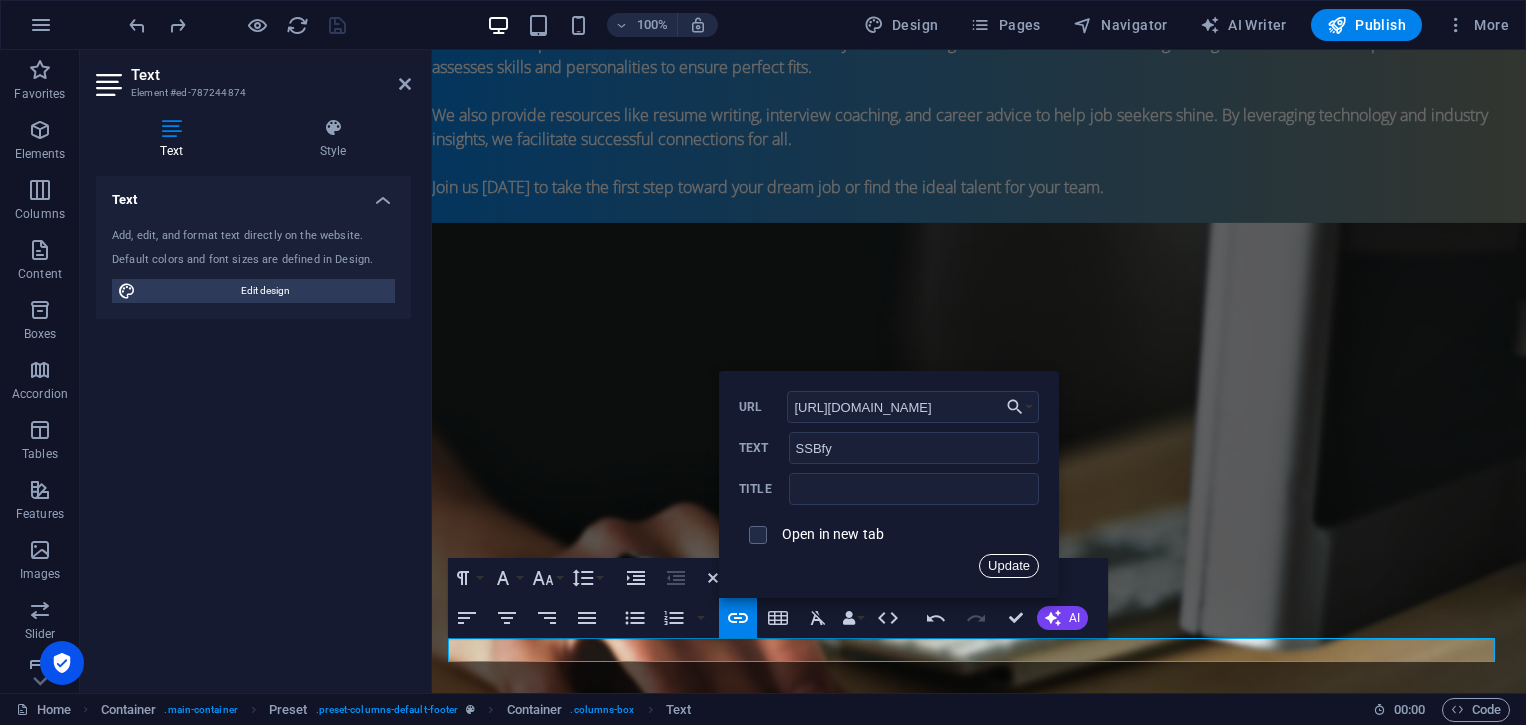 click on "Update" at bounding box center (1009, 566) 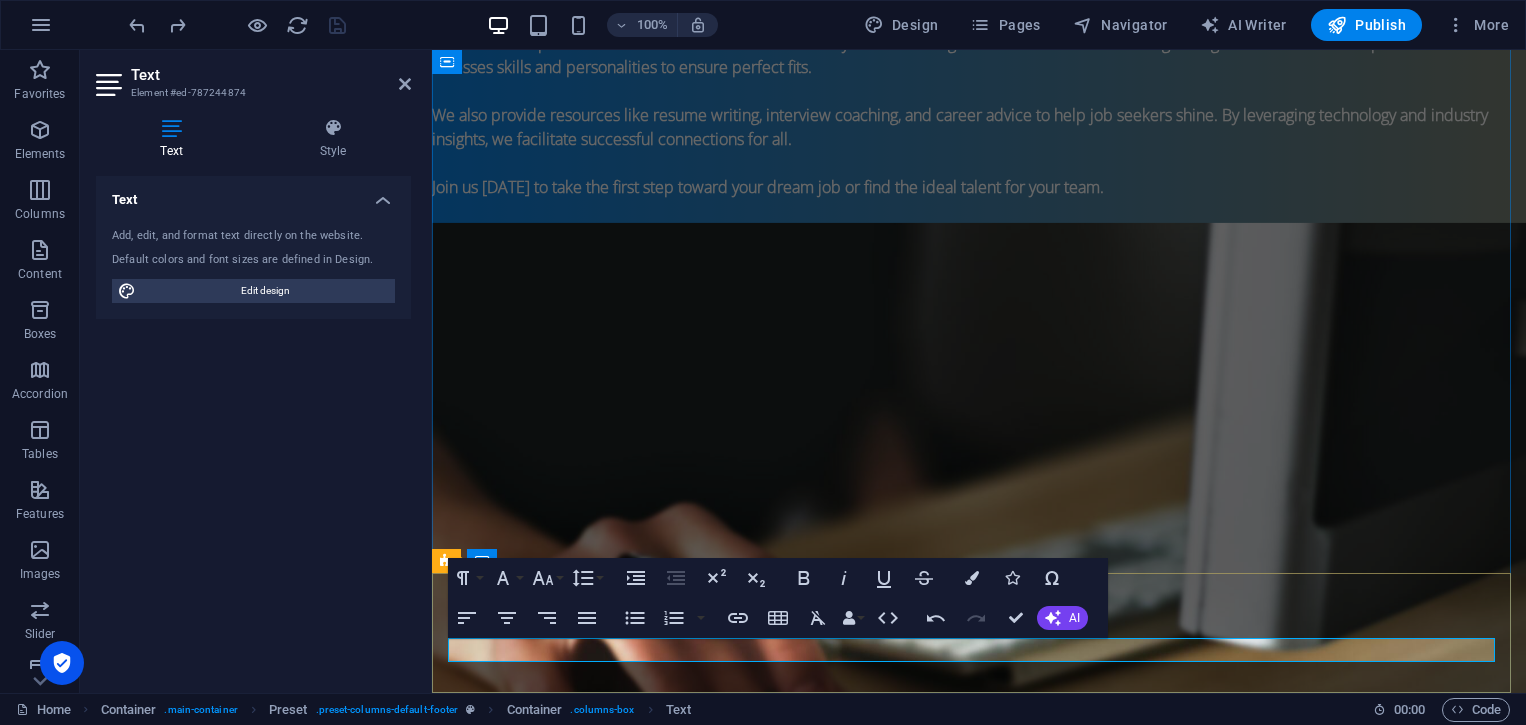 click on "SSBfy" at bounding box center [979, 1825] 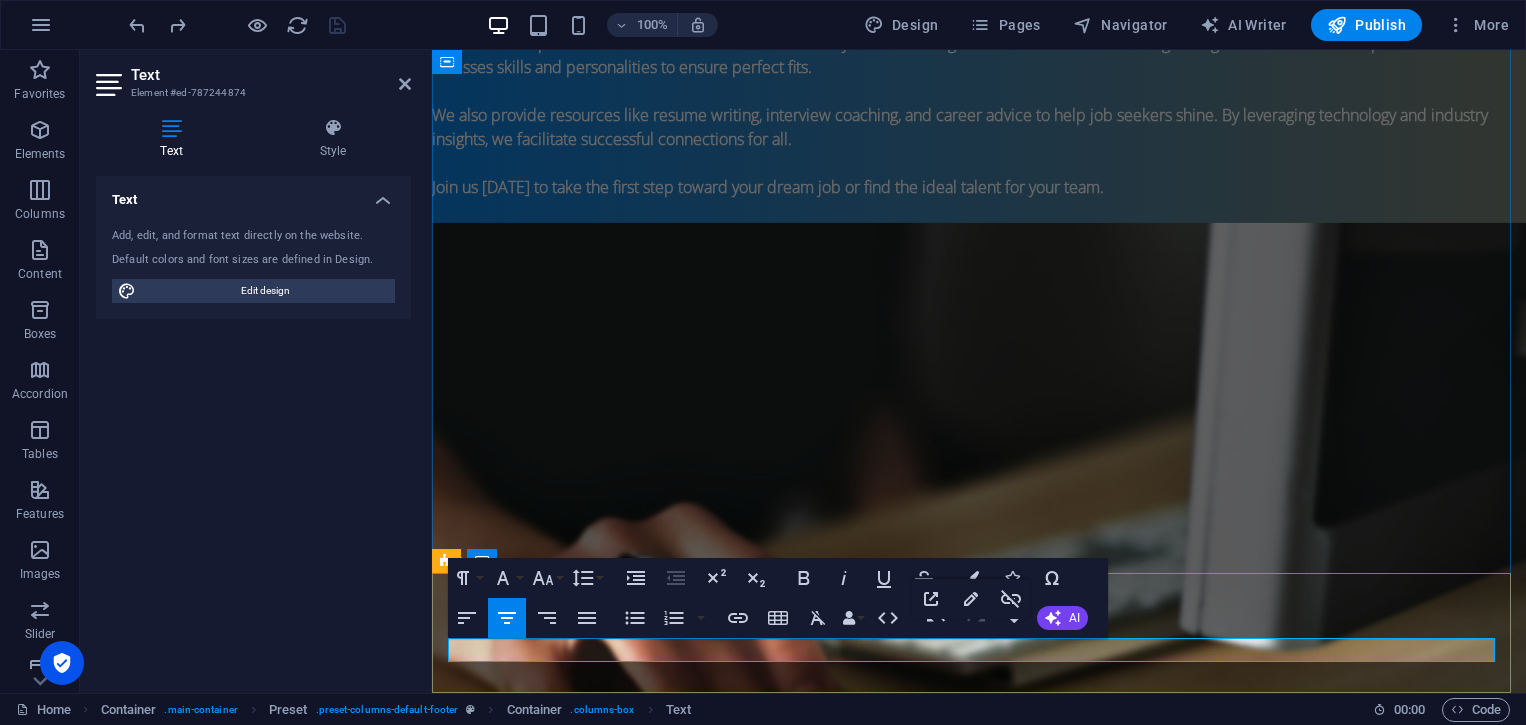 click on "SSBfy" at bounding box center [979, 1825] 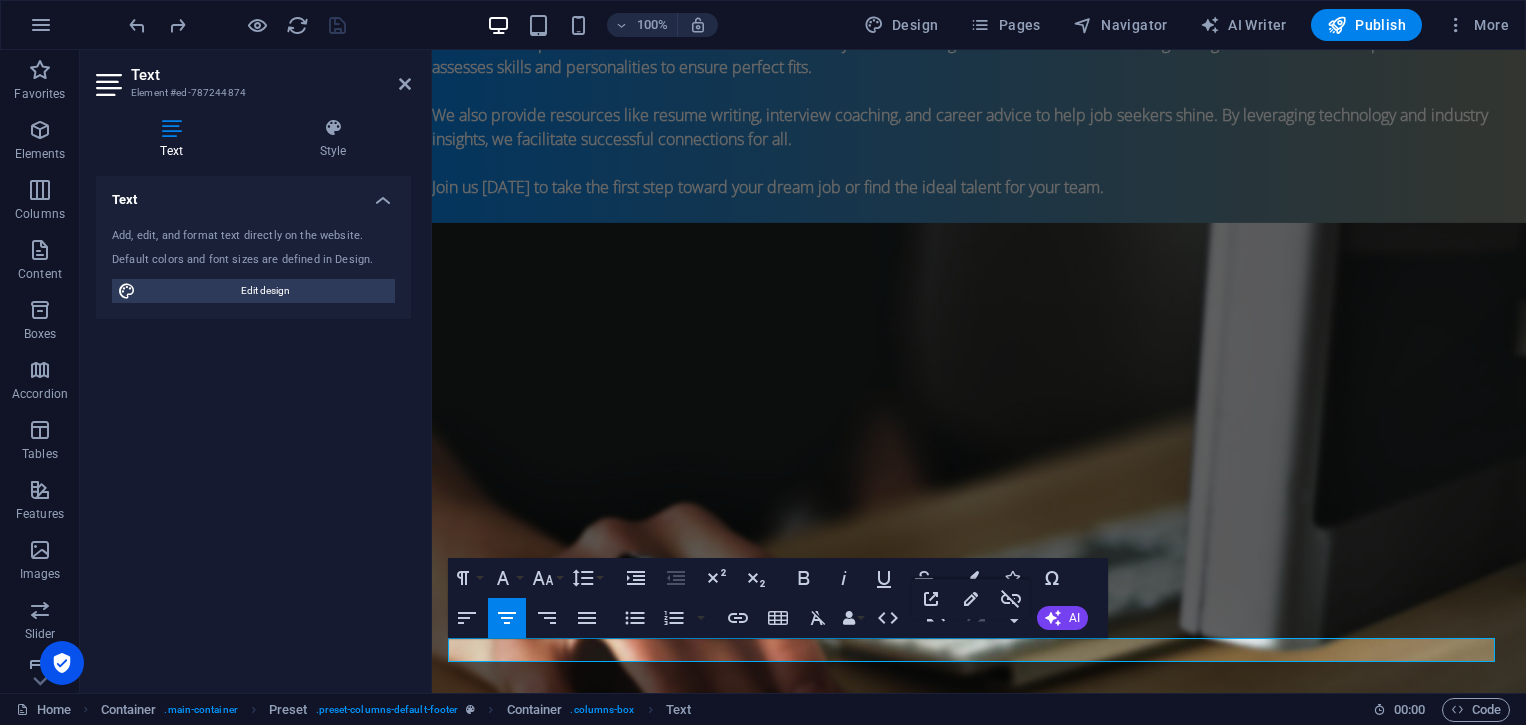 click at bounding box center [979, 571] 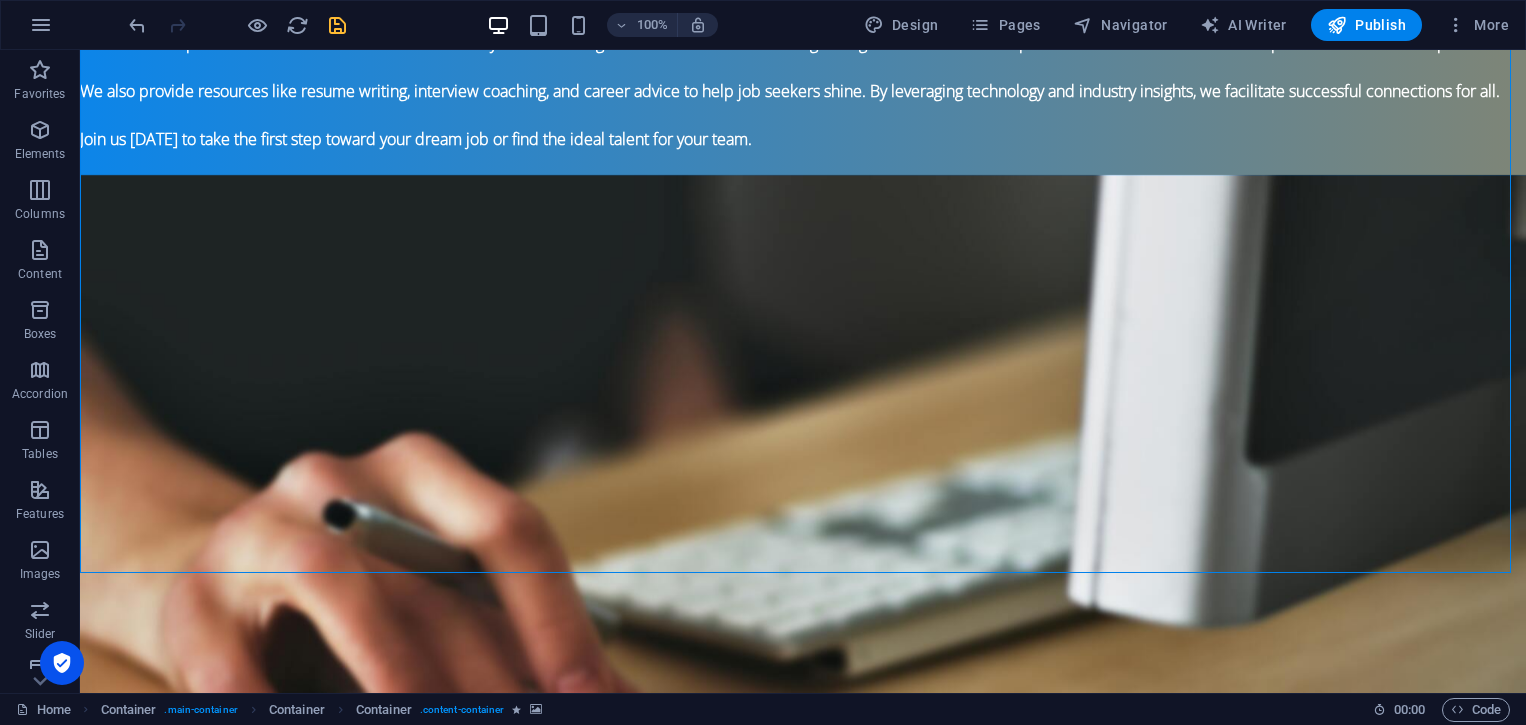 click at bounding box center [237, 25] 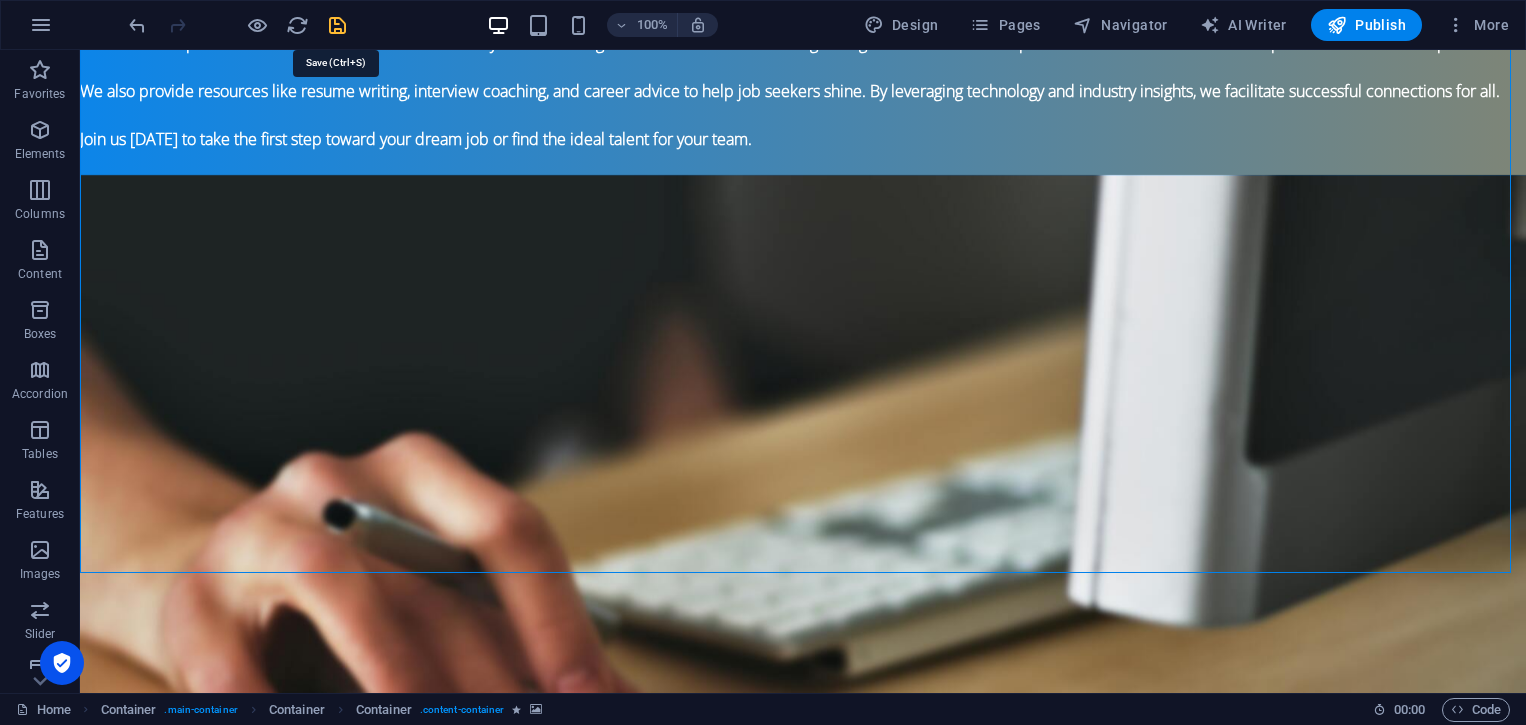 click at bounding box center [337, 25] 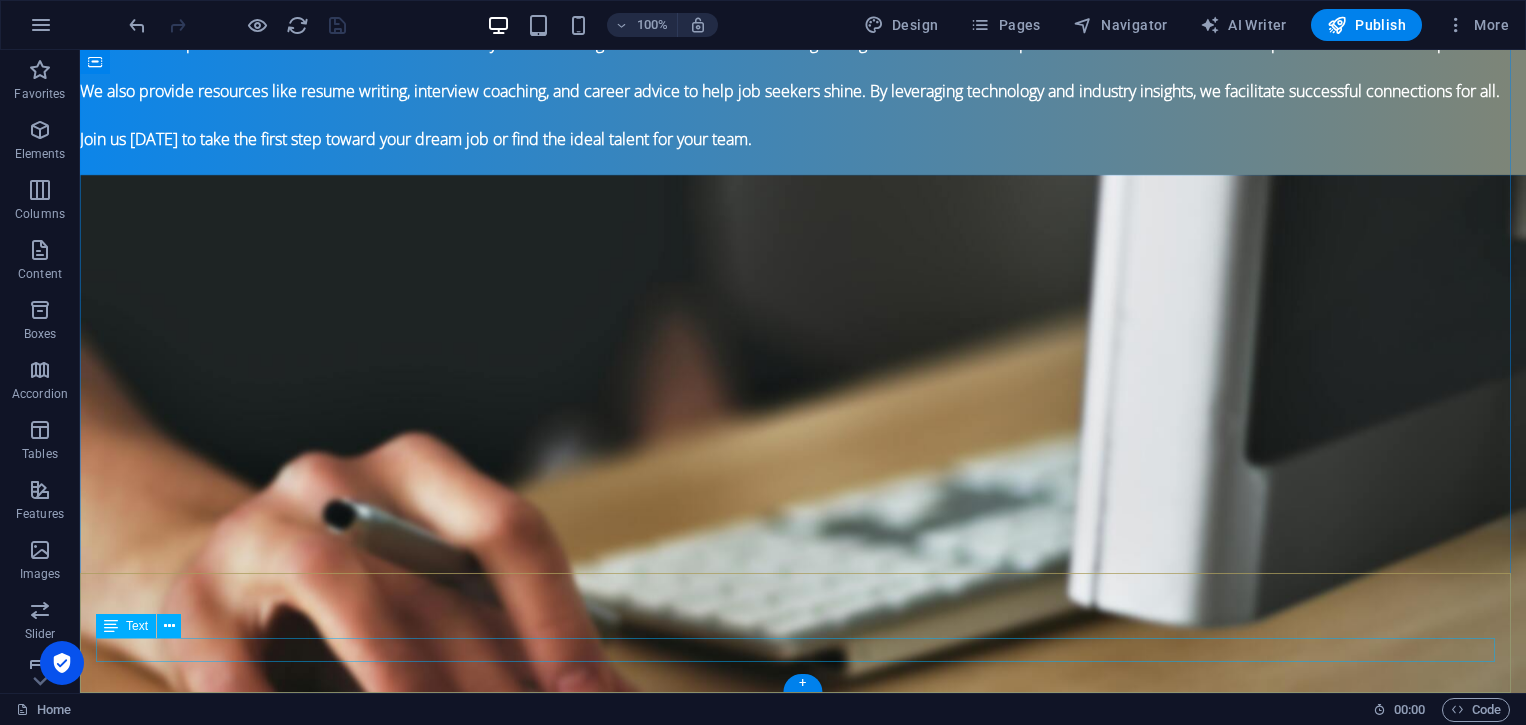 click on "SSBfy" at bounding box center (803, 1777) 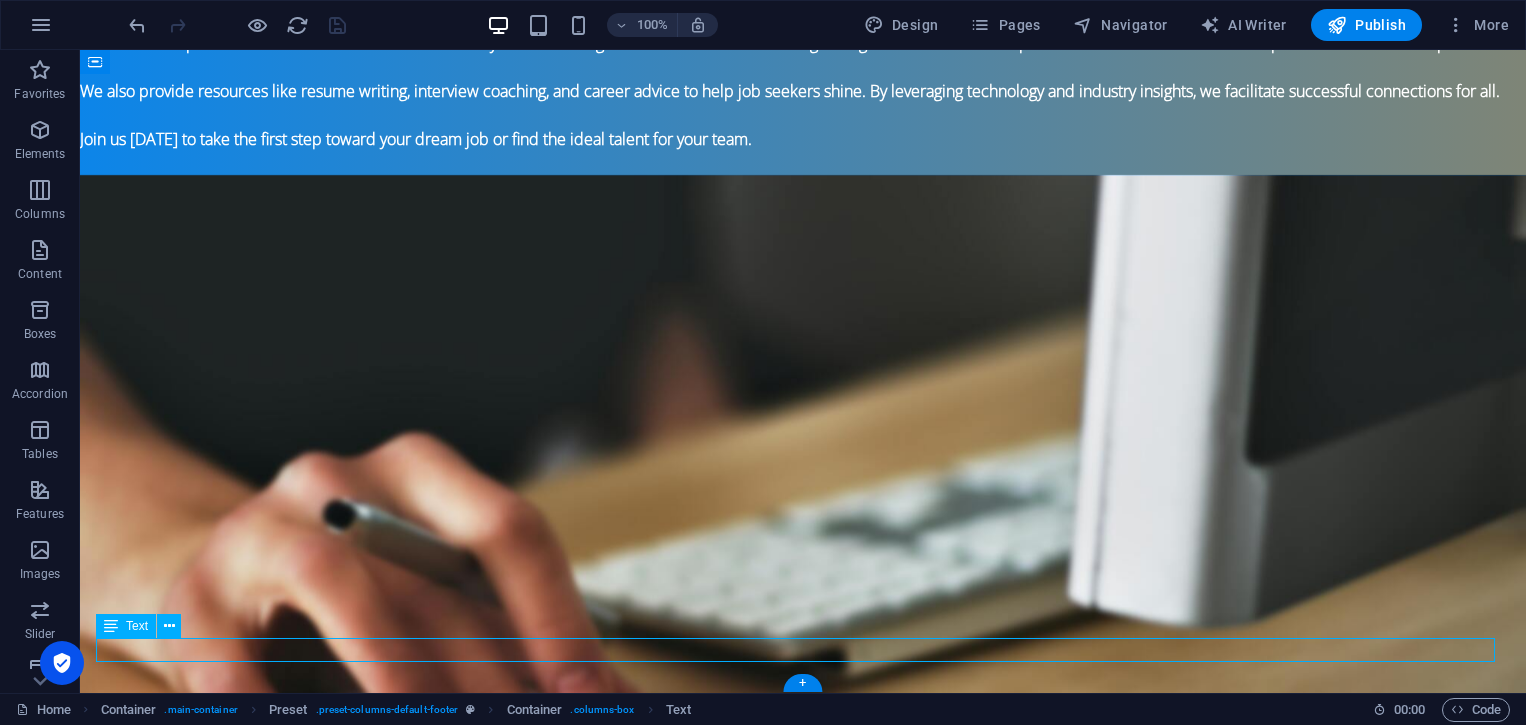 click on "SSBfy" at bounding box center (803, 1777) 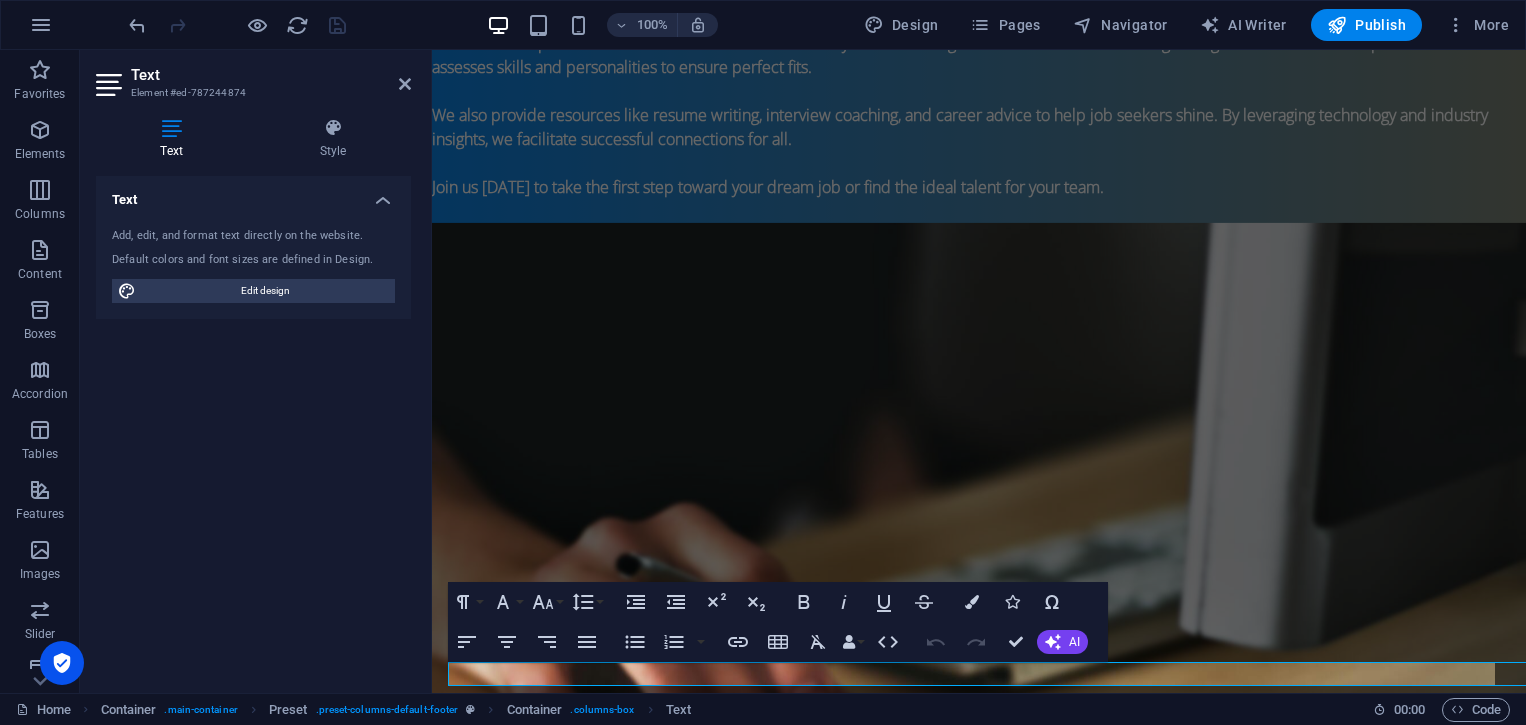scroll, scrollTop: 1382, scrollLeft: 0, axis: vertical 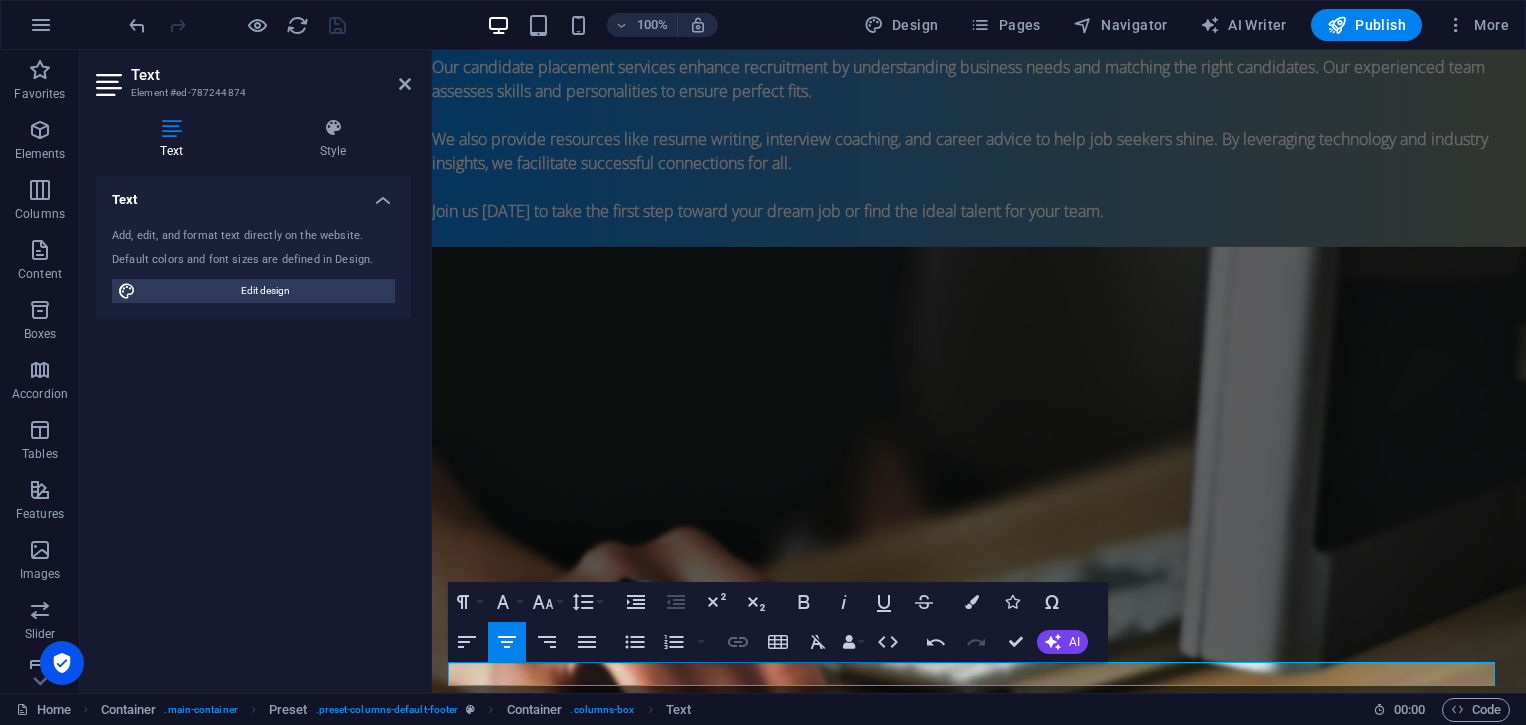 click 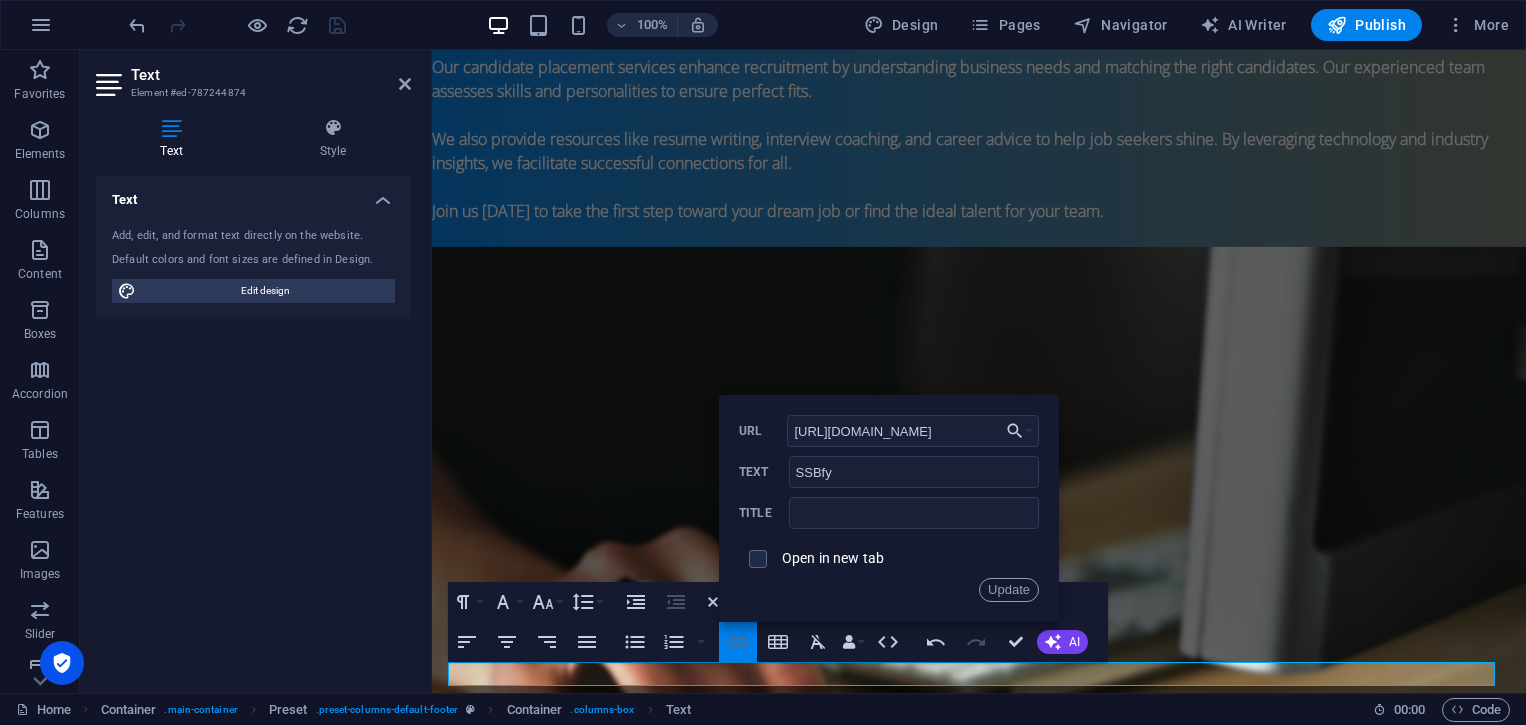click 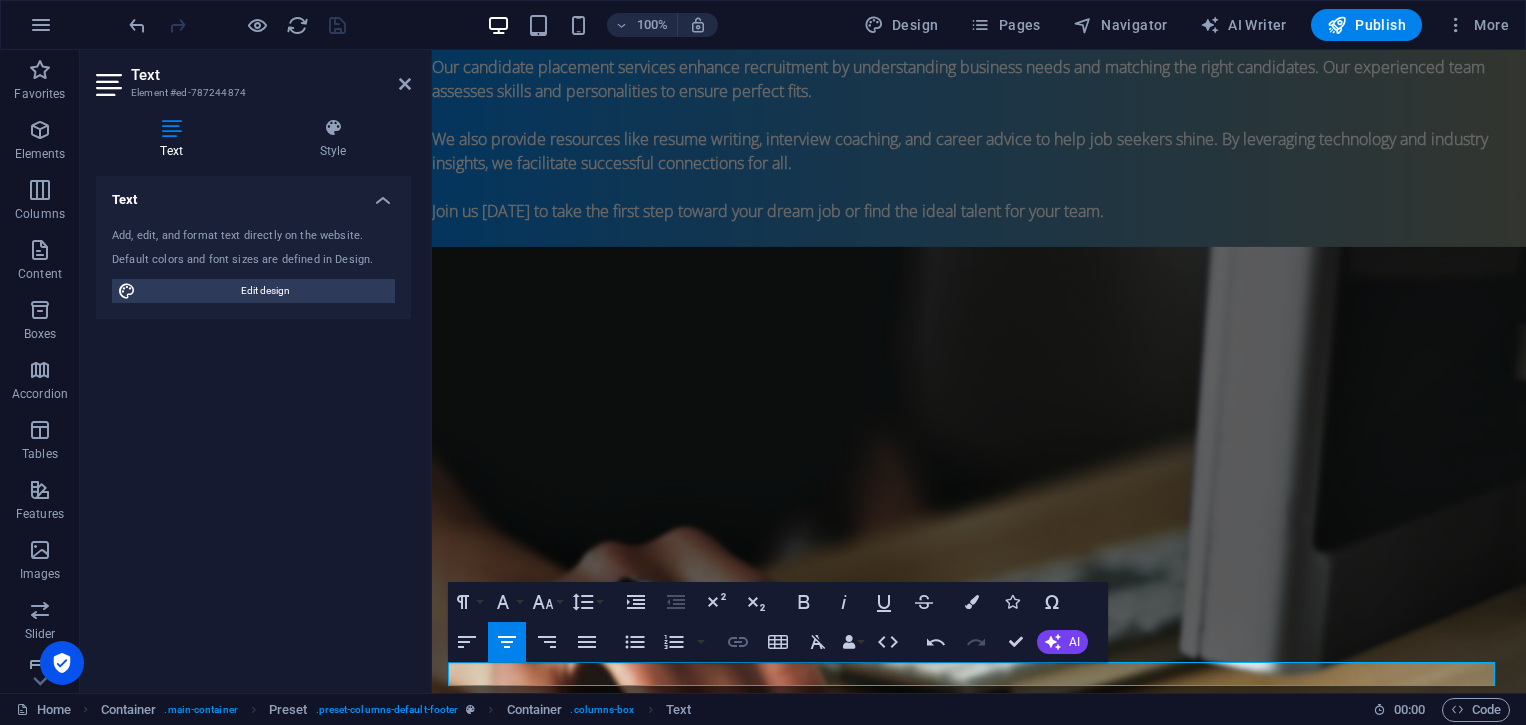type 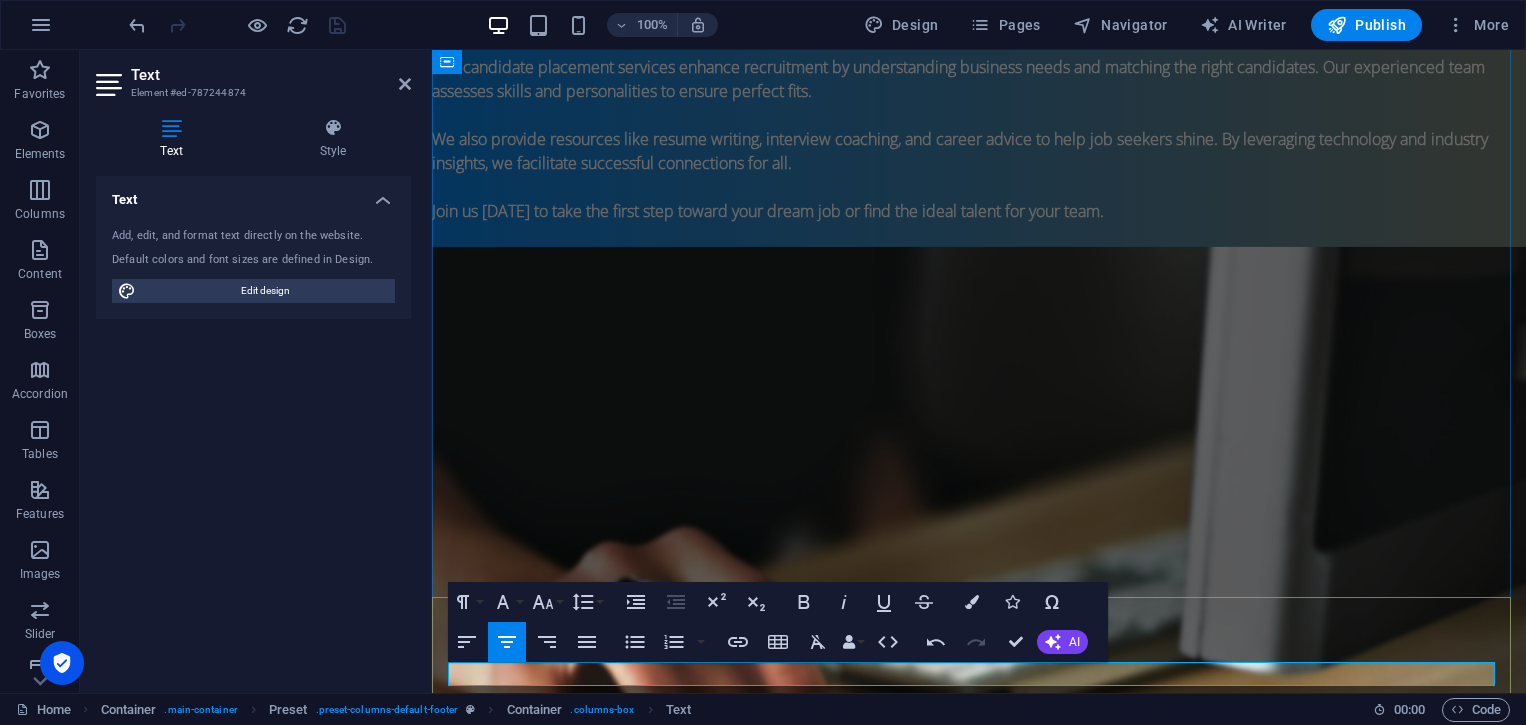 click on "dasdsa  SSBfy" at bounding box center (979, 1849) 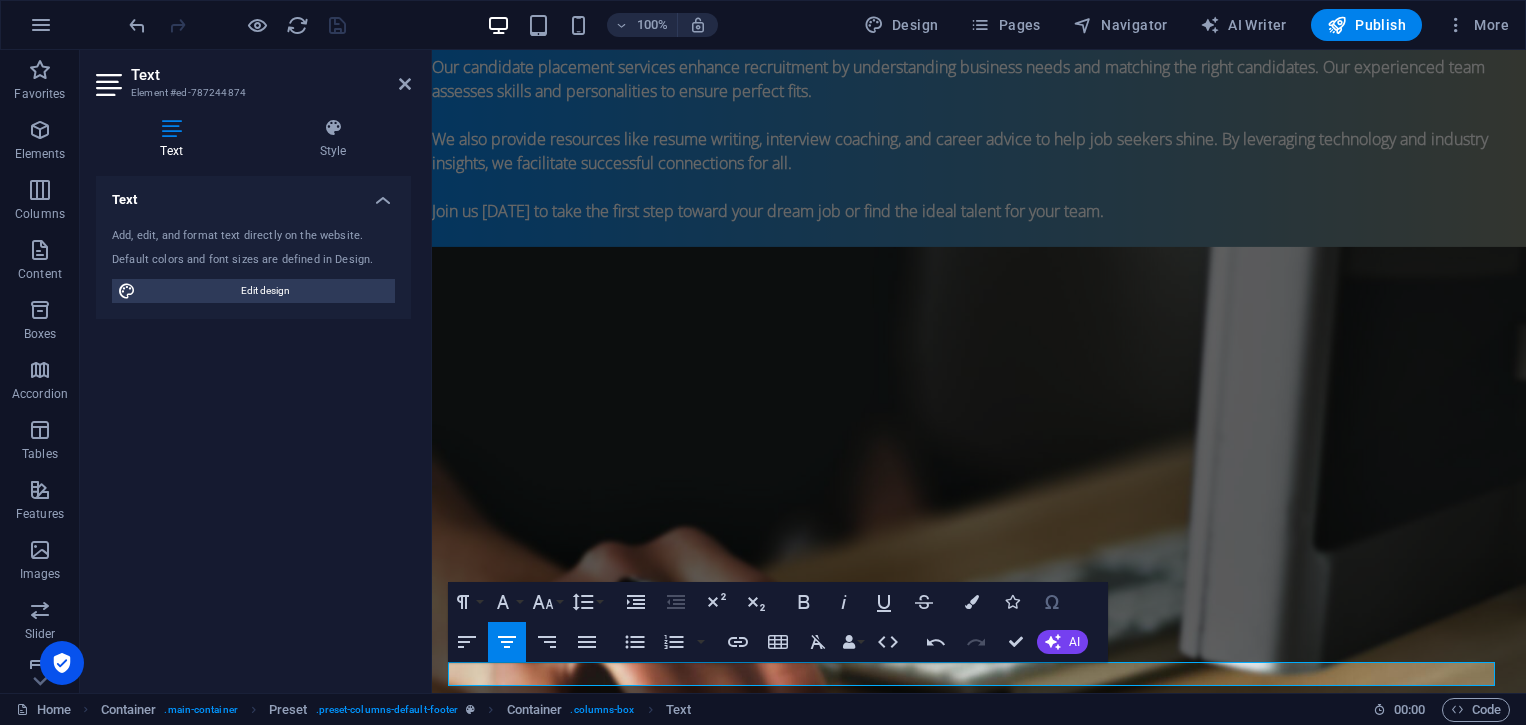 click 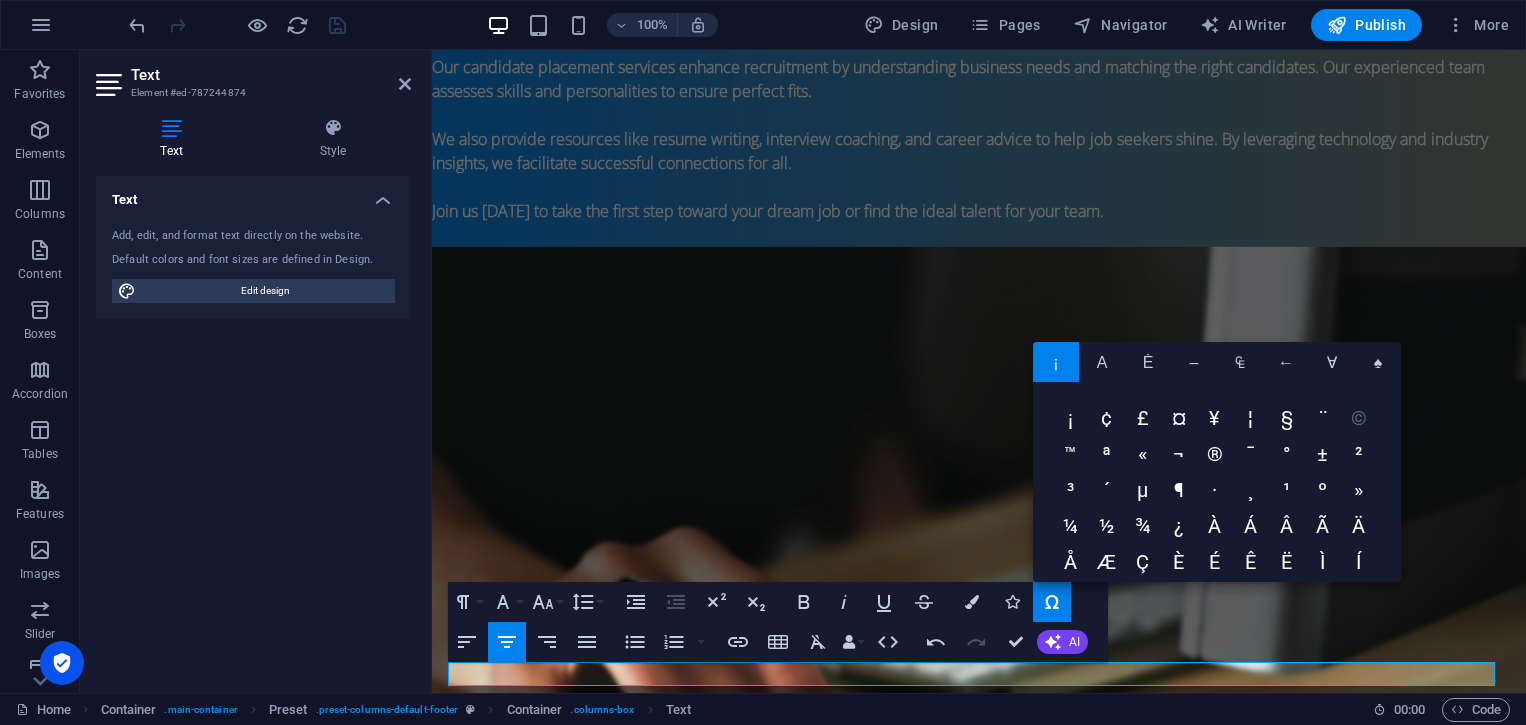 click on "©" at bounding box center [1359, 420] 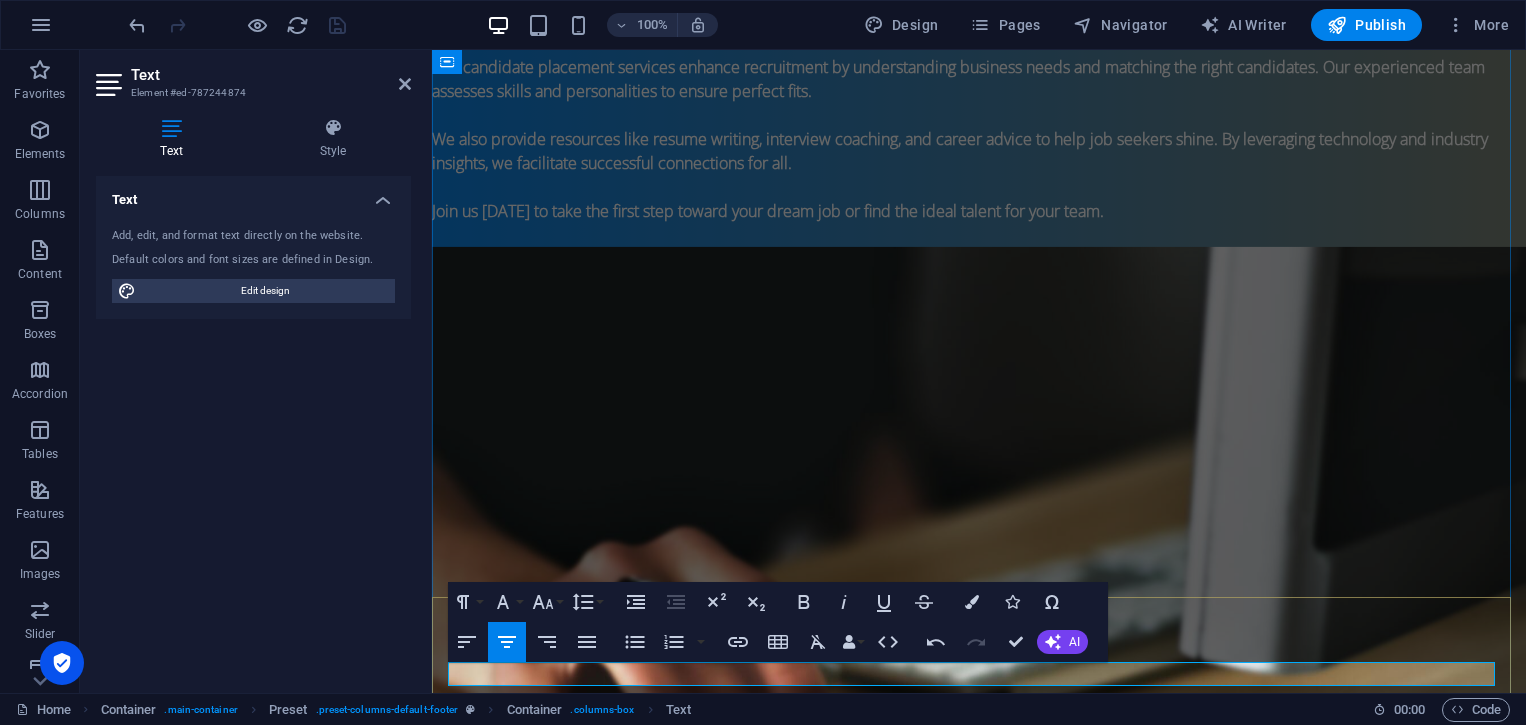 click on "©   SSBfy" at bounding box center [979, 1849] 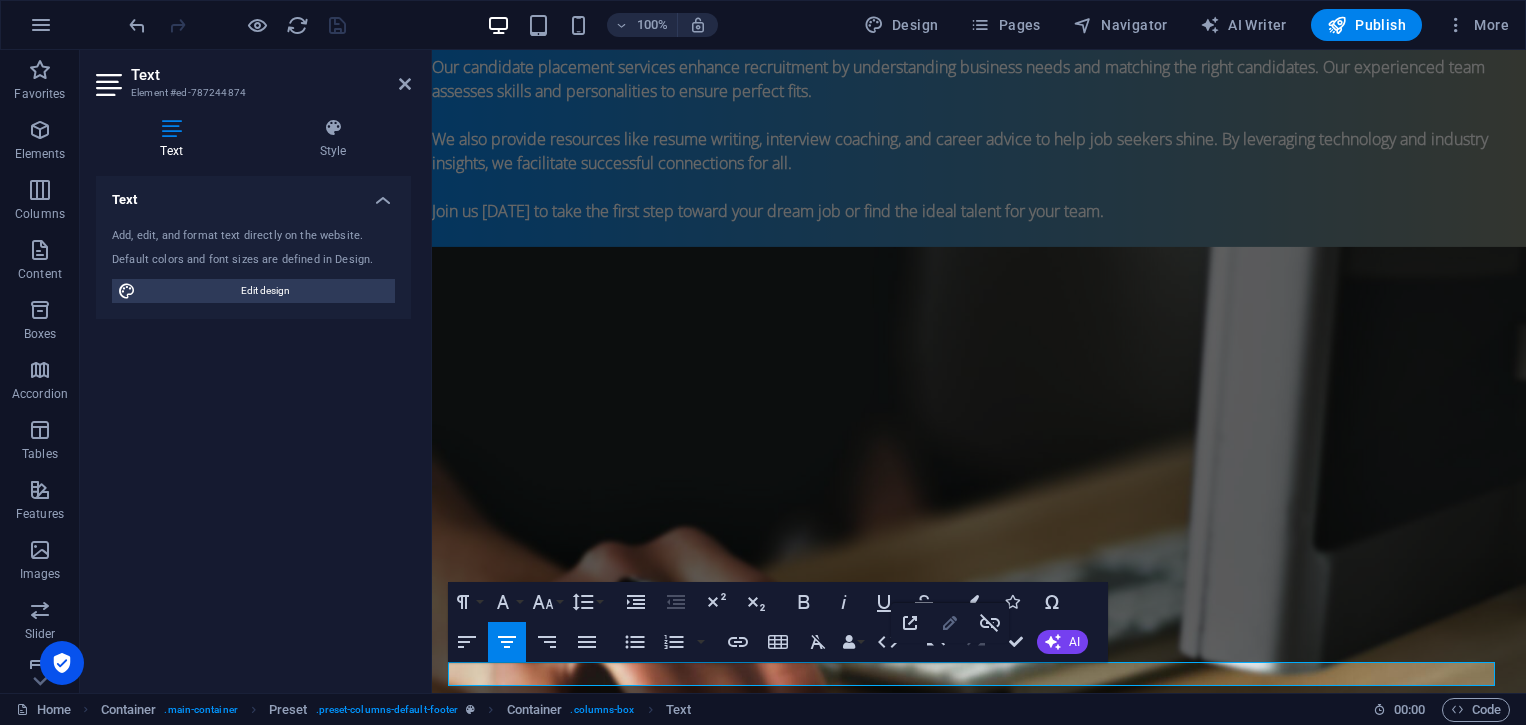 type on "//JobMedium.com" 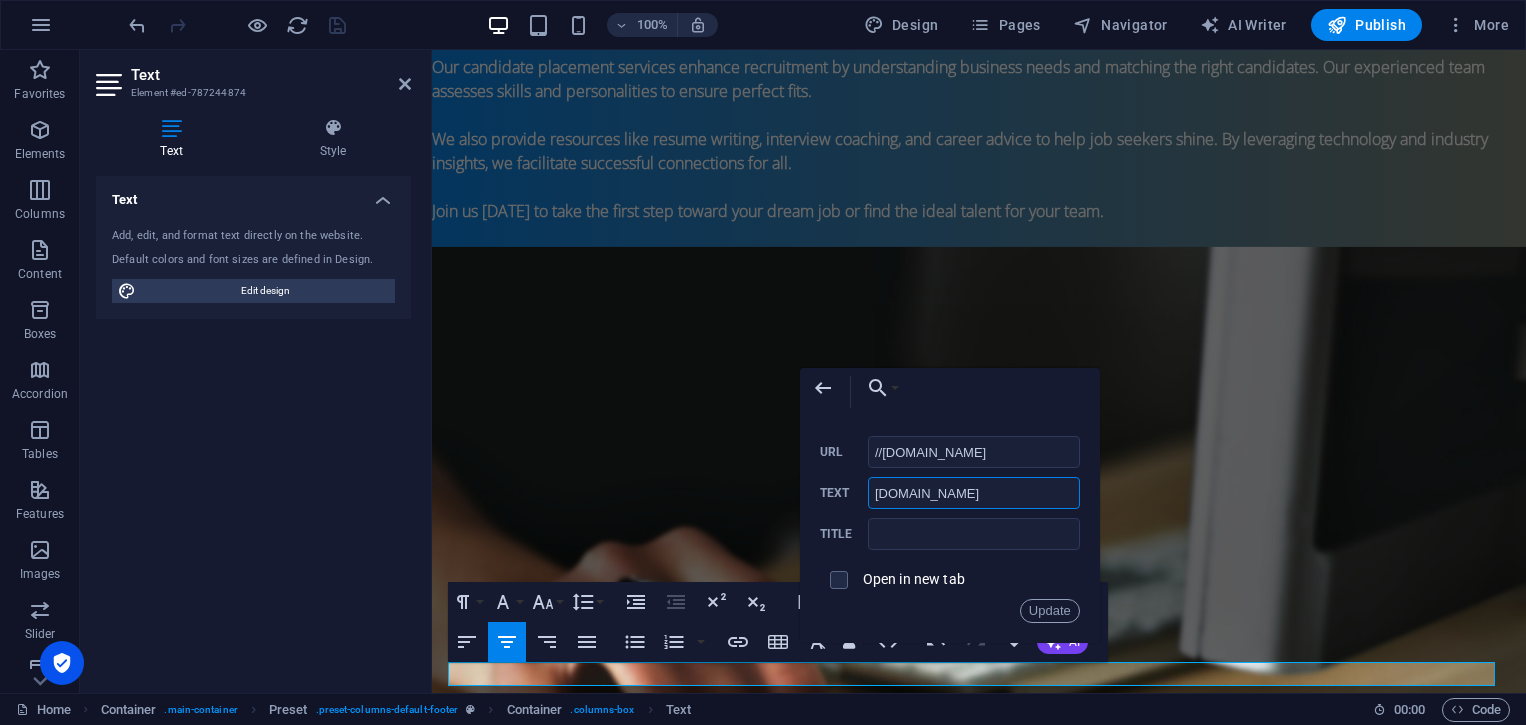 drag, startPoint x: 984, startPoint y: 495, endPoint x: 864, endPoint y: 489, distance: 120.14991 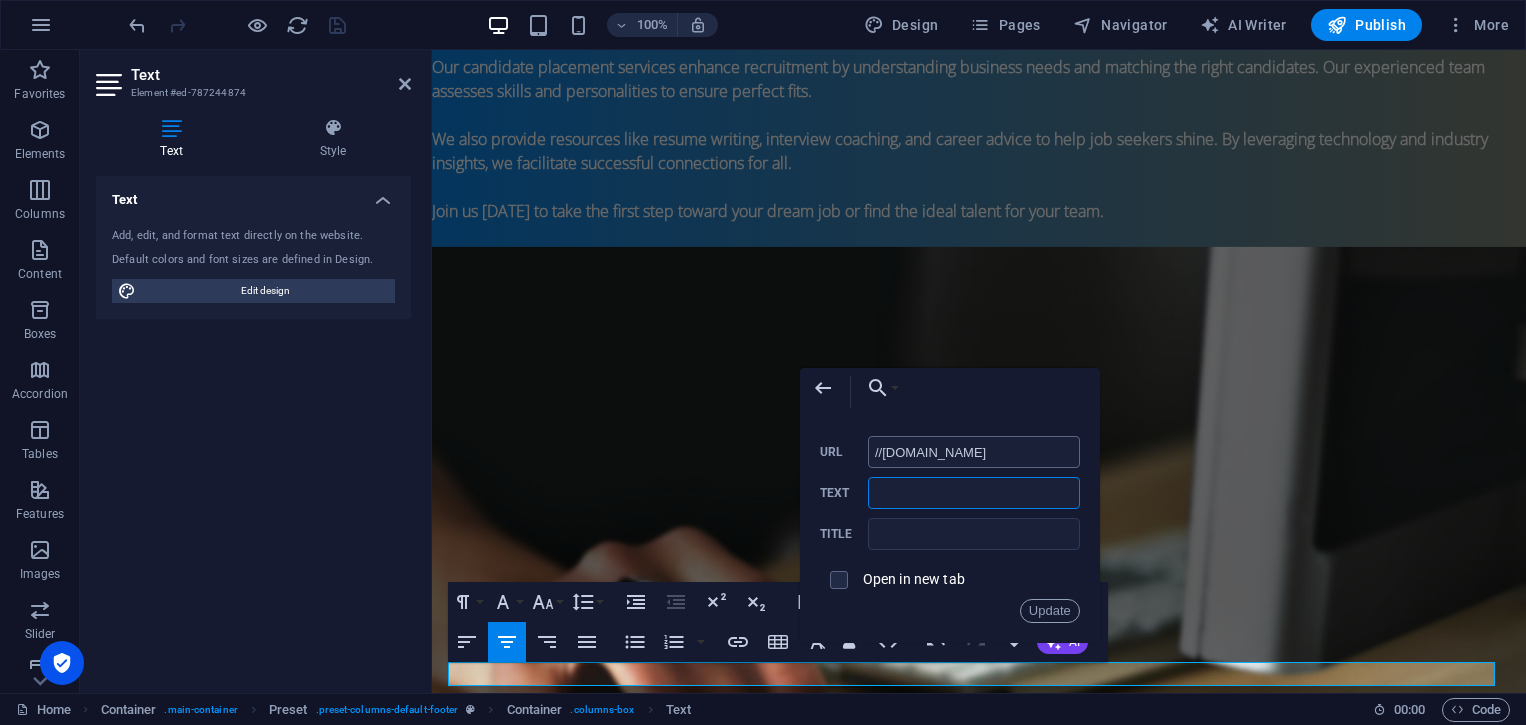 type 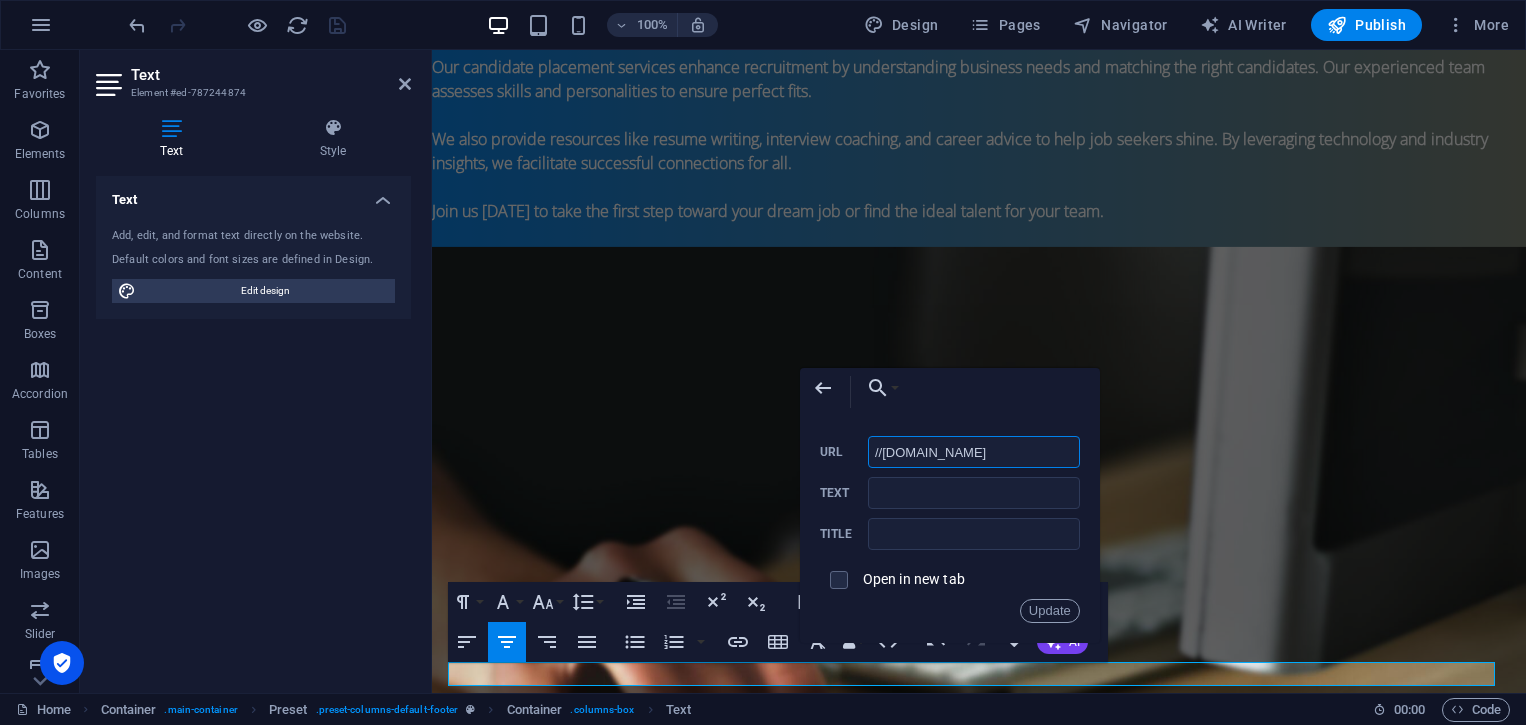 drag, startPoint x: 987, startPoint y: 448, endPoint x: 826, endPoint y: 449, distance: 161.00311 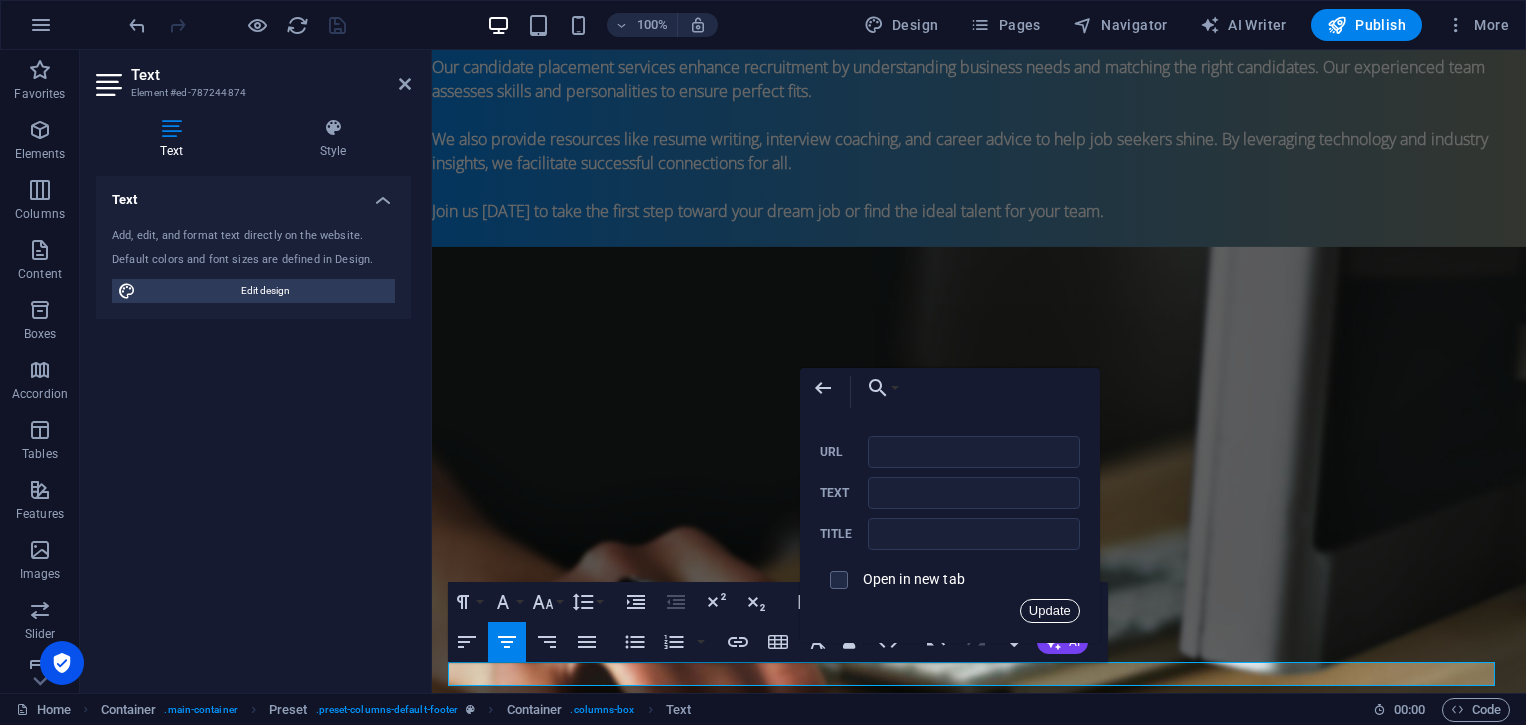 click on "Update" at bounding box center [1050, 611] 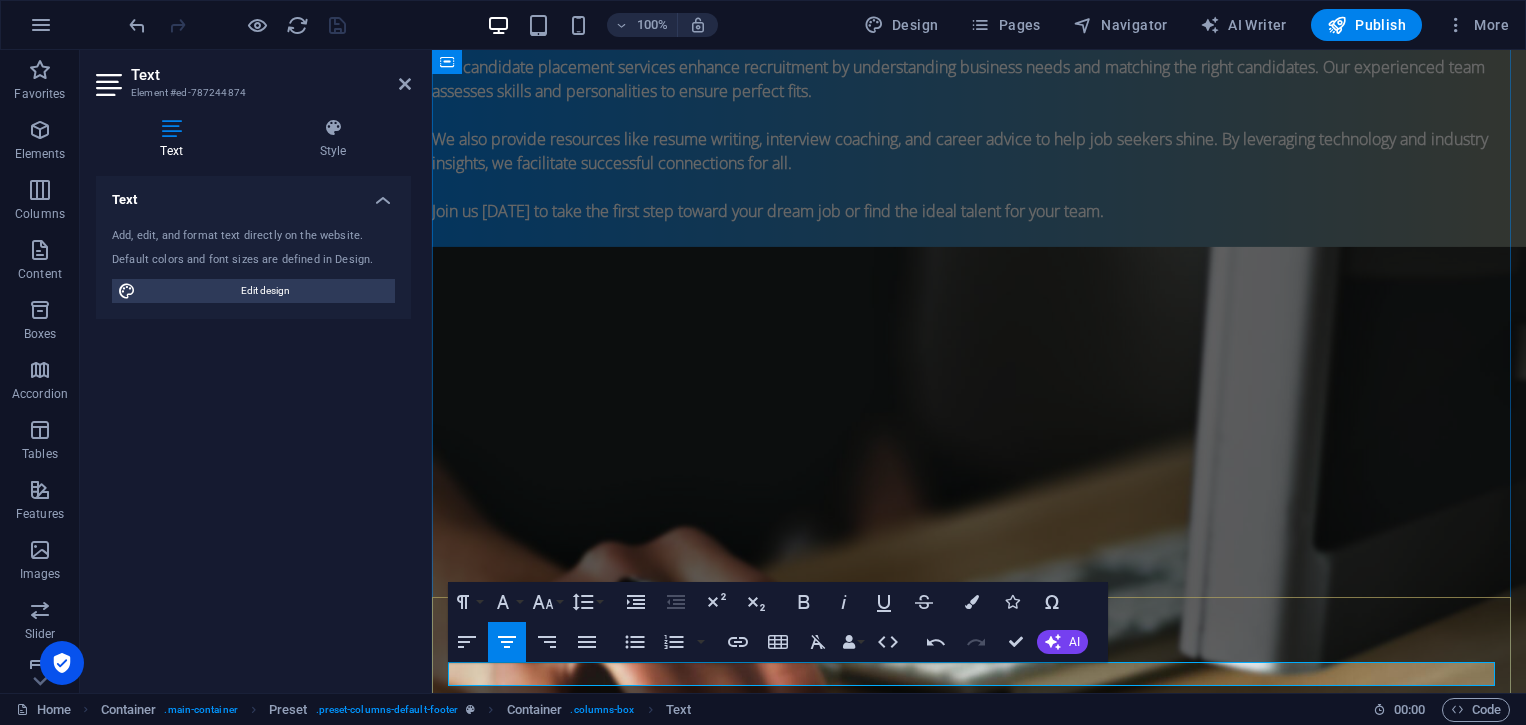 click on "©  JobMedium.com  |   SSBfy" at bounding box center (979, 1849) 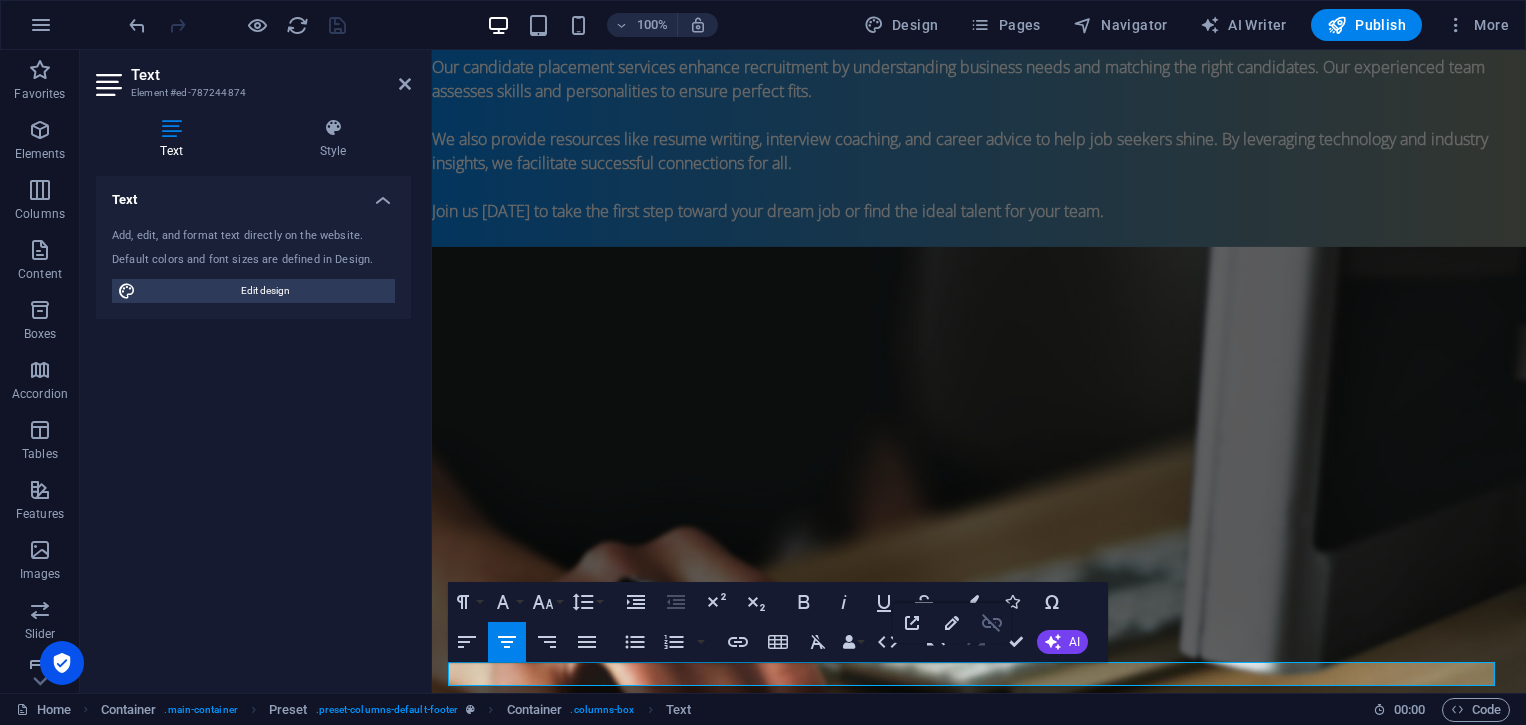click 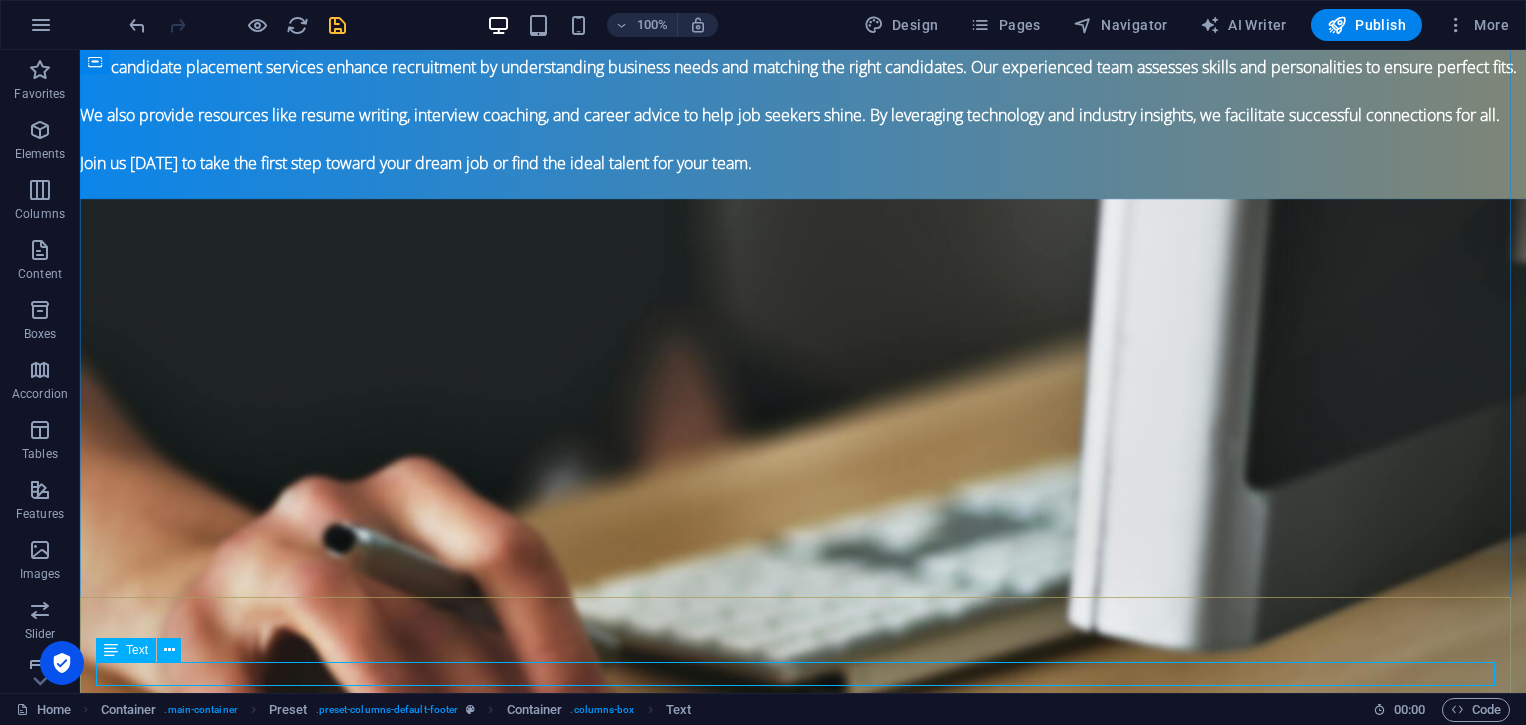 click on "© JobMedium.com | Designed by  SSBfy" at bounding box center (803, 1801) 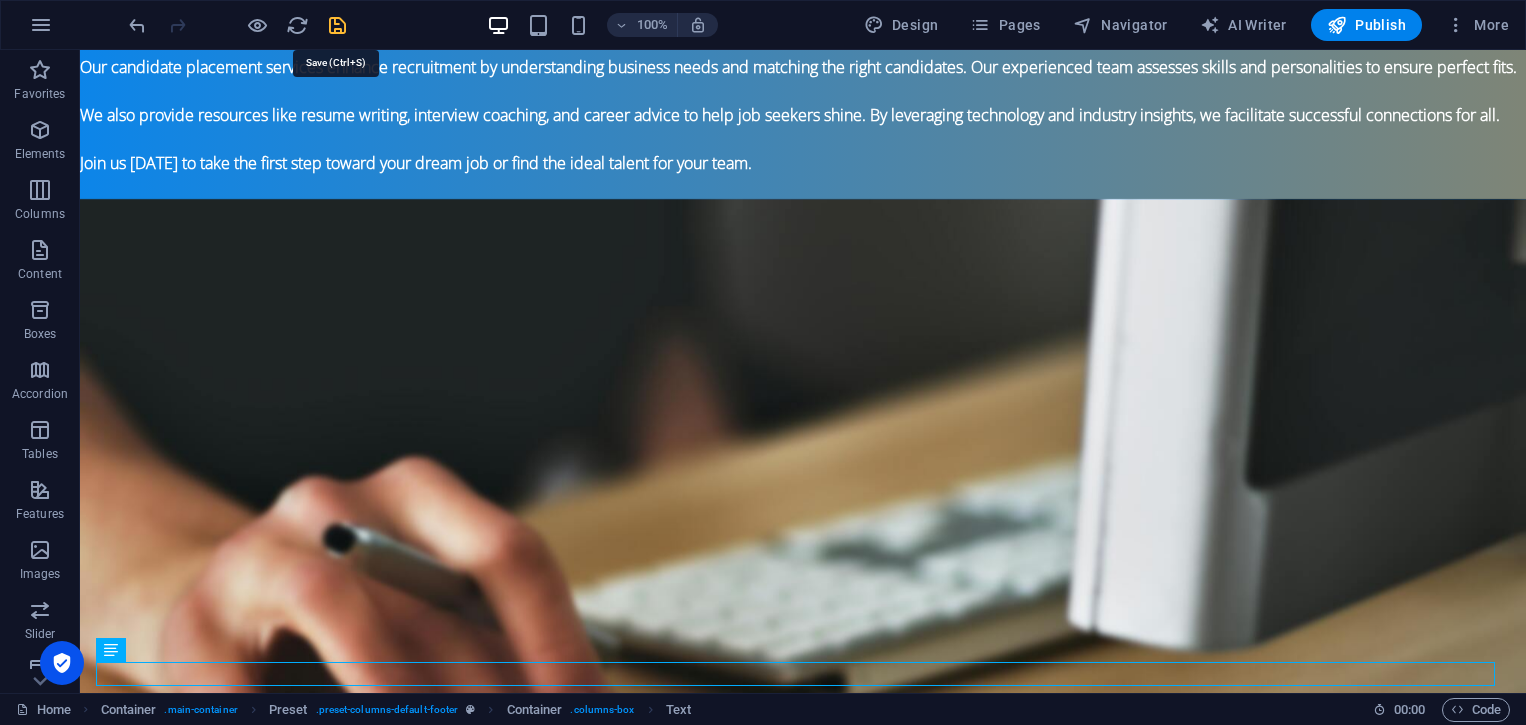 click at bounding box center [337, 25] 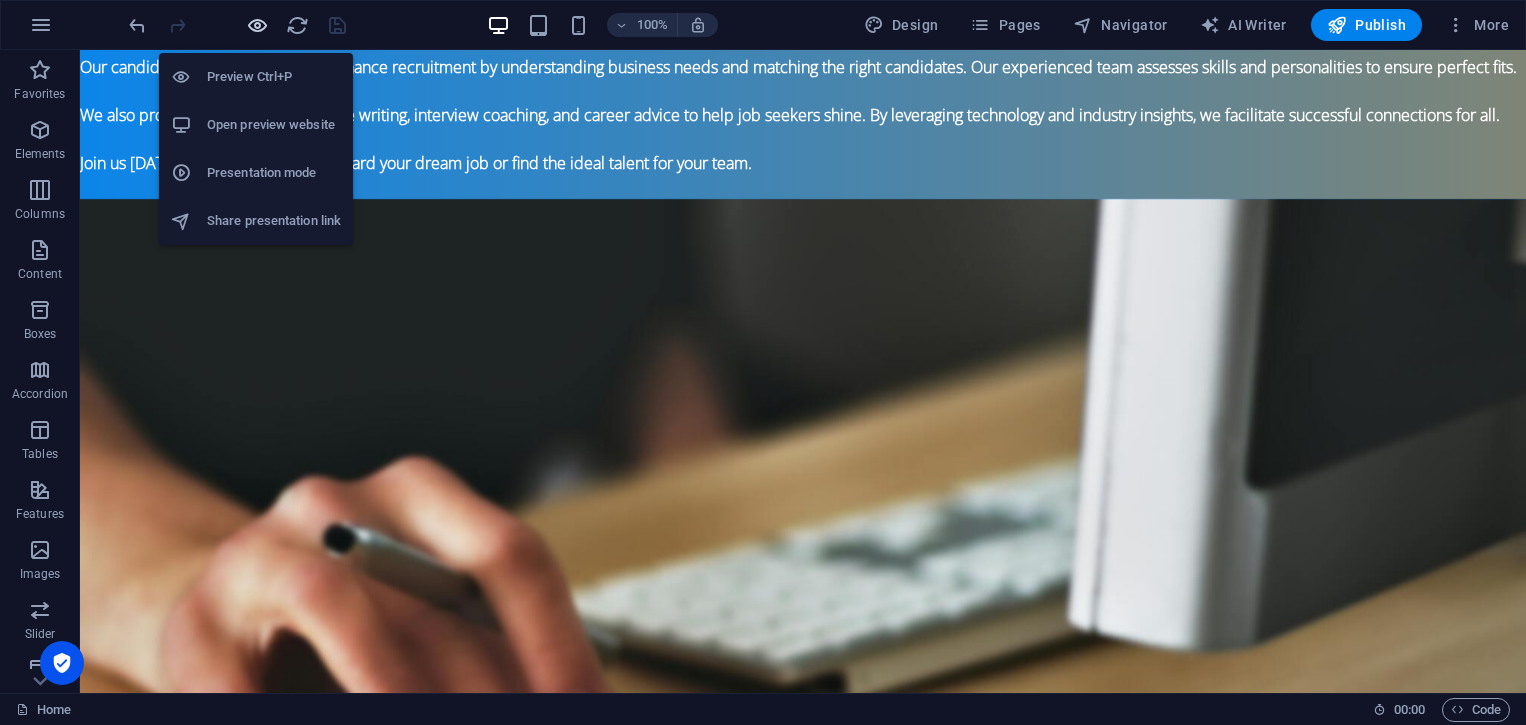 click at bounding box center (257, 25) 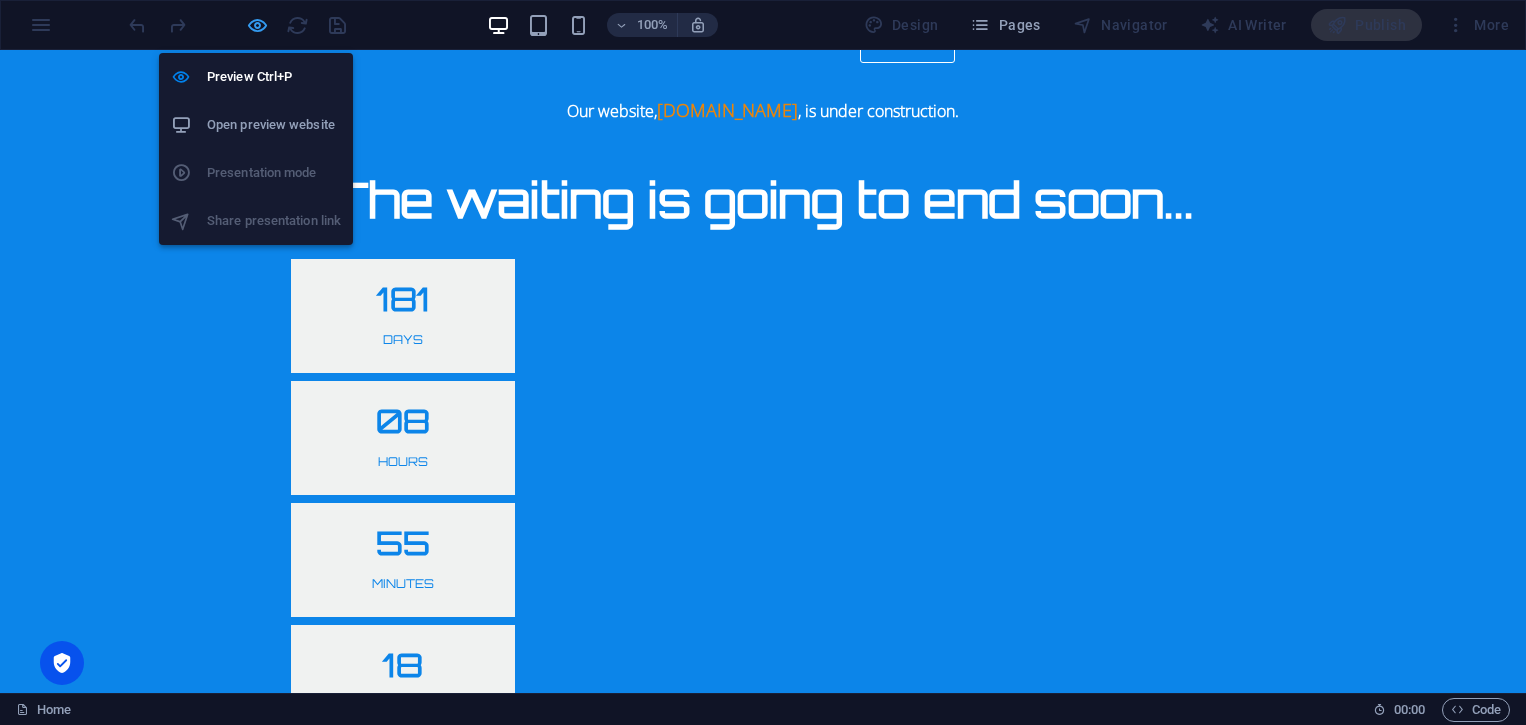 scroll, scrollTop: 77, scrollLeft: 0, axis: vertical 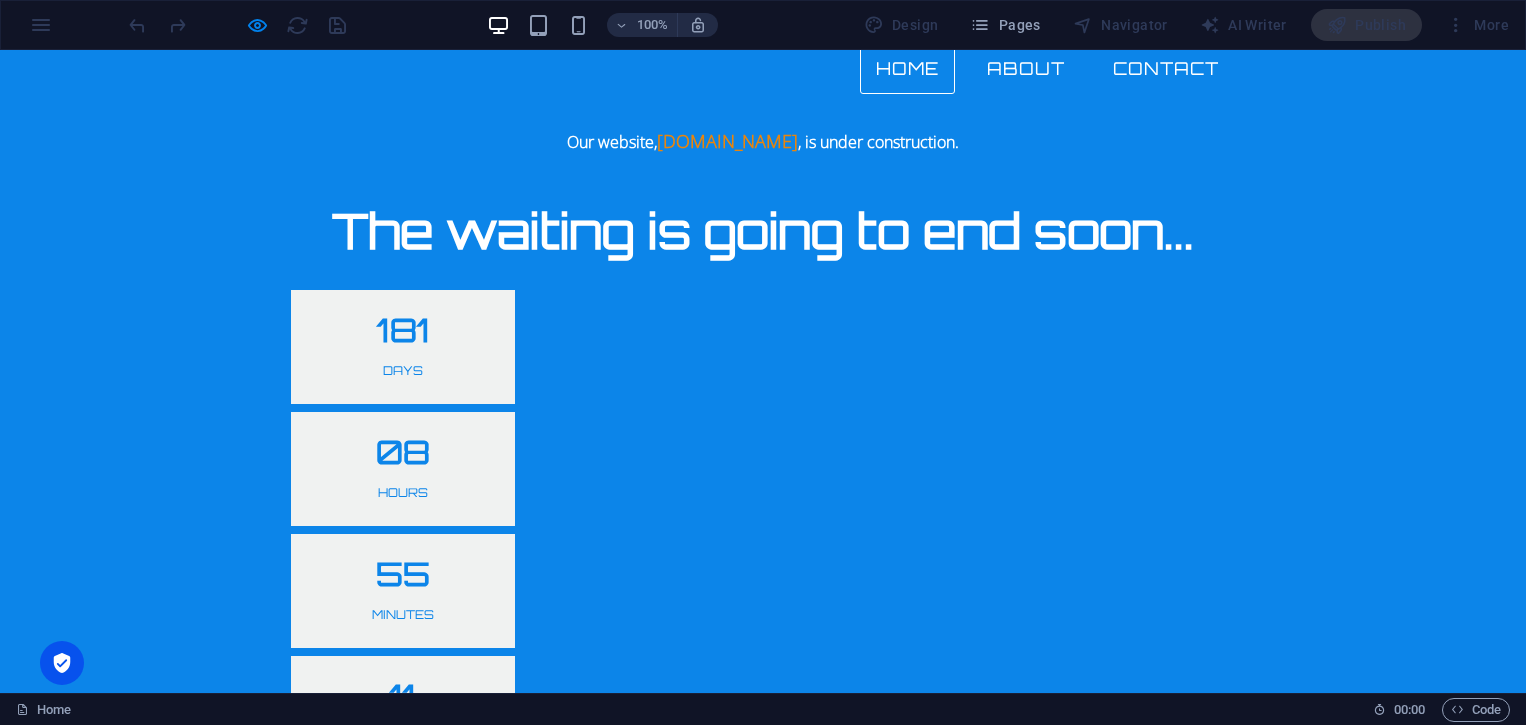 click on "© JobMedium.com | Designed by  SSBfy" at bounding box center [763, 1066] 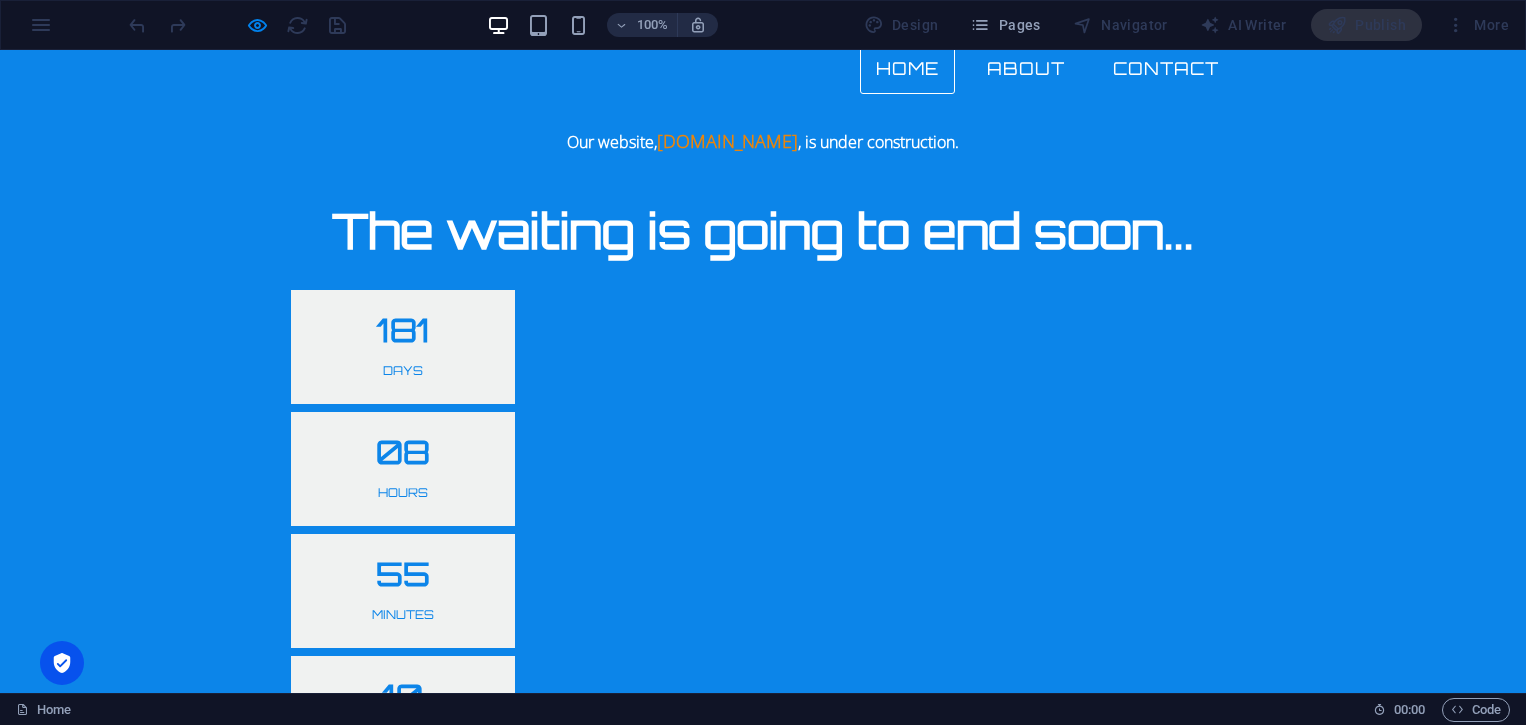 click on "© JobMedium.com | Designed by  SSBfy" at bounding box center (763, 1066) 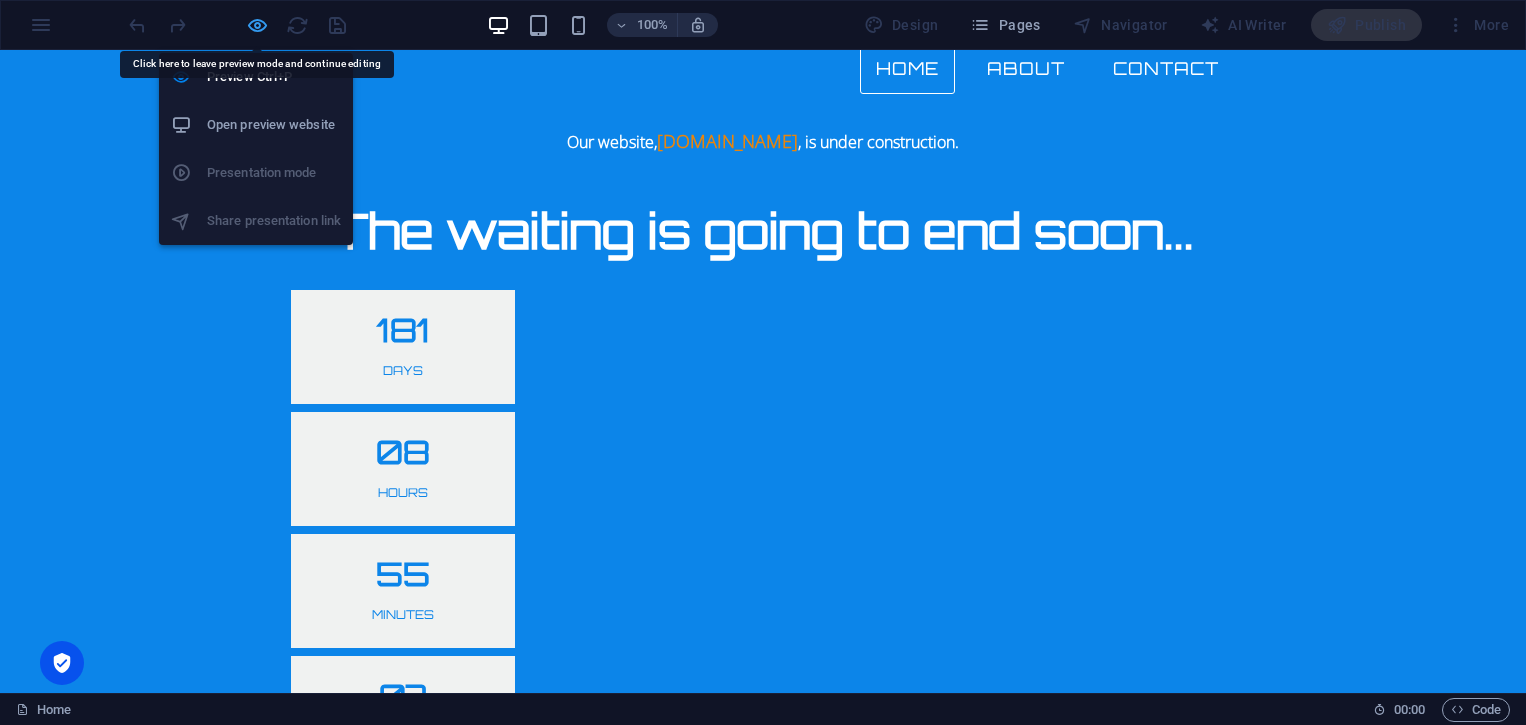 click at bounding box center (257, 25) 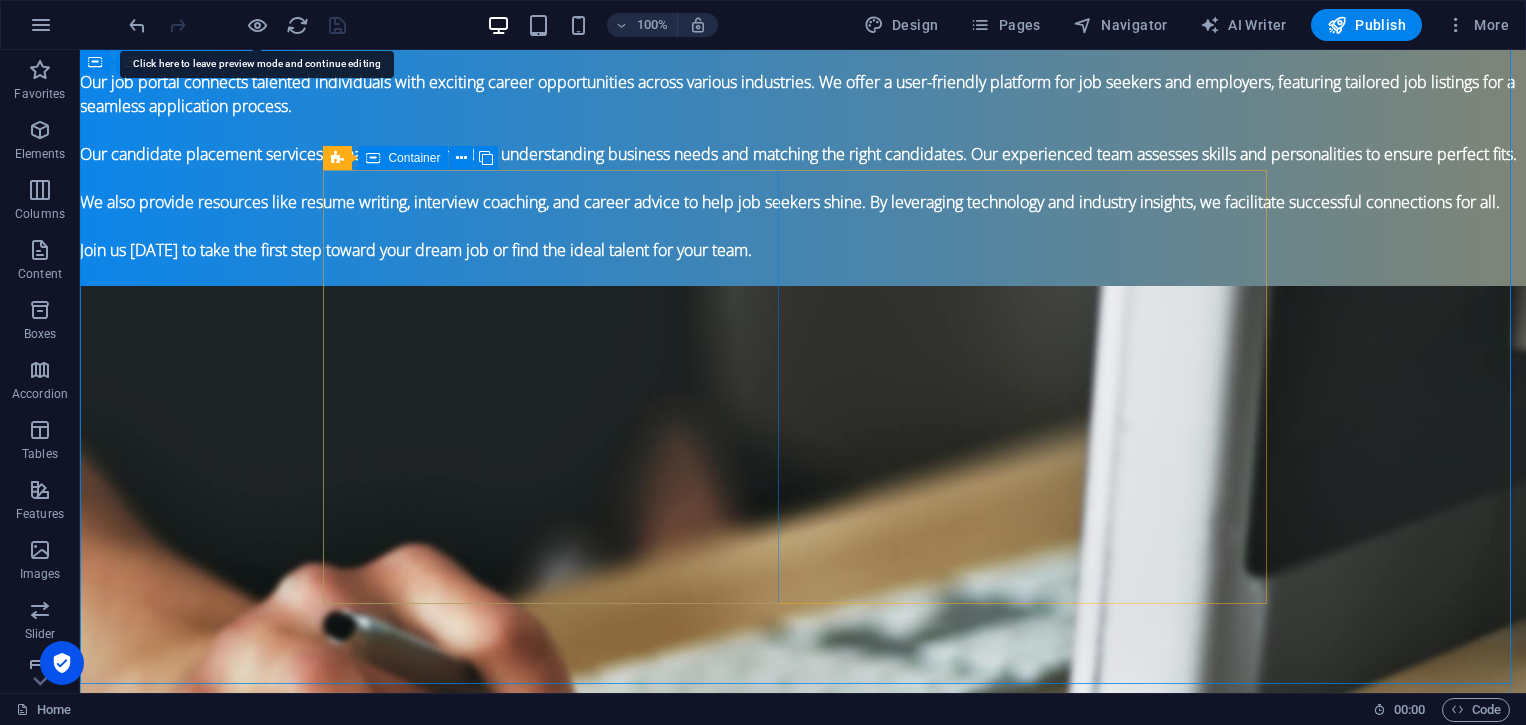 scroll, scrollTop: 1406, scrollLeft: 0, axis: vertical 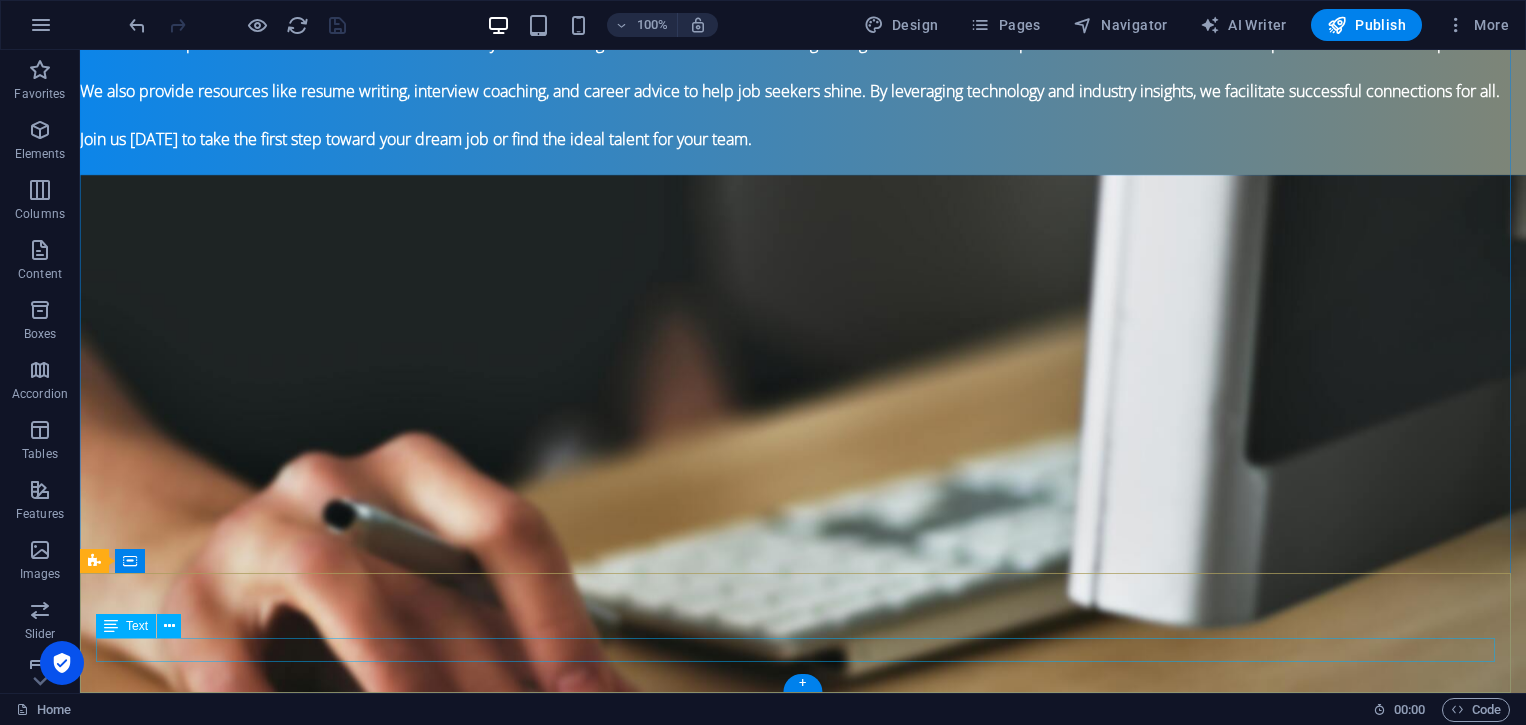 click on "© JobMedium.com | Designed by  SSBfy" at bounding box center [803, 1777] 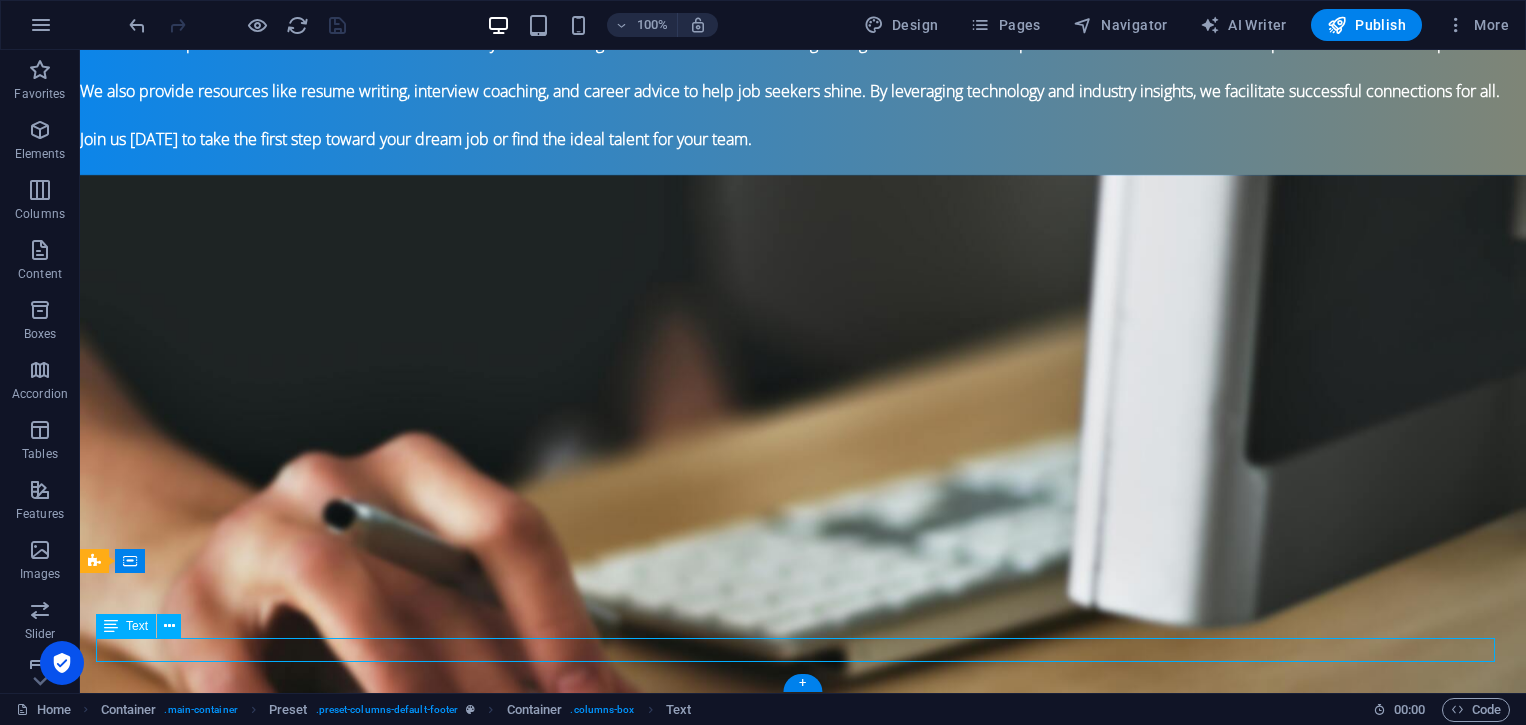 click on "© JobMedium.com | Designed by  SSBfy" at bounding box center [803, 1777] 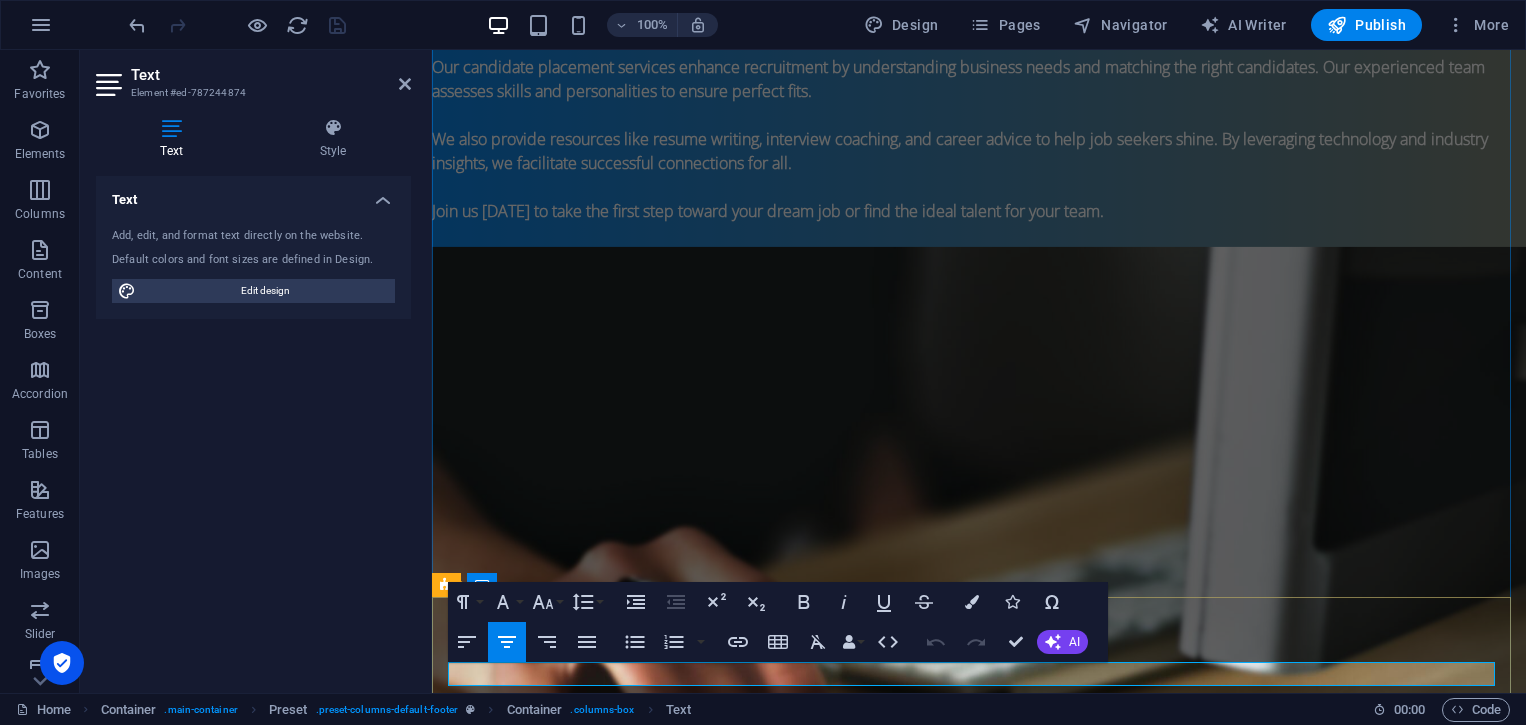 drag, startPoint x: 983, startPoint y: 679, endPoint x: 1113, endPoint y: 666, distance: 130.64838 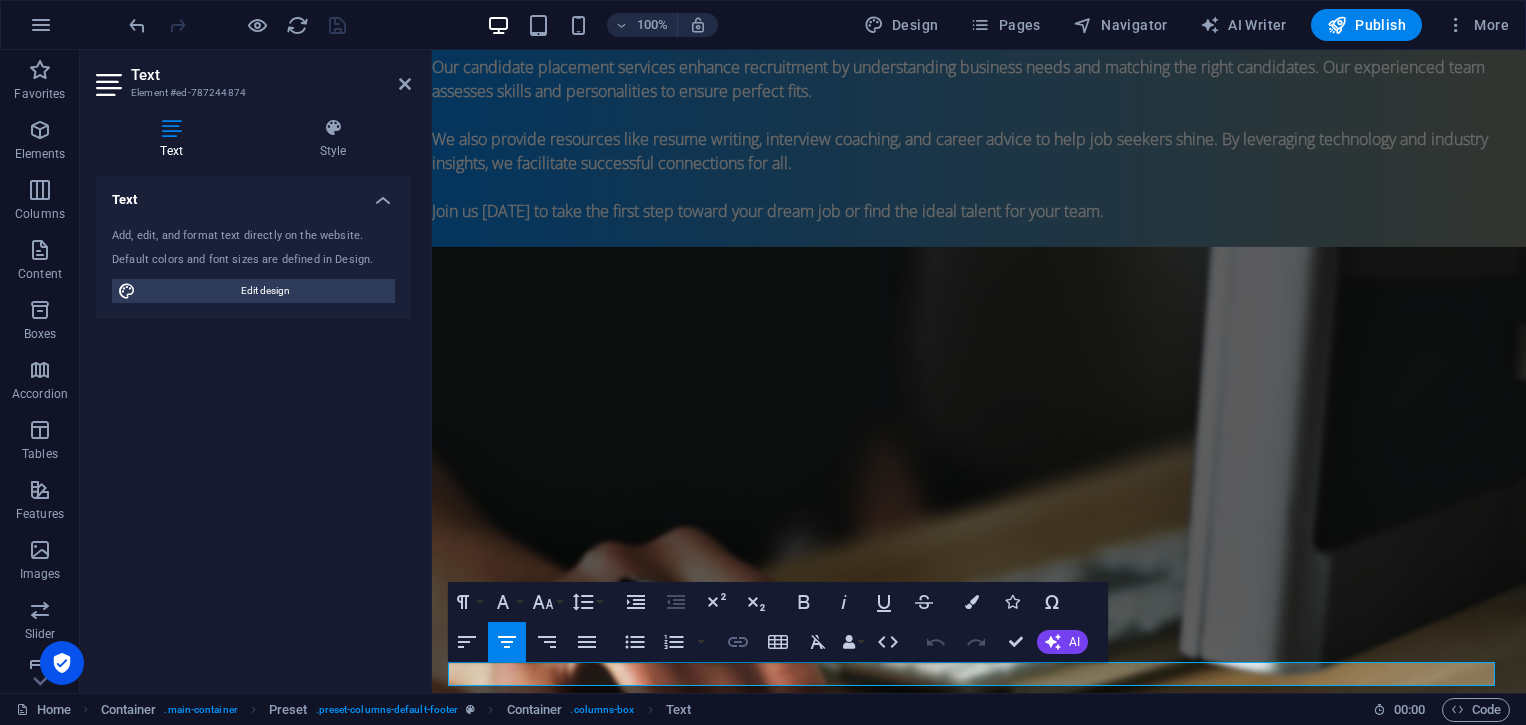 click 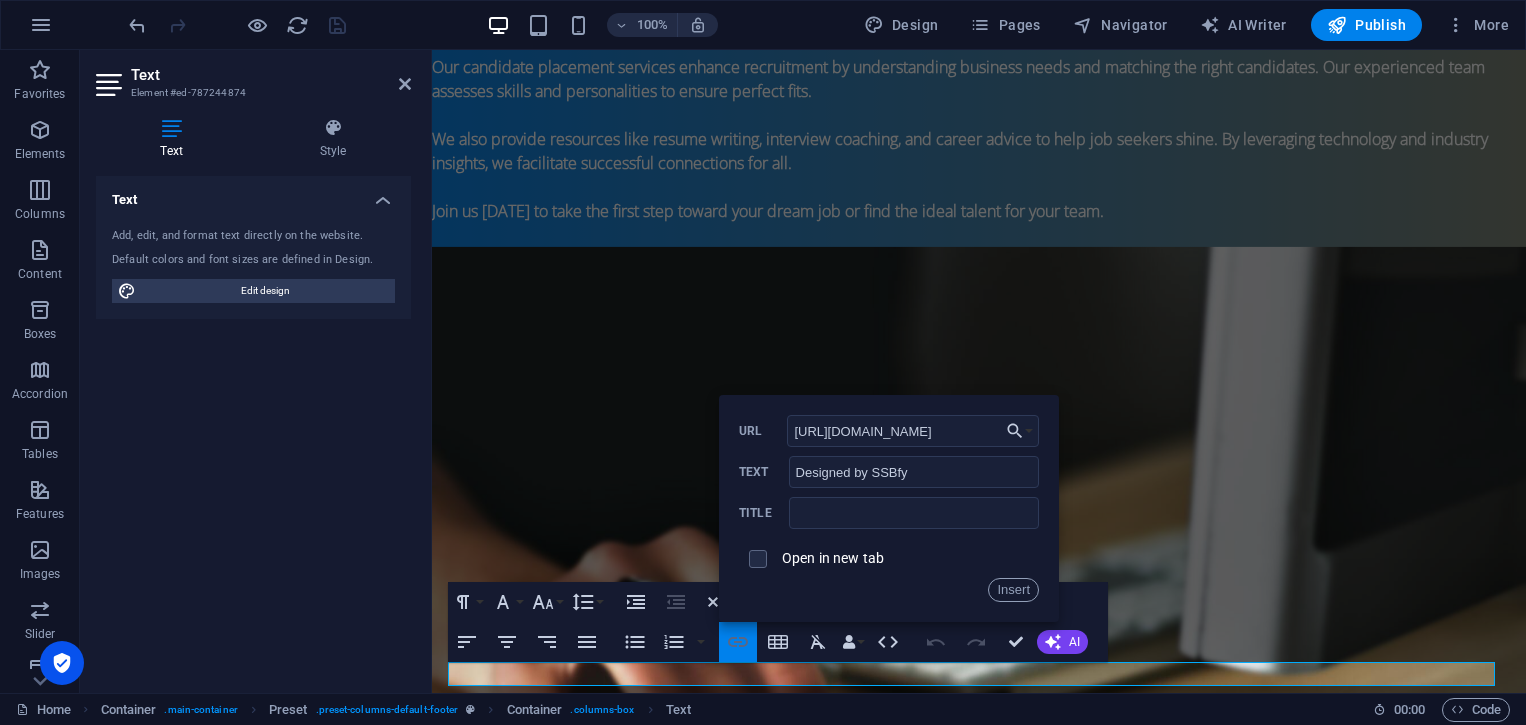 type on "https://ssbfy.com" 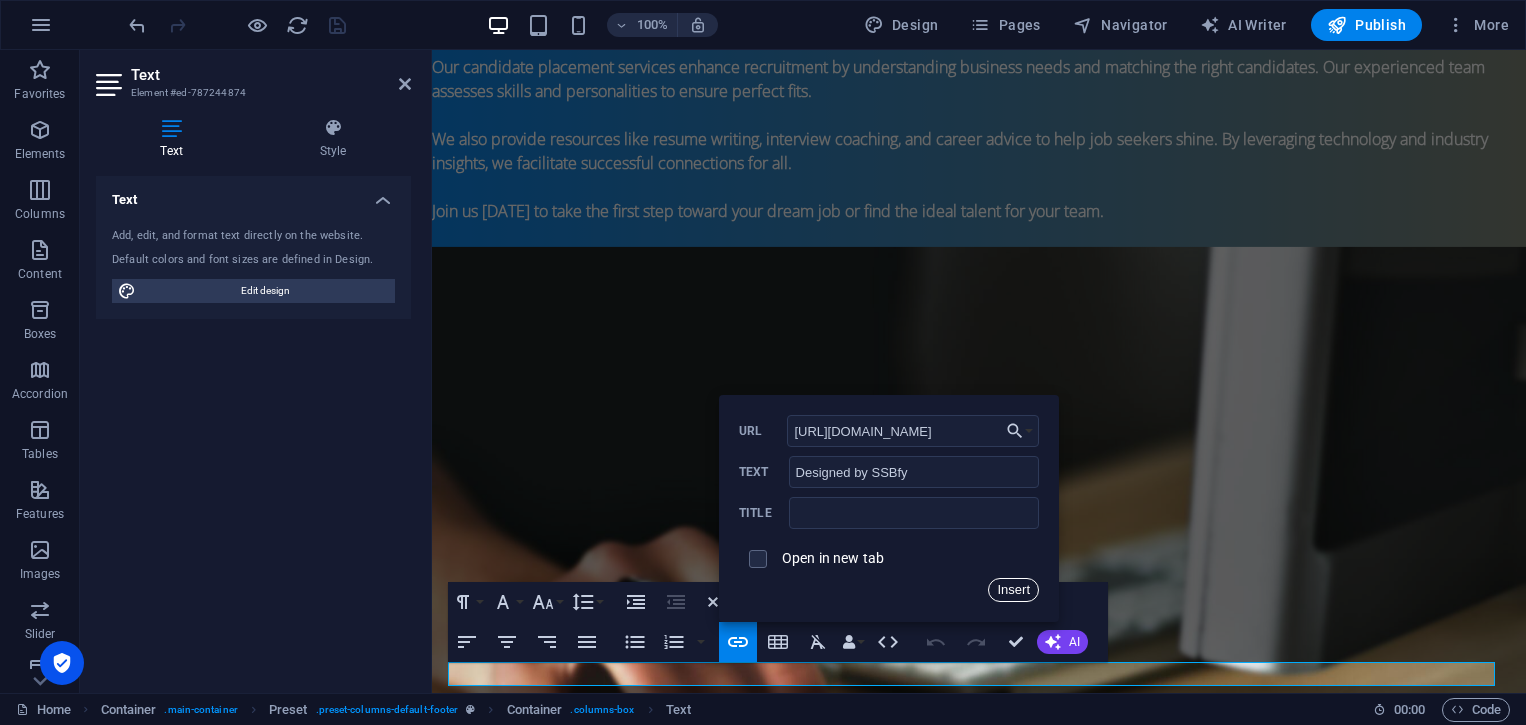 click on "Insert" at bounding box center (1013, 590) 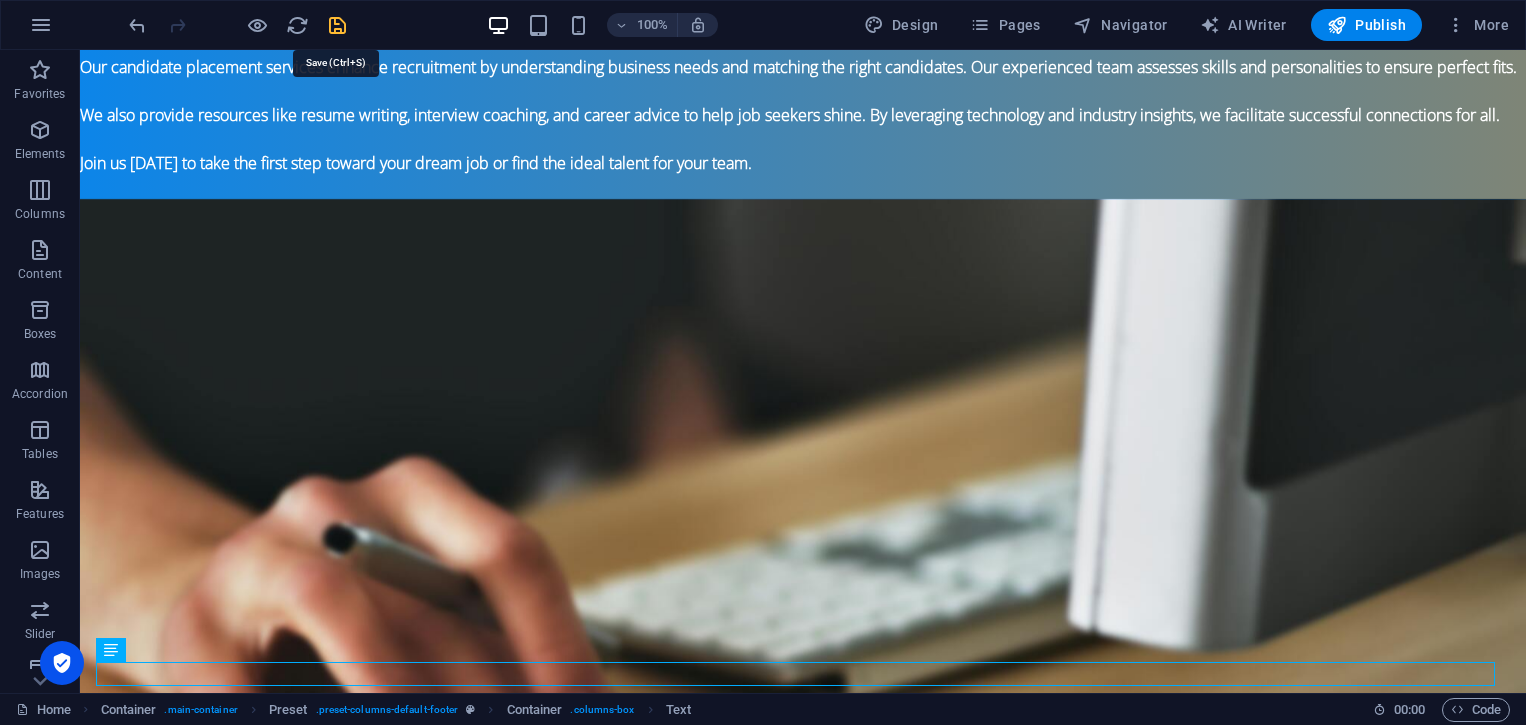 click at bounding box center [337, 25] 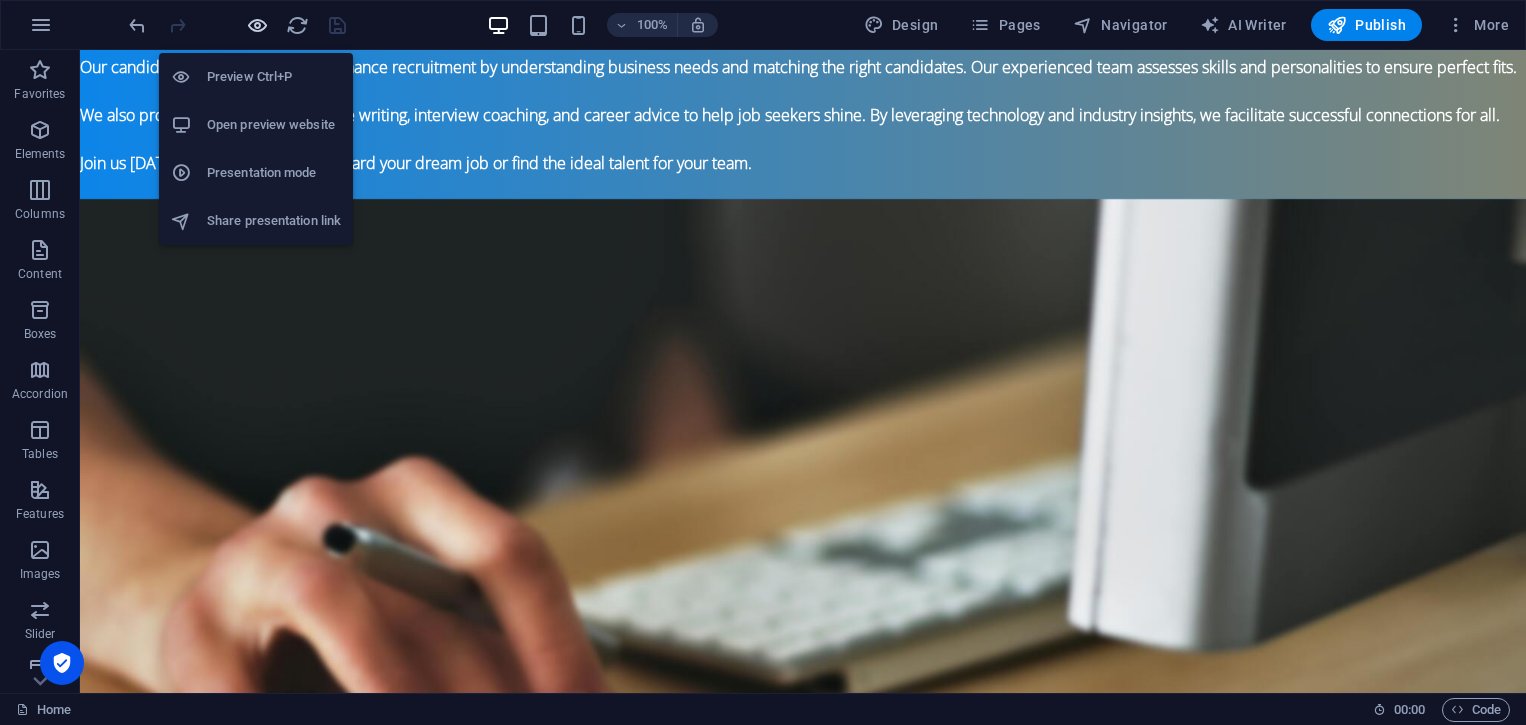 click at bounding box center [257, 25] 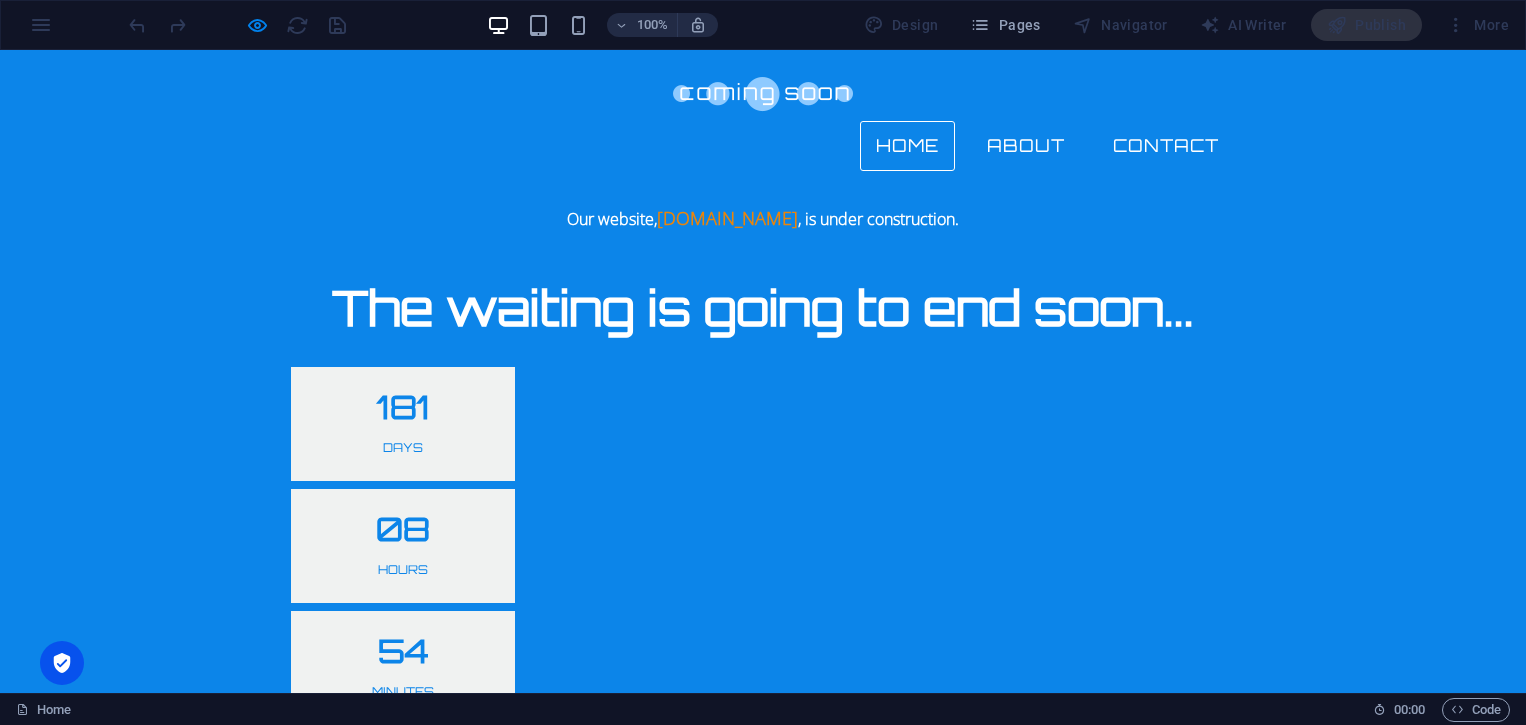 scroll, scrollTop: 77, scrollLeft: 0, axis: vertical 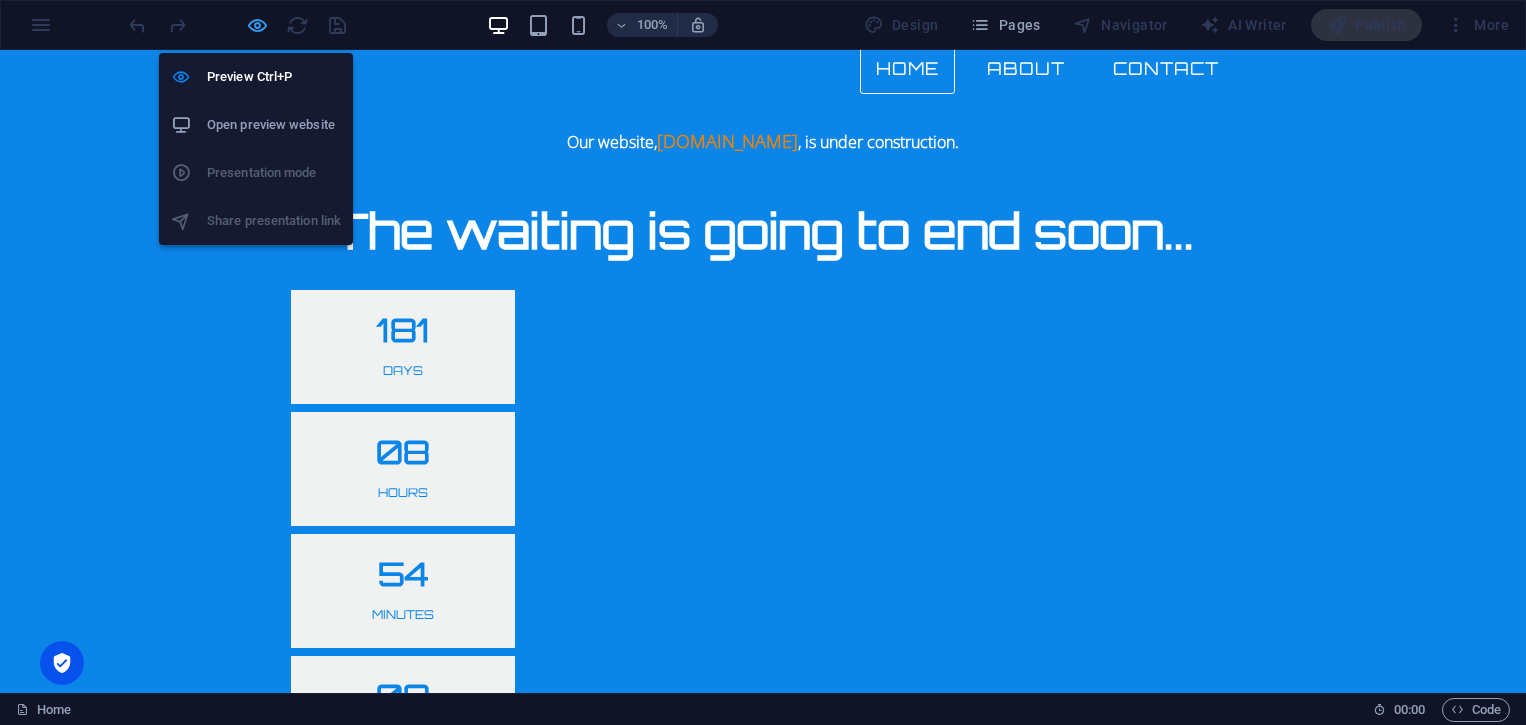 click at bounding box center (257, 25) 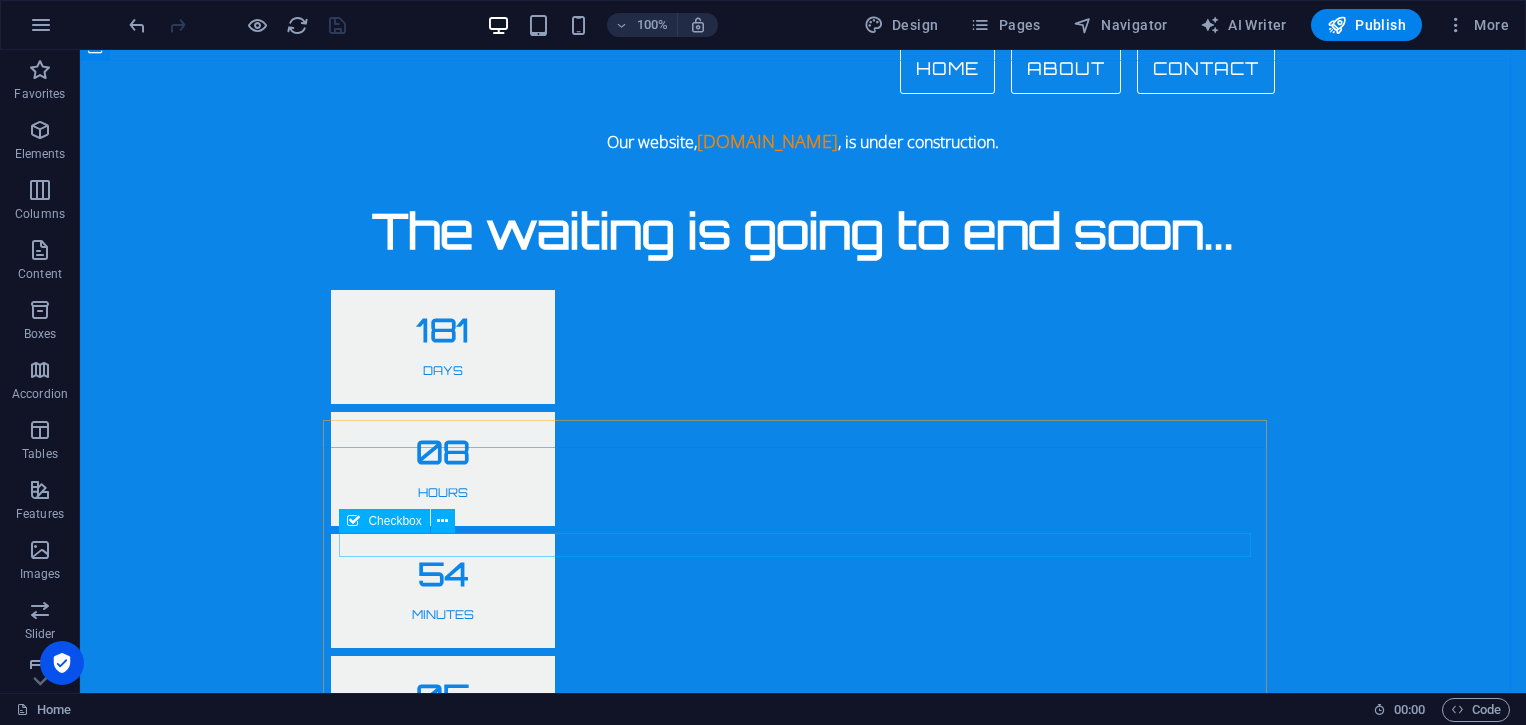 click on "I have read and understand the privacy policy." 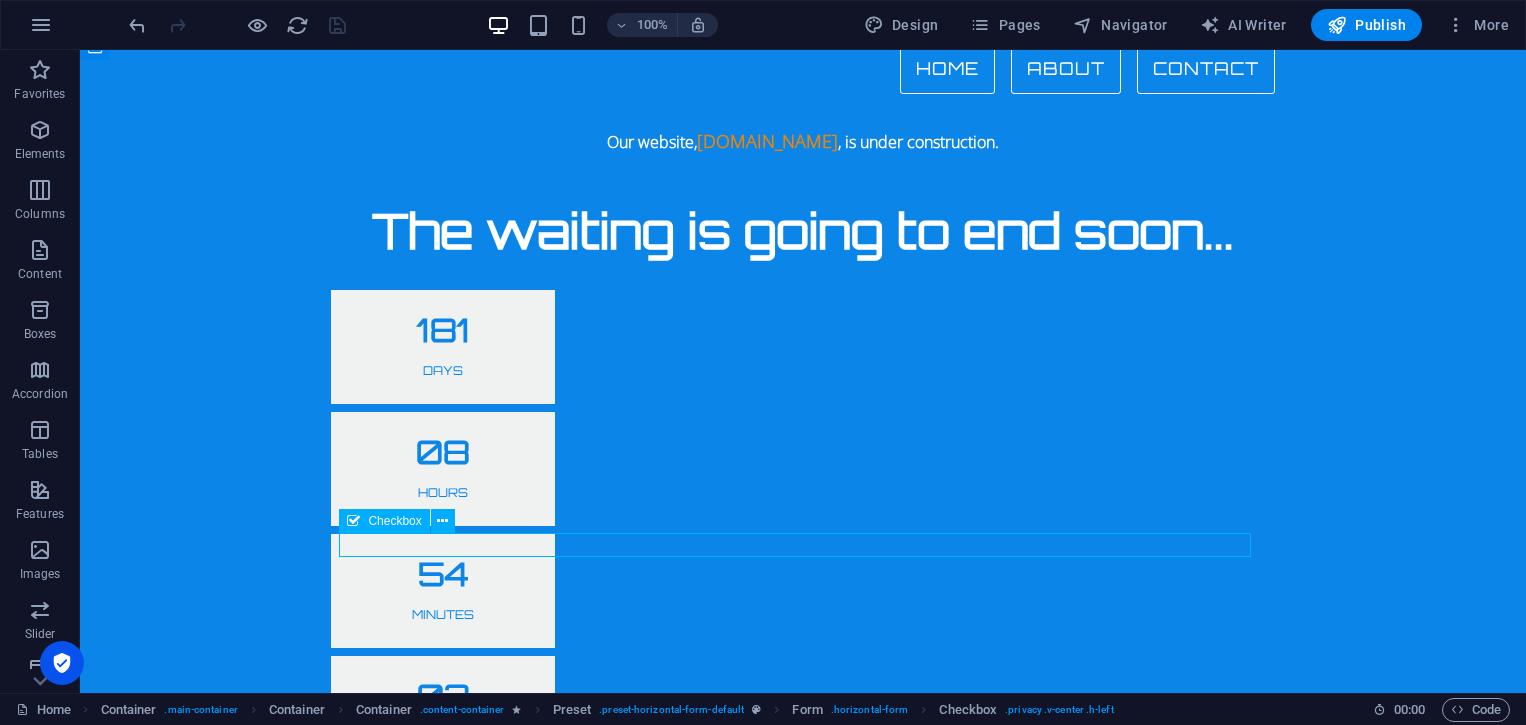 click on "I have read and understand the privacy policy." 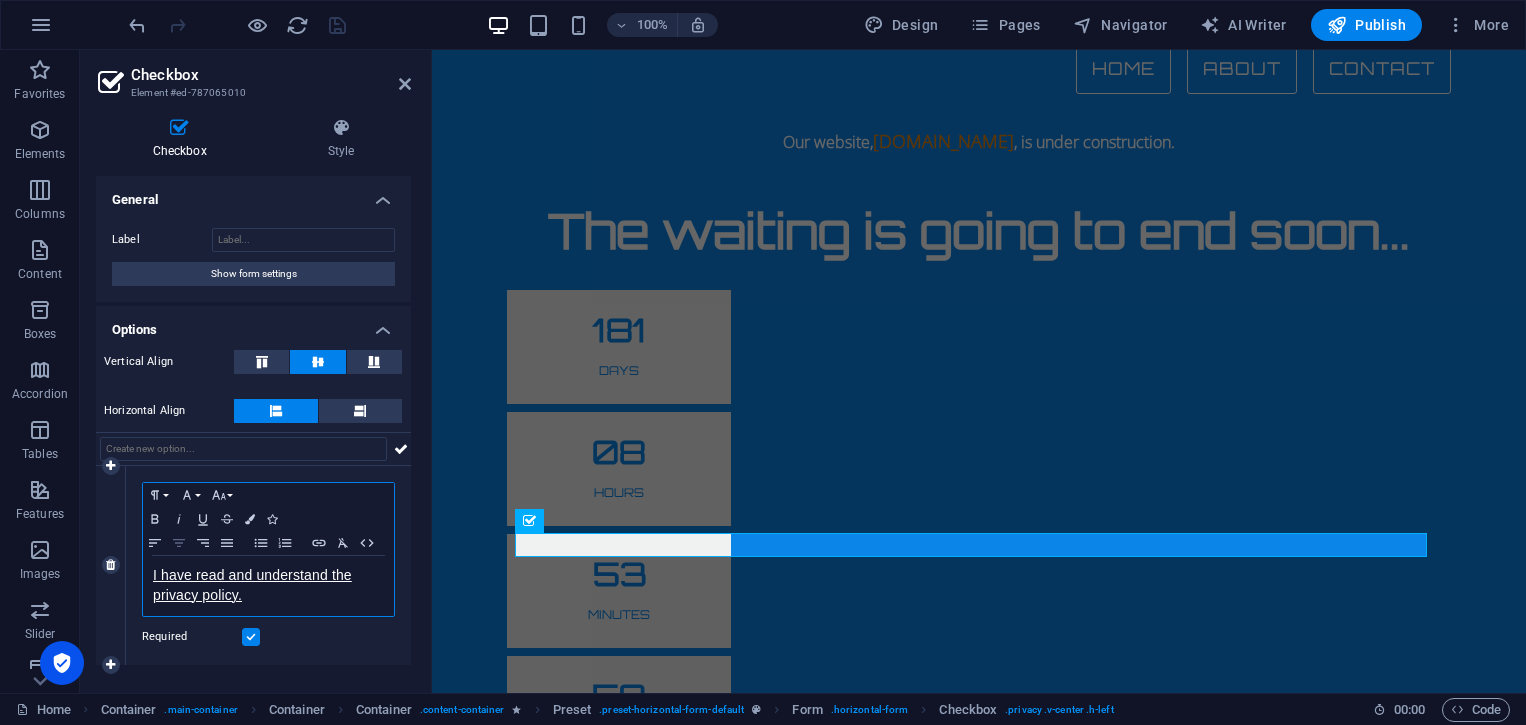 click 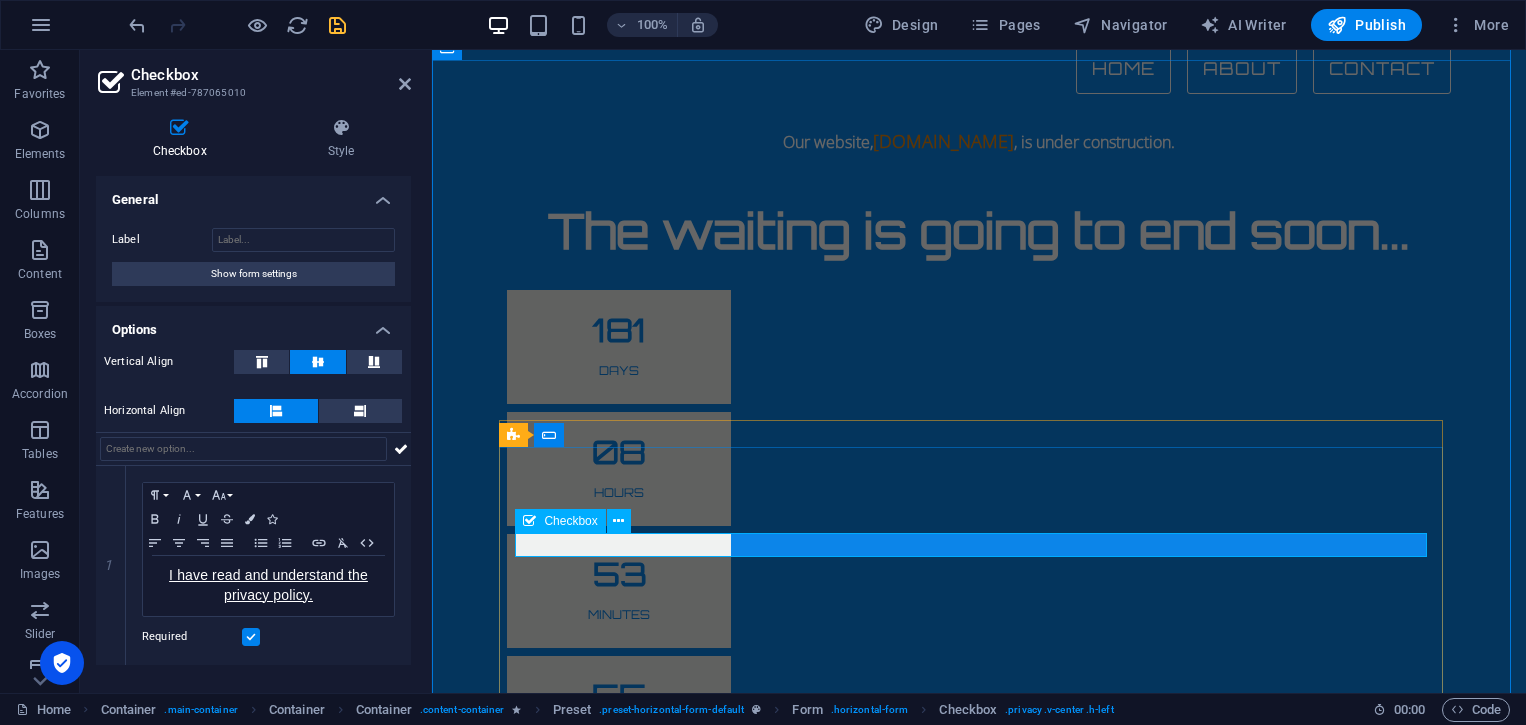 click on "I have read and understand the privacy policy." 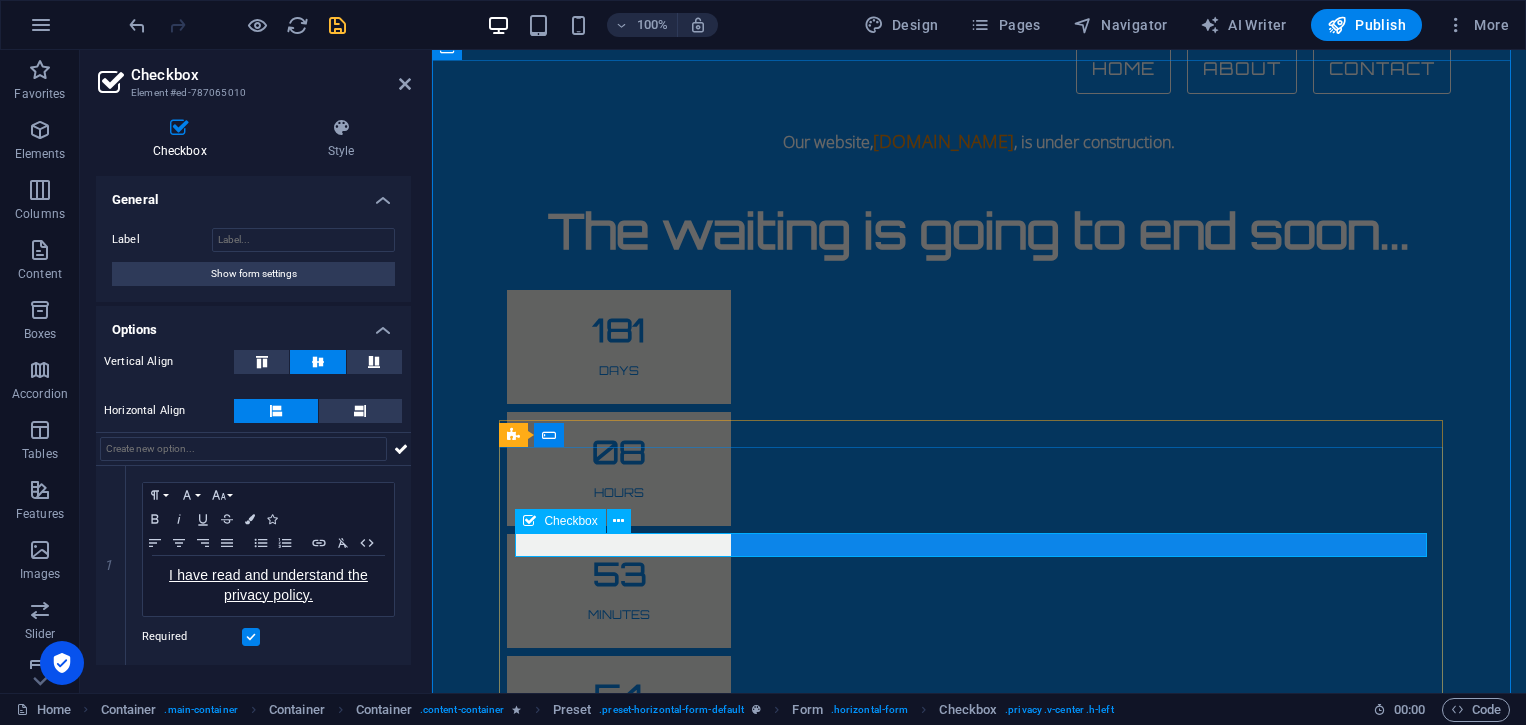 click on "I have read and understand the privacy policy." 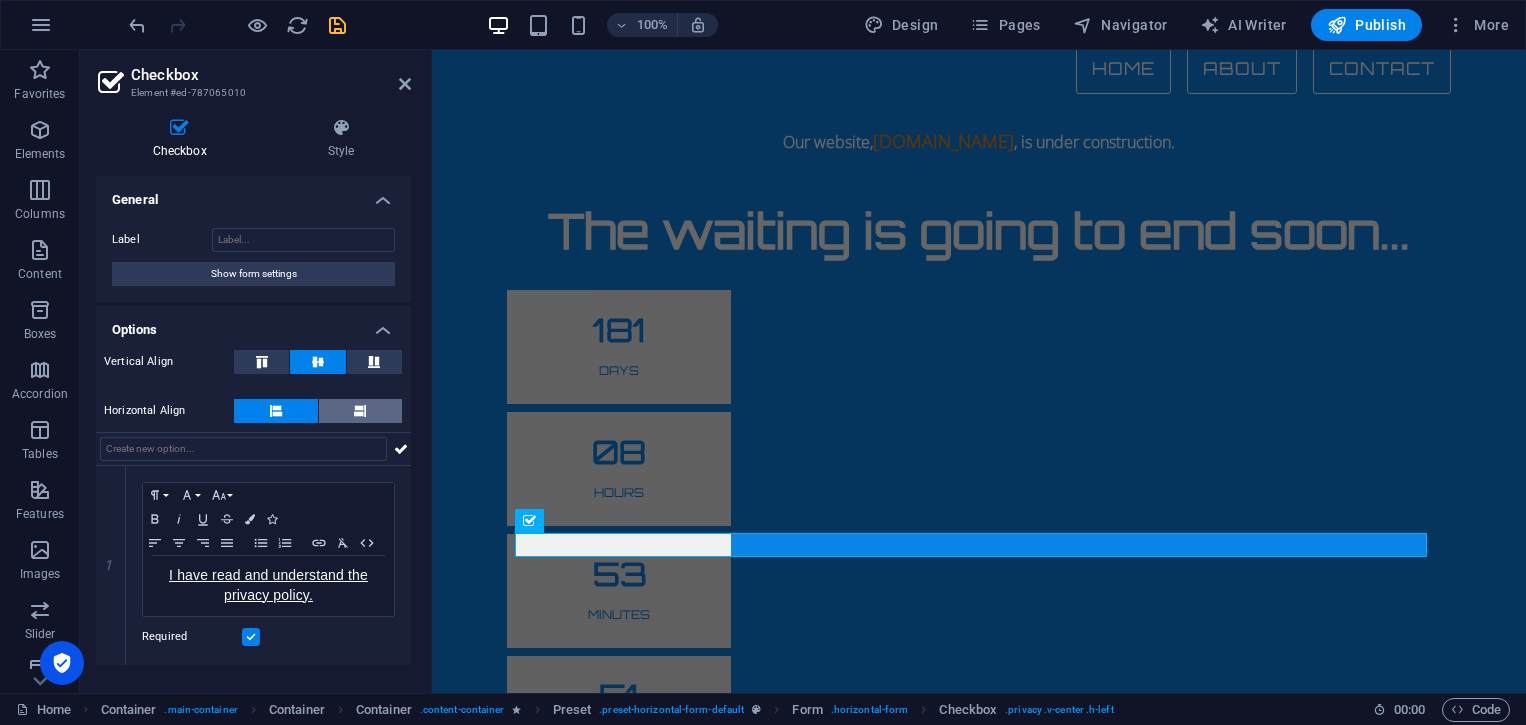 click at bounding box center [360, 411] 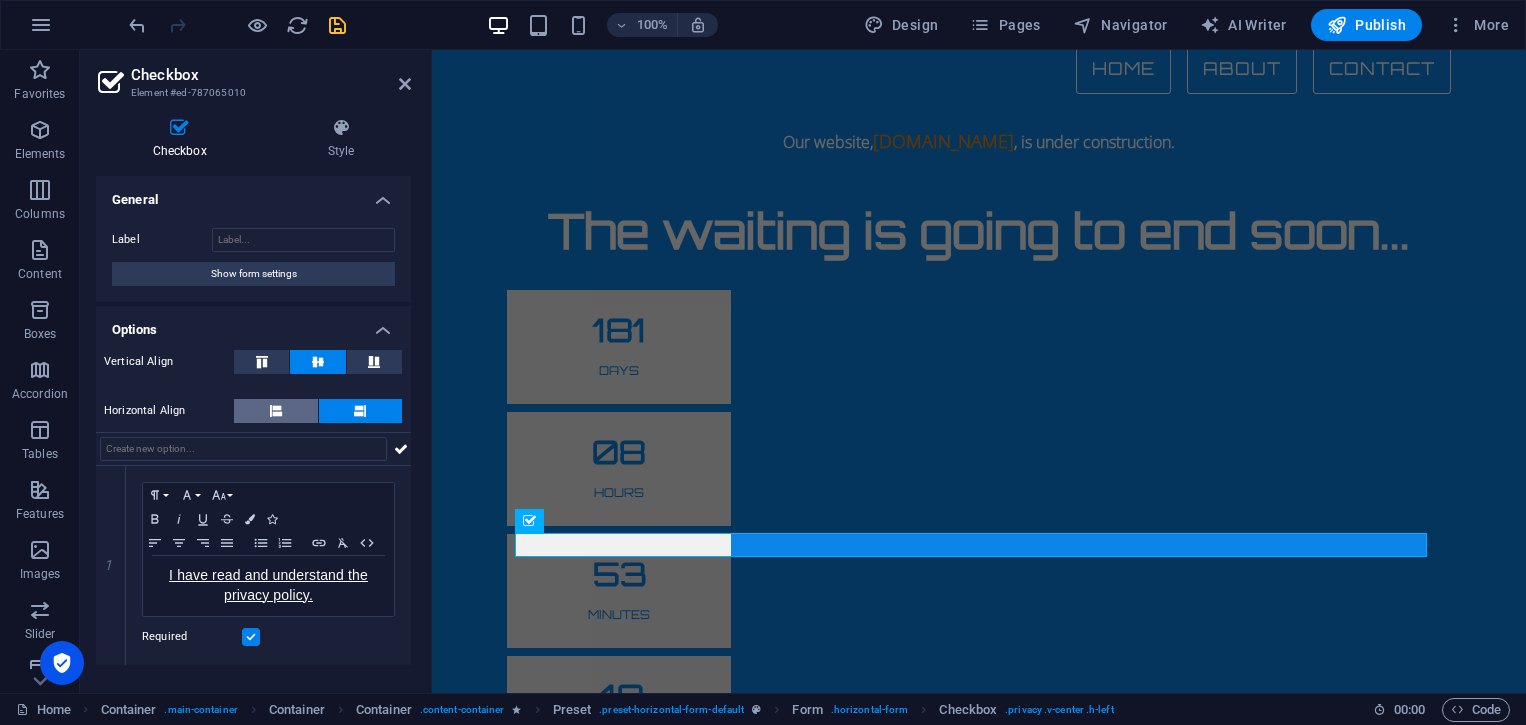 click at bounding box center [276, 411] 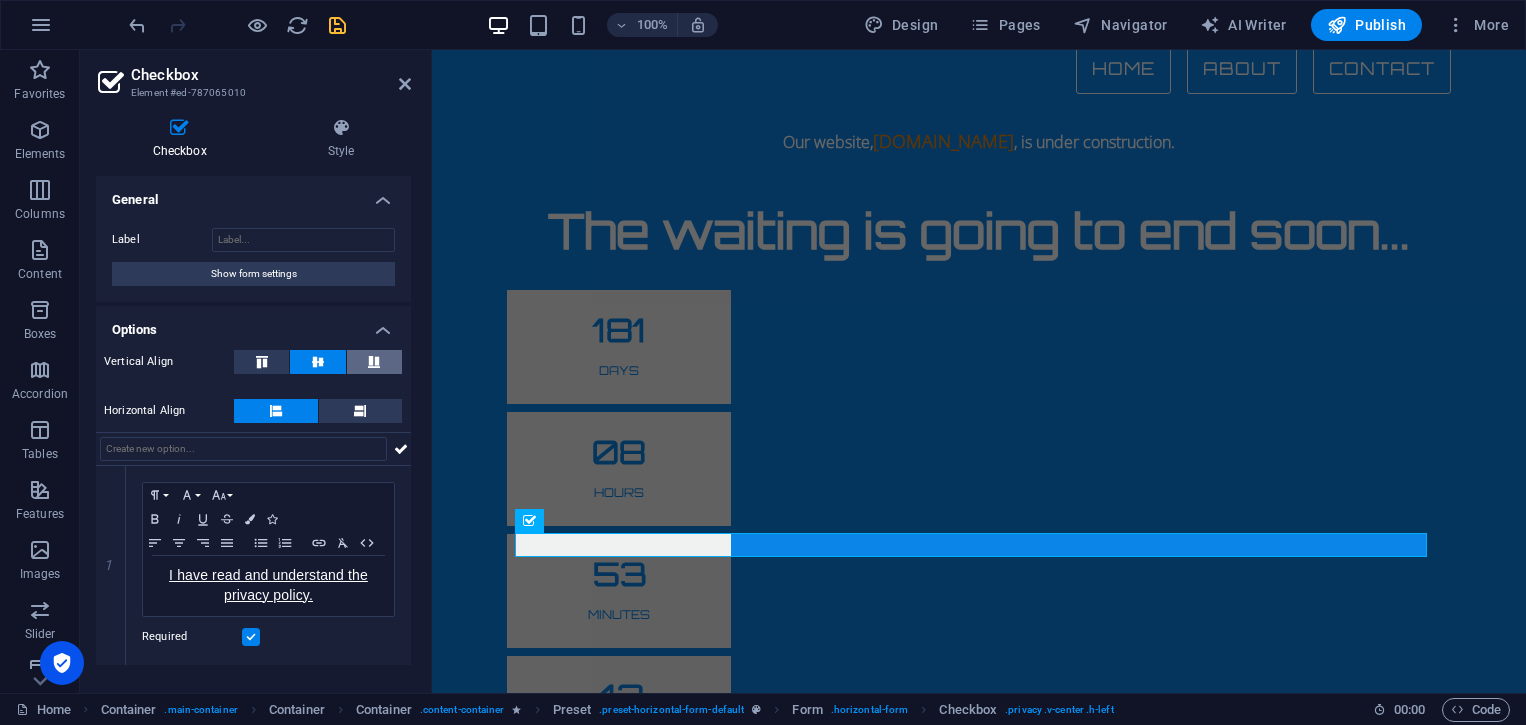 click at bounding box center (374, 362) 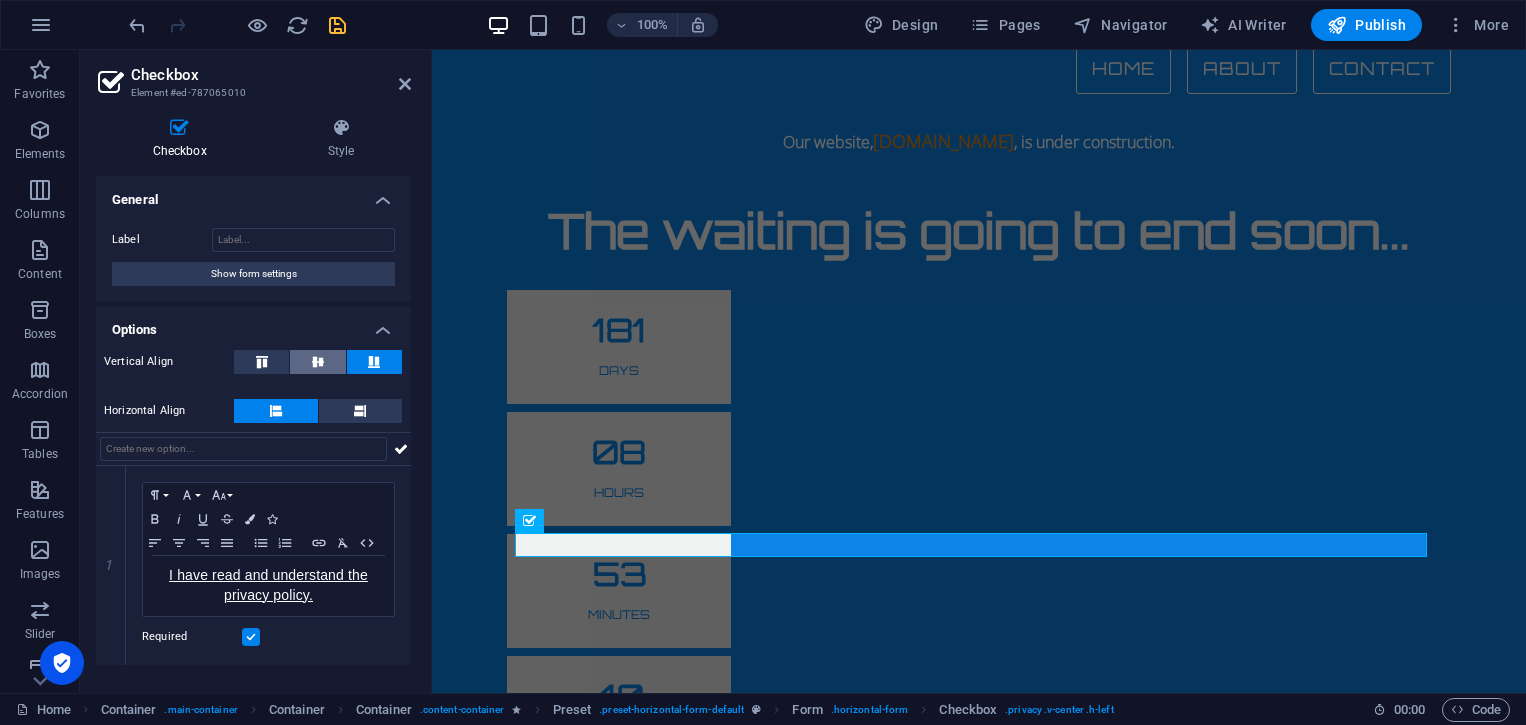 click at bounding box center (318, 362) 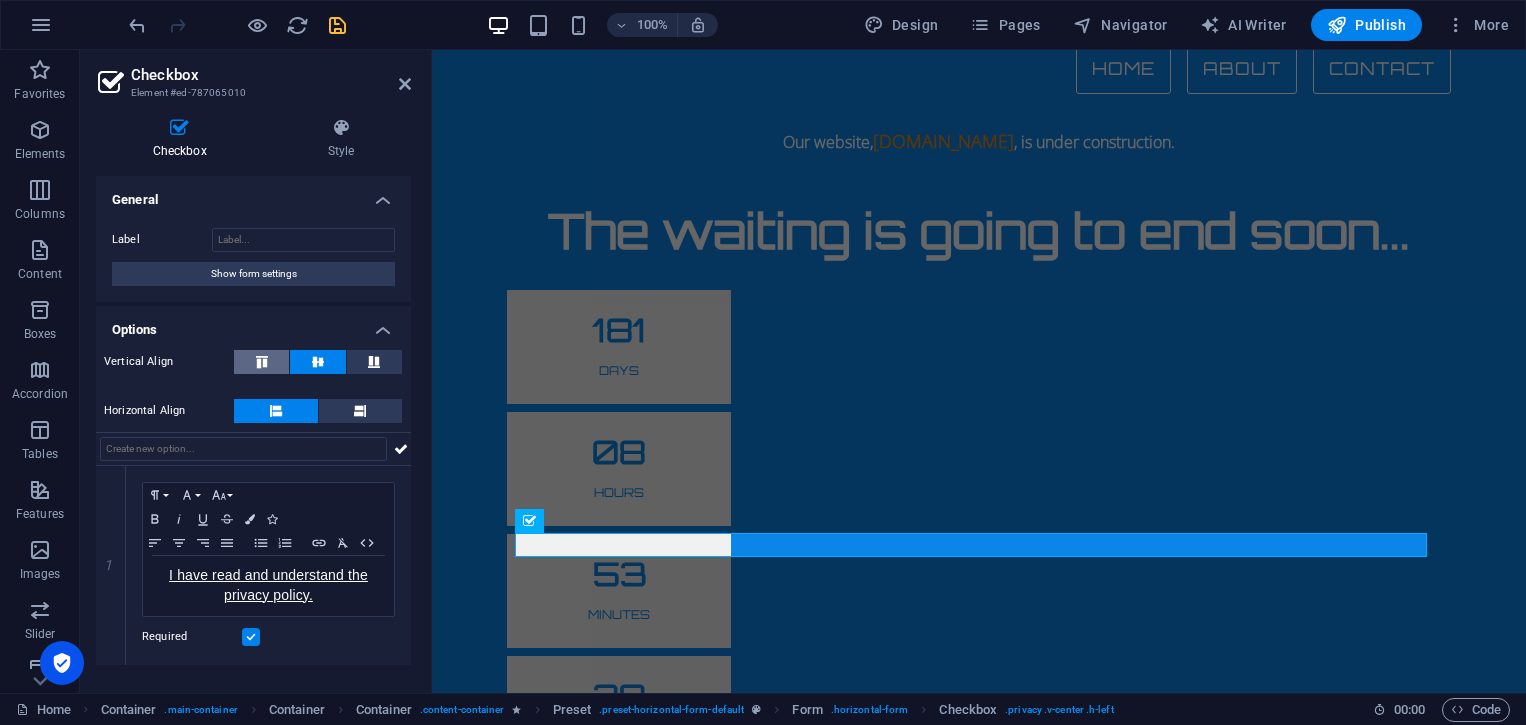 click at bounding box center [262, 362] 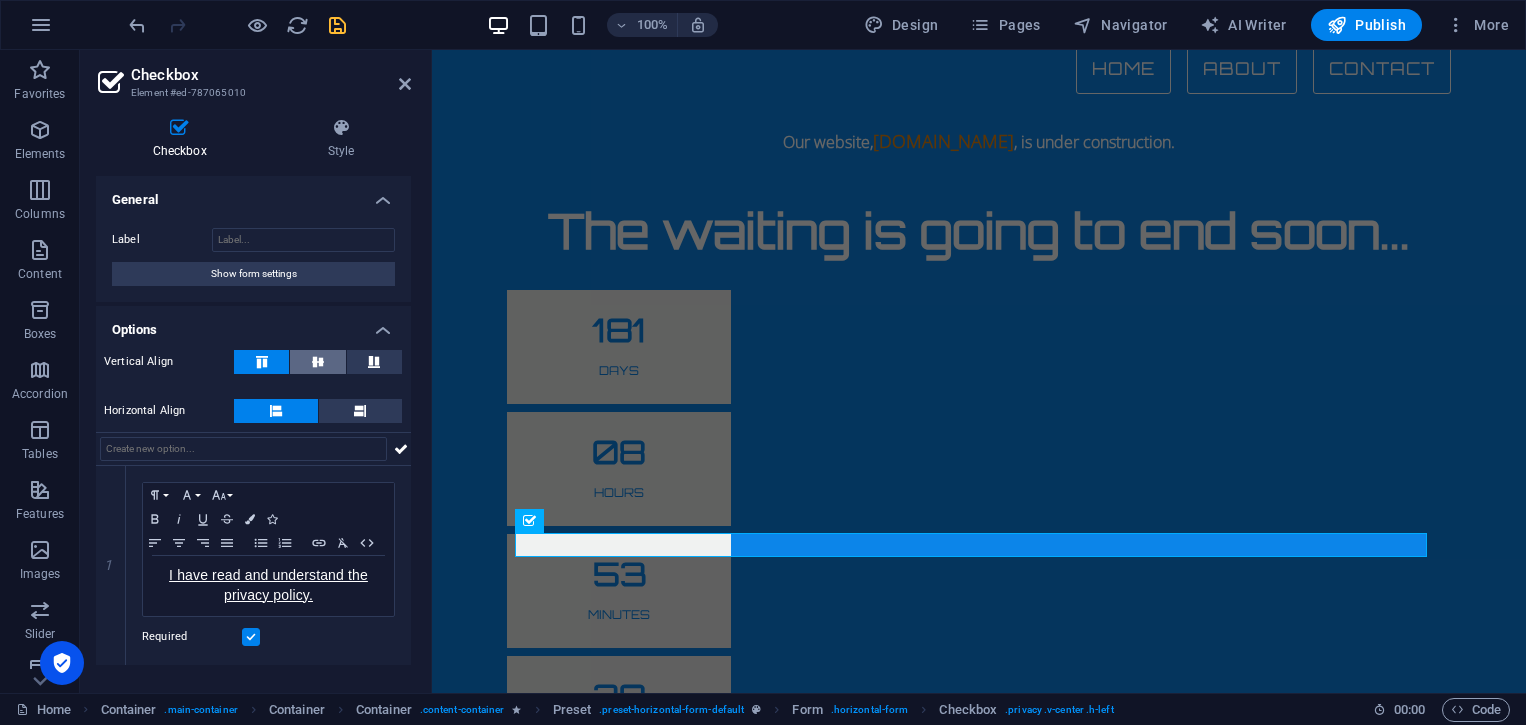 click at bounding box center (318, 362) 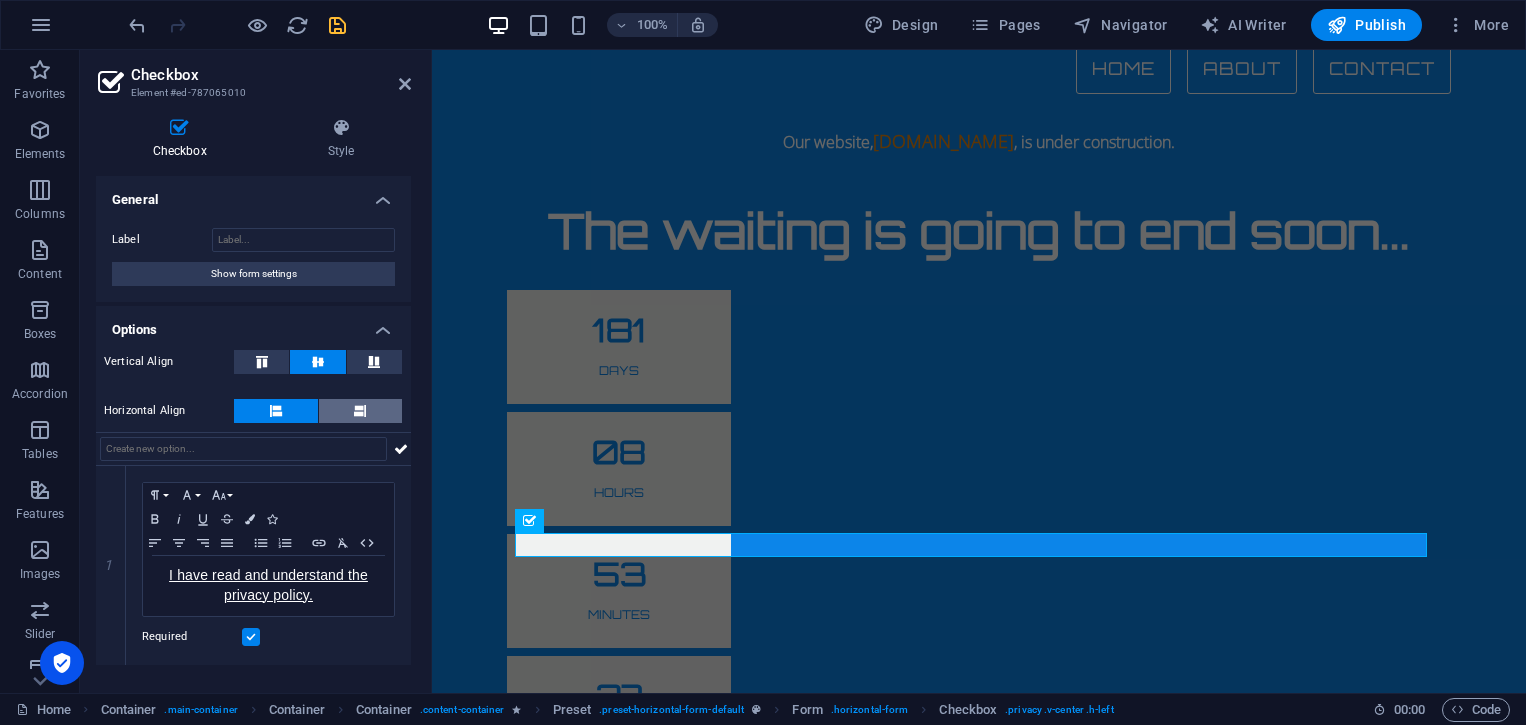 click at bounding box center (360, 411) 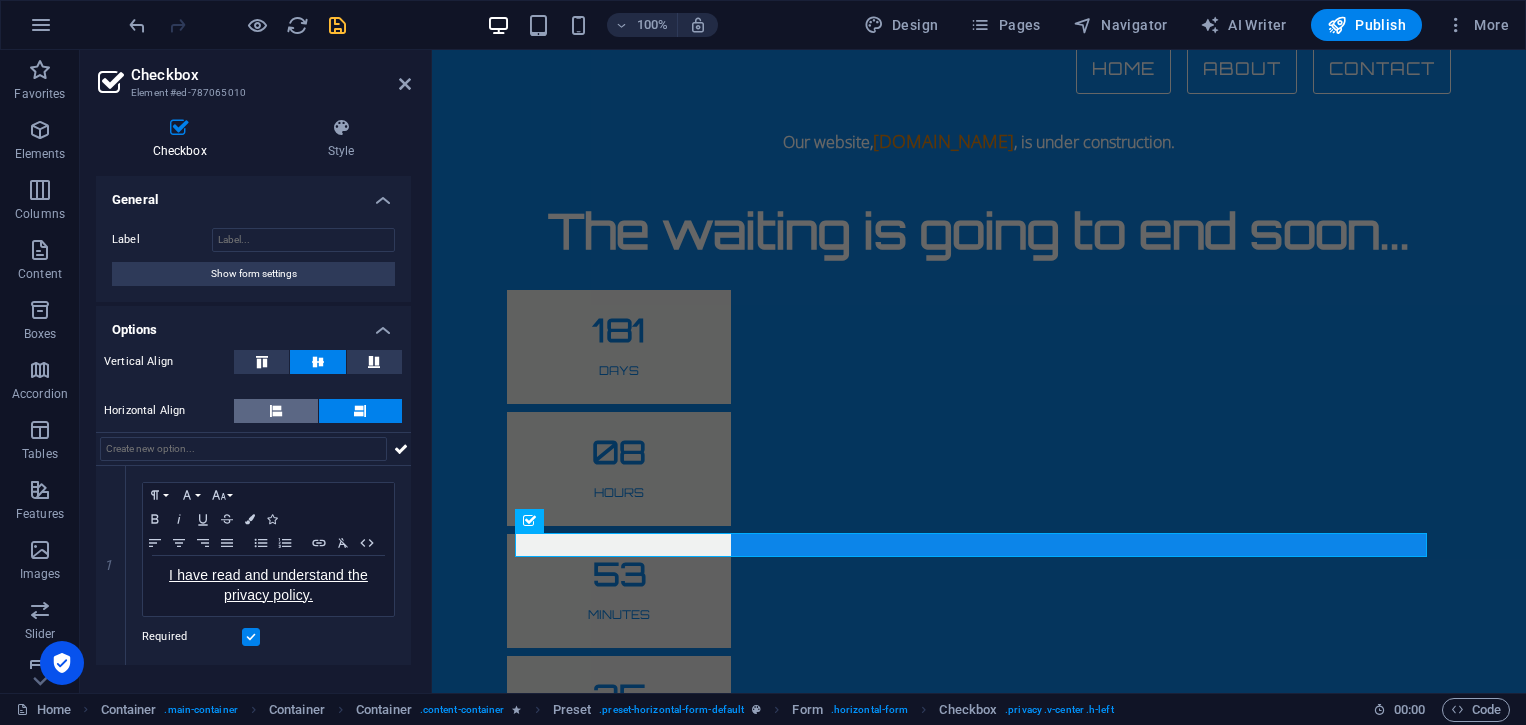 click at bounding box center [276, 411] 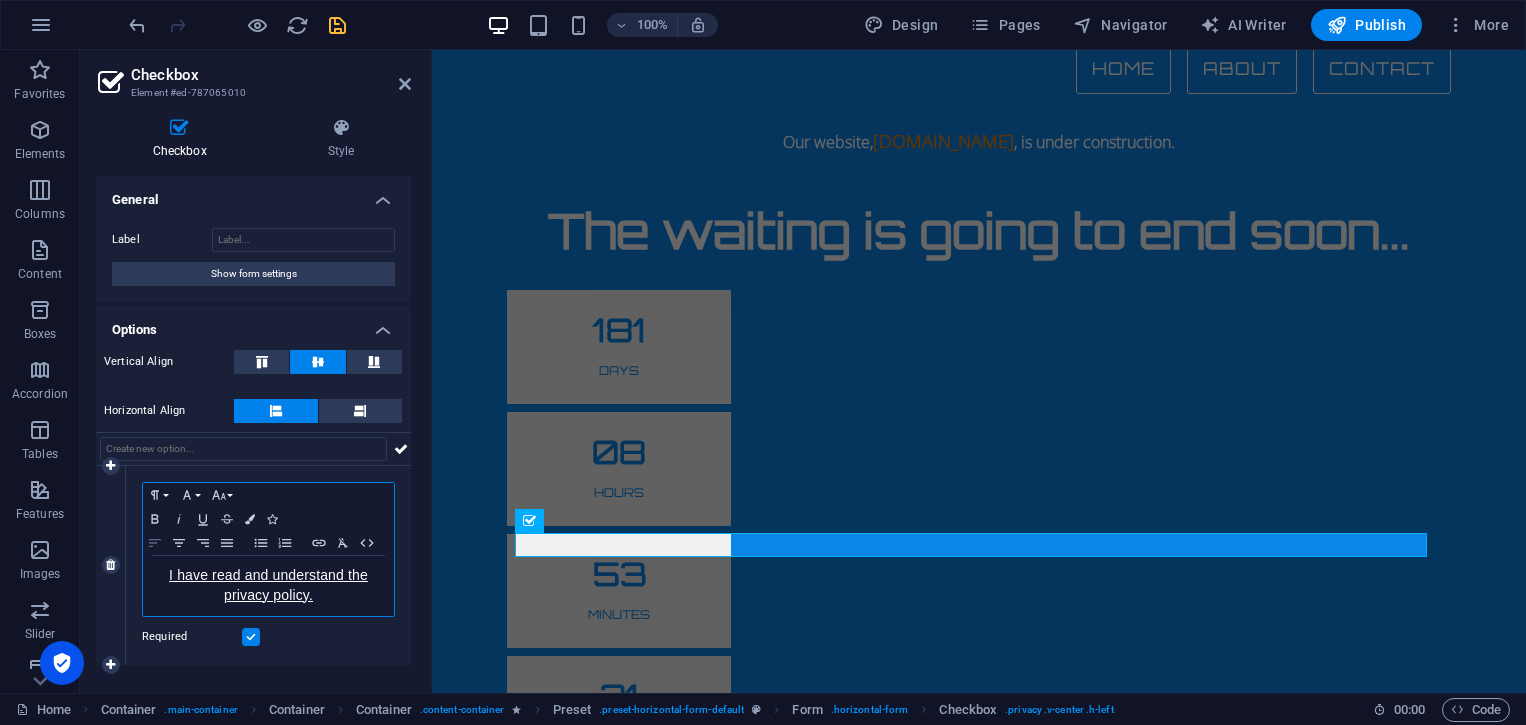 click 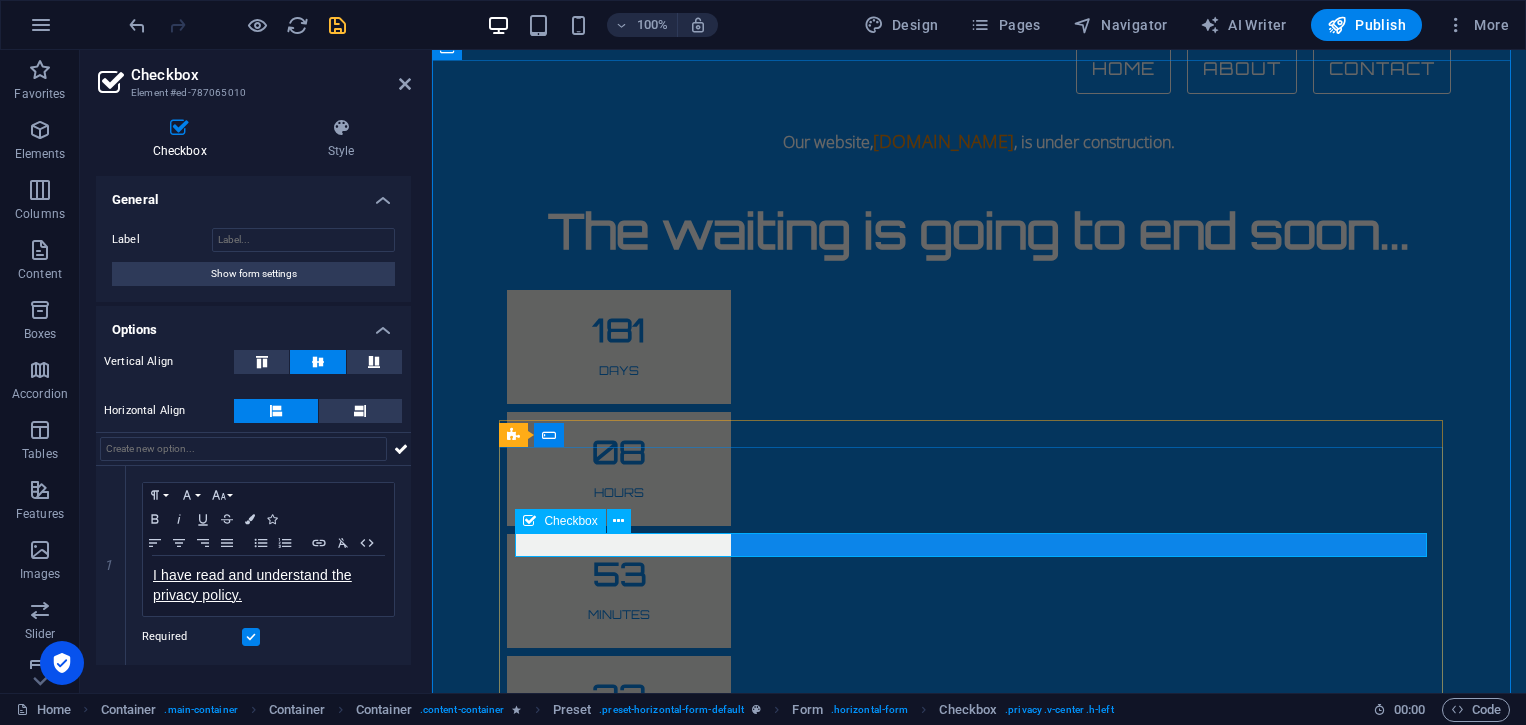 click on "I have read and understand the privacy policy." 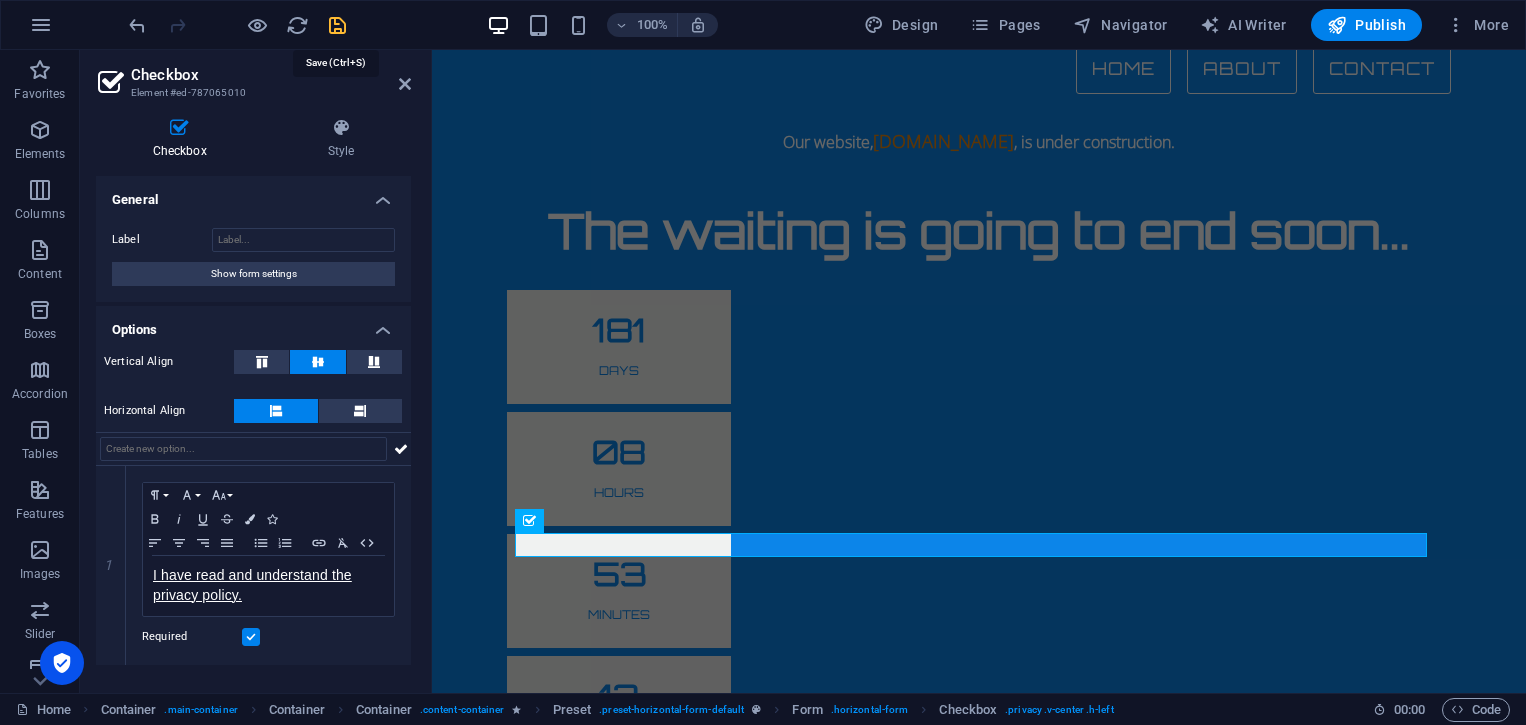 click at bounding box center [337, 25] 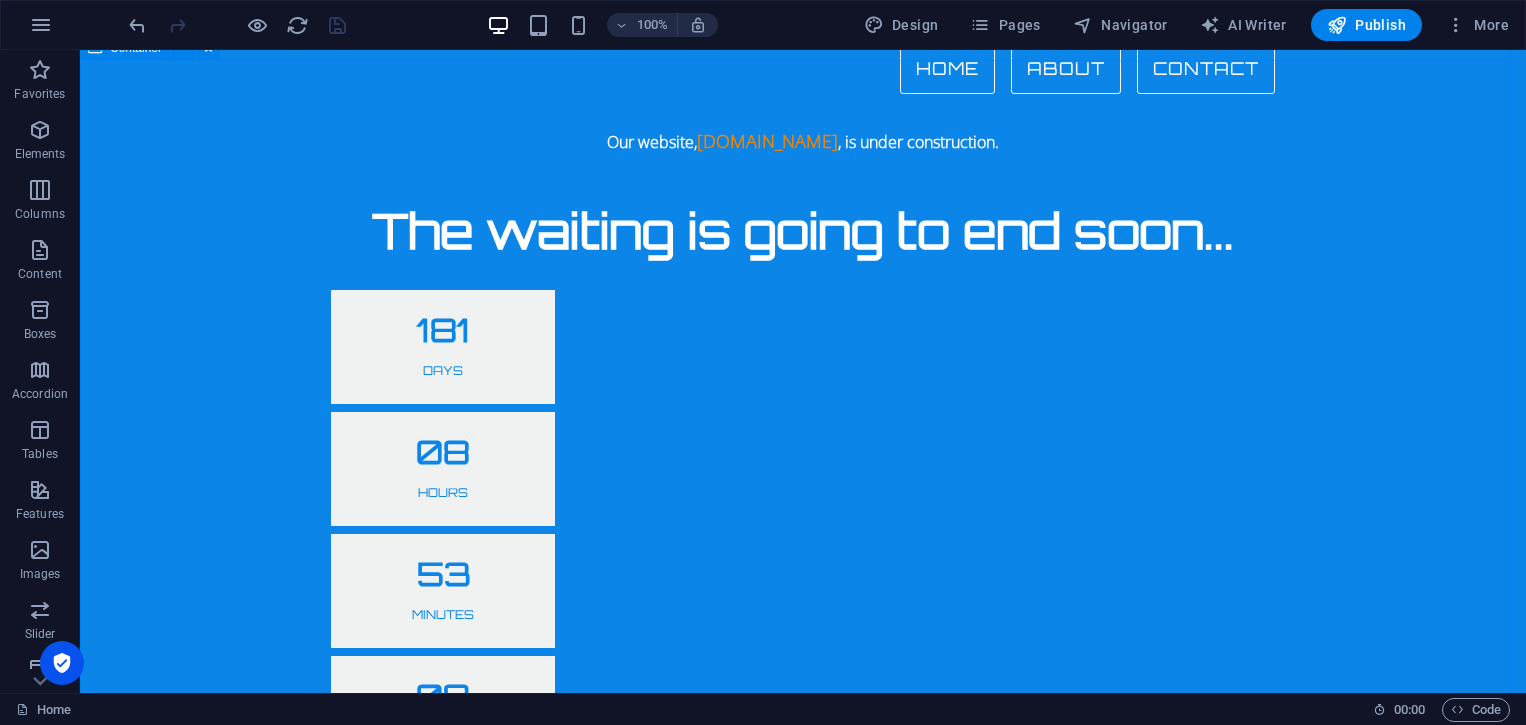 click on "Our website,  jobmedium.com , is under construction.  The waiting is going to end soon... 181 Days 08 Hours 53 Minutes 09 Seconds We`ll be here soon with our new awesome site, subscribe to be notified.  Notify me   I have read and understand the privacy policy. Unreadable? Regenerate" at bounding box center (803, 636) 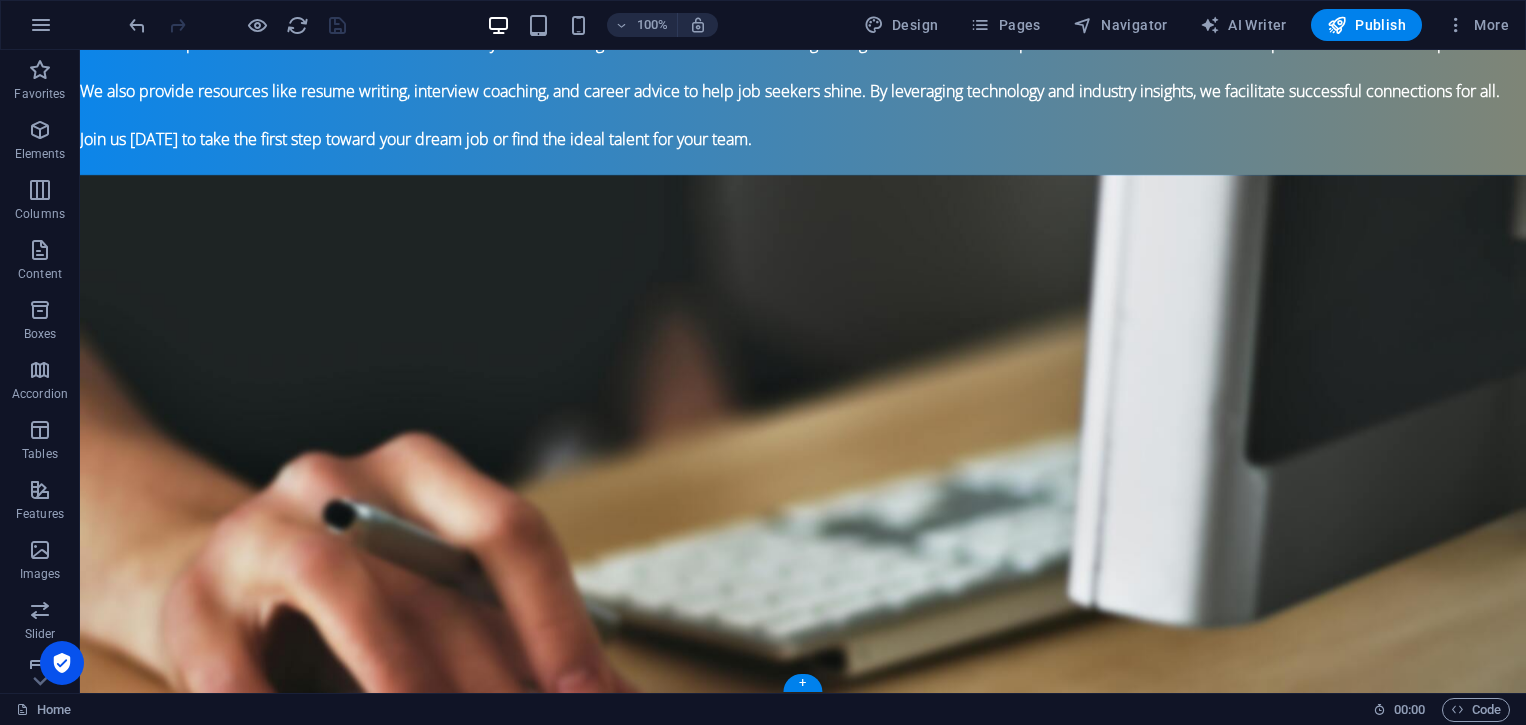scroll, scrollTop: 891, scrollLeft: 0, axis: vertical 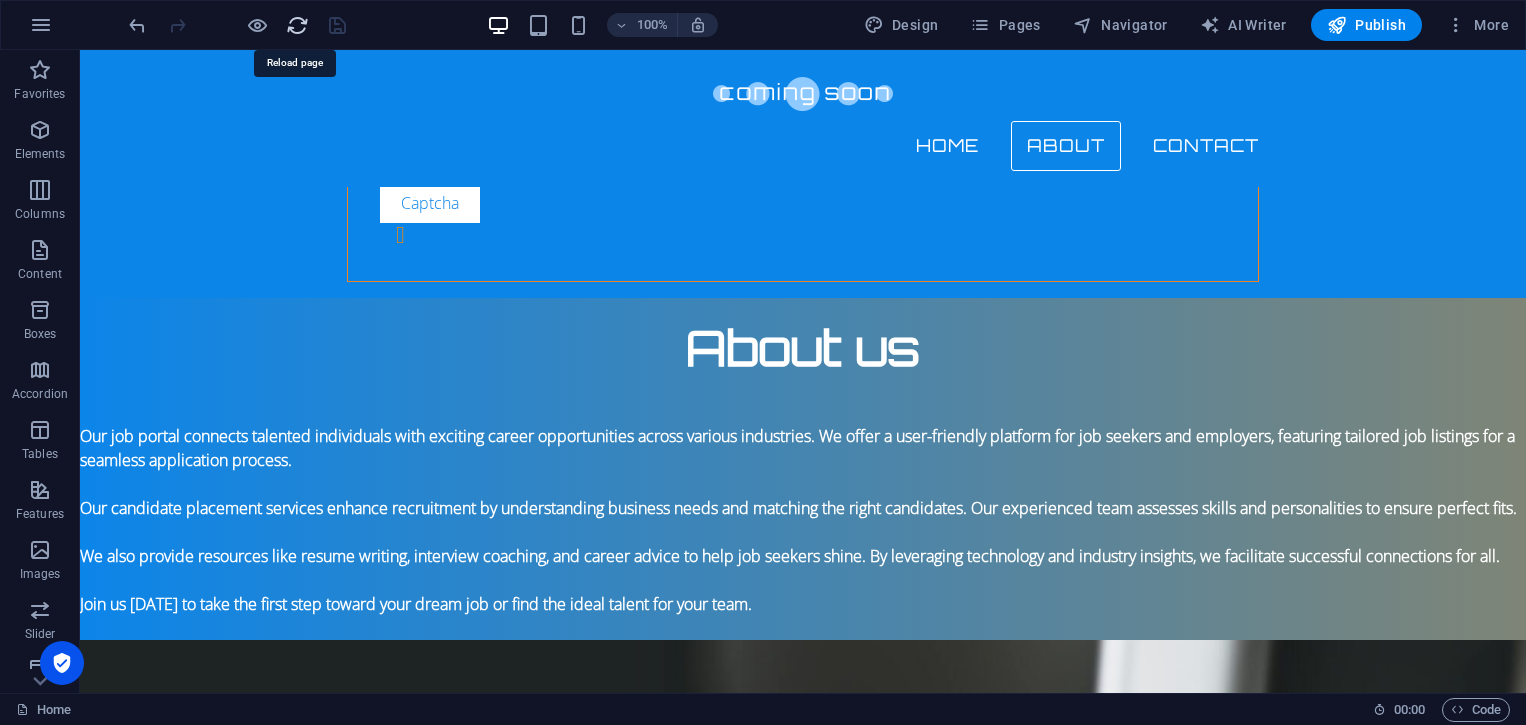 click at bounding box center [297, 25] 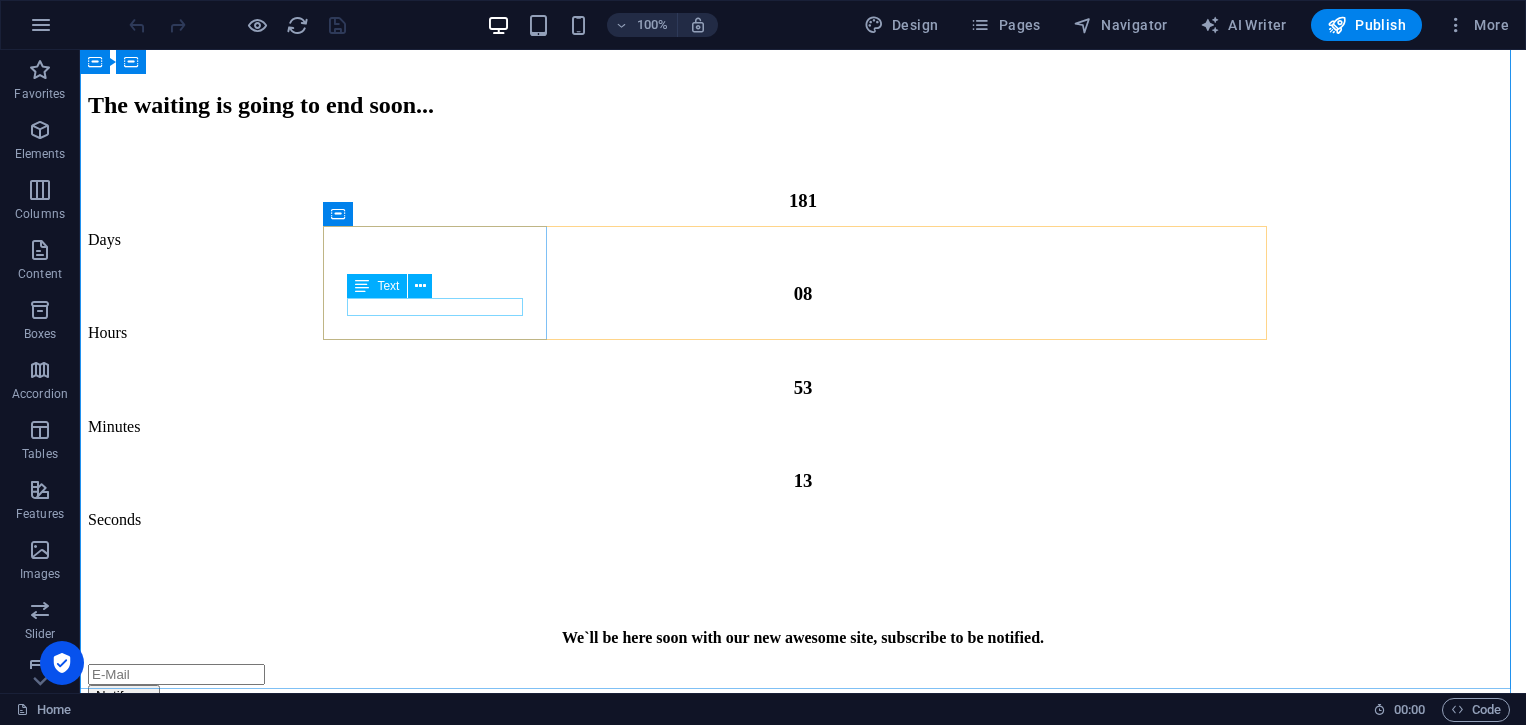 scroll, scrollTop: 0, scrollLeft: 0, axis: both 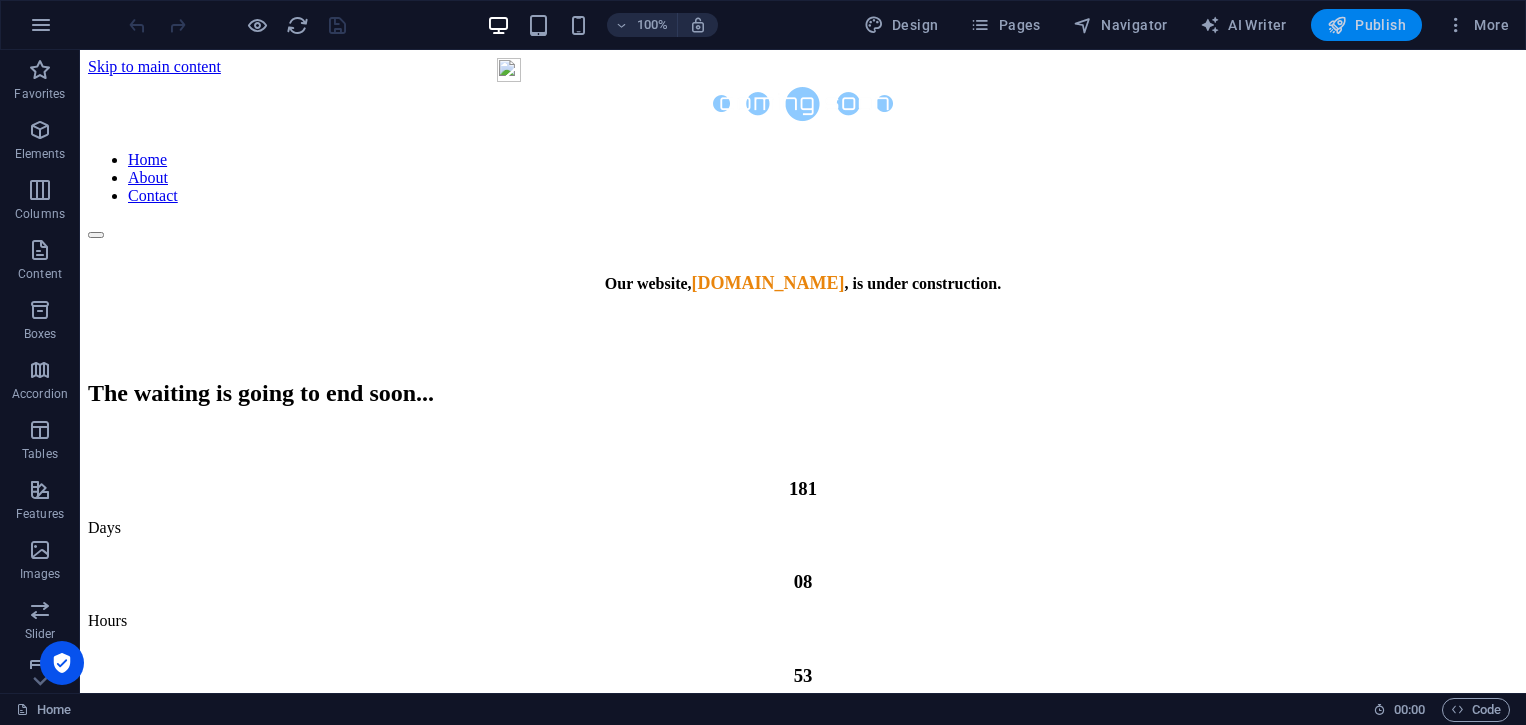 click on "Publish" at bounding box center (1366, 25) 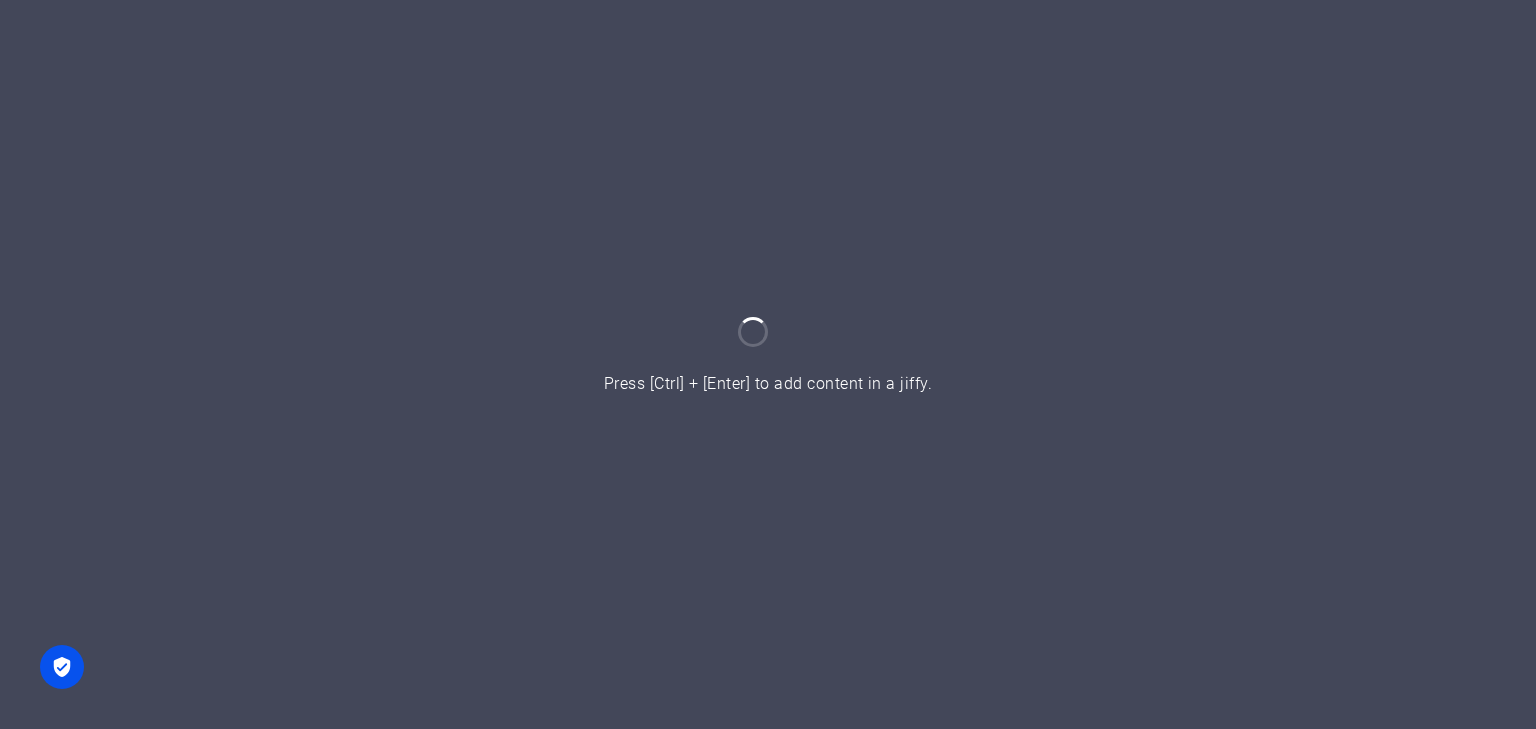 scroll, scrollTop: 0, scrollLeft: 0, axis: both 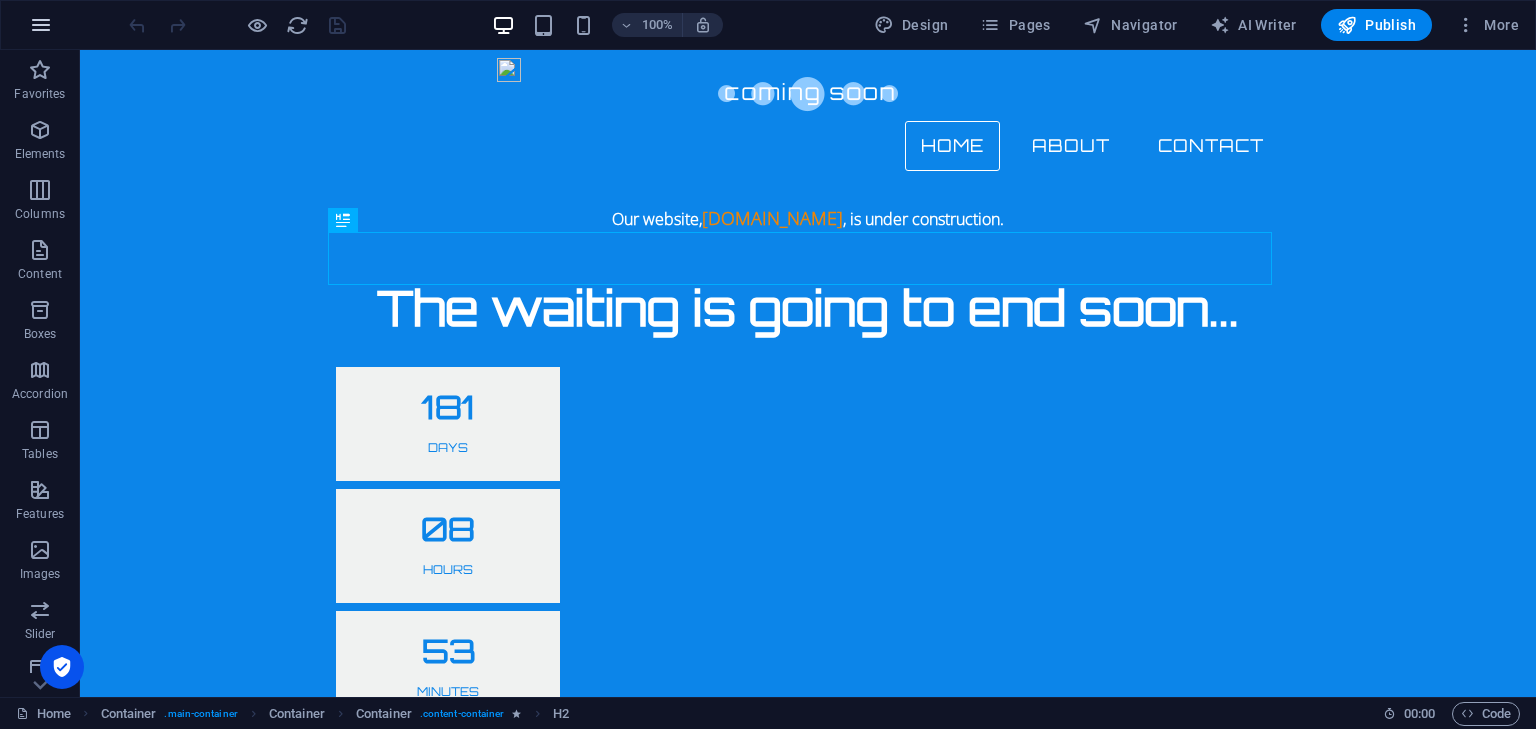 click at bounding box center (41, 25) 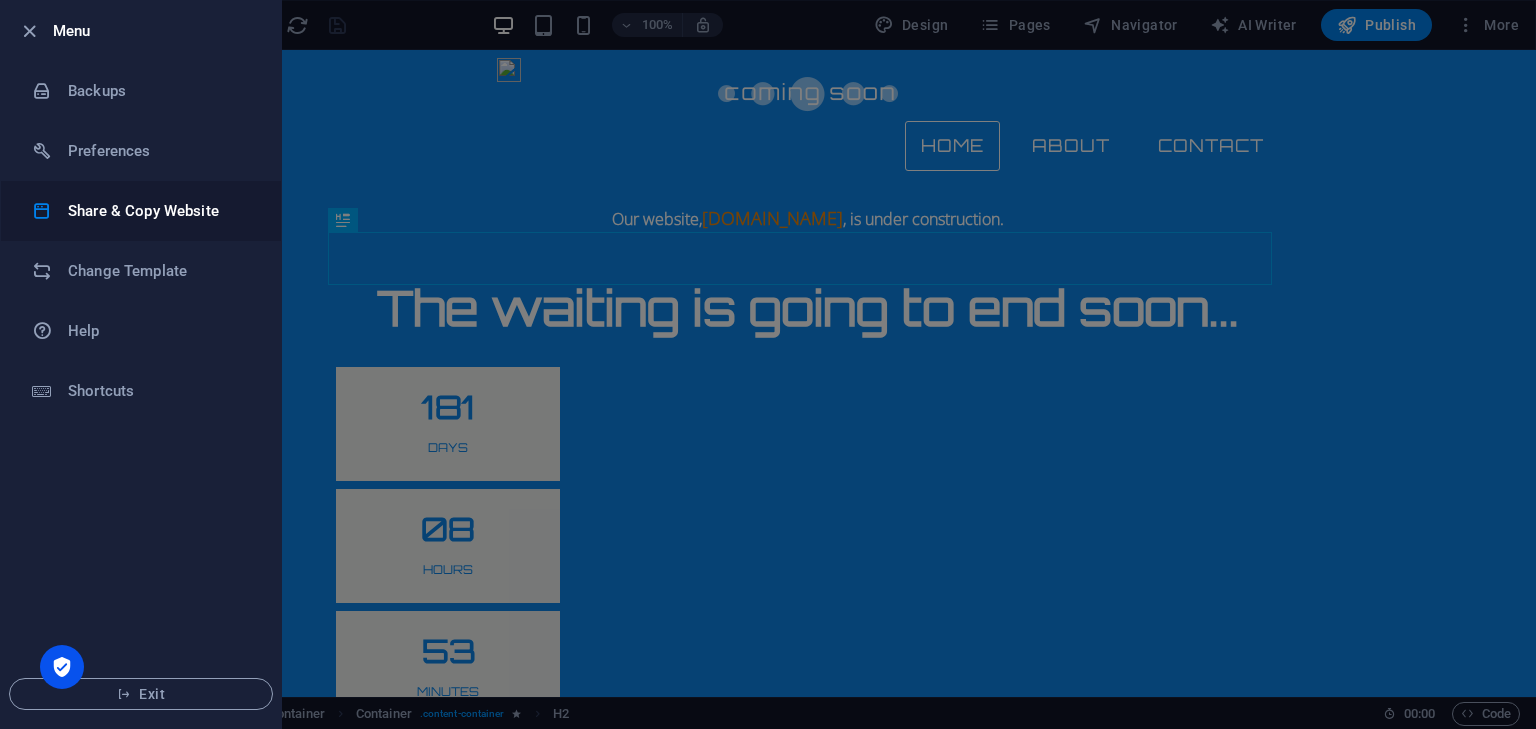click on "Share & Copy Website" at bounding box center (160, 211) 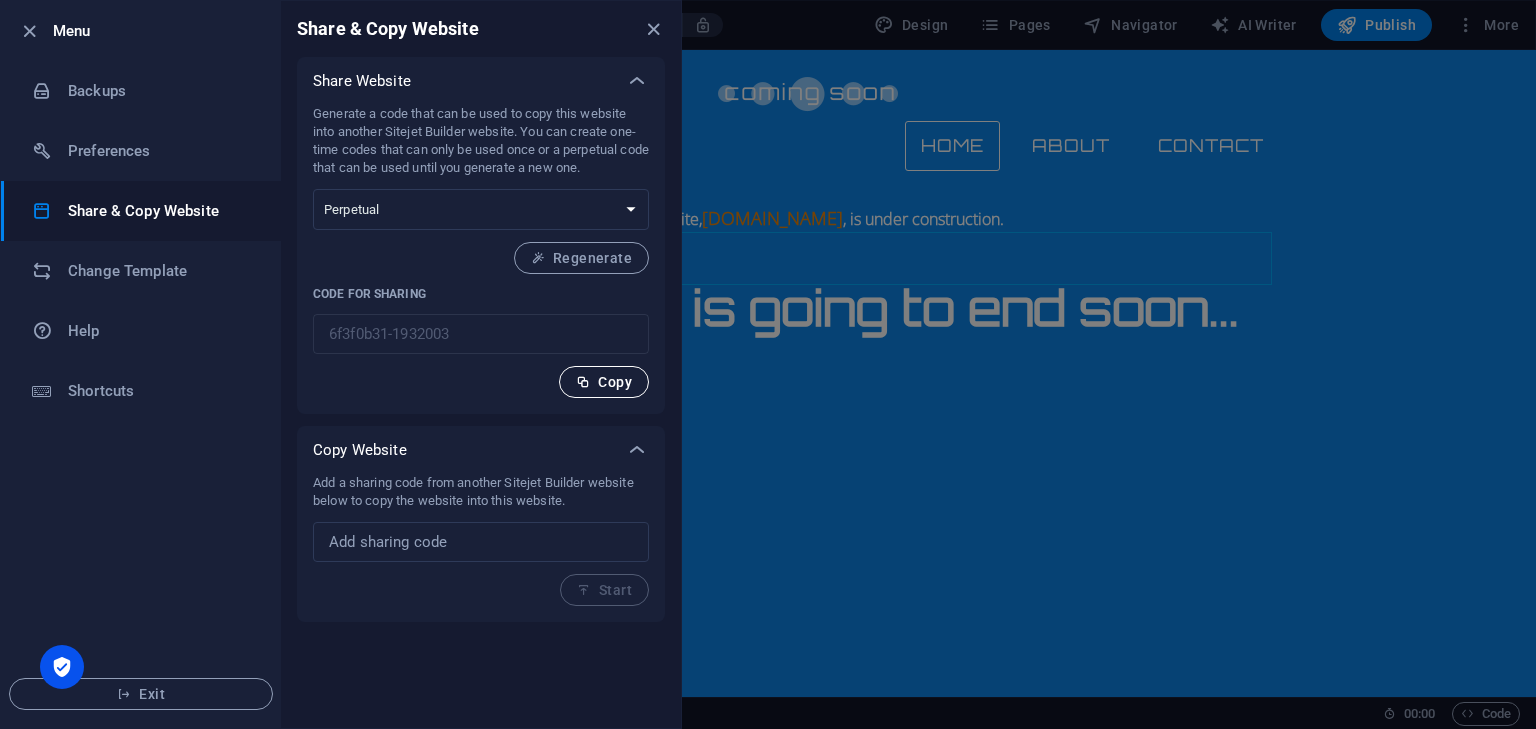 click on "Copy" at bounding box center [604, 382] 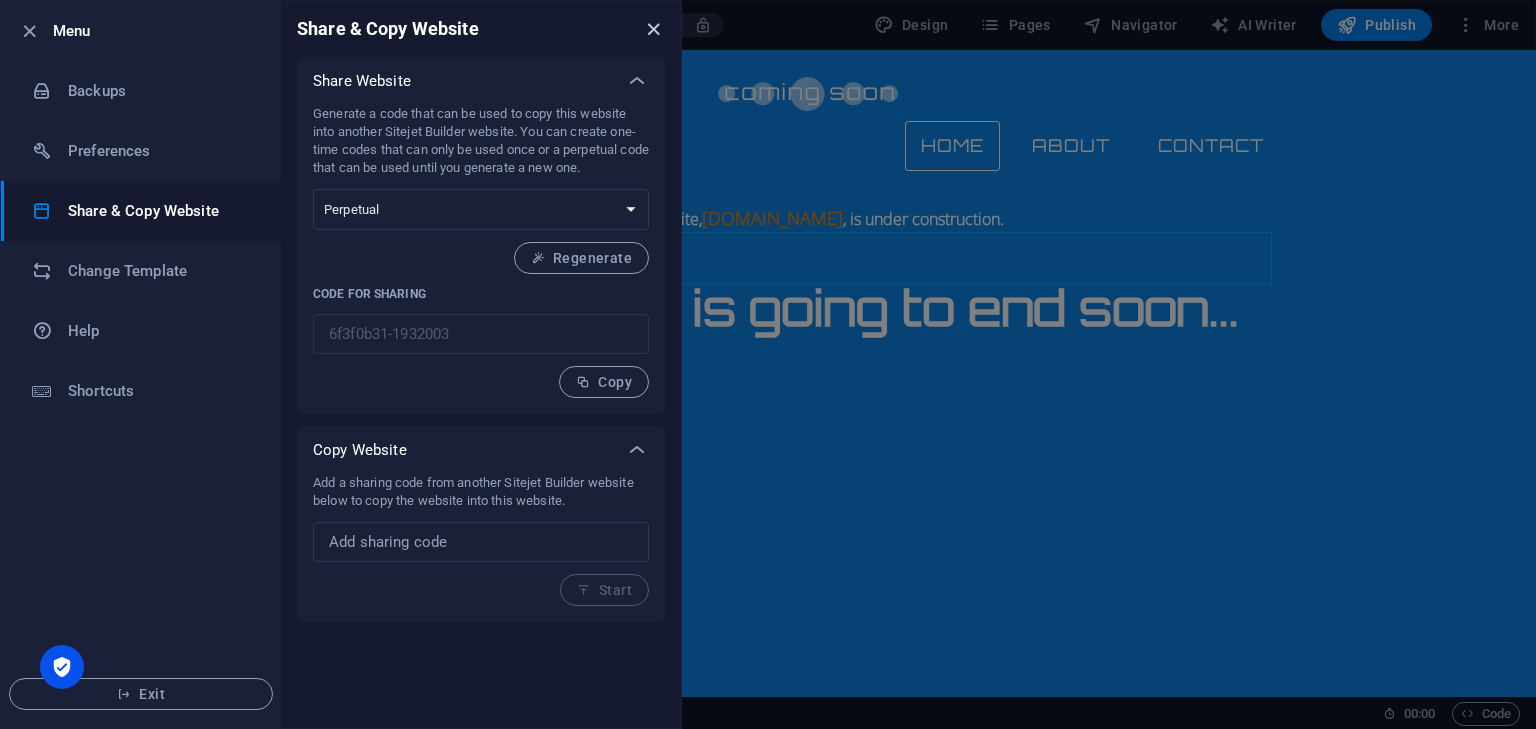 click at bounding box center [653, 29] 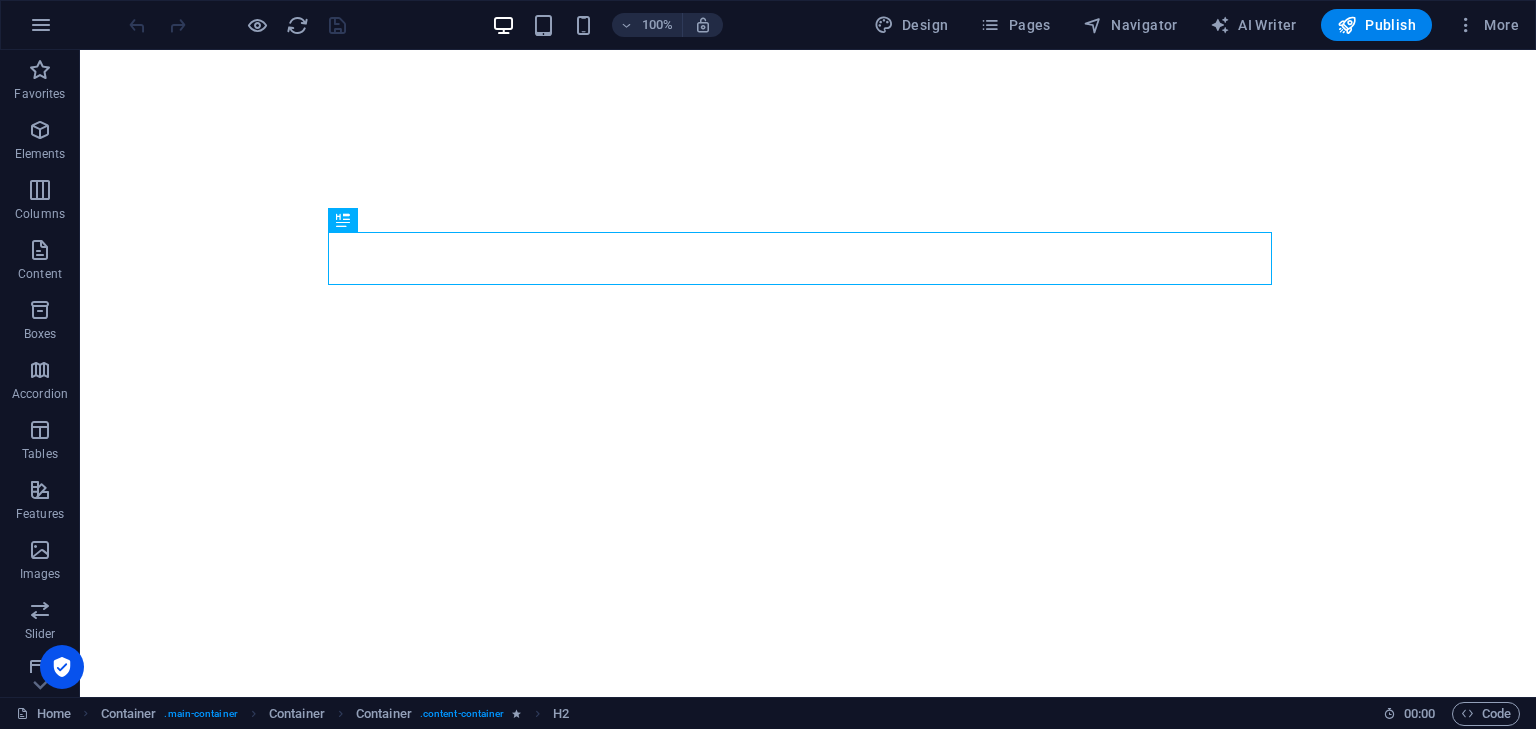 scroll, scrollTop: 0, scrollLeft: 0, axis: both 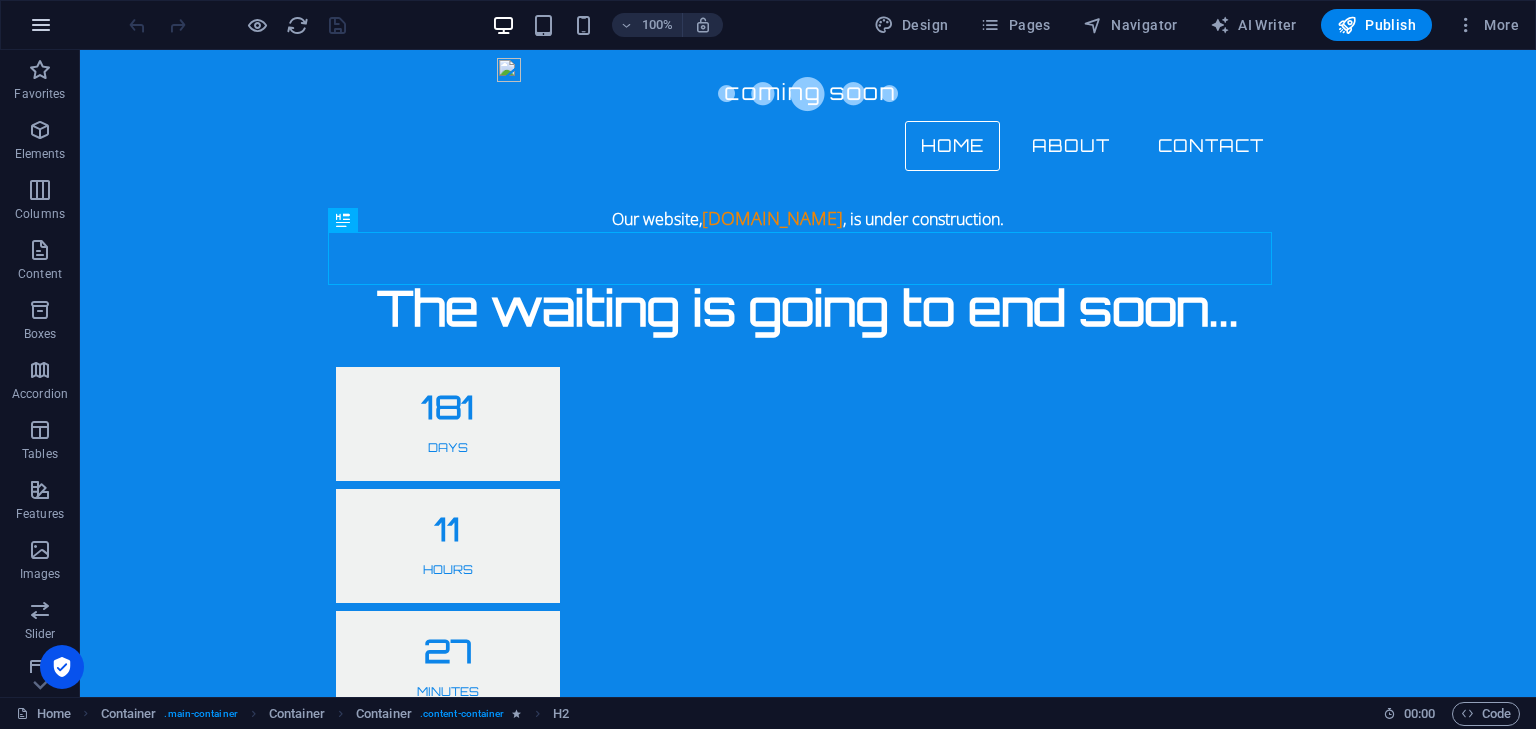 click at bounding box center (41, 25) 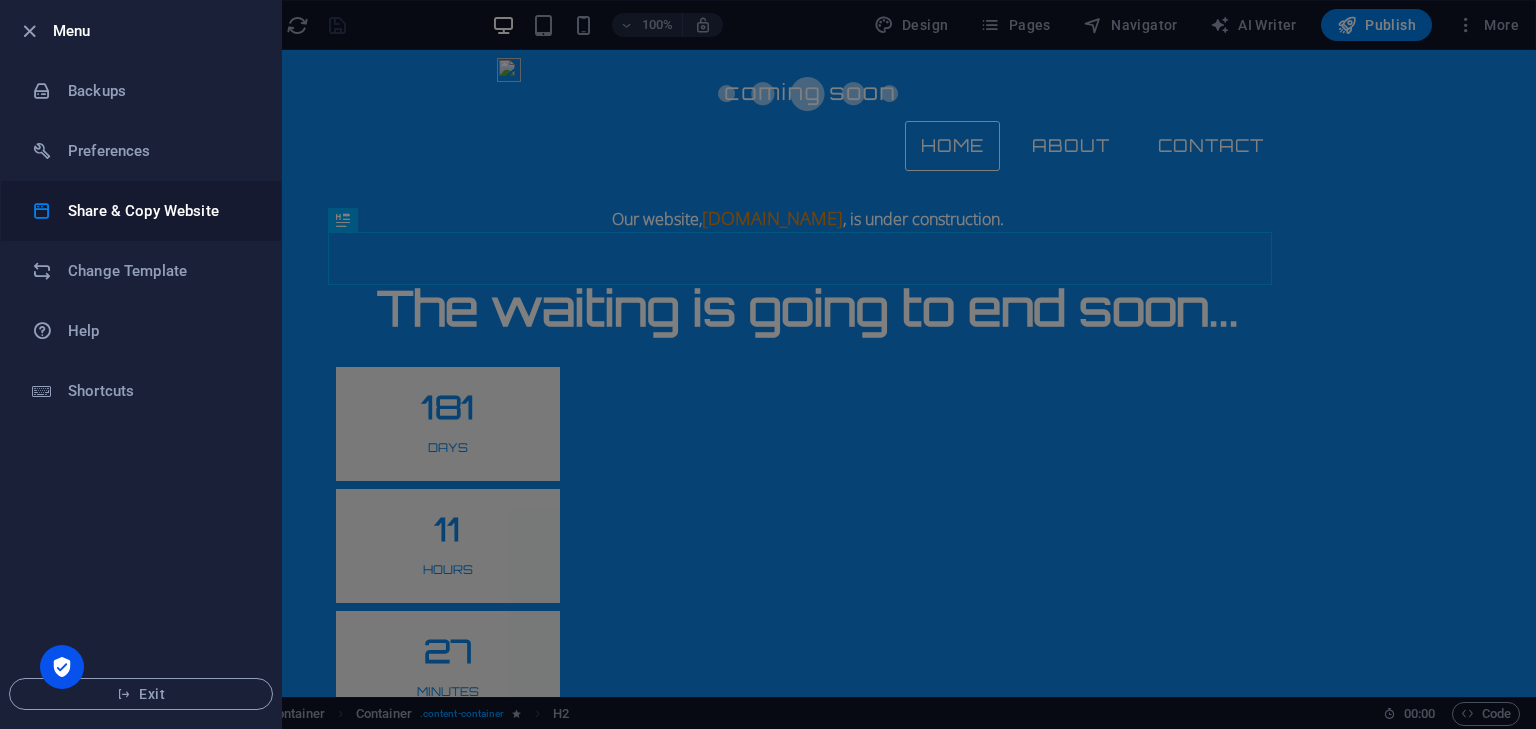 click on "Share & Copy Website" at bounding box center (160, 211) 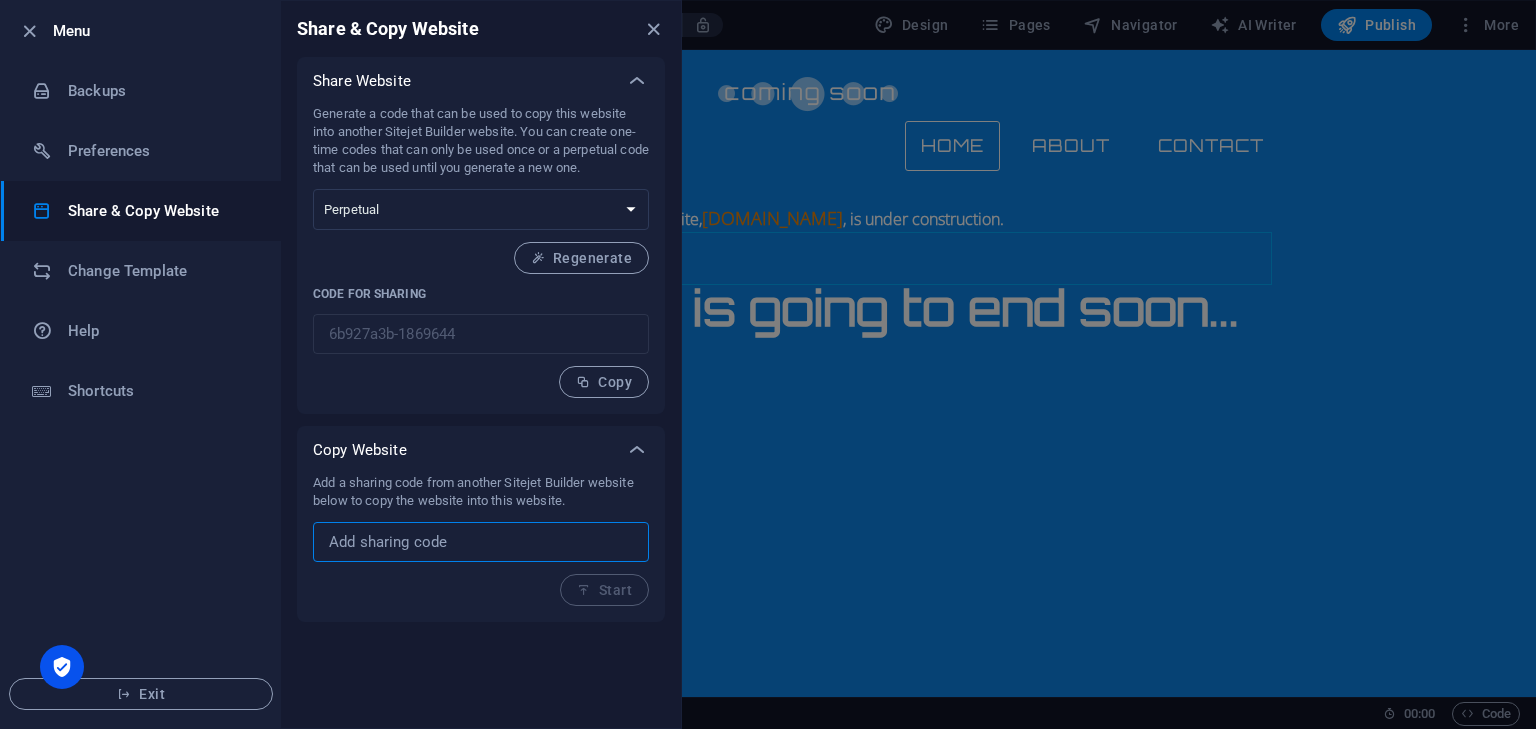 click at bounding box center (481, 542) 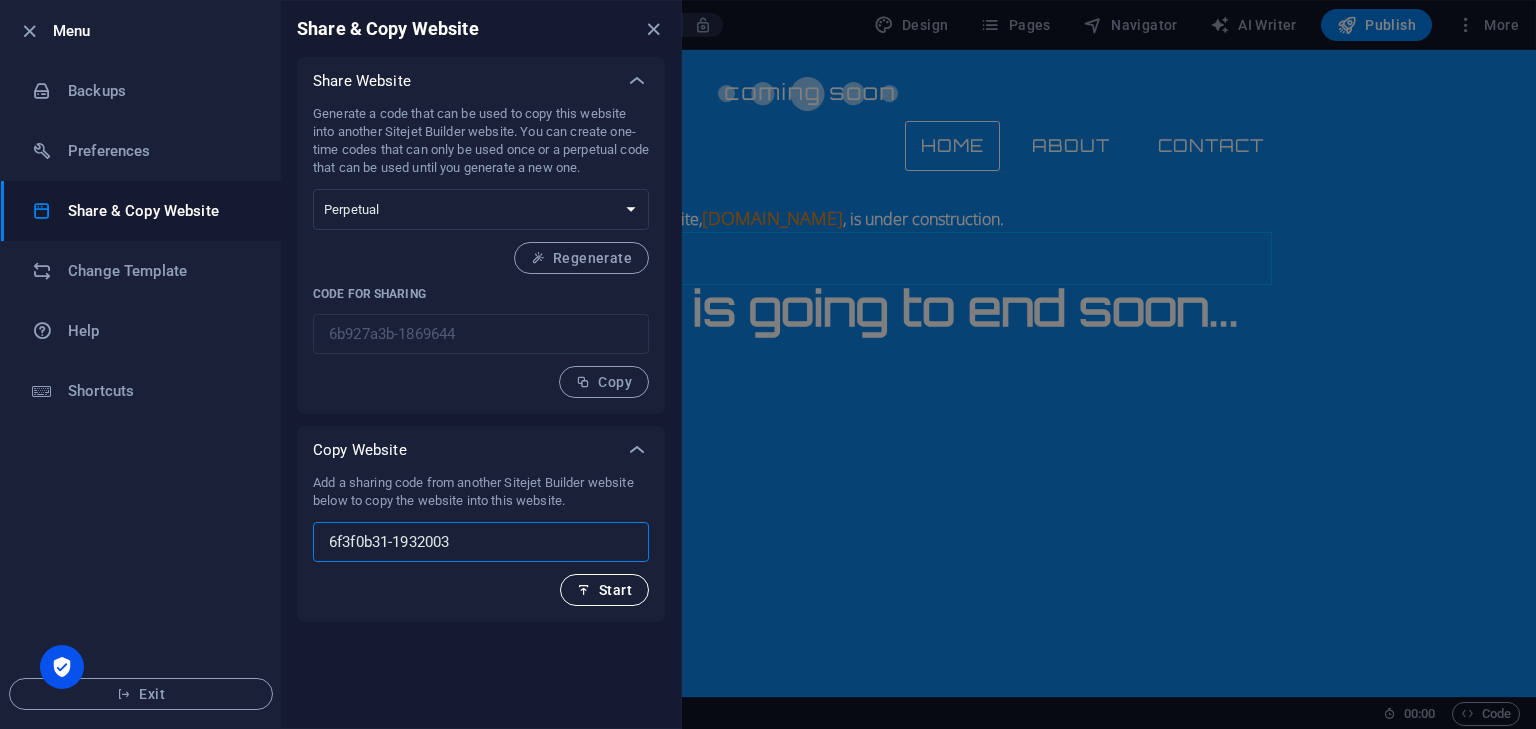 type on "6f3f0b31-1932003" 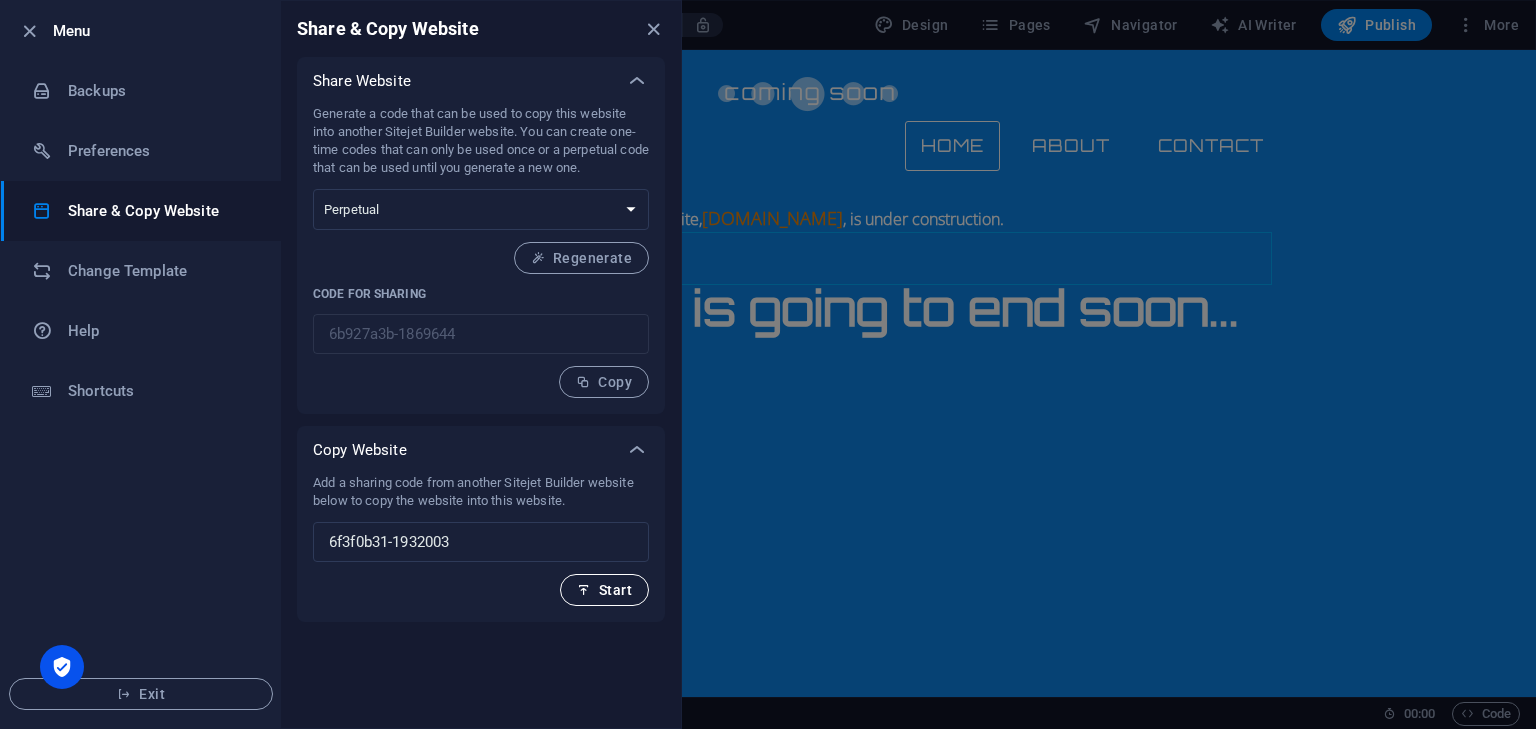 click on "Start" at bounding box center (604, 590) 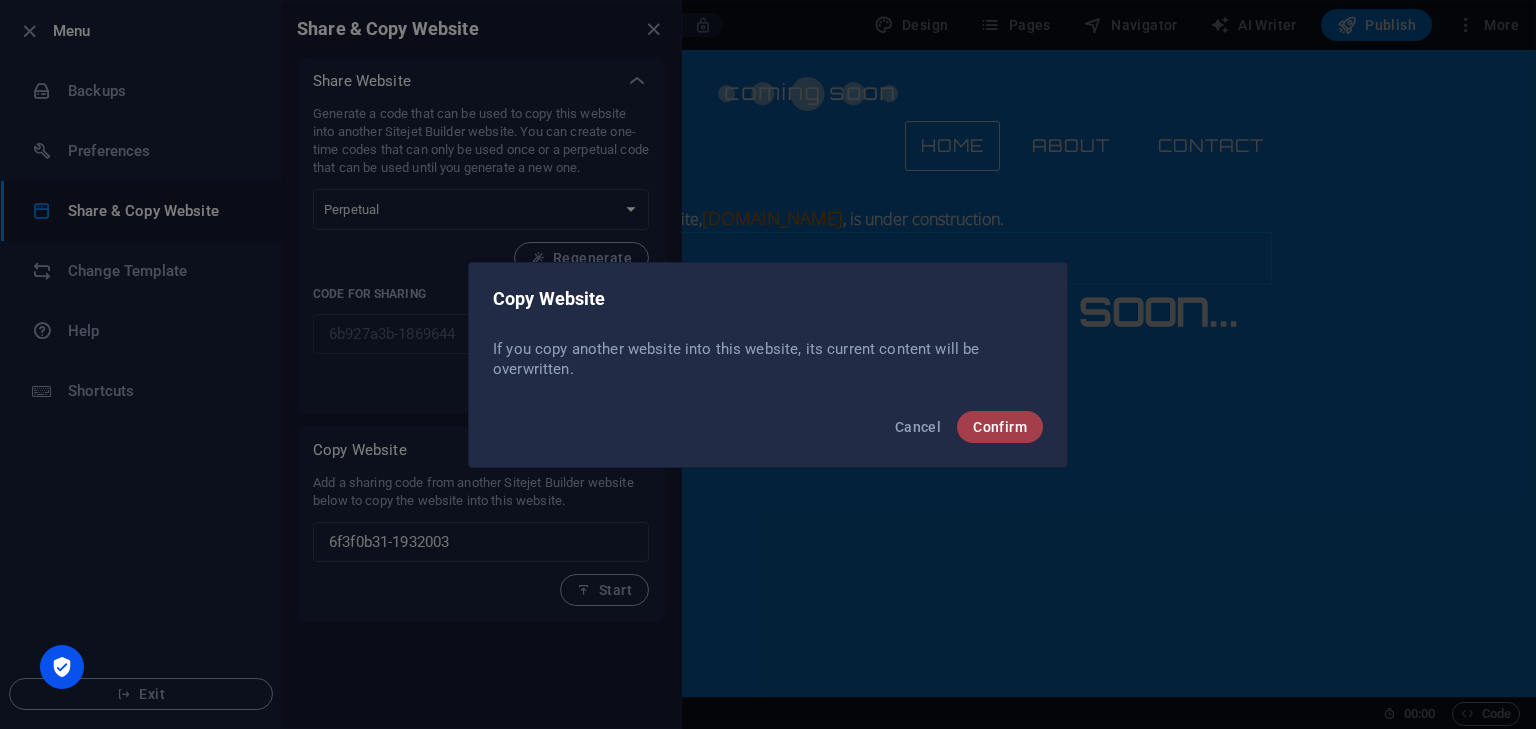click on "Confirm" at bounding box center [1000, 427] 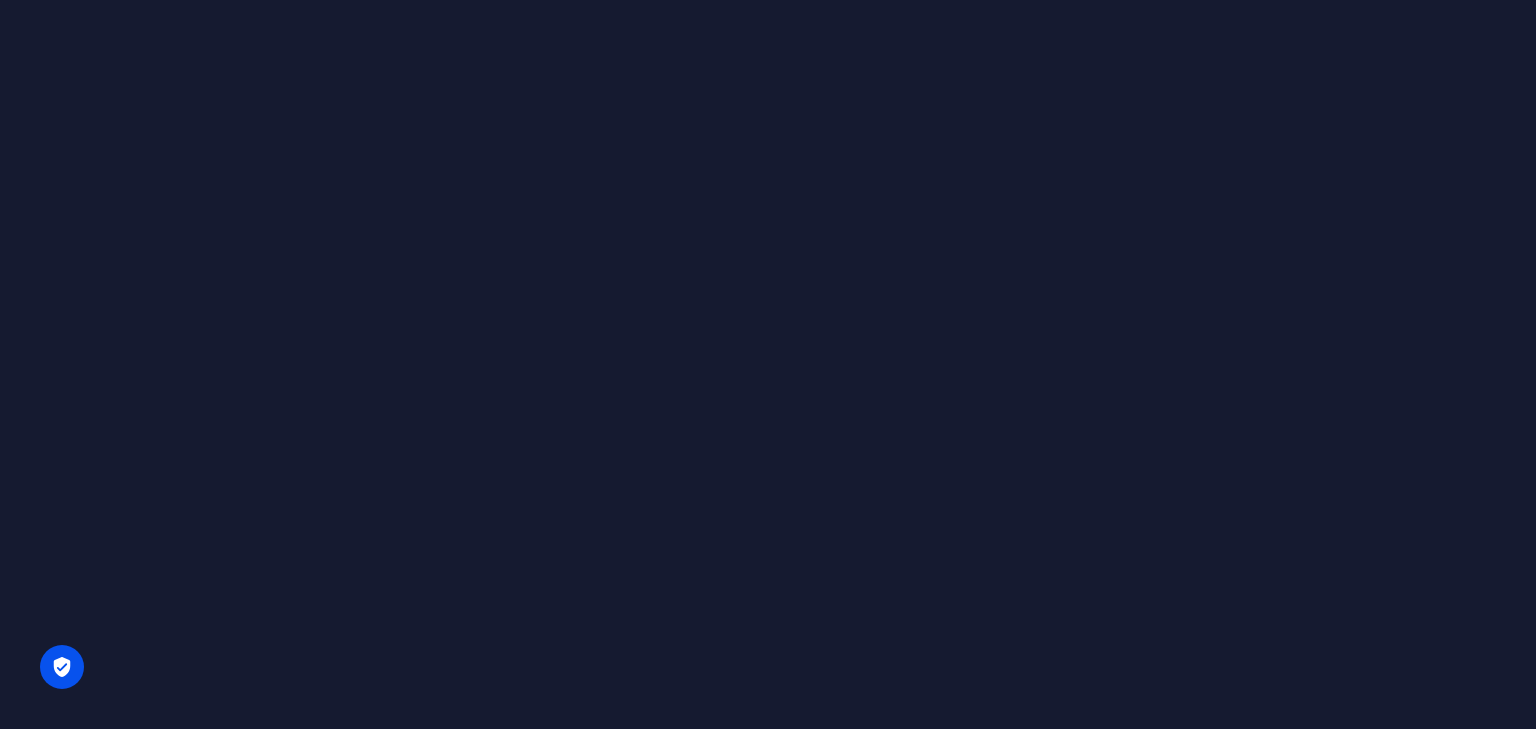 scroll, scrollTop: 0, scrollLeft: 0, axis: both 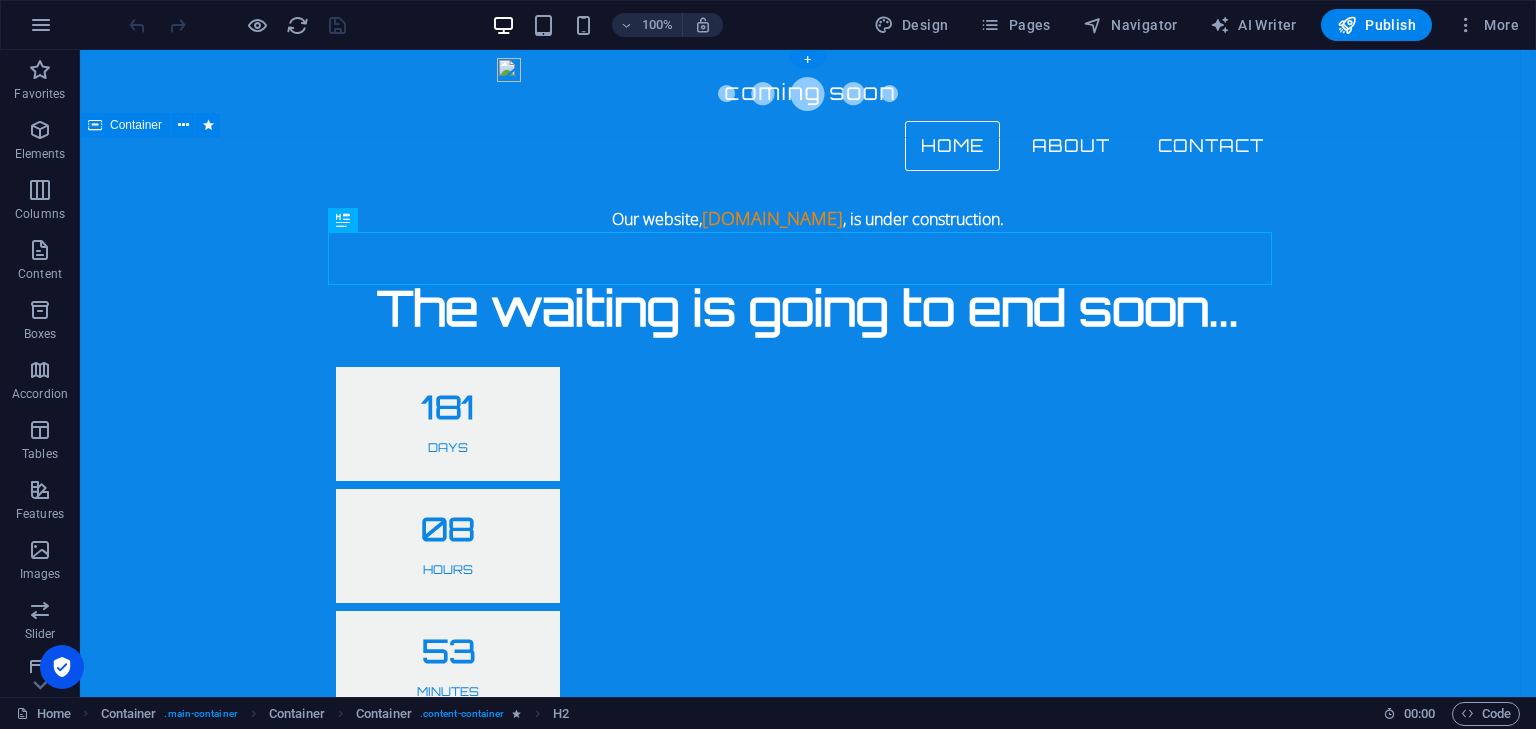 click on "Our website,  [DOMAIN_NAME] , is under construction.  The waiting is going to end soon... 181 Days 08 Hours 53 Minutes 13 Seconds We`ll be here soon with our new awesome site, subscribe to be notified.  Notify me   I have read and understand the privacy policy. Unreadable? Regenerate" at bounding box center (808, 713) 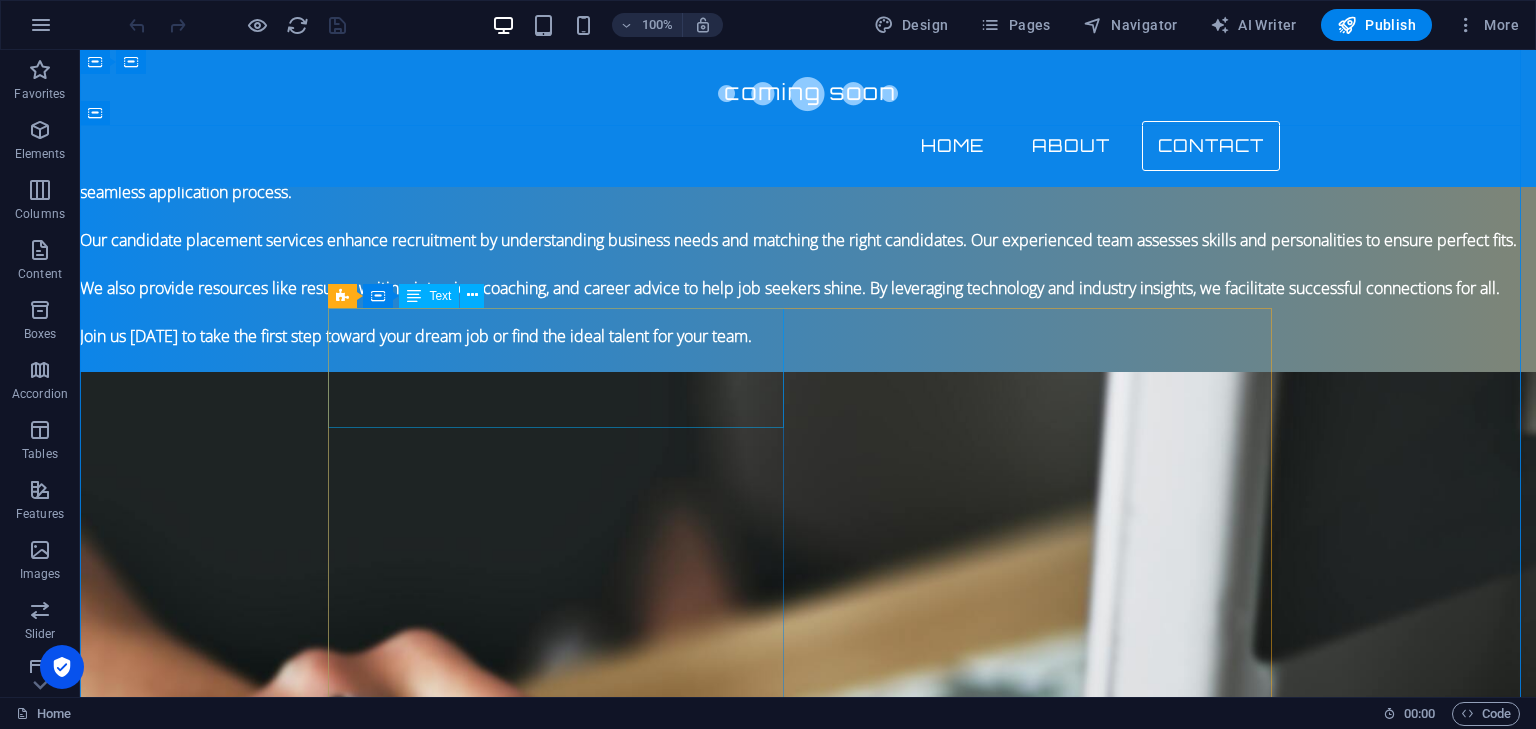 scroll, scrollTop: 1158, scrollLeft: 0, axis: vertical 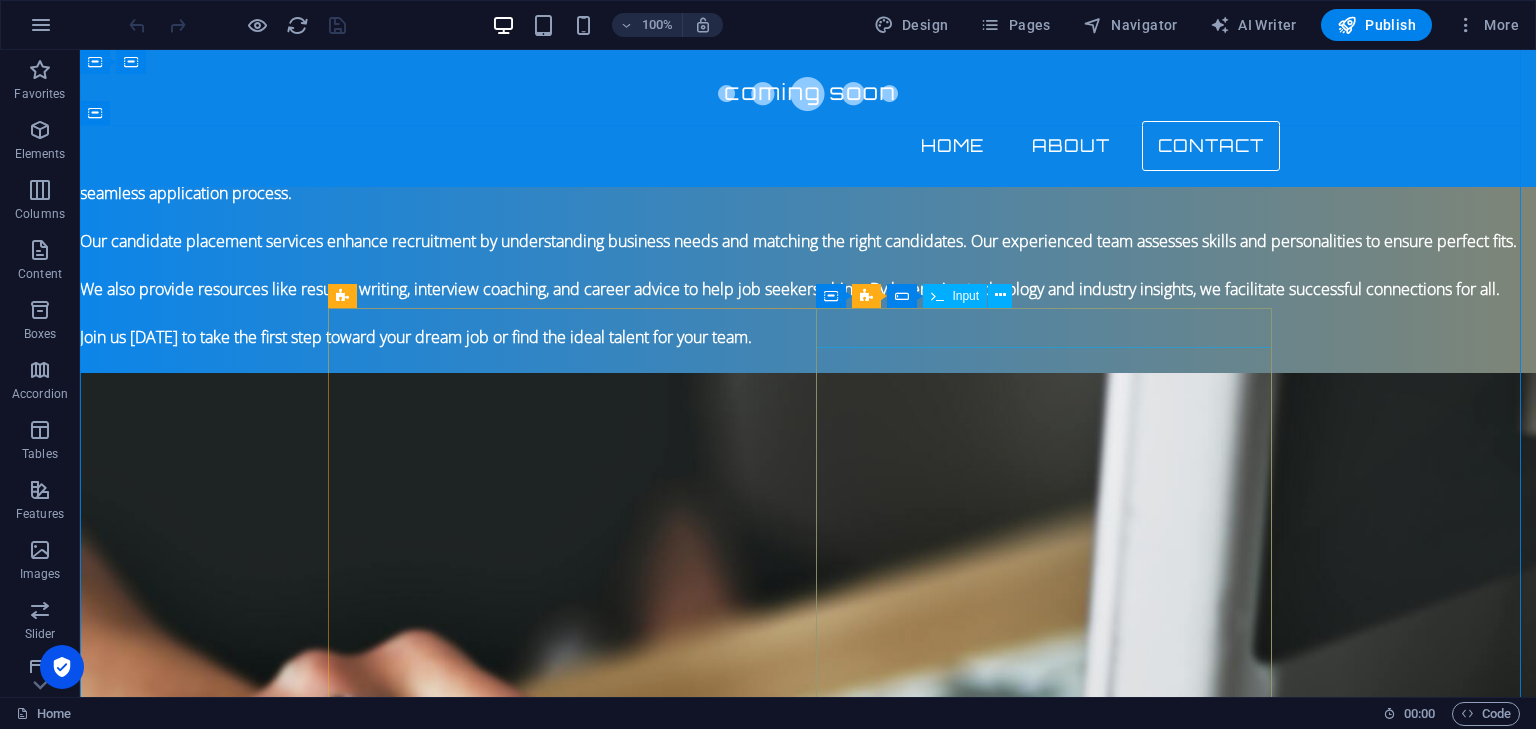 click 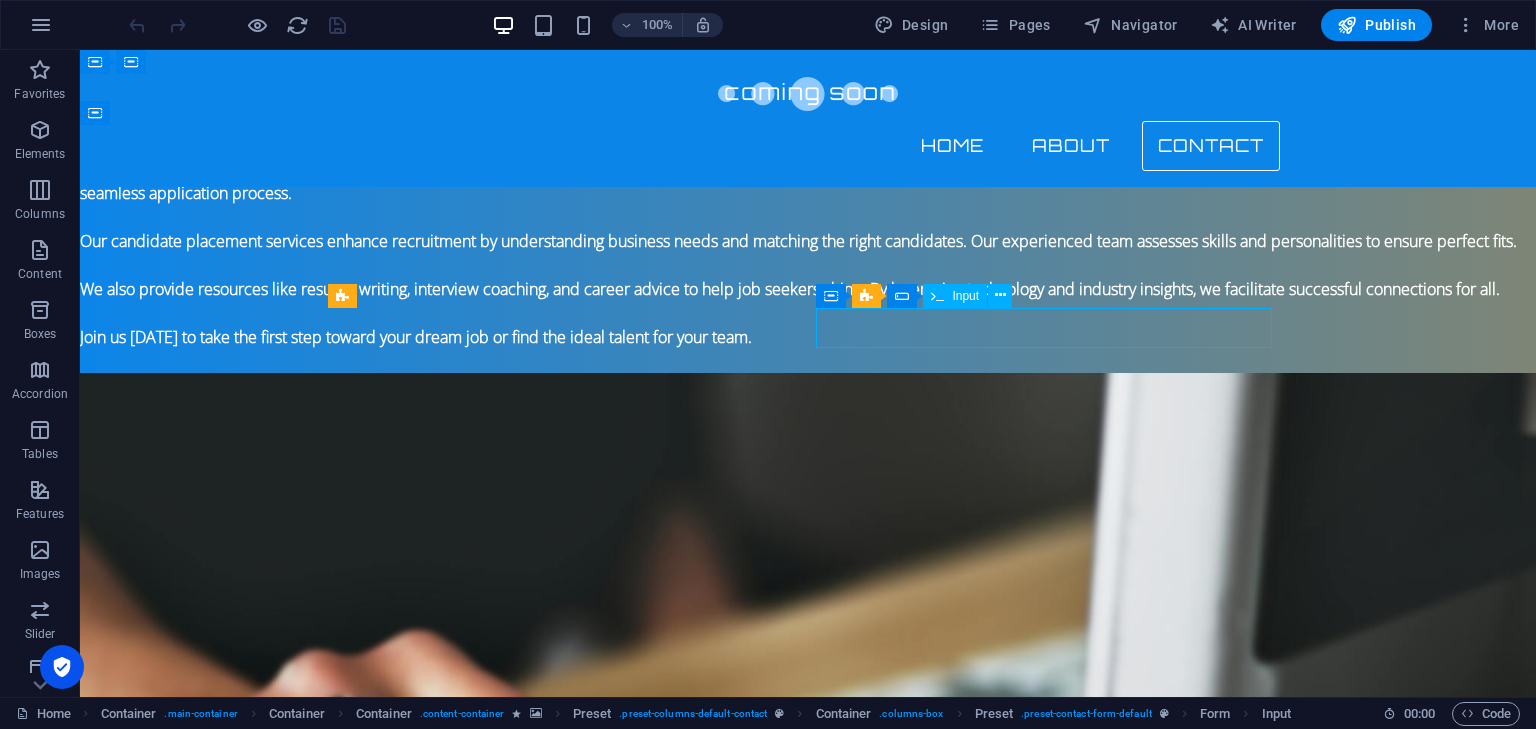 click 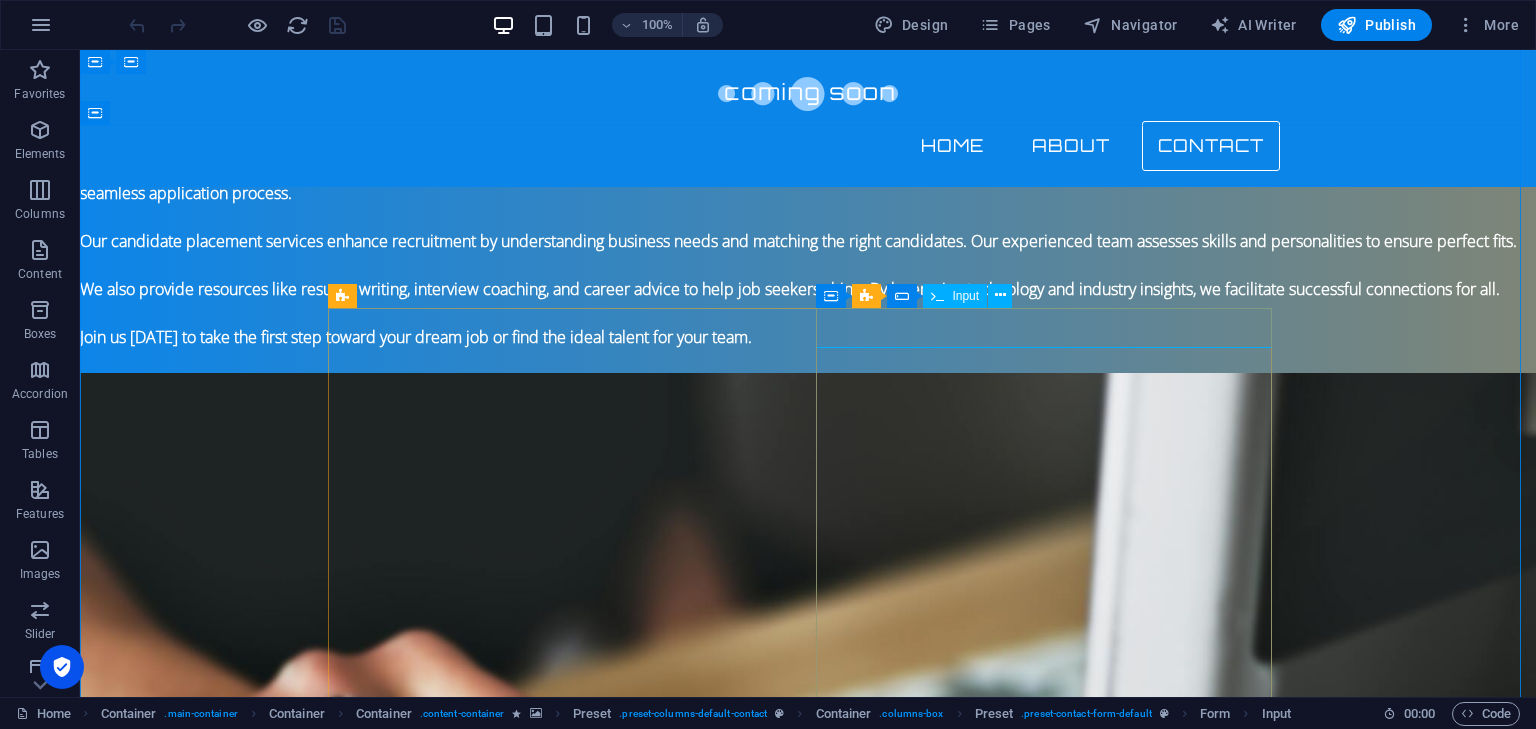 click 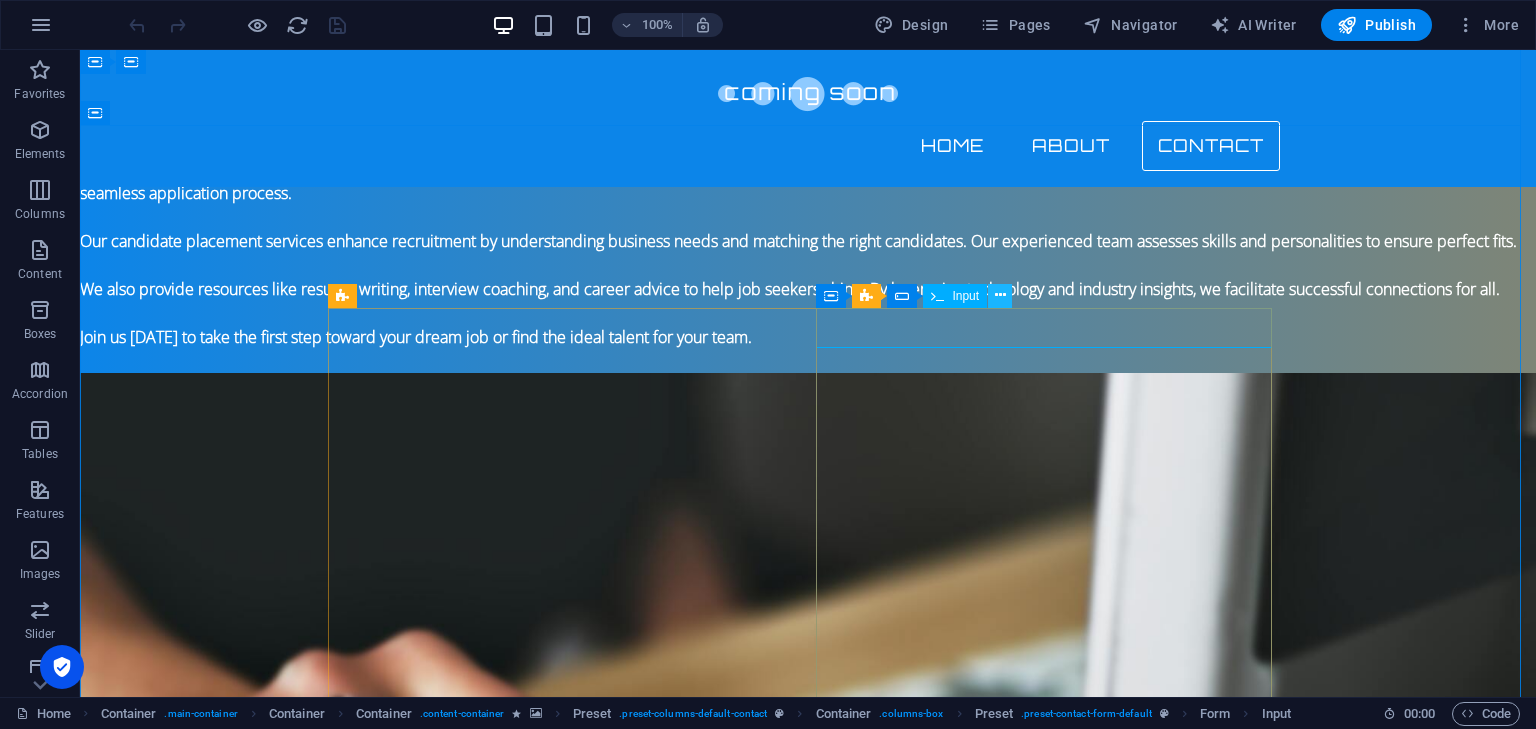 click at bounding box center (1000, 296) 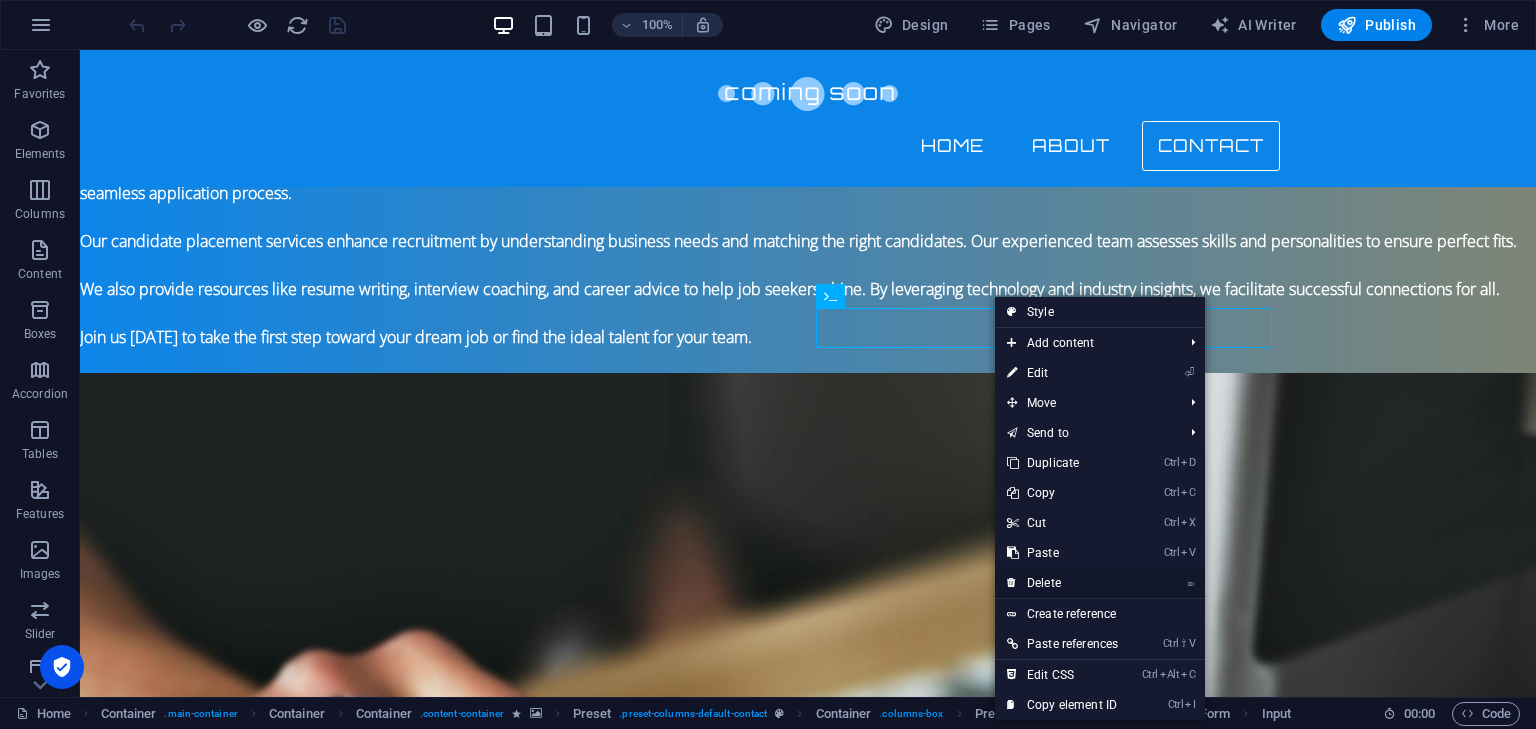 click on "⌦  Delete" at bounding box center (1062, 583) 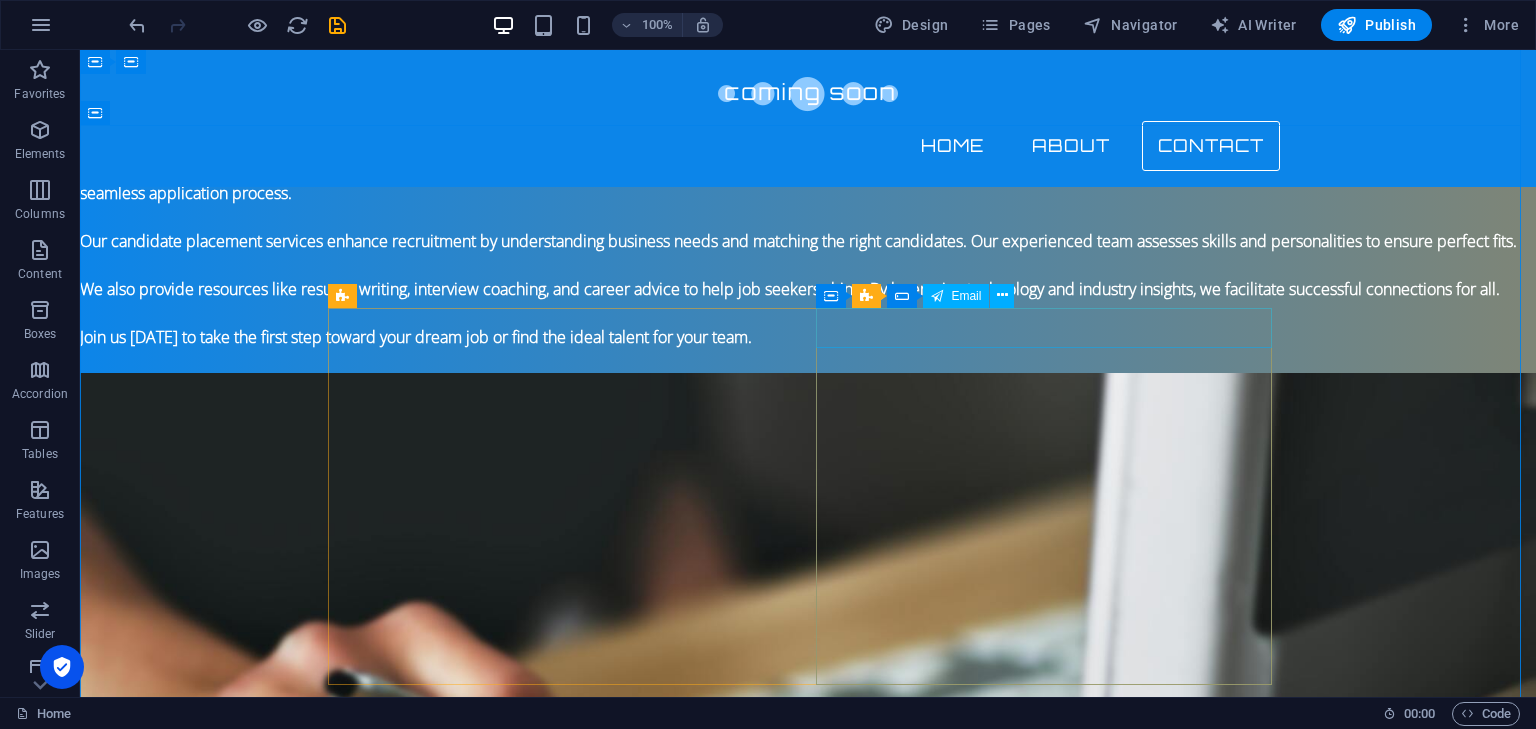 click 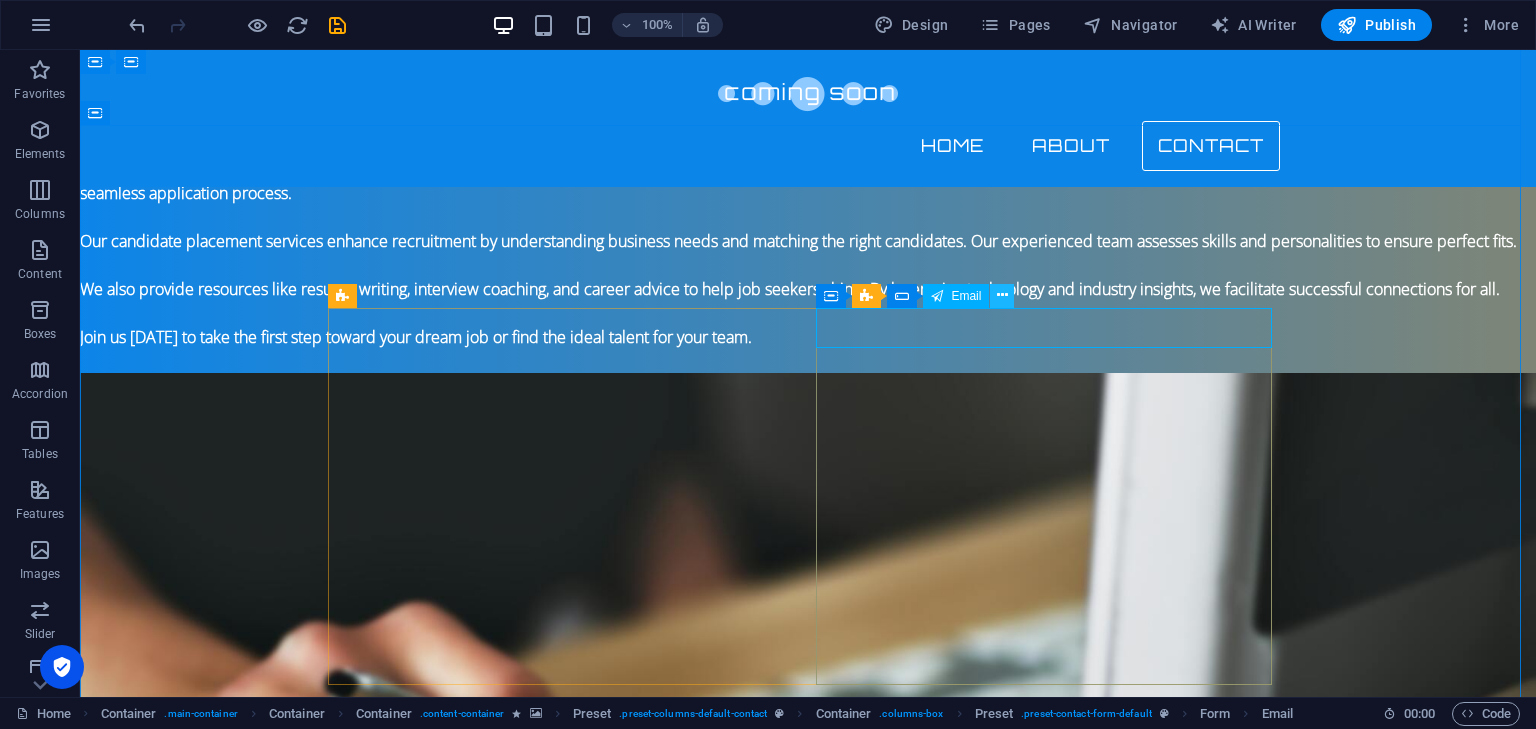 click at bounding box center [1002, 295] 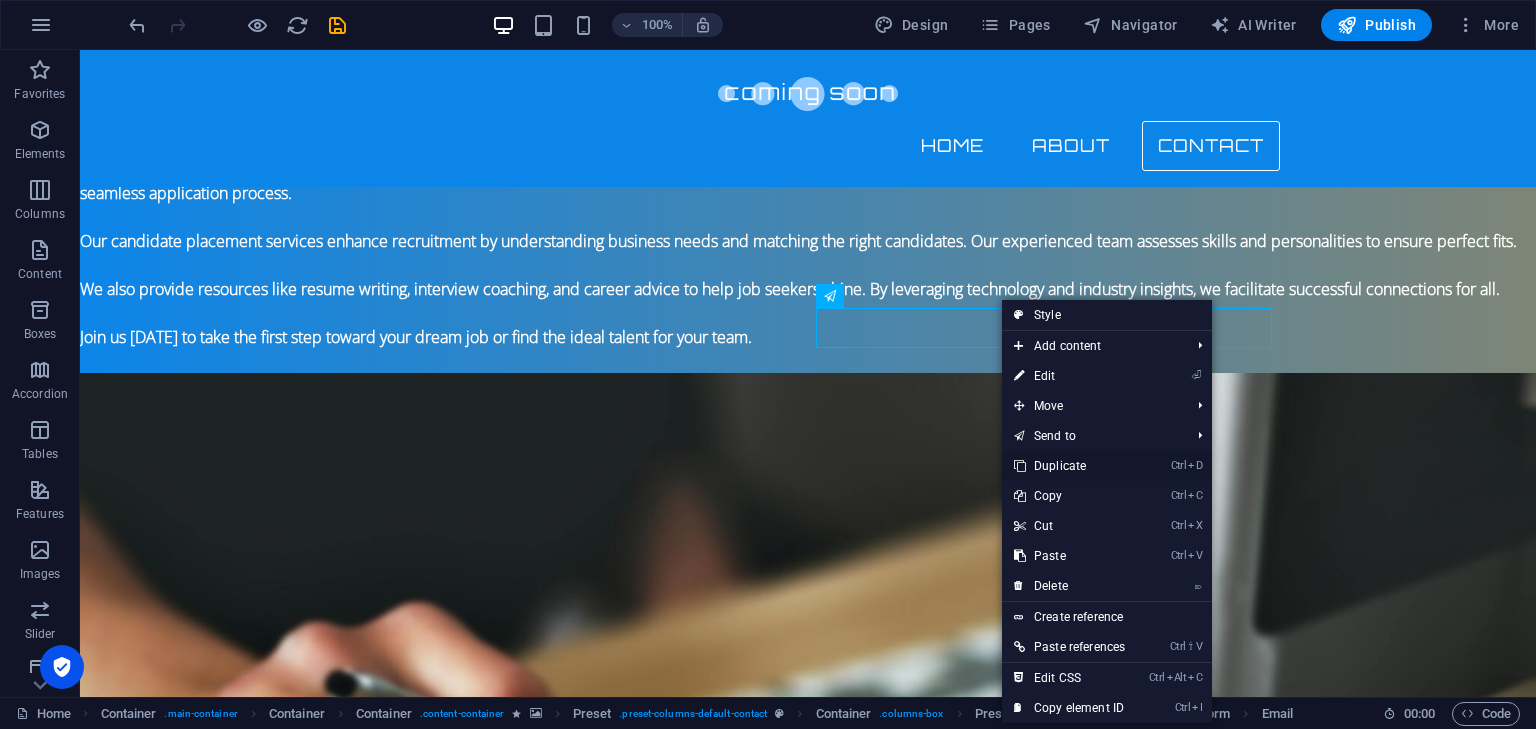 click on "Ctrl D  Duplicate" at bounding box center [1069, 466] 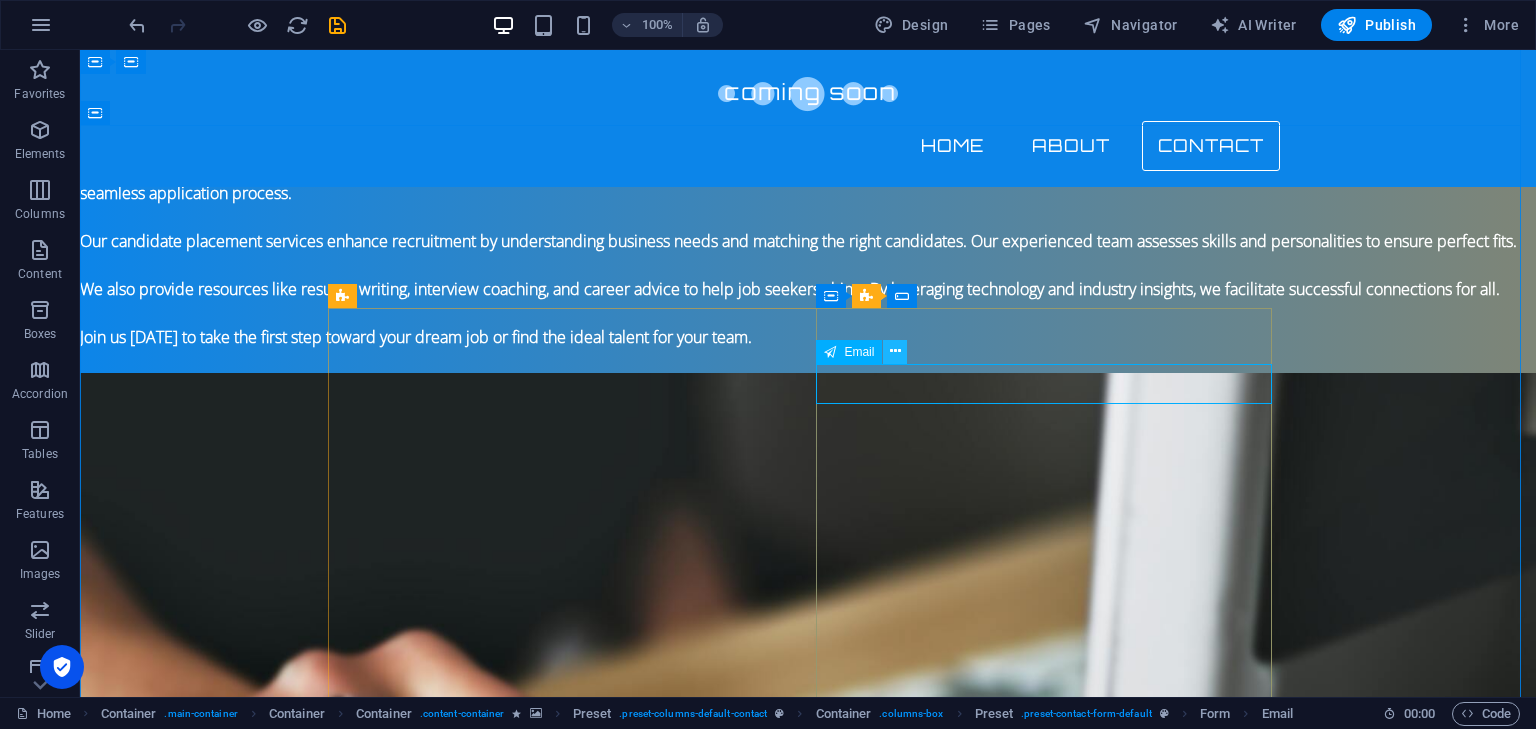 click at bounding box center [895, 351] 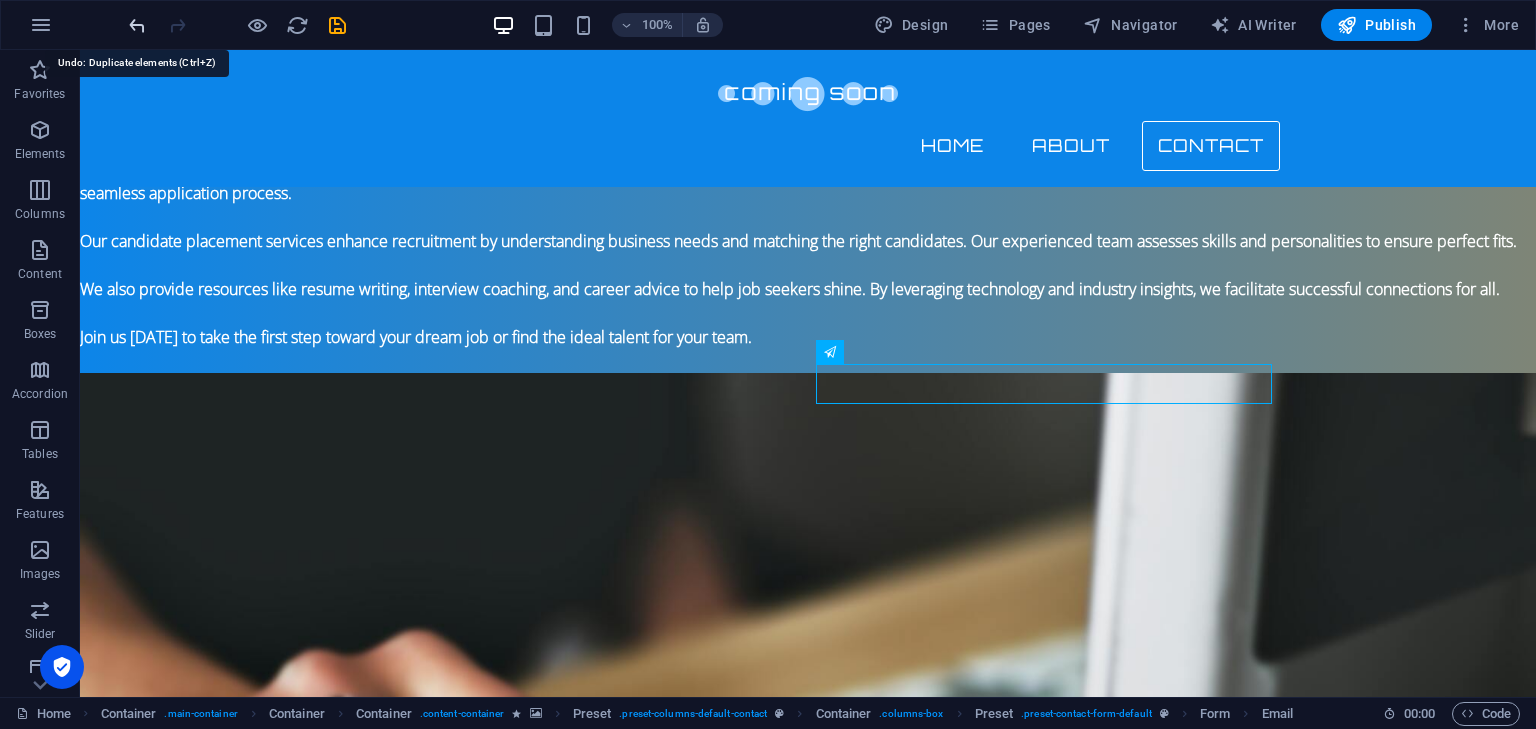 click at bounding box center (137, 25) 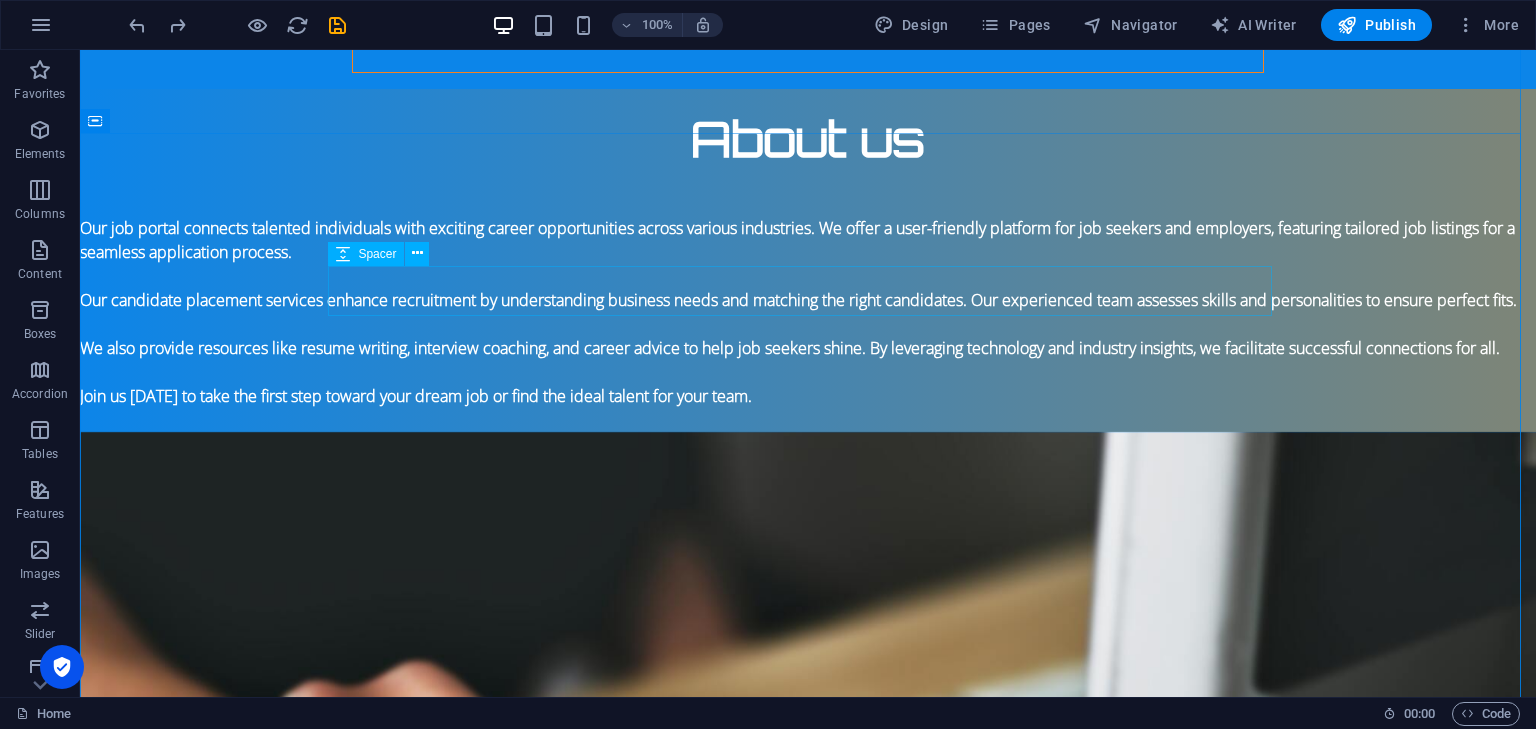 scroll, scrollTop: 1150, scrollLeft: 0, axis: vertical 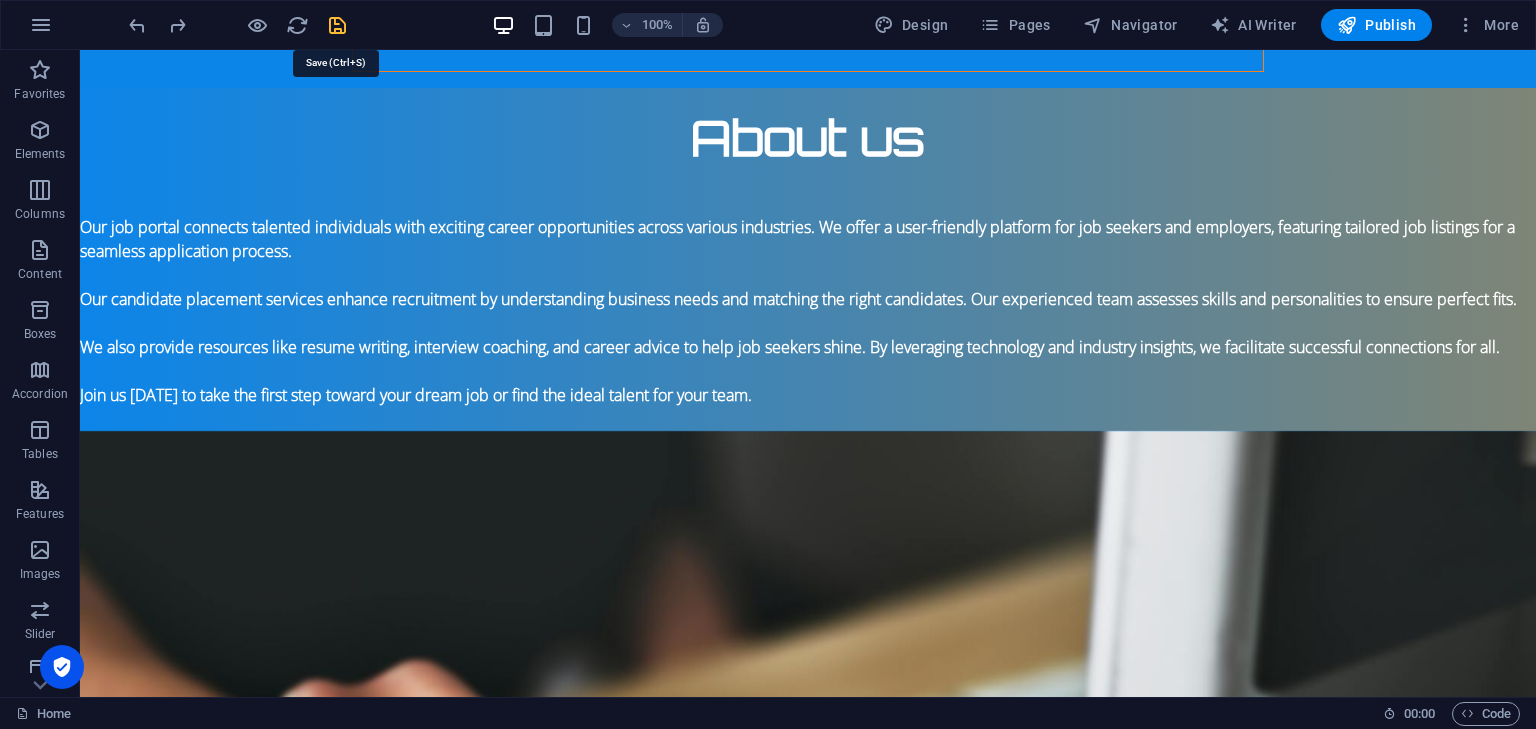 click at bounding box center [337, 25] 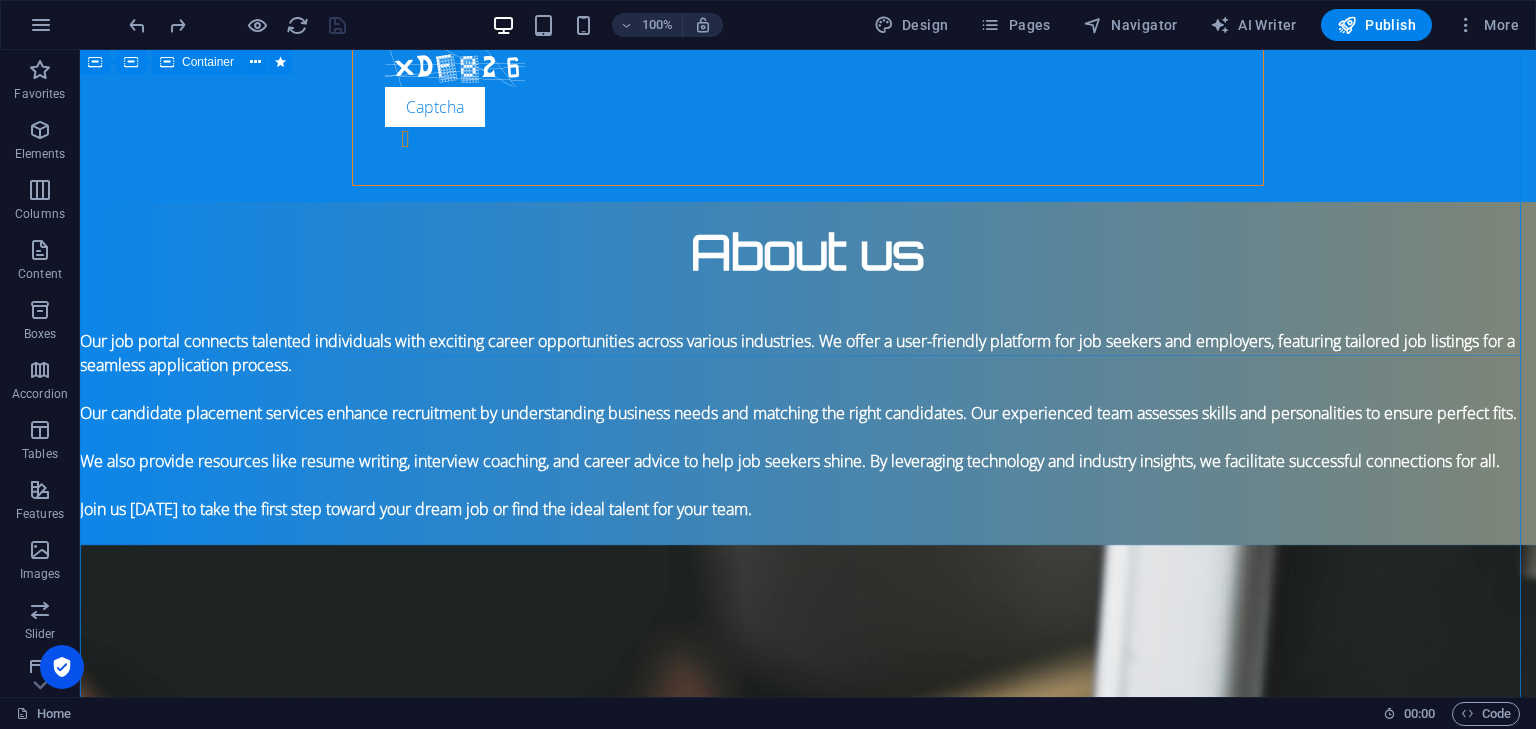 scroll, scrollTop: 1038, scrollLeft: 0, axis: vertical 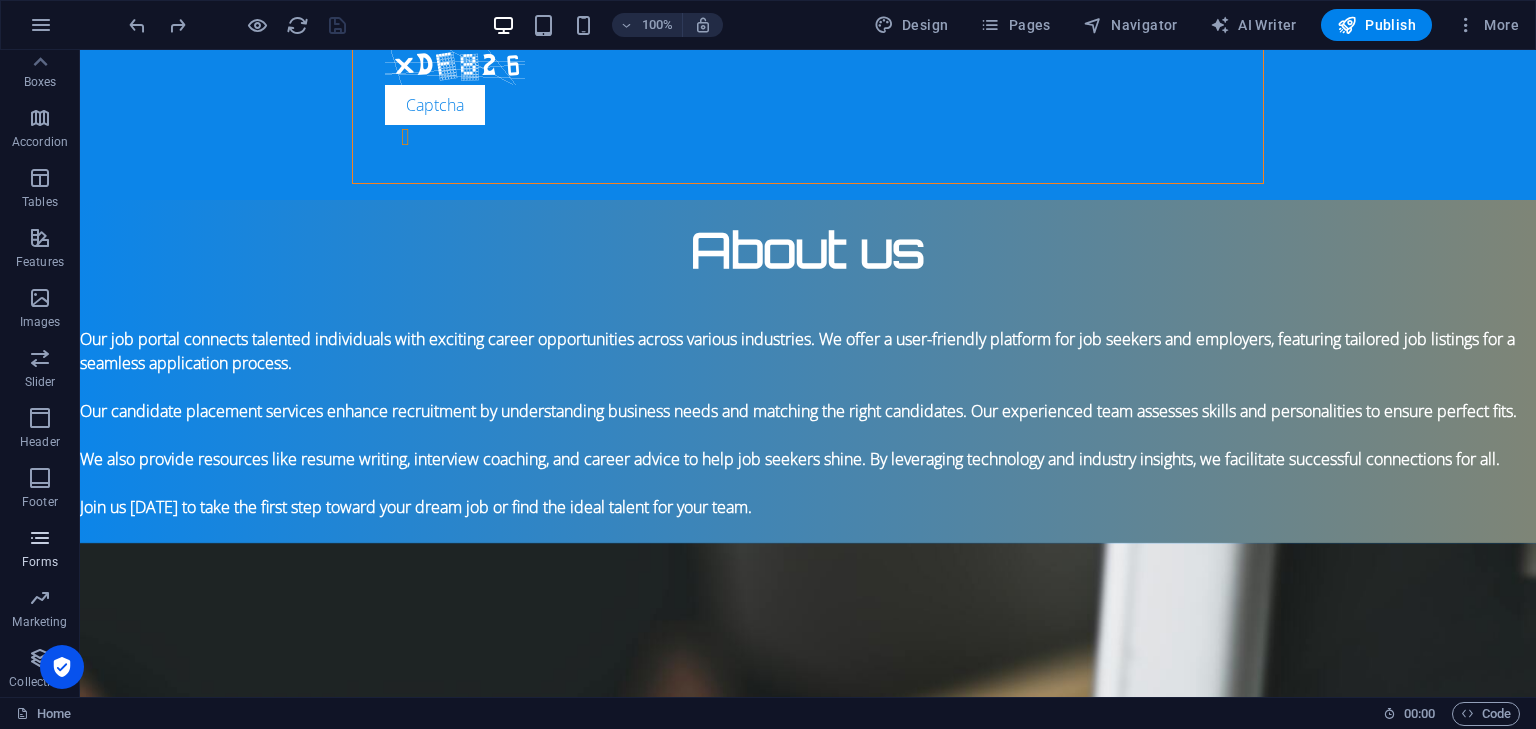 click on "Forms" at bounding box center (40, 550) 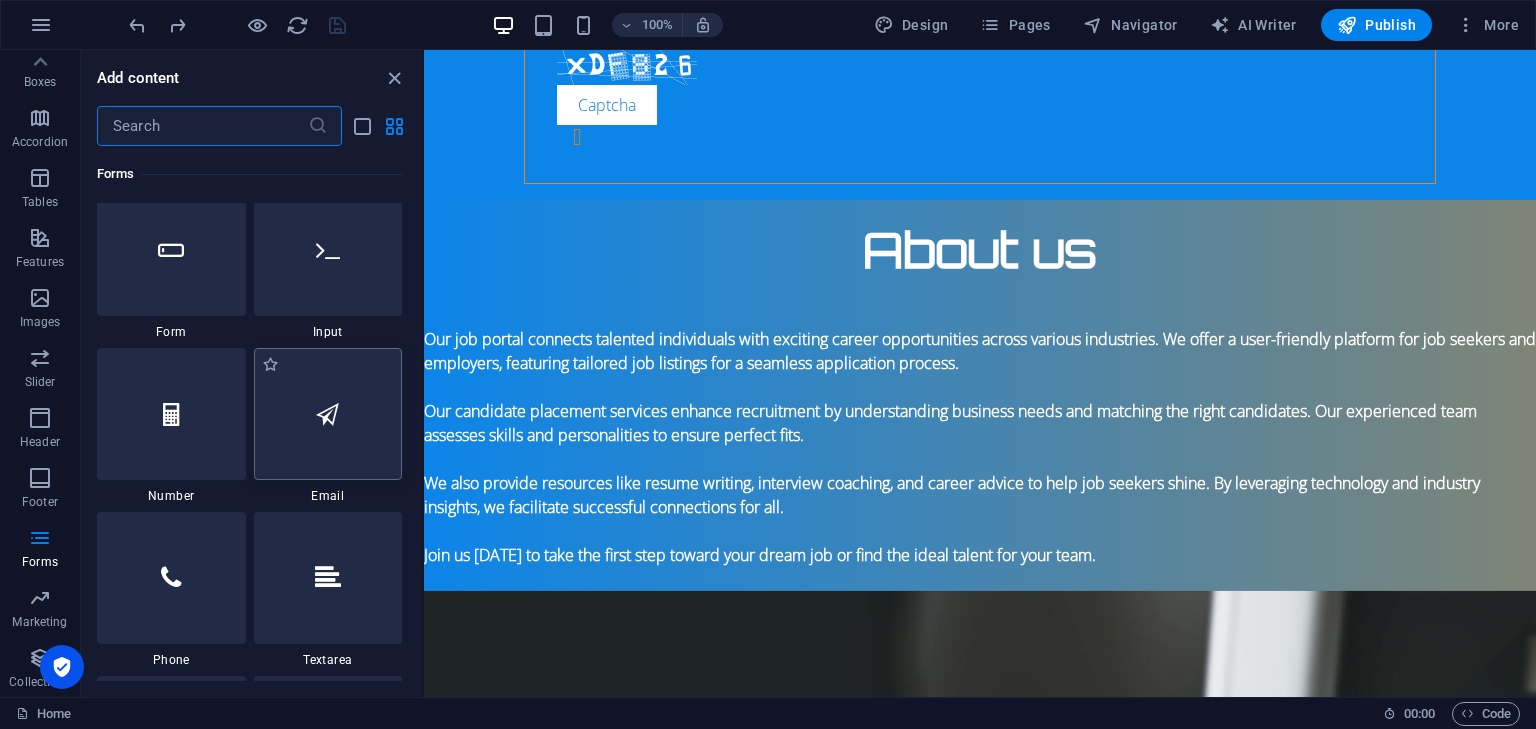 scroll, scrollTop: 14948, scrollLeft: 0, axis: vertical 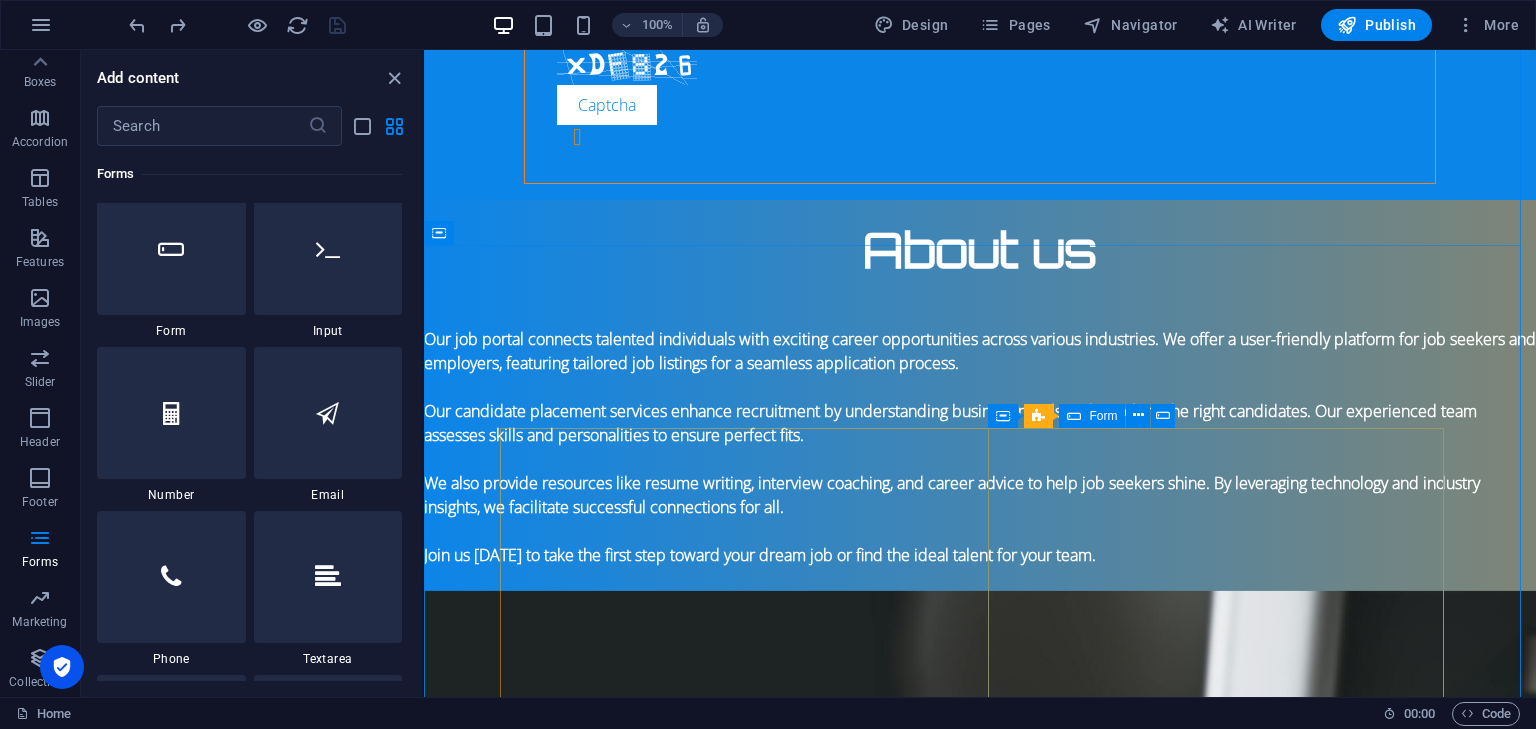 click on "I have read and understand the privacy policy. Unreadable? Regenerate Submit" 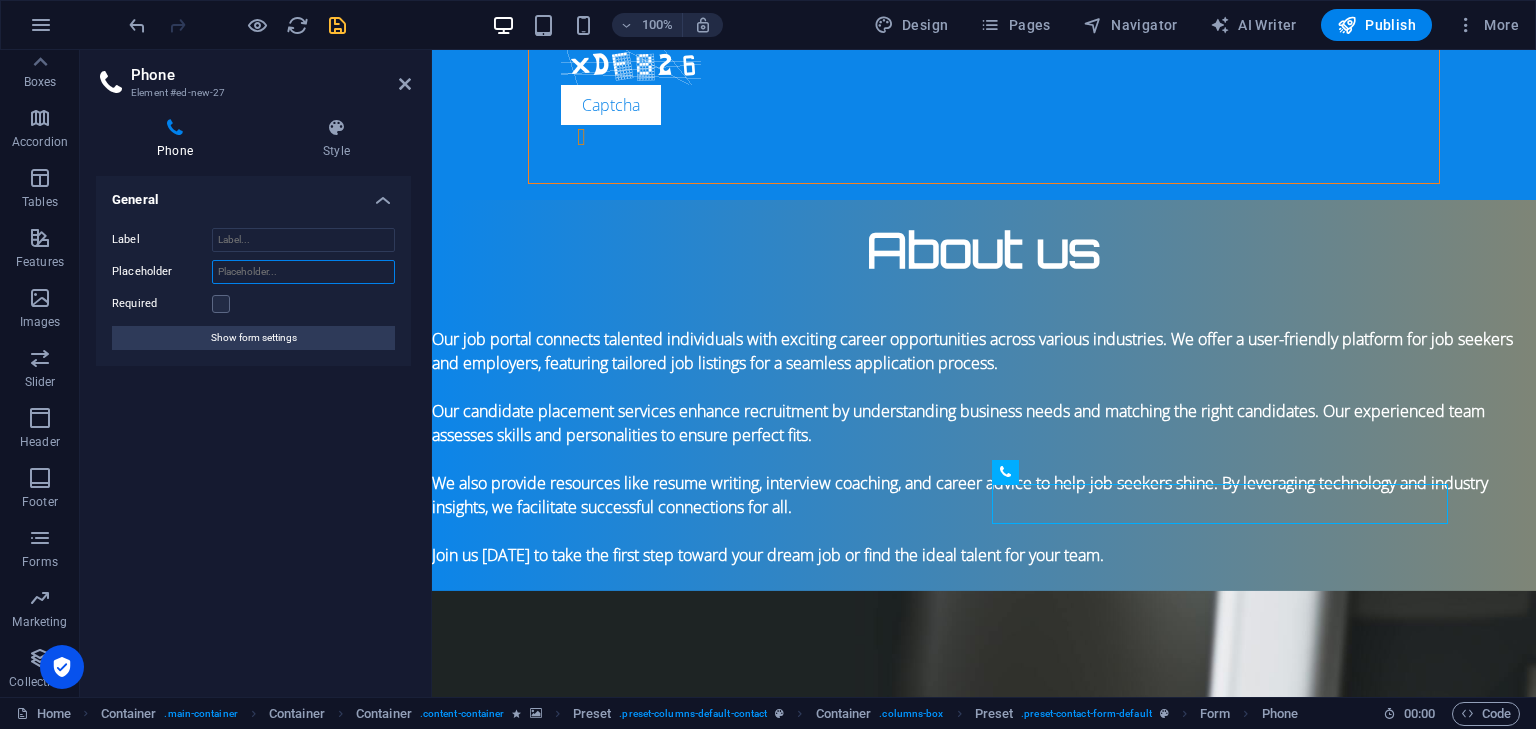 click on "Placeholder" at bounding box center (303, 272) 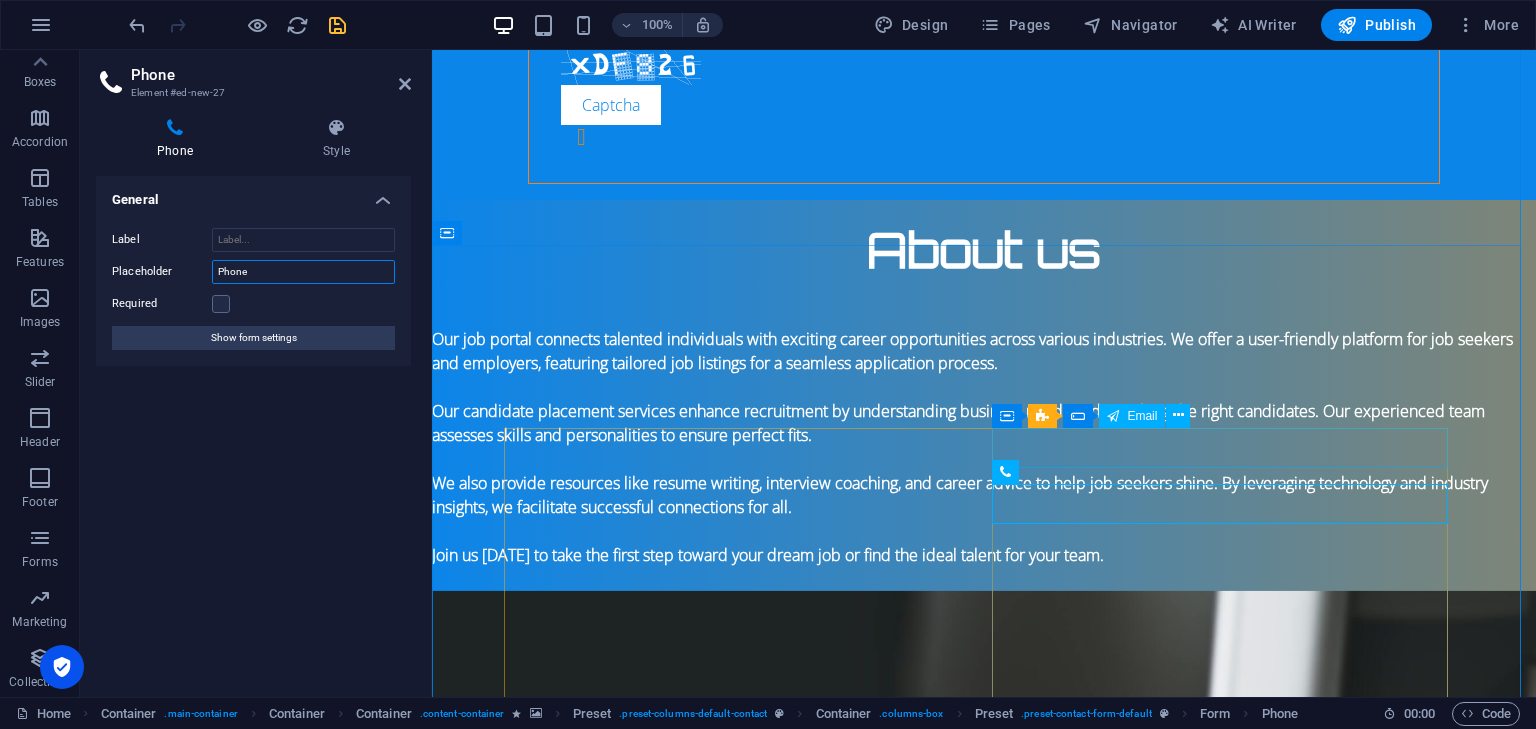 type on "Phone" 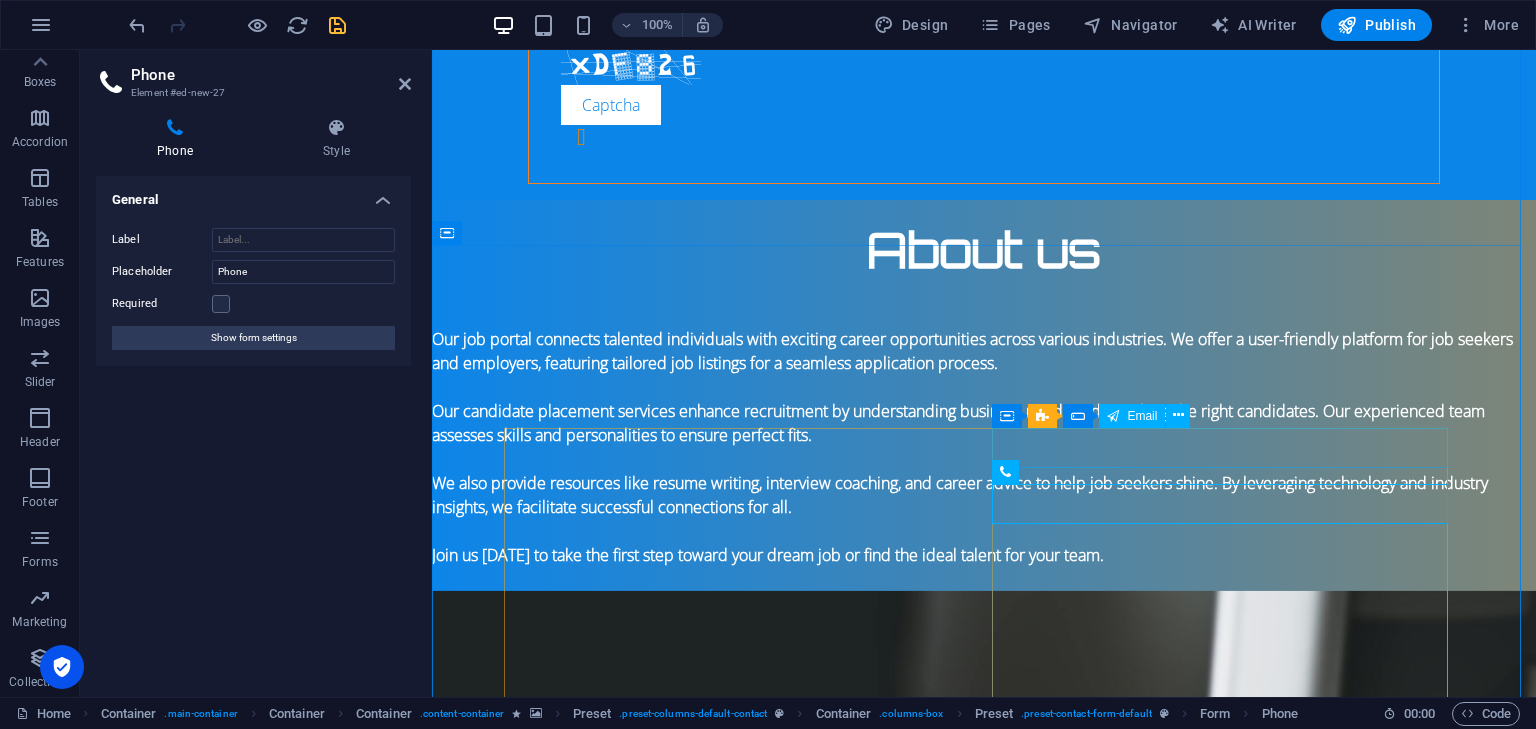 click 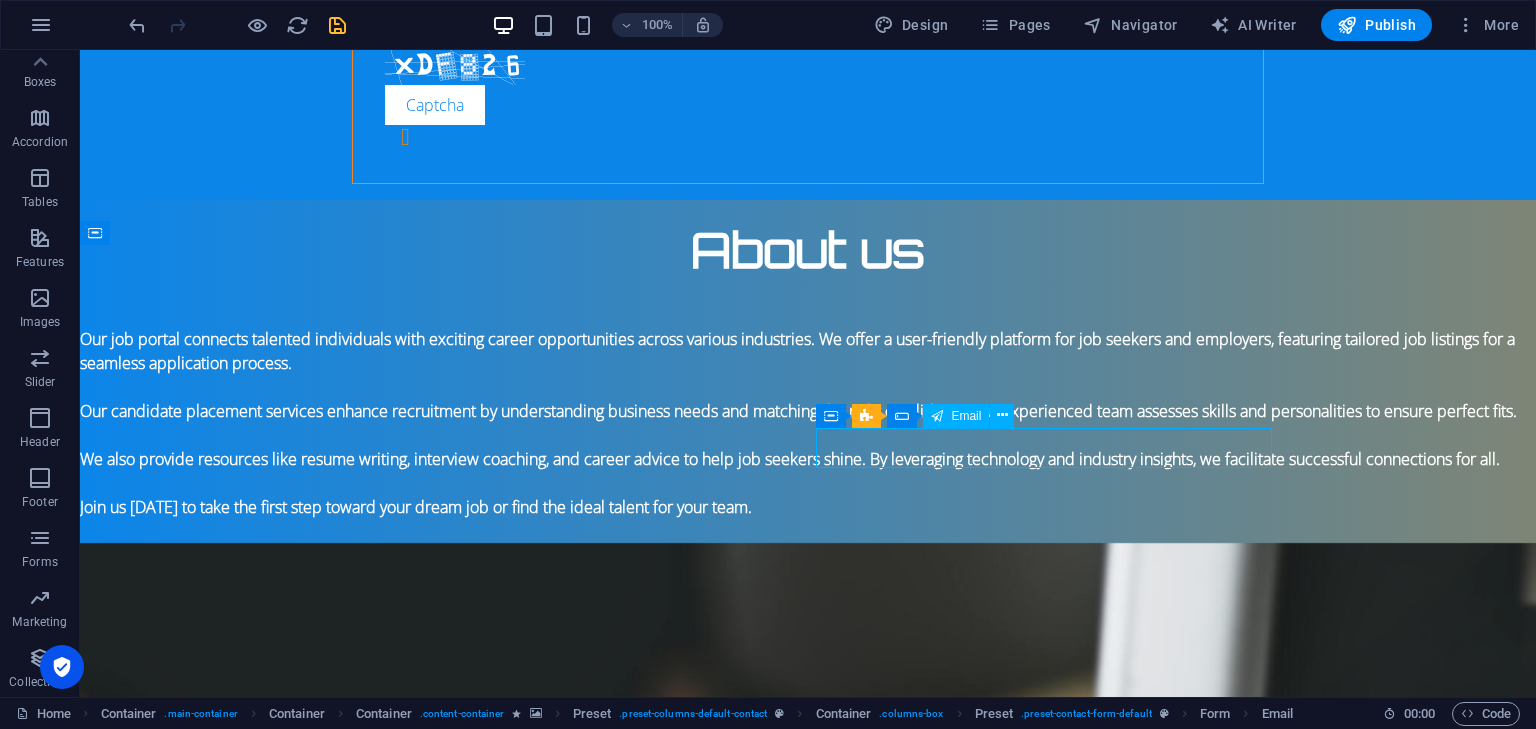 click 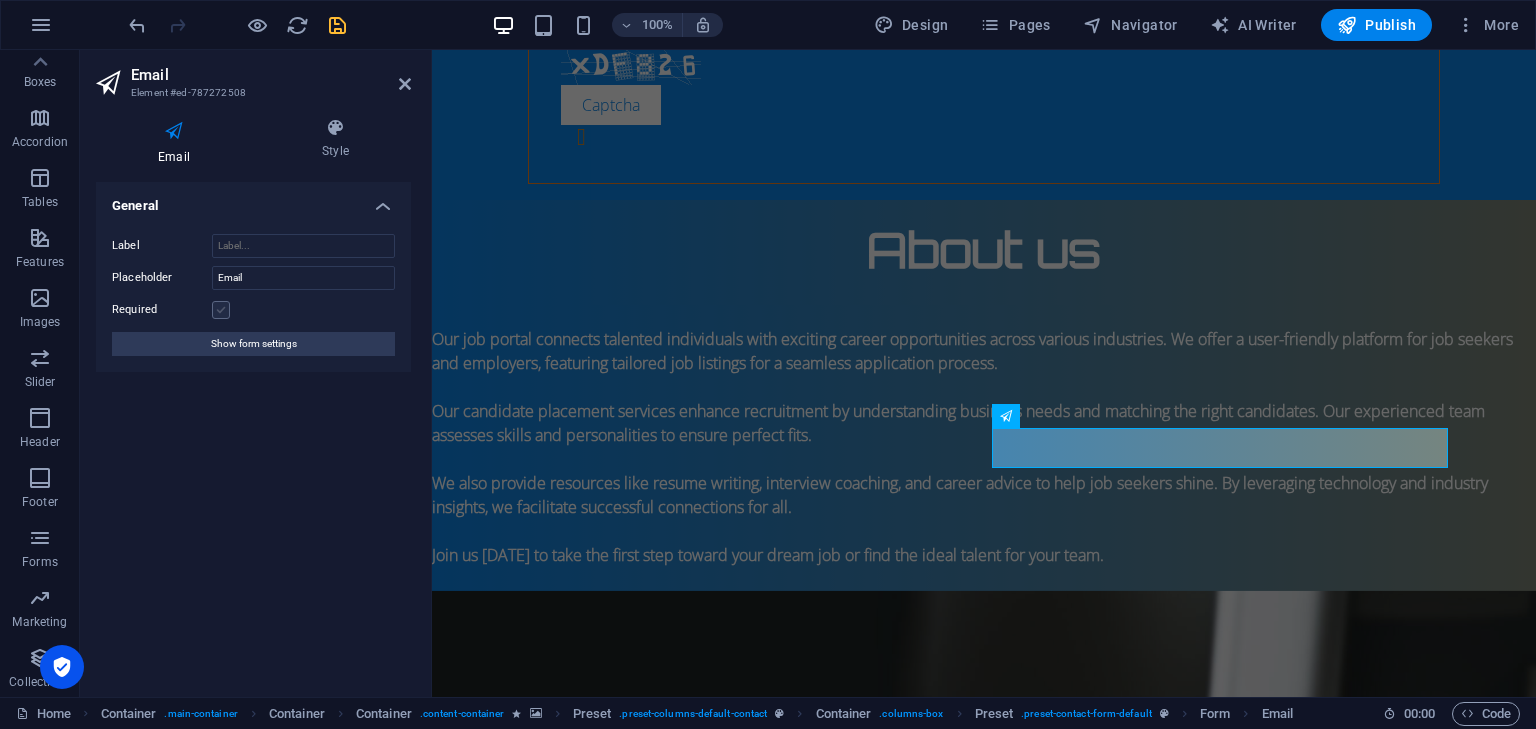 click at bounding box center (221, 310) 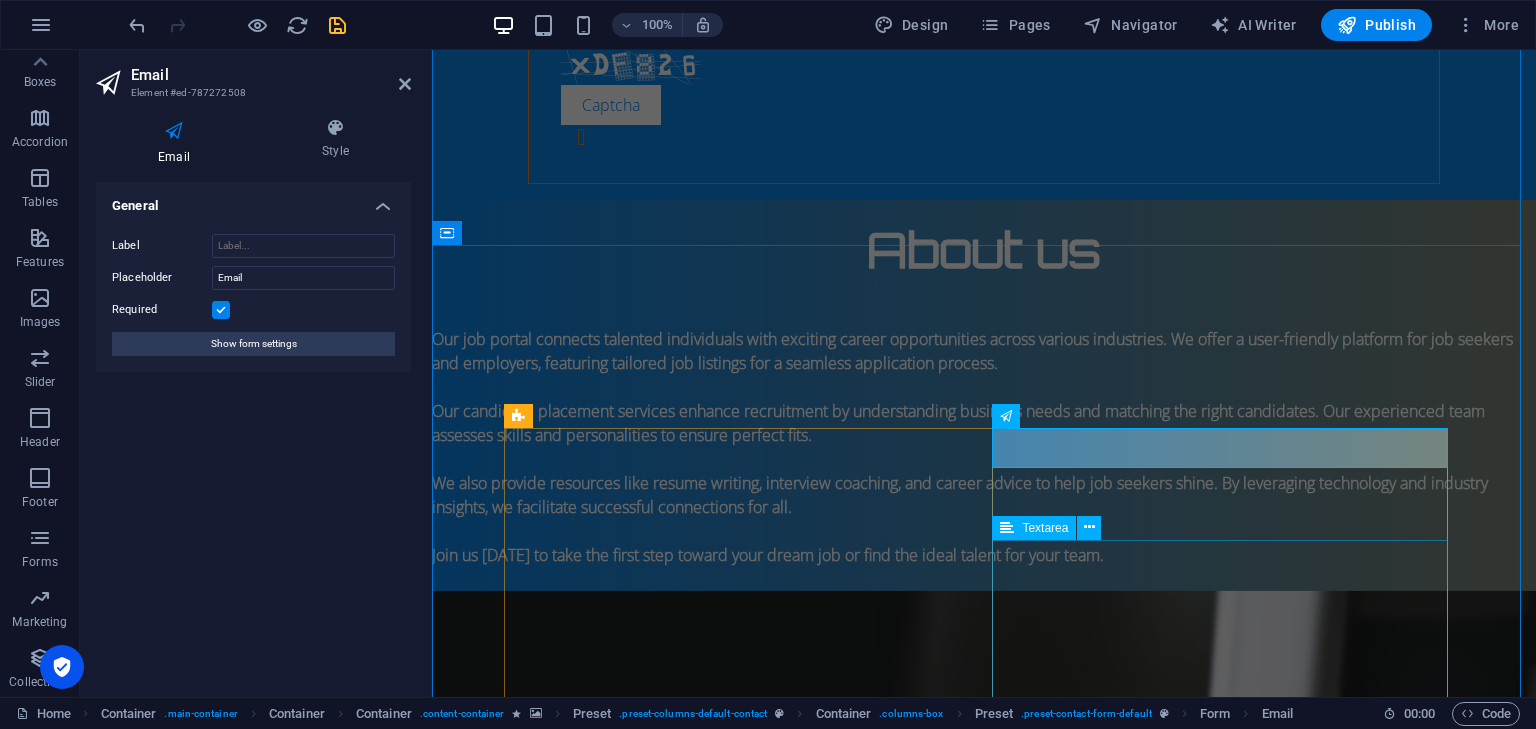 click 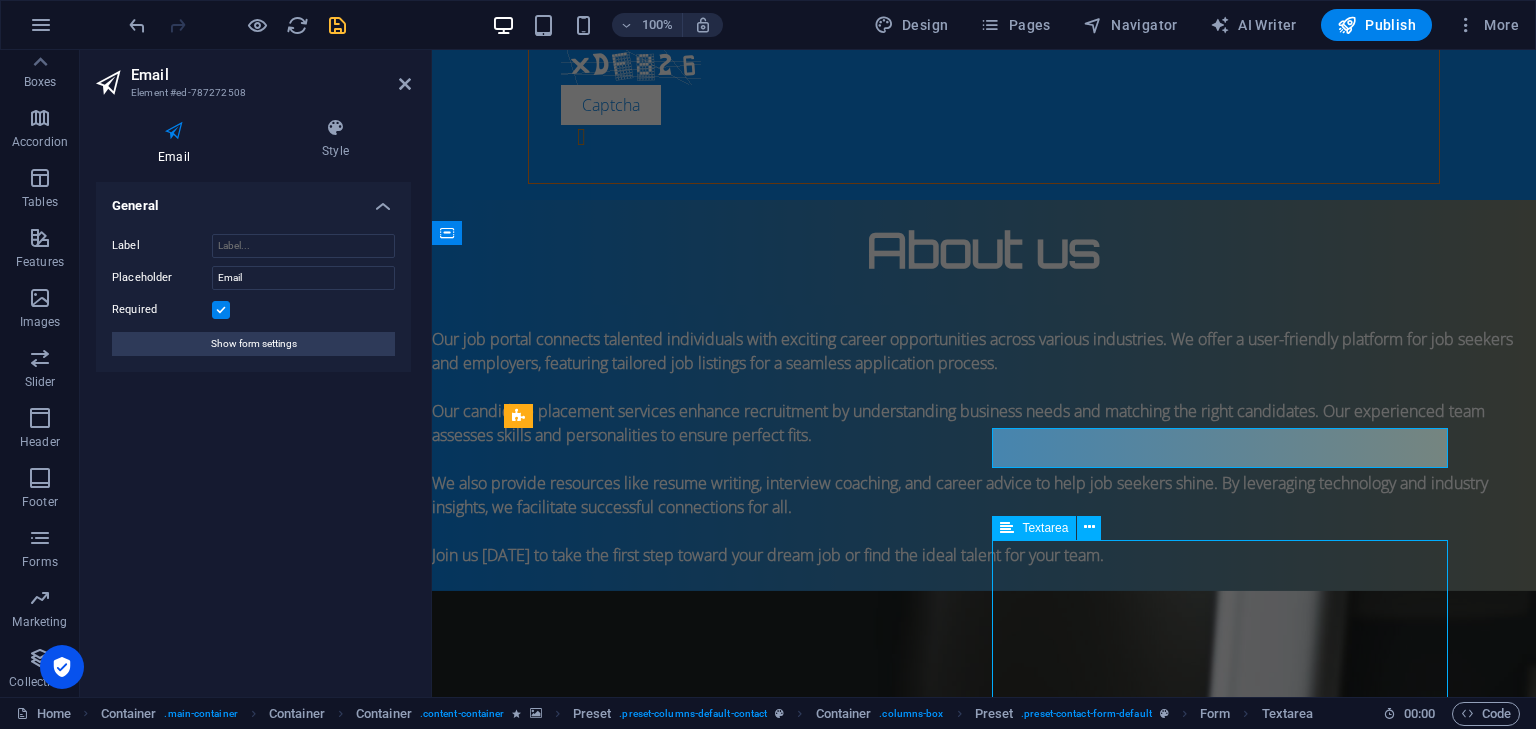 click 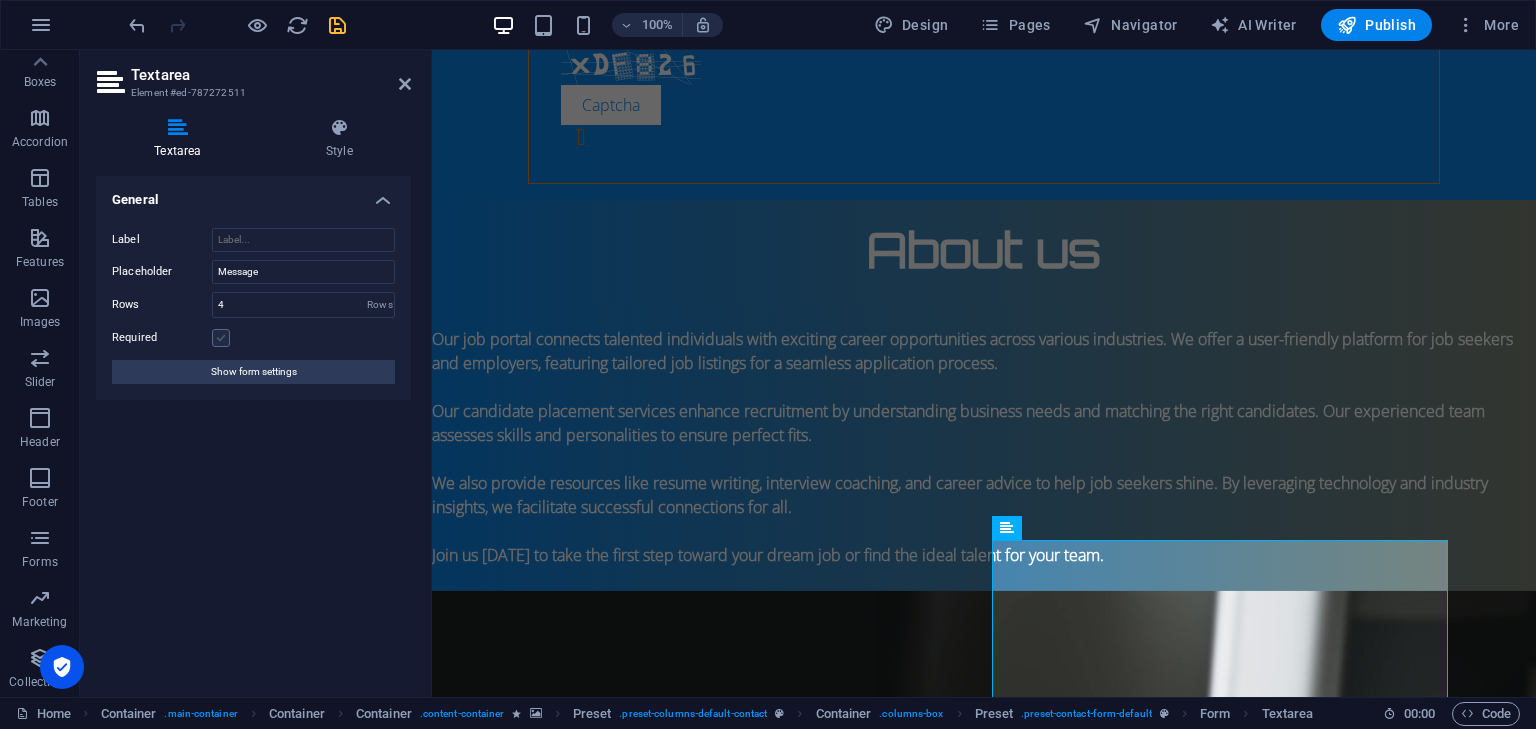 click at bounding box center [221, 338] 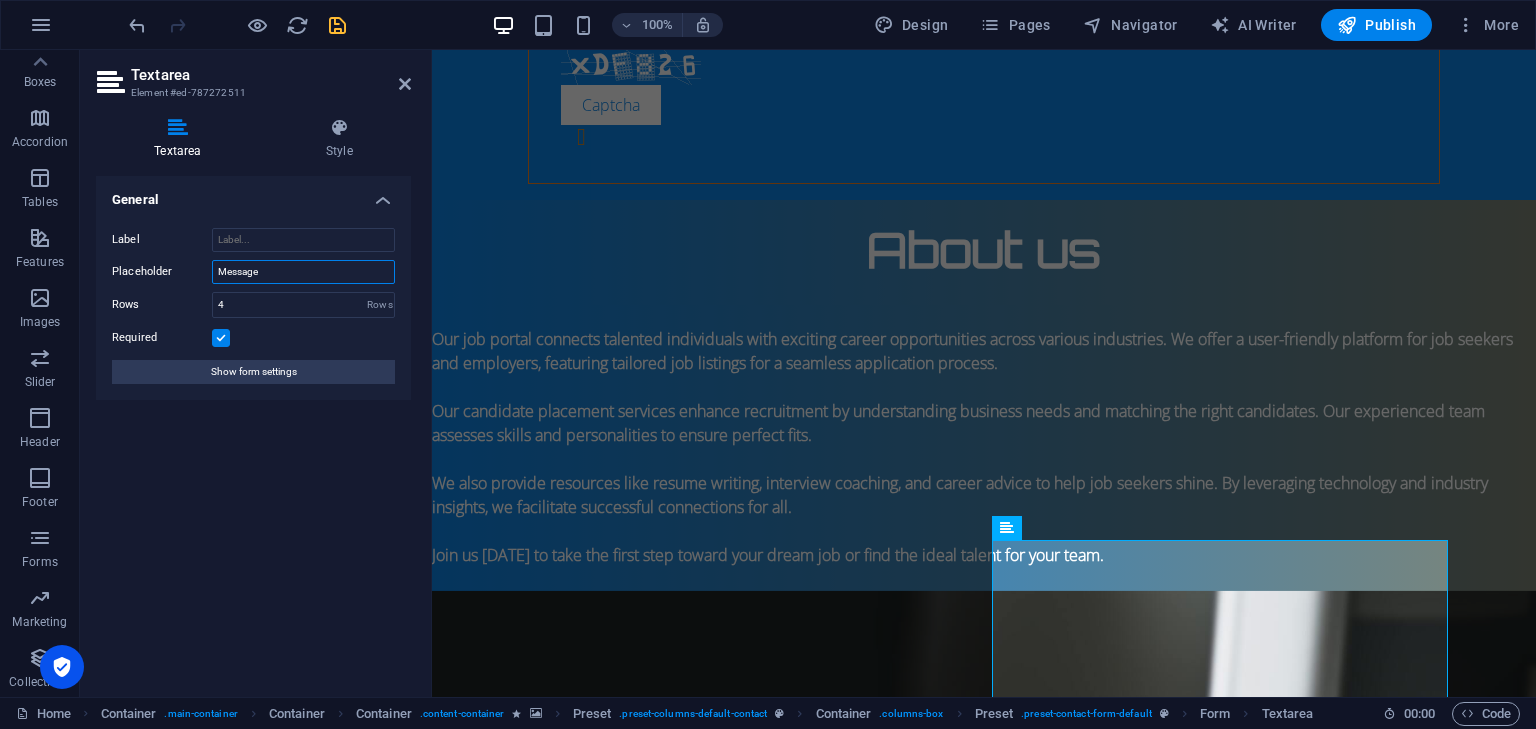 click on "Message" at bounding box center [303, 272] 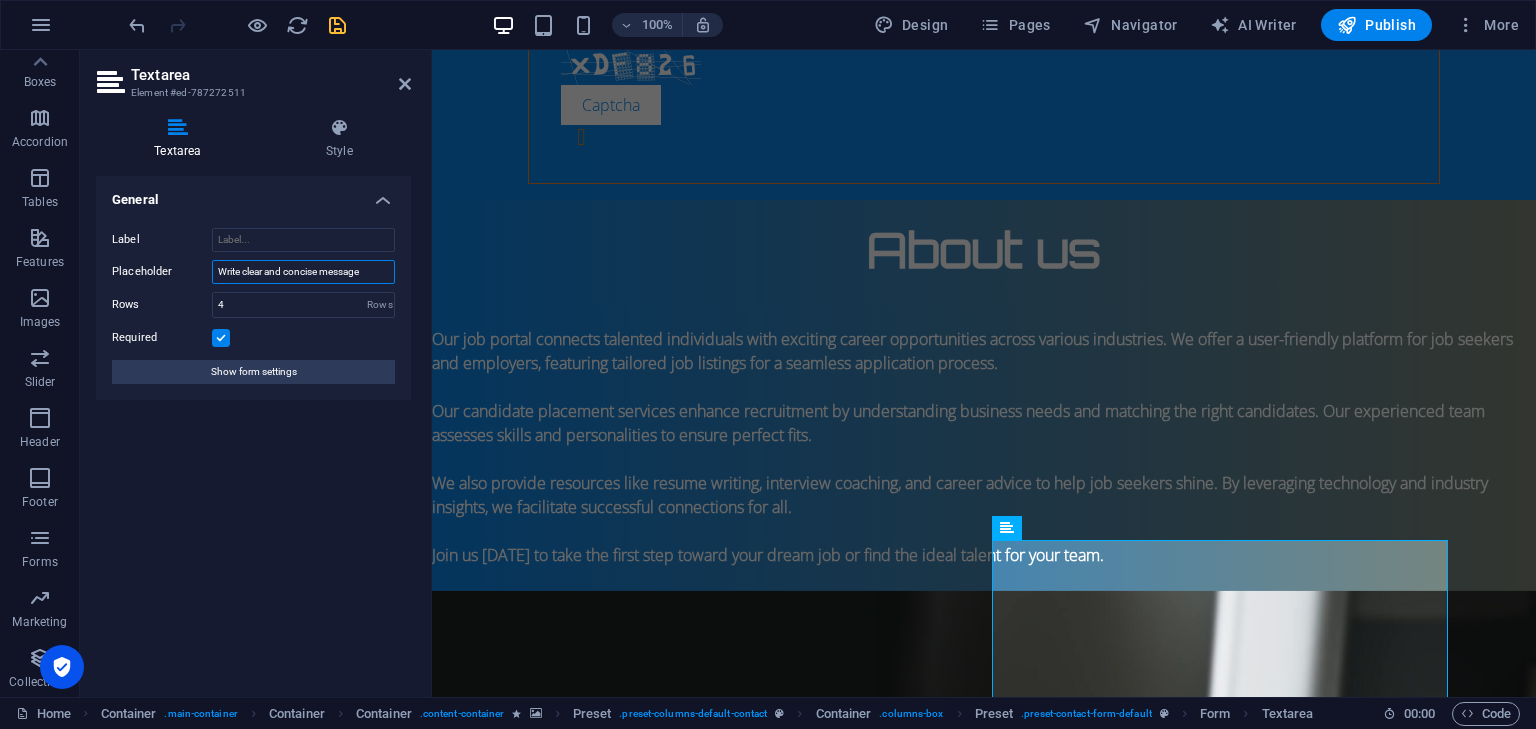 click on "Write clear and concise message" at bounding box center (303, 272) 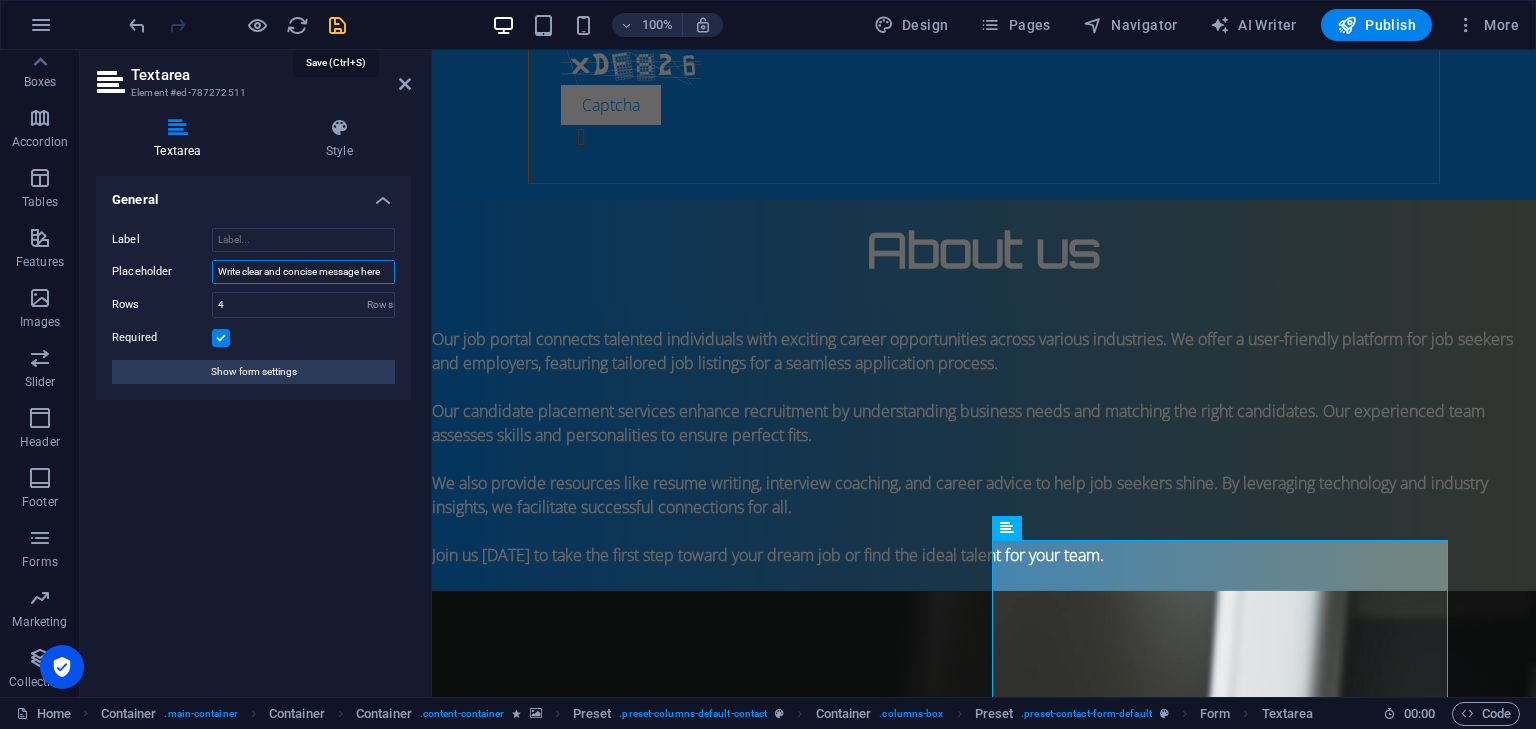 type on "Write clear and concise message here" 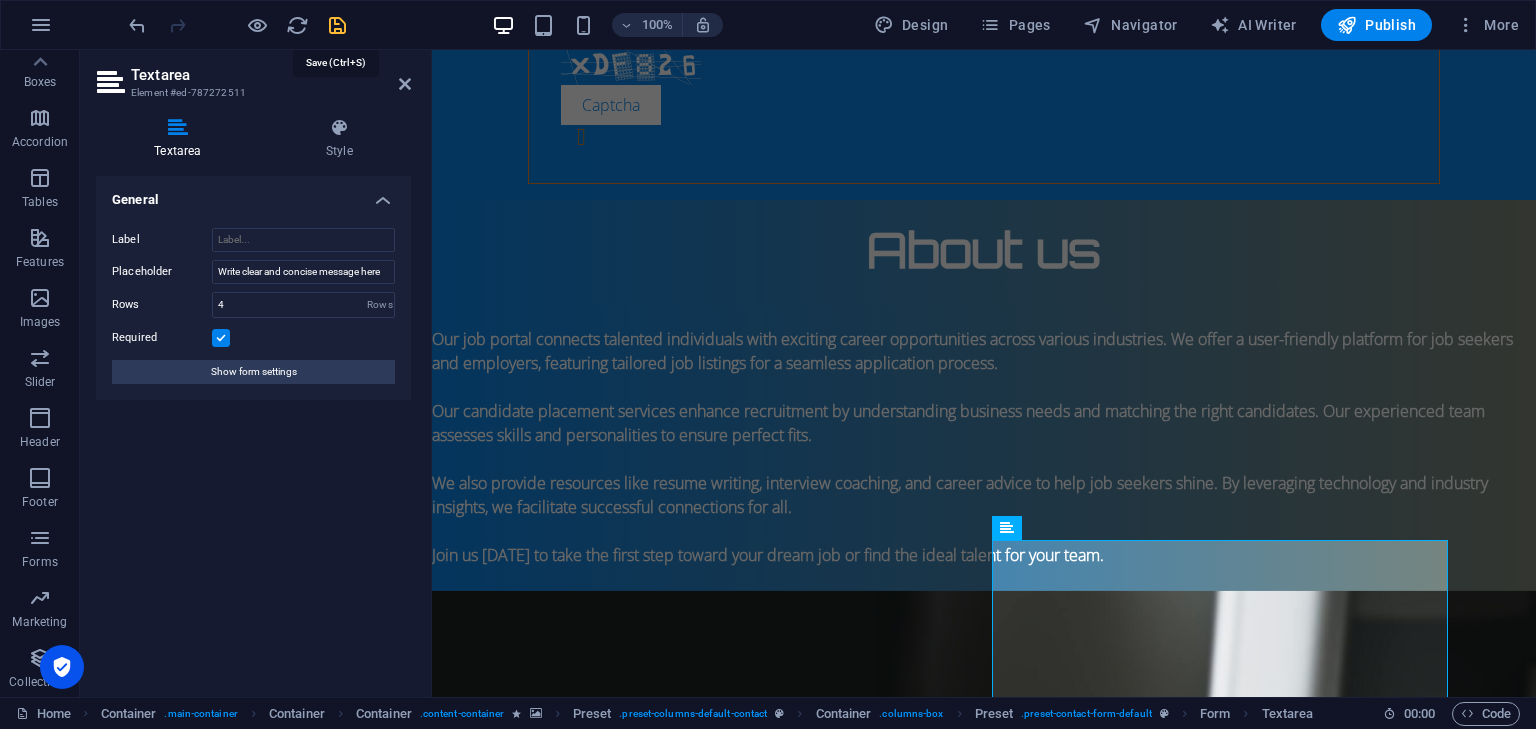 click at bounding box center (337, 25) 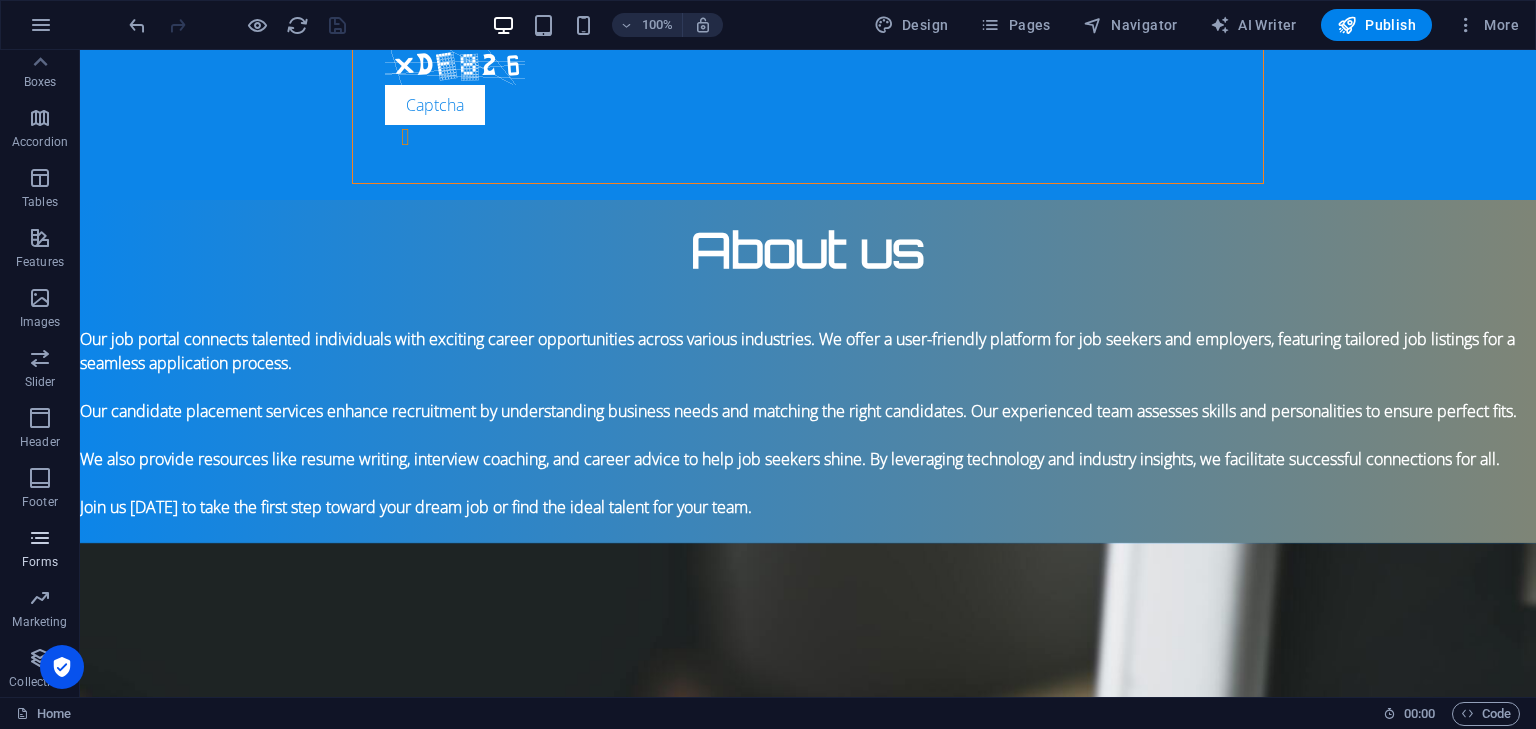 click at bounding box center [40, 538] 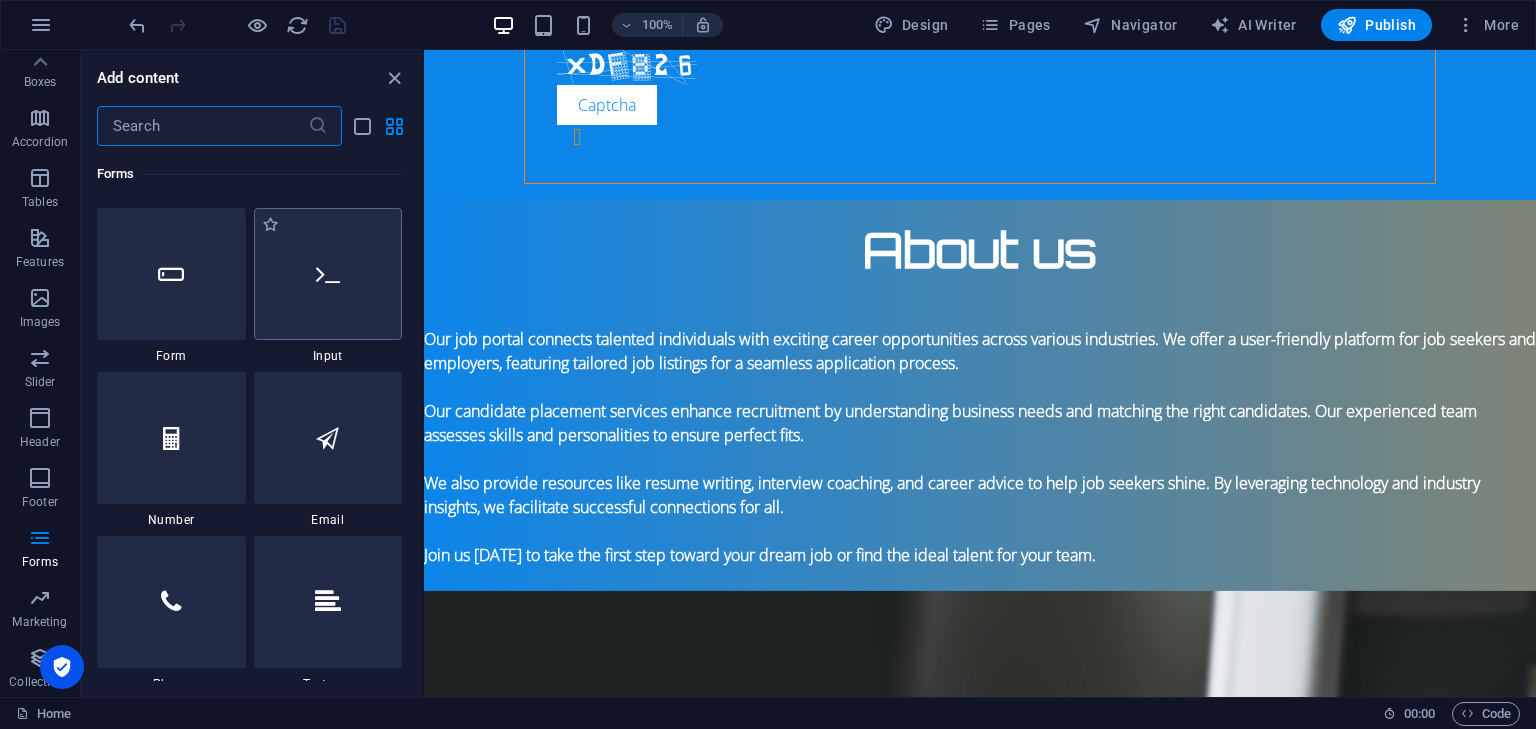 scroll, scrollTop: 14924, scrollLeft: 0, axis: vertical 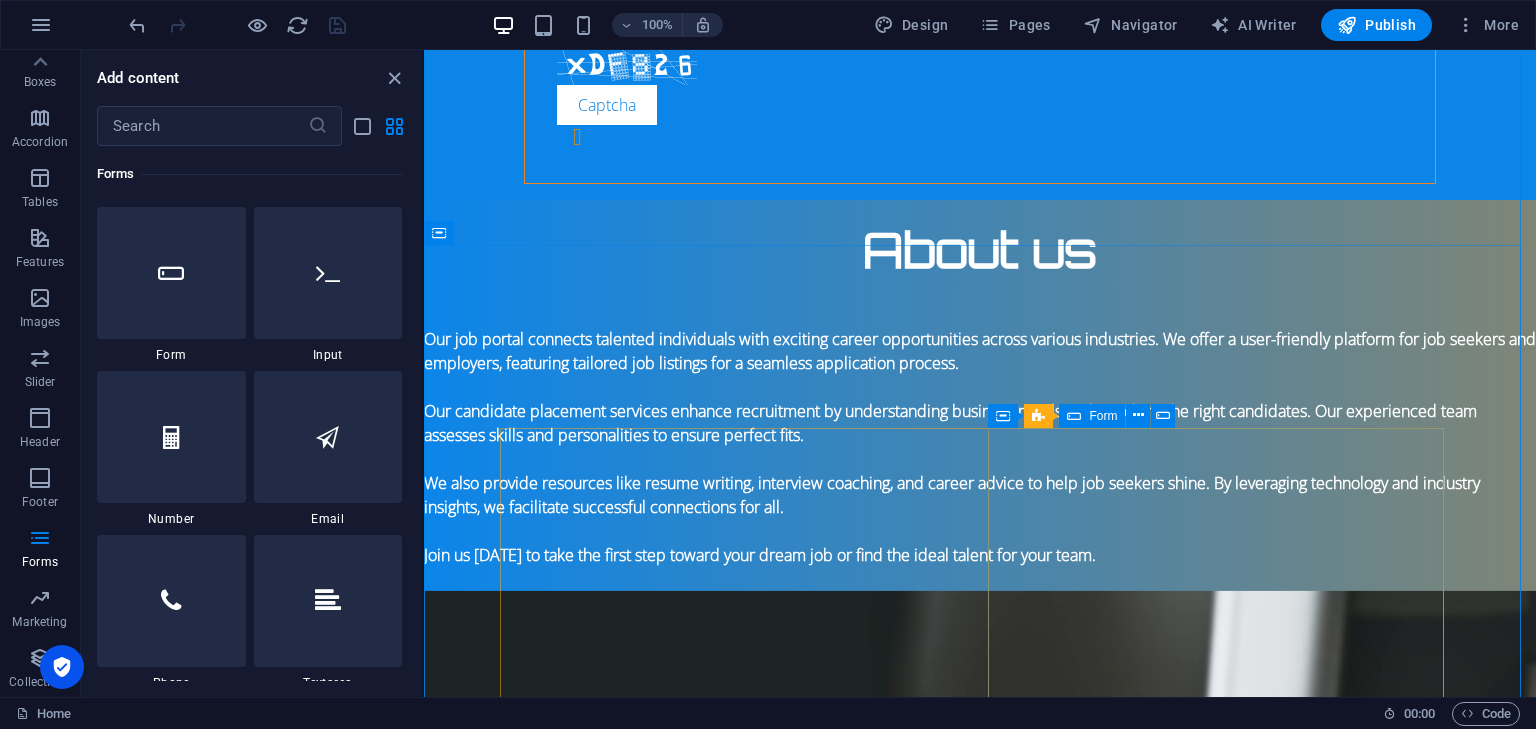 click on "I have read and understand the privacy policy. Unreadable? Regenerate Submit" 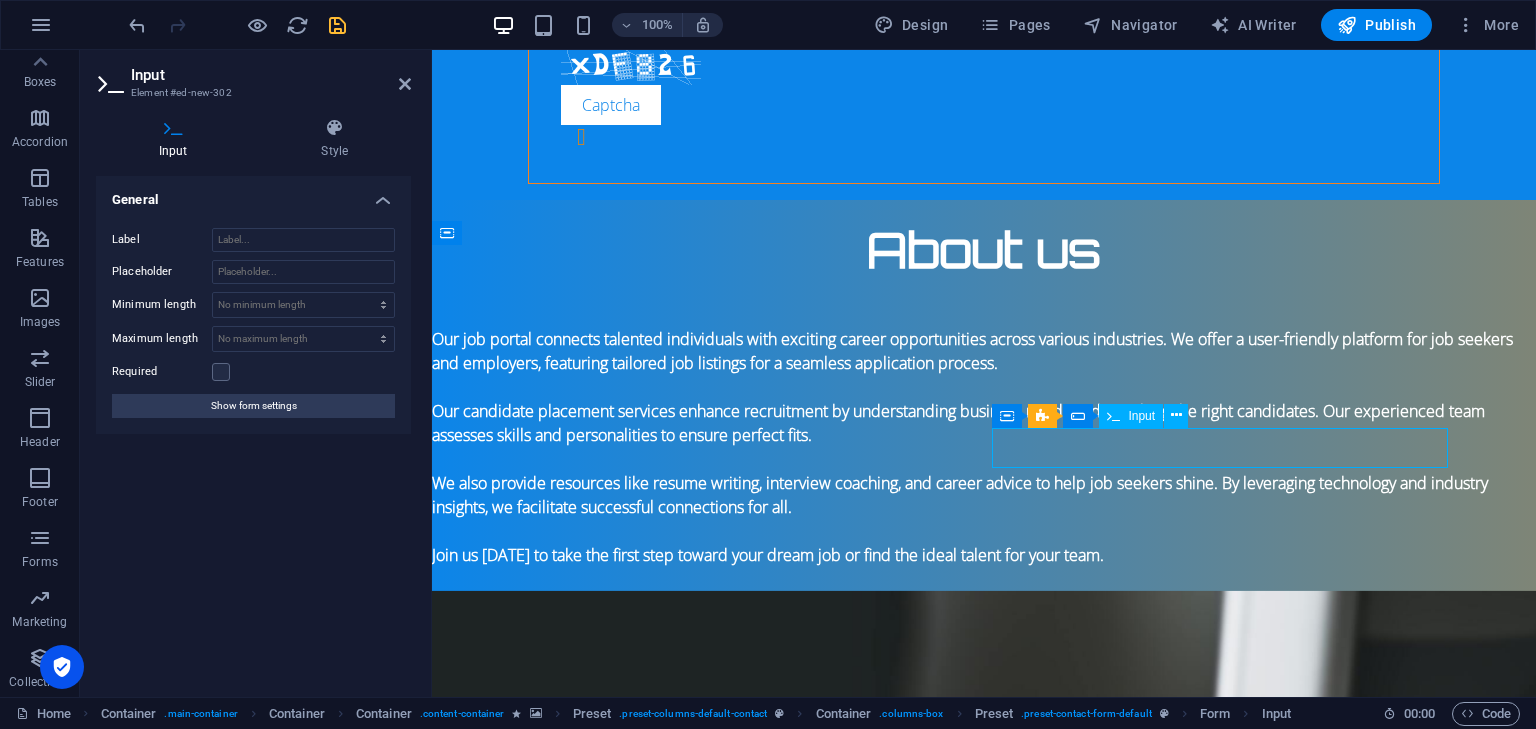 click 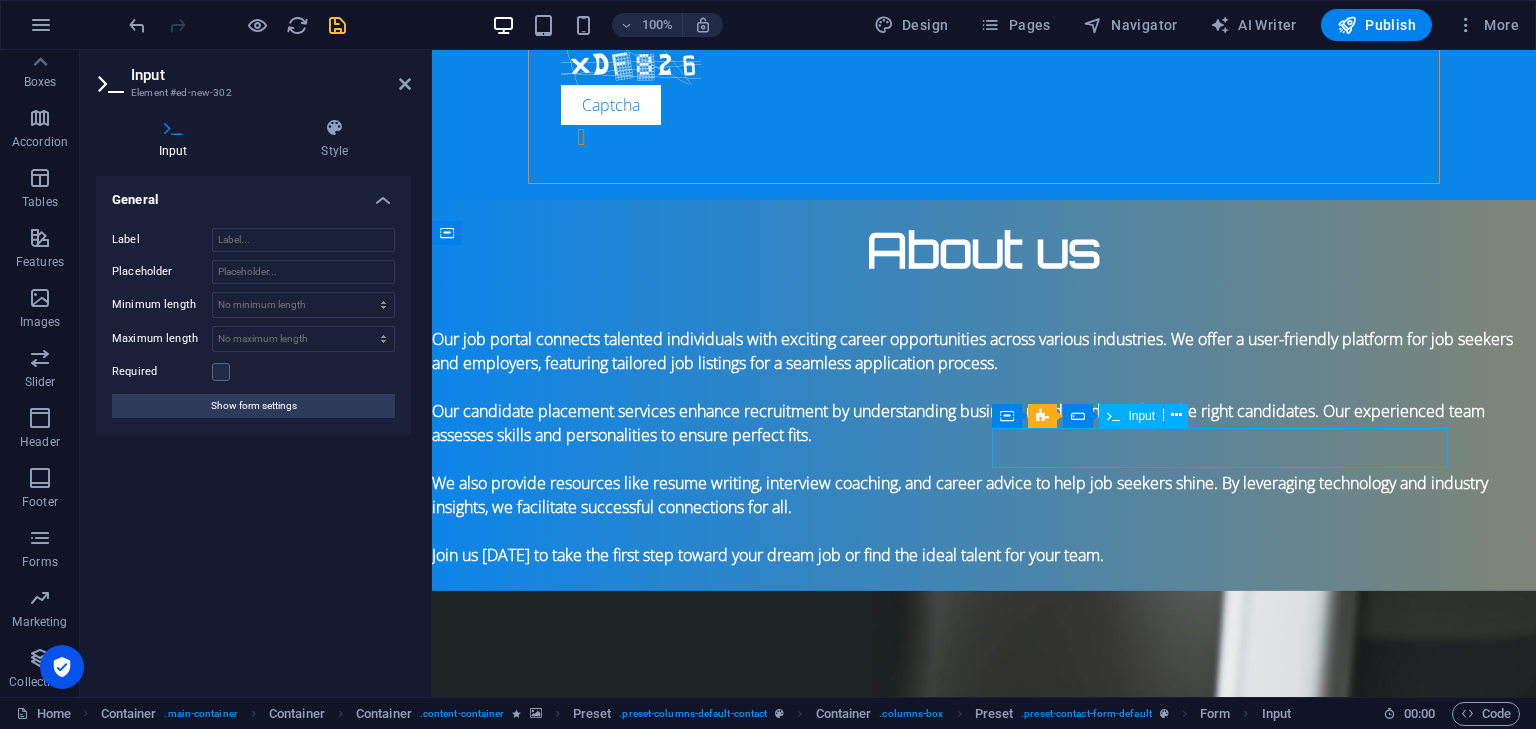 type on "Your Name" 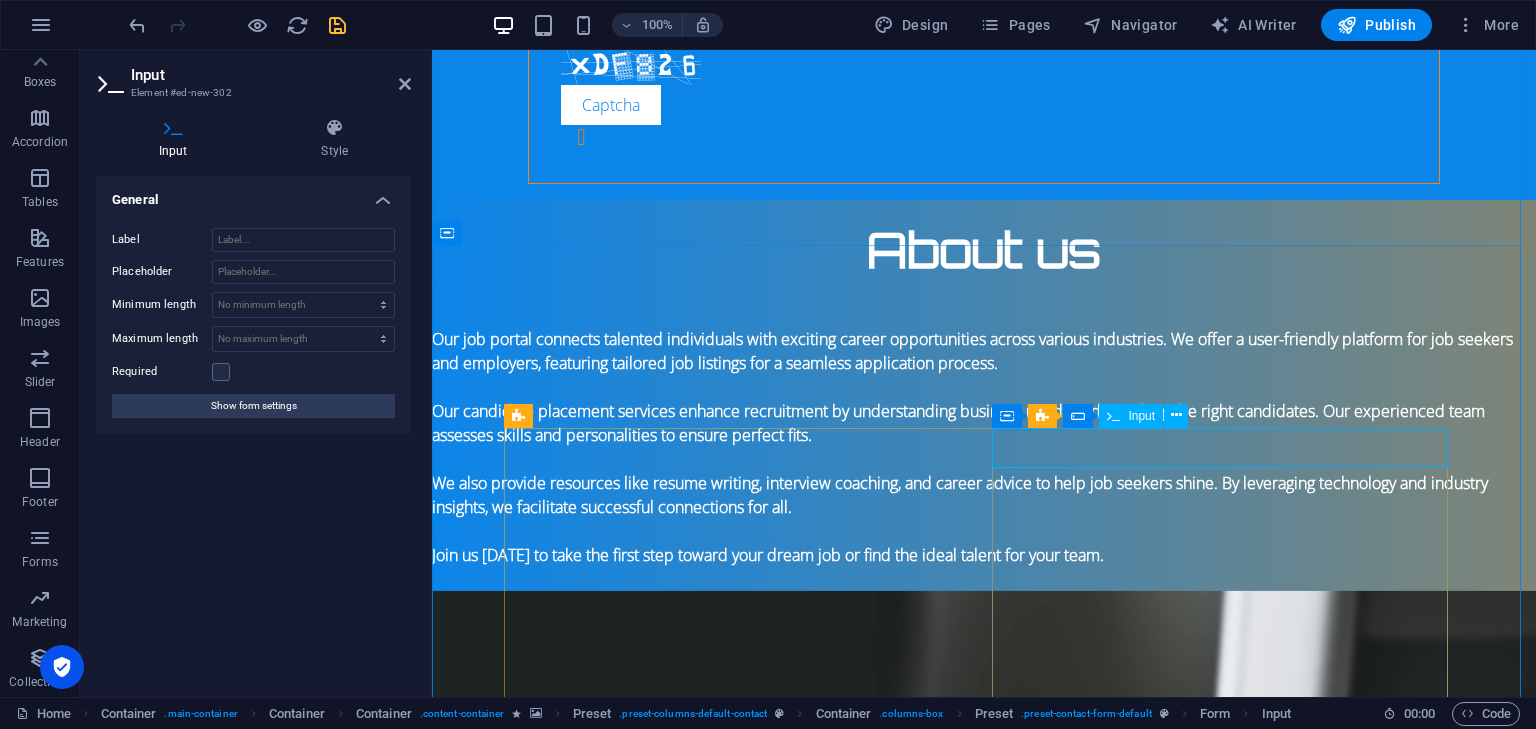 drag, startPoint x: 1094, startPoint y: 457, endPoint x: 1007, endPoint y: 453, distance: 87.0919 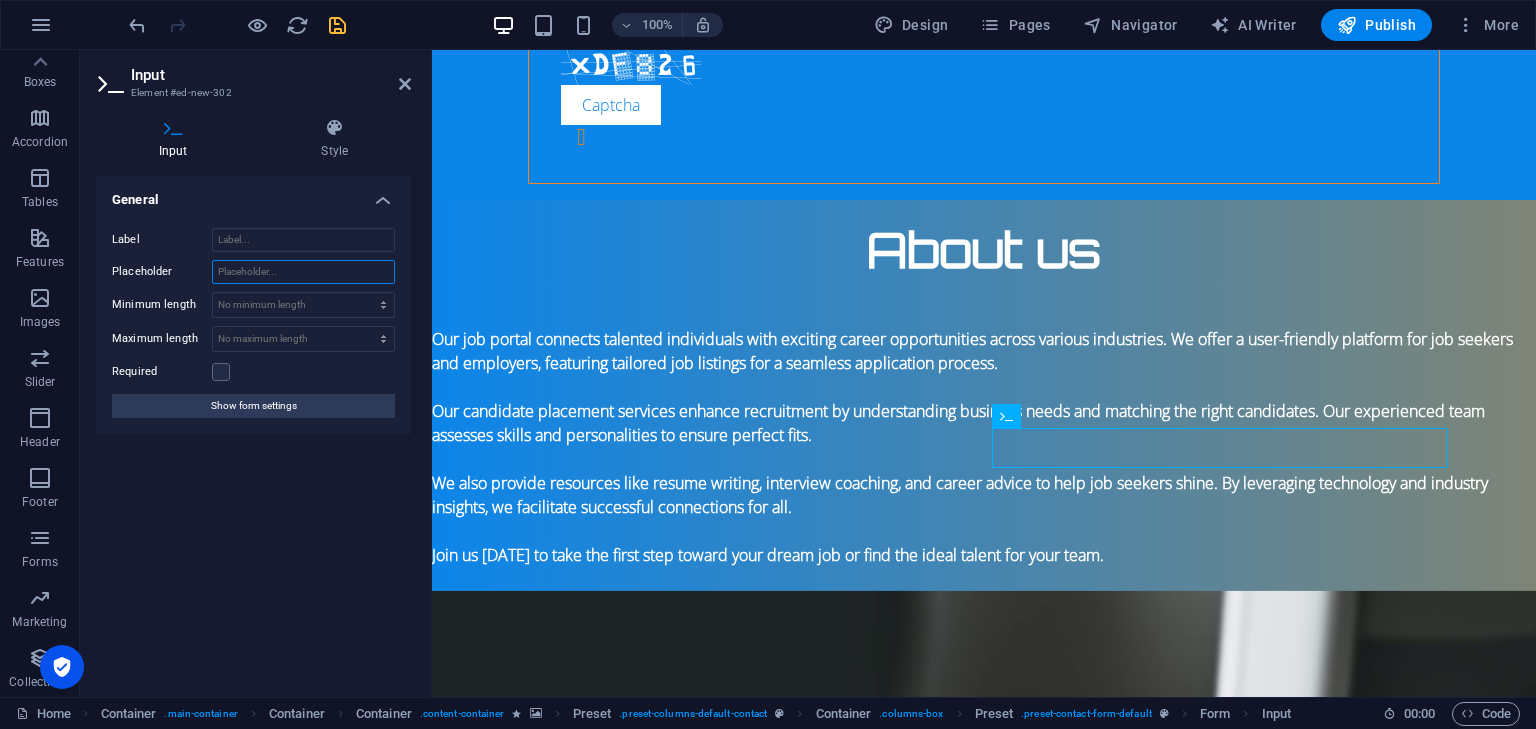 click on "Placeholder" at bounding box center [303, 272] 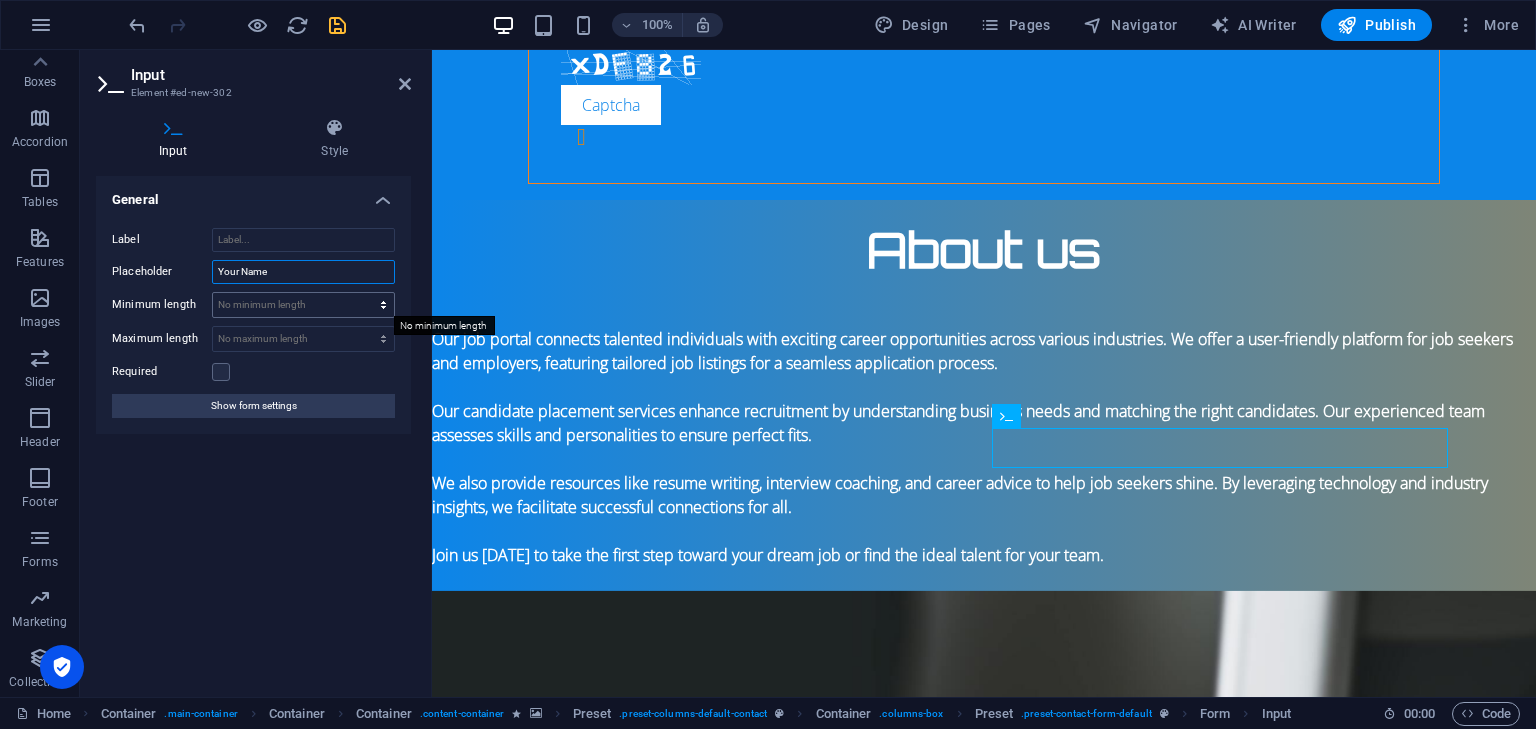 type on "Your Name" 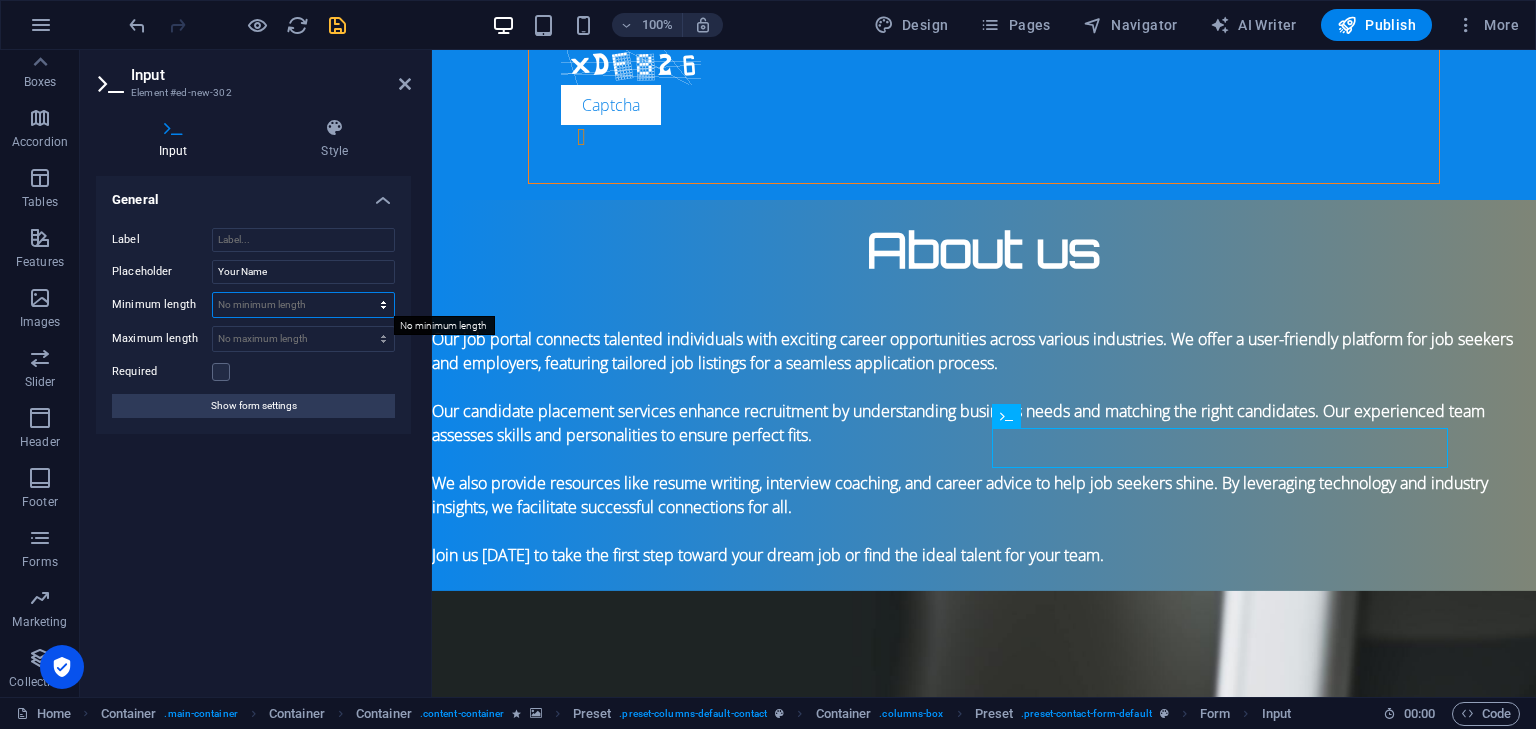 click on "No minimum length chars" at bounding box center [303, 305] 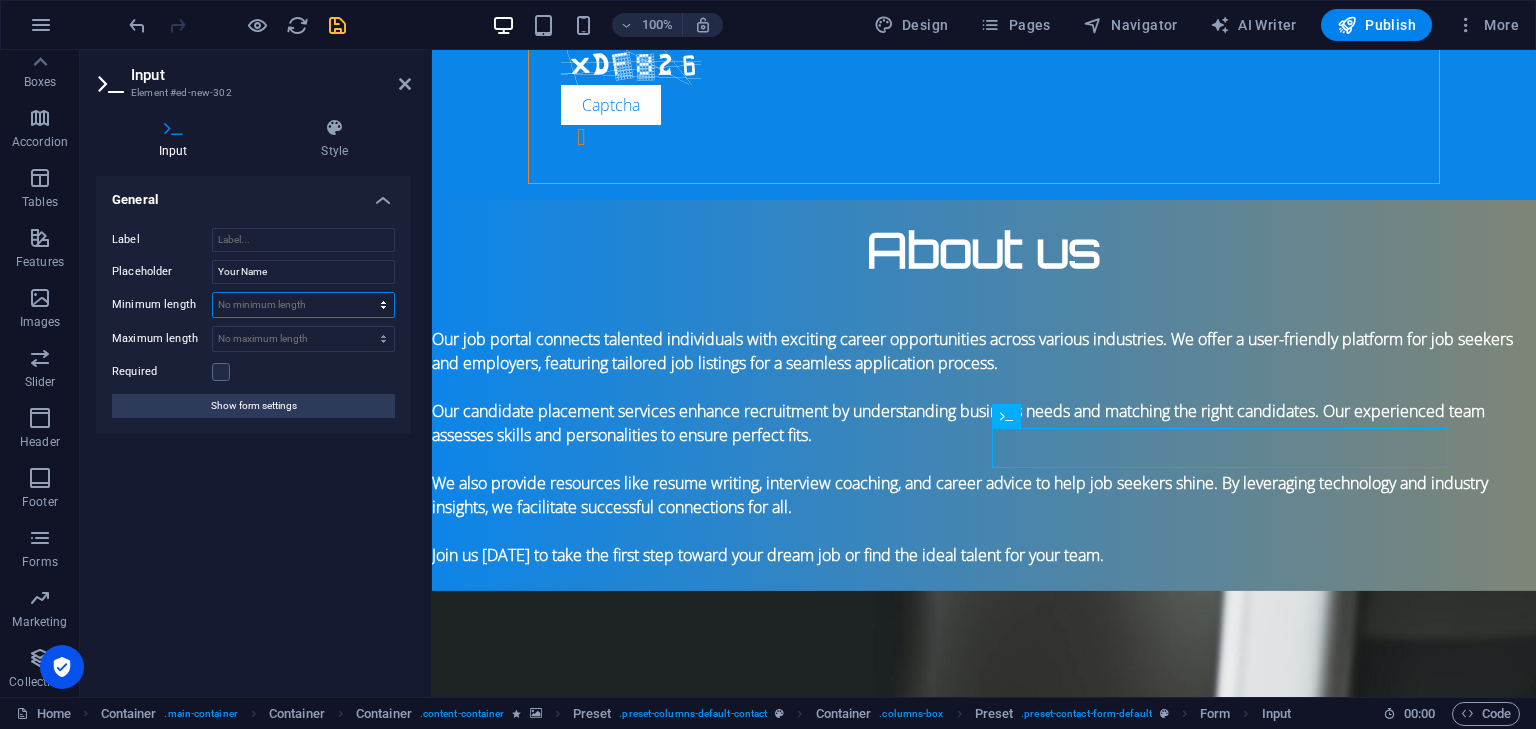 click on "No minimum length chars" at bounding box center [303, 305] 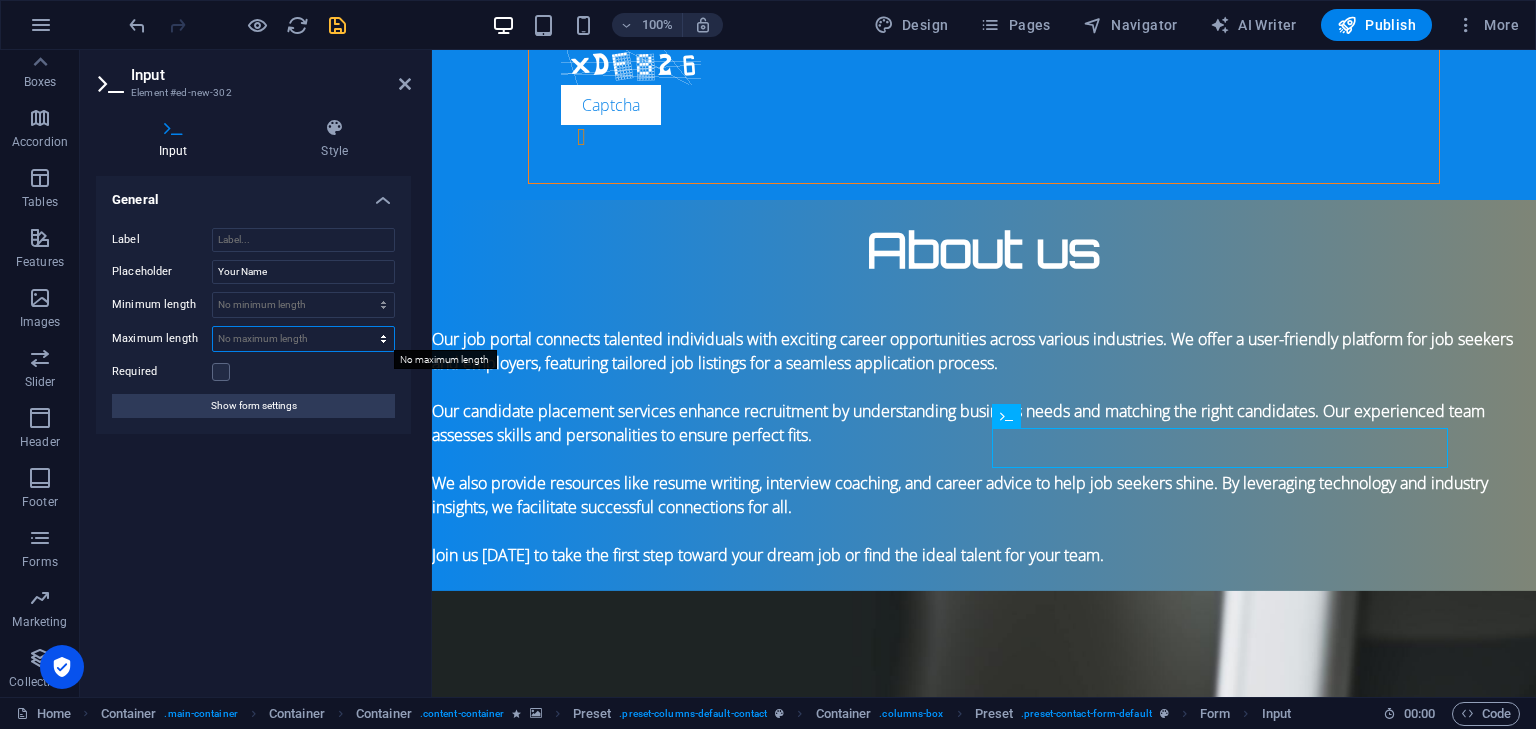 click on "No maximum length chars" at bounding box center [303, 339] 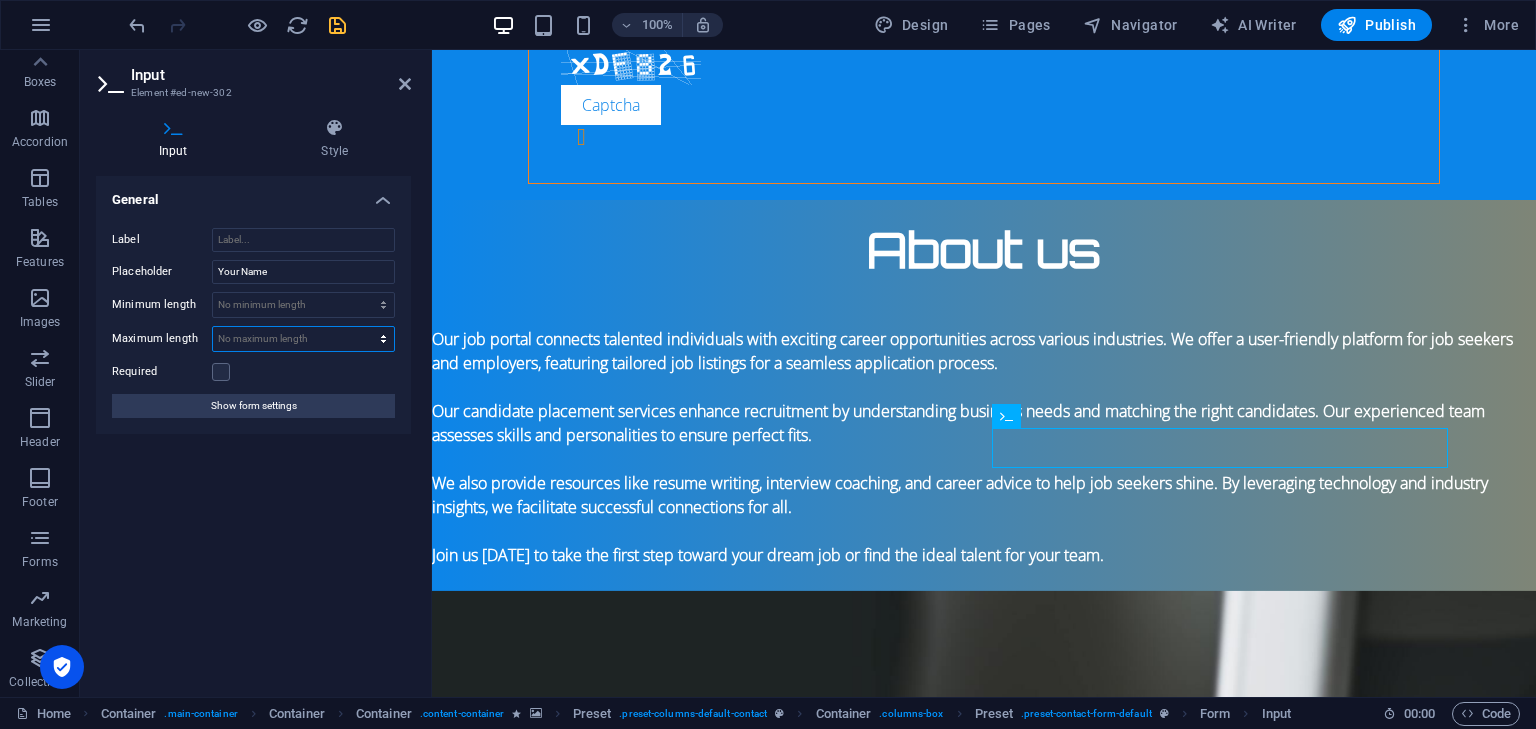 click on "No maximum length chars" at bounding box center (303, 339) 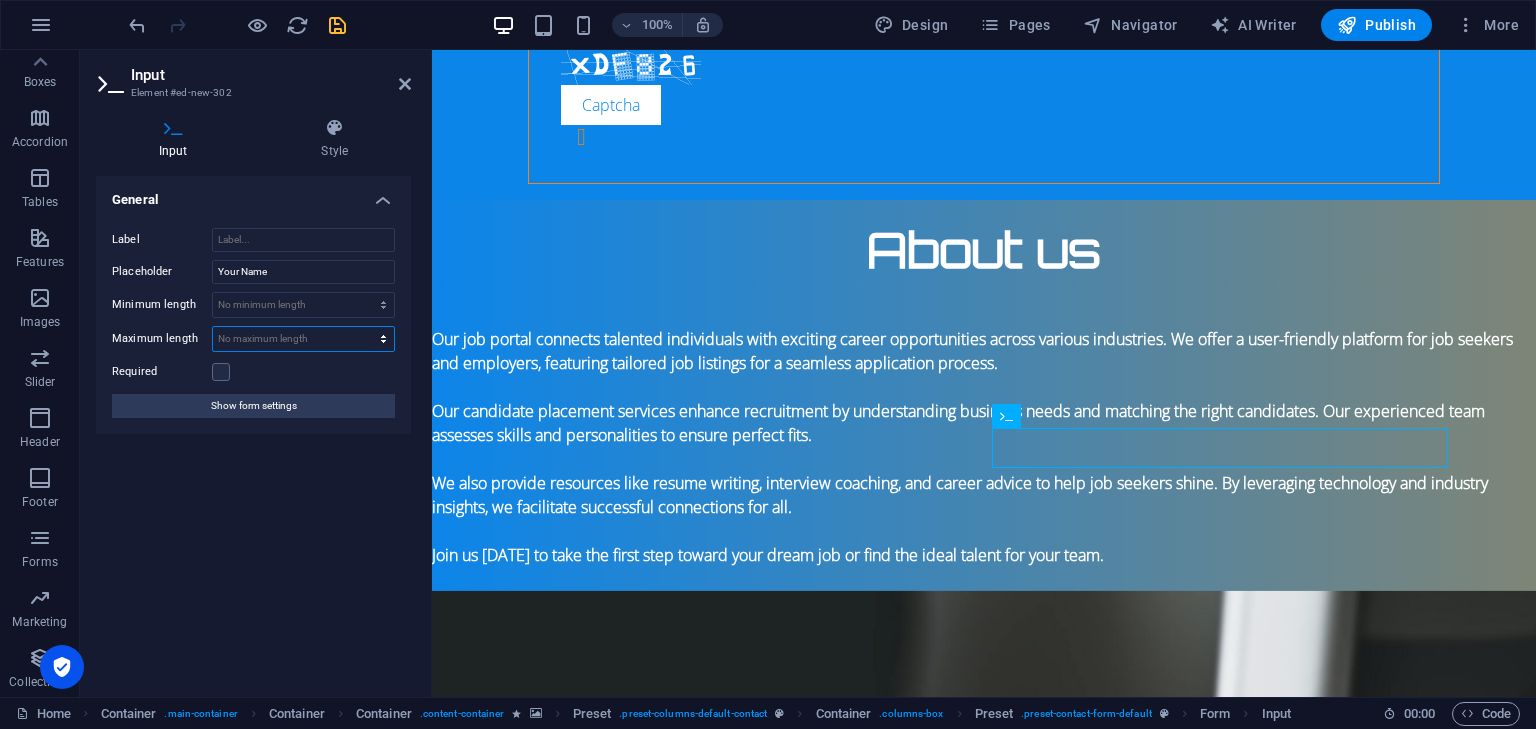 select on "characters" 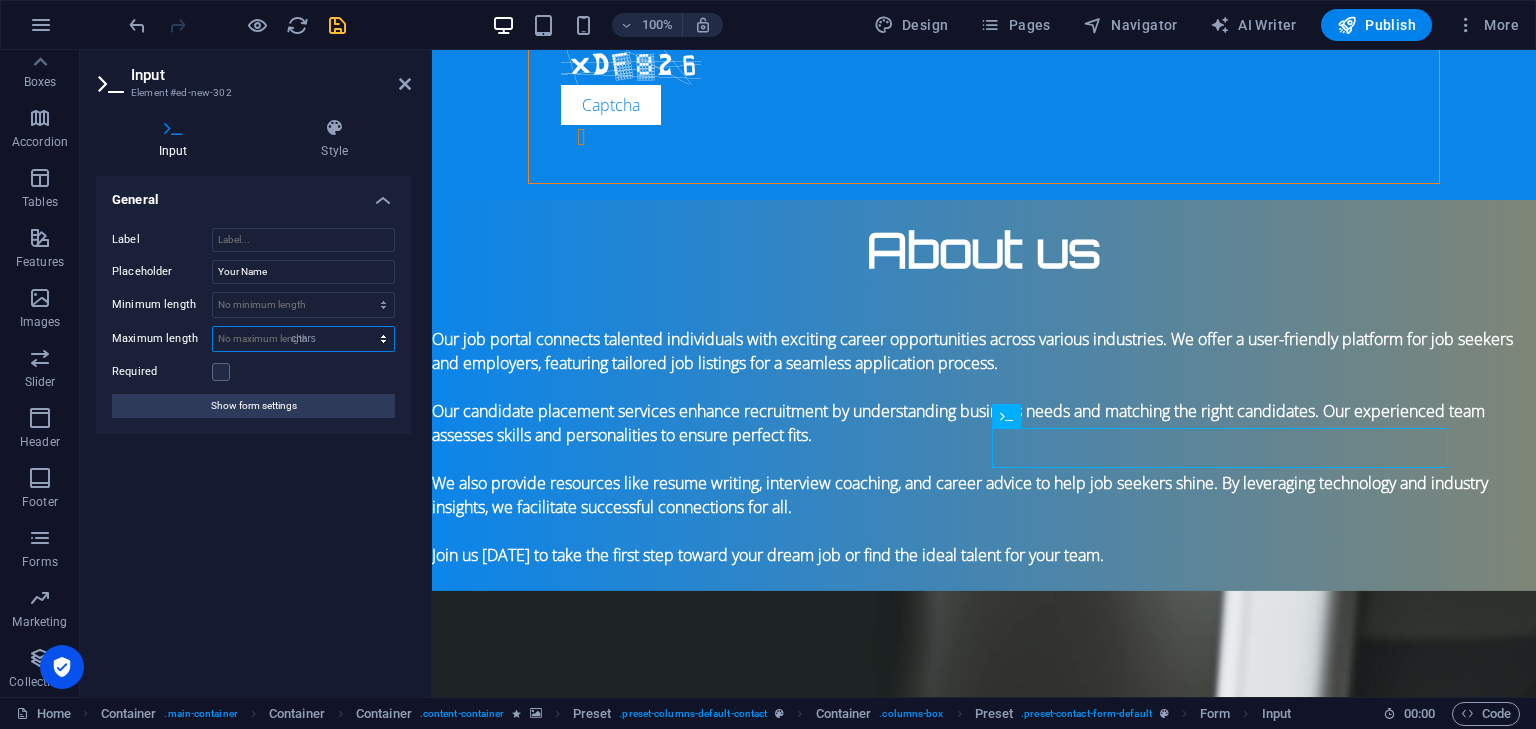 click on "No maximum length chars" at bounding box center [303, 339] 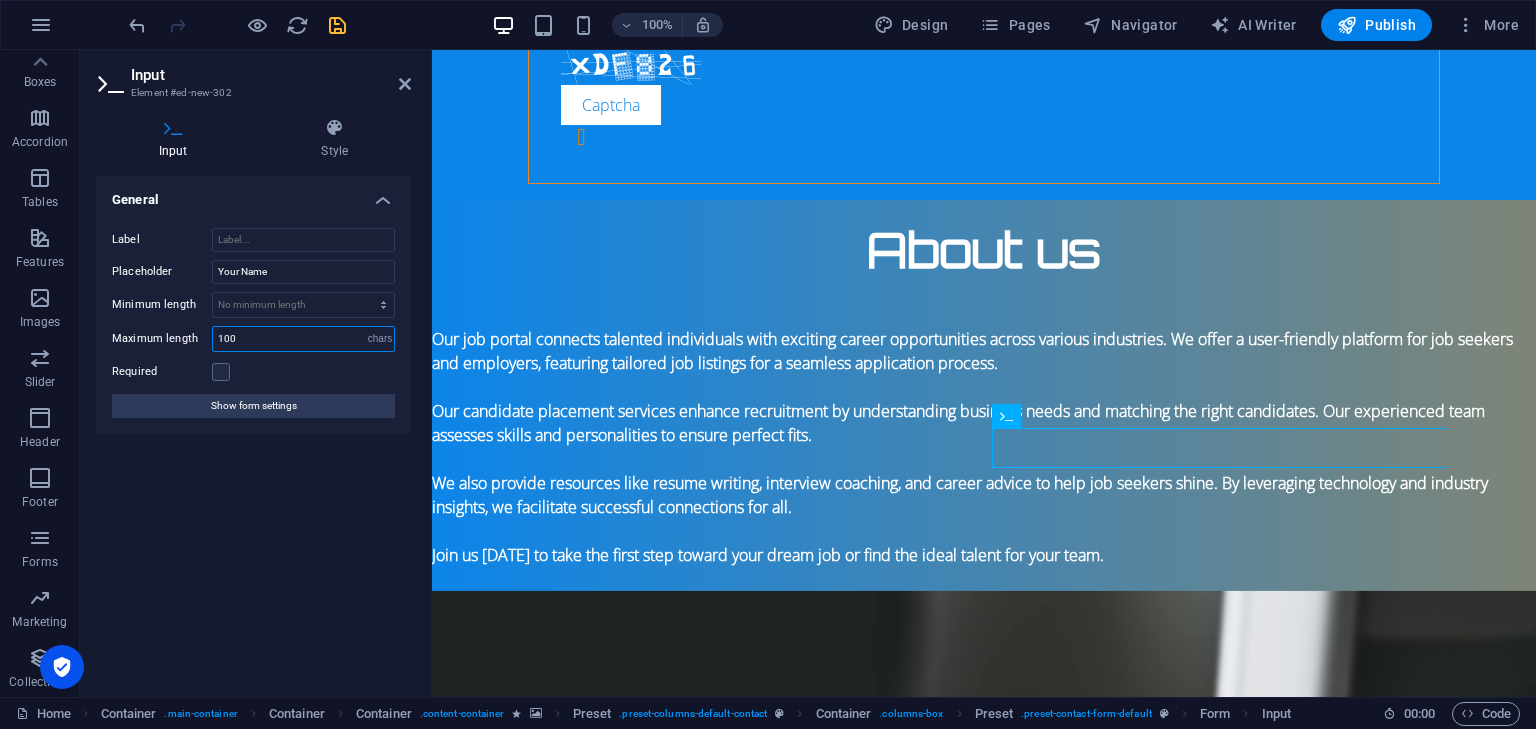 type on "100" 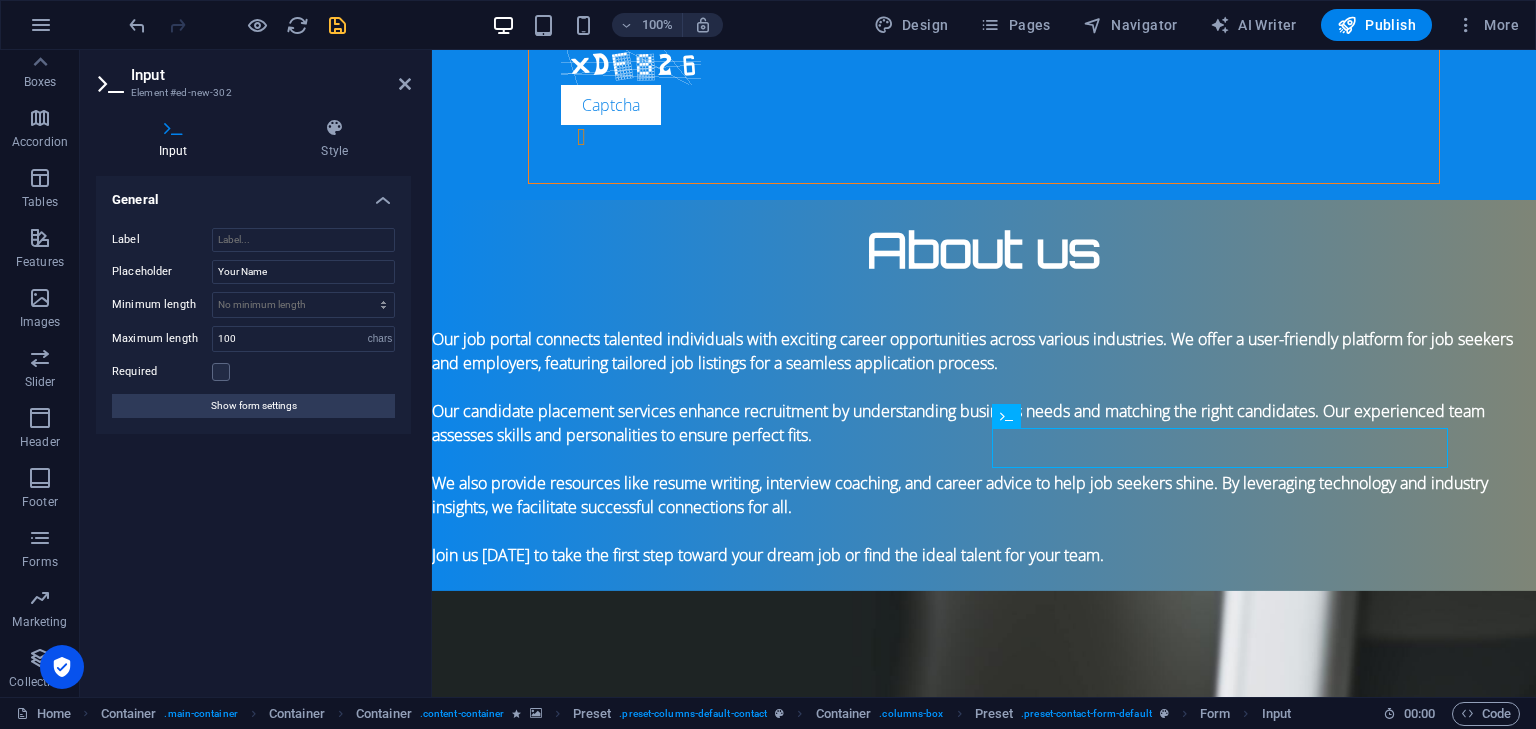 click on "Required" at bounding box center (253, 372) 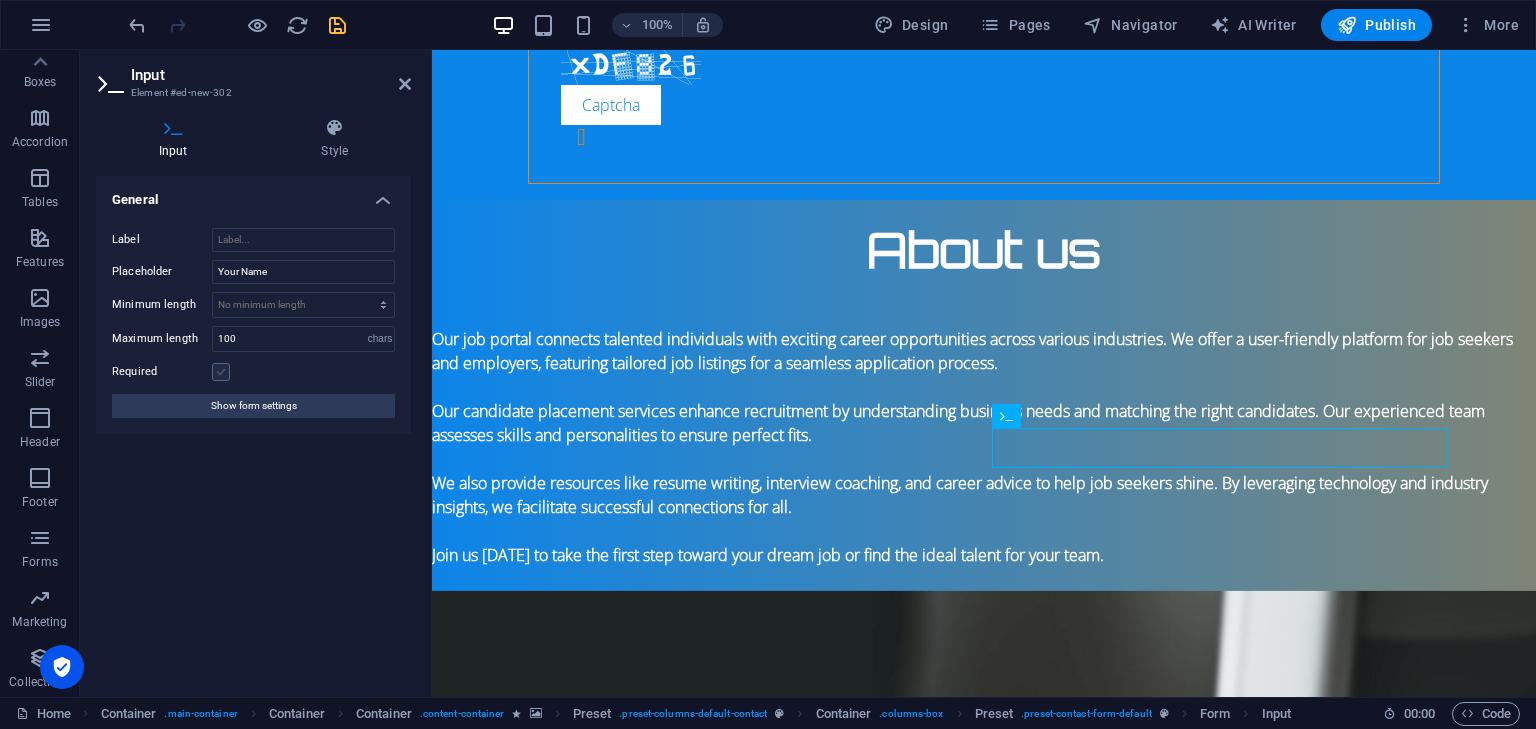 click at bounding box center [221, 372] 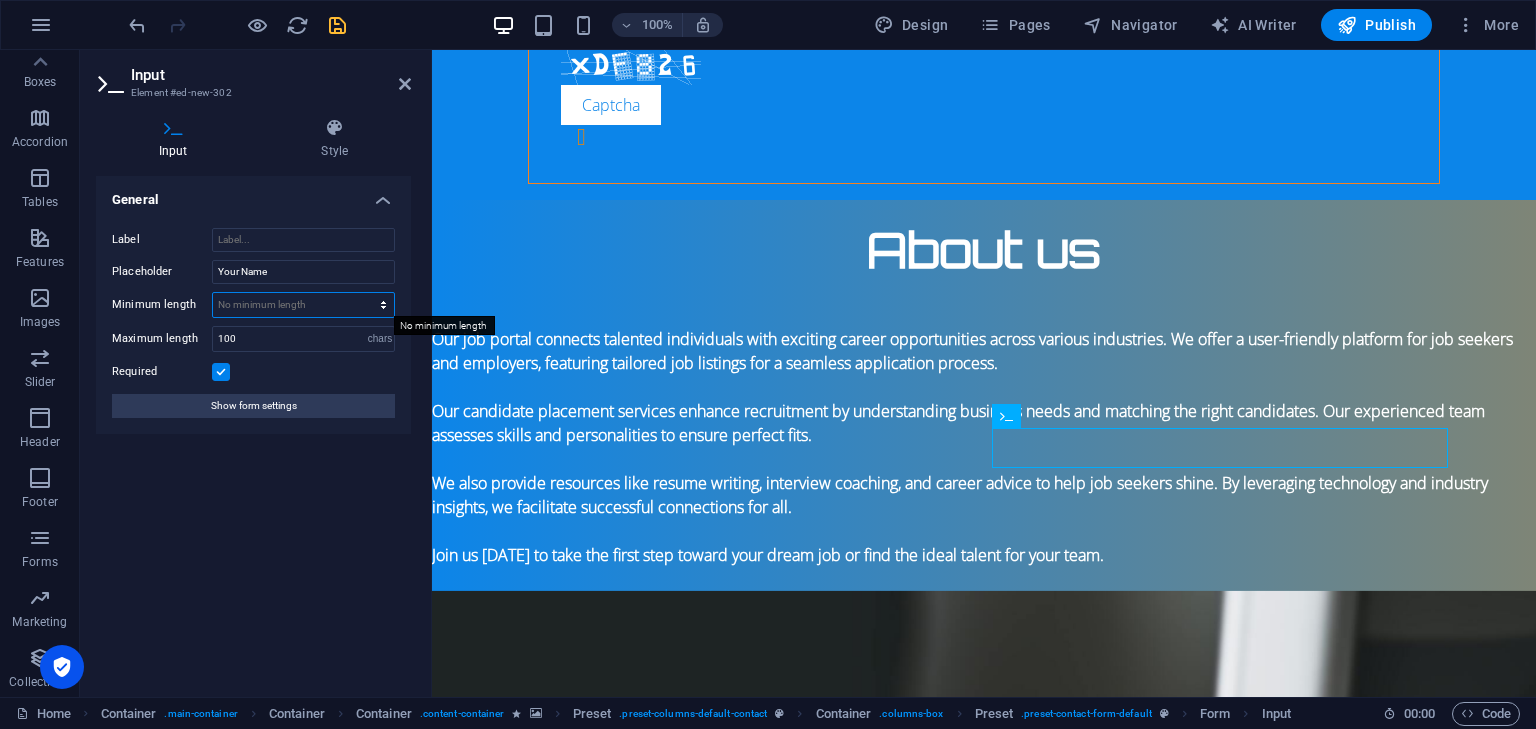 click on "No minimum length chars" at bounding box center (303, 305) 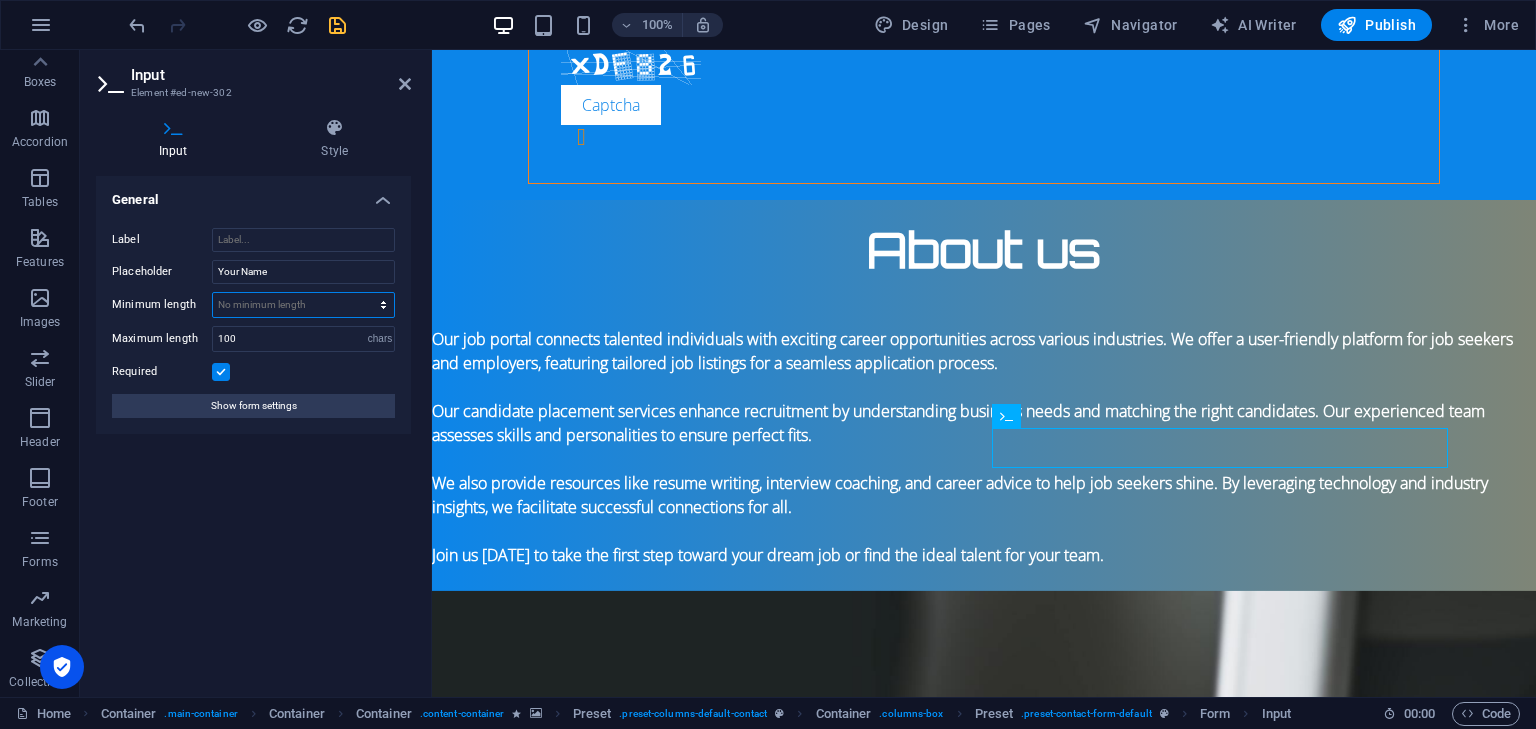 select on "characters" 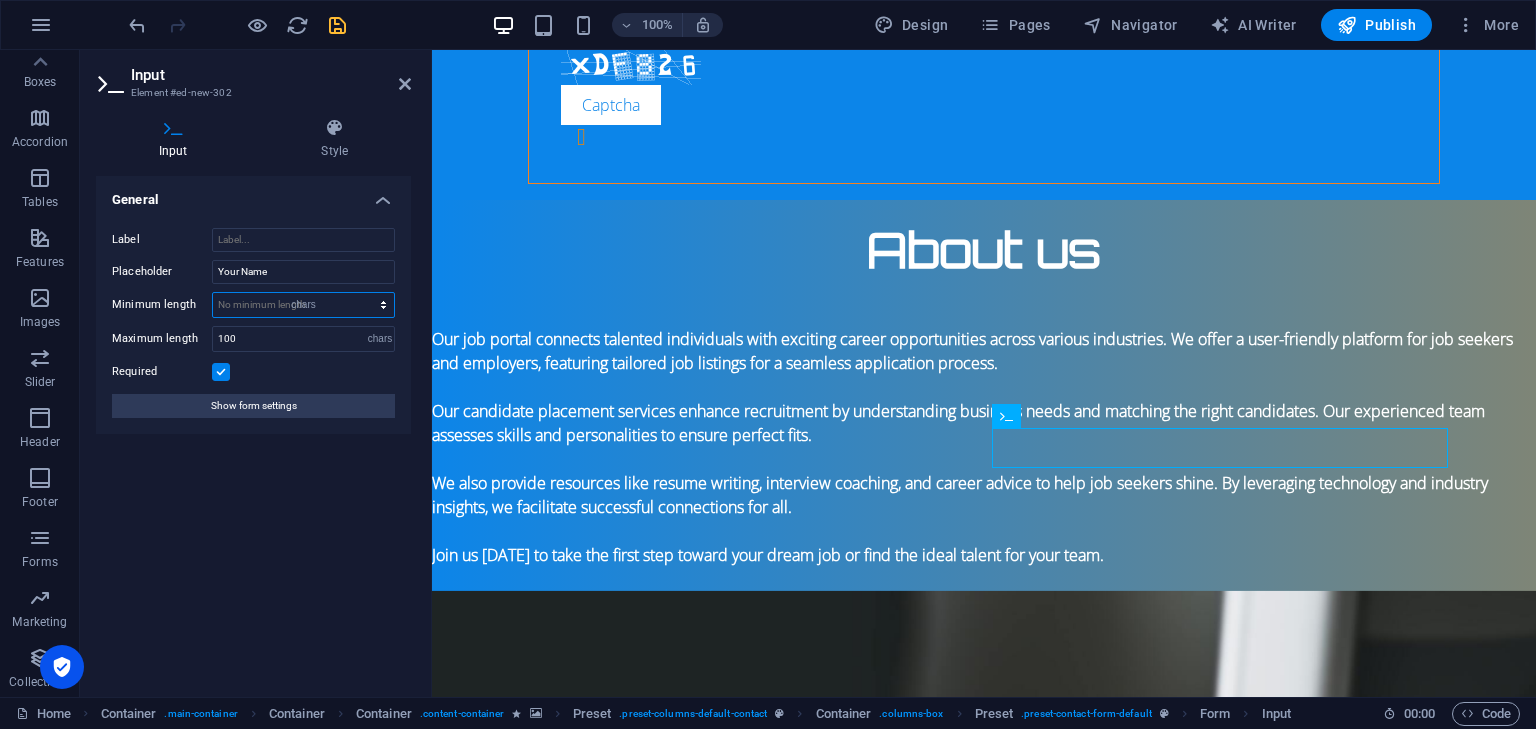 click on "No minimum length chars" at bounding box center (303, 305) 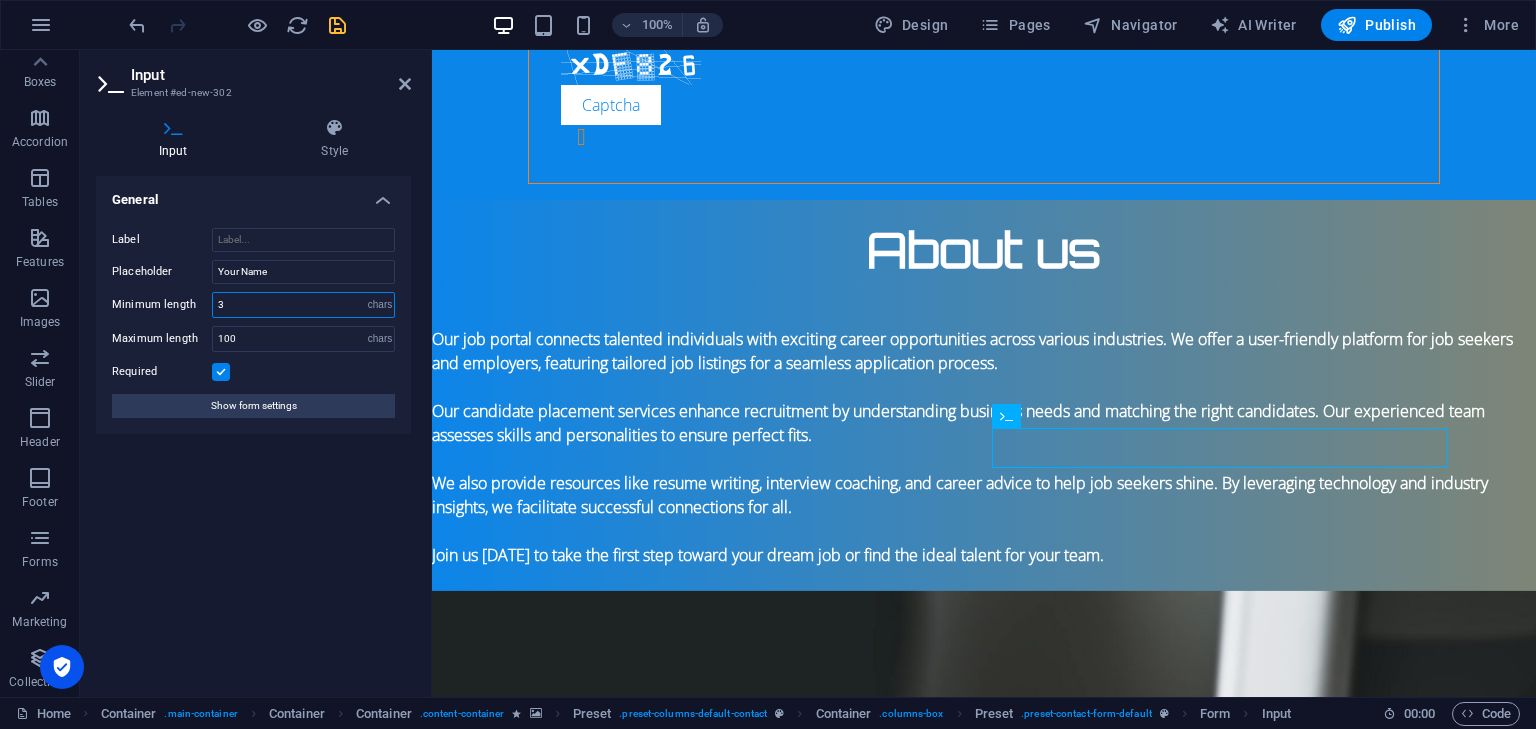 type on "3" 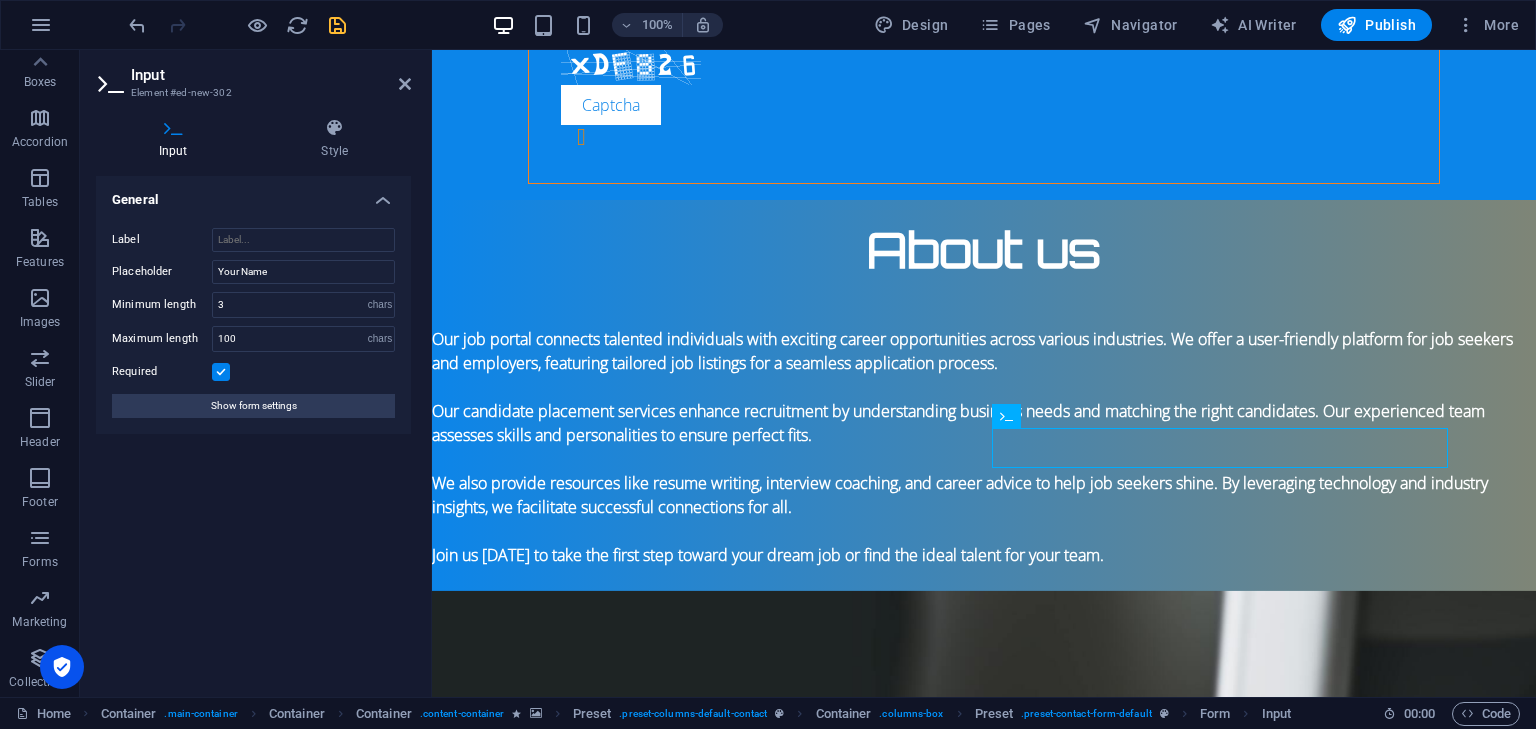 click on "General Label Placeholder Your Name Minimum length 3 No minimum length chars Maximum length 100 No maximum length chars Required Show form settings" at bounding box center [253, 428] 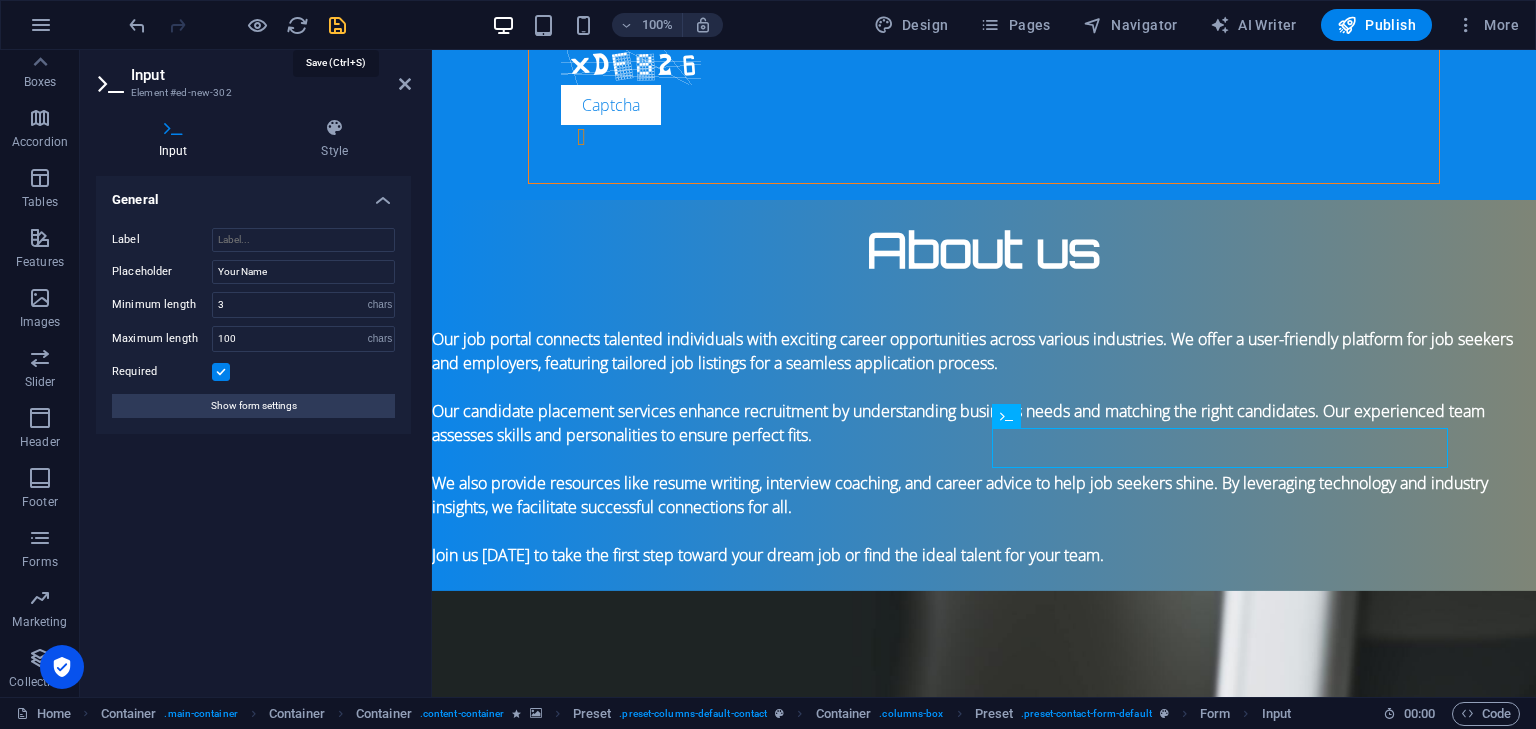 click at bounding box center [337, 25] 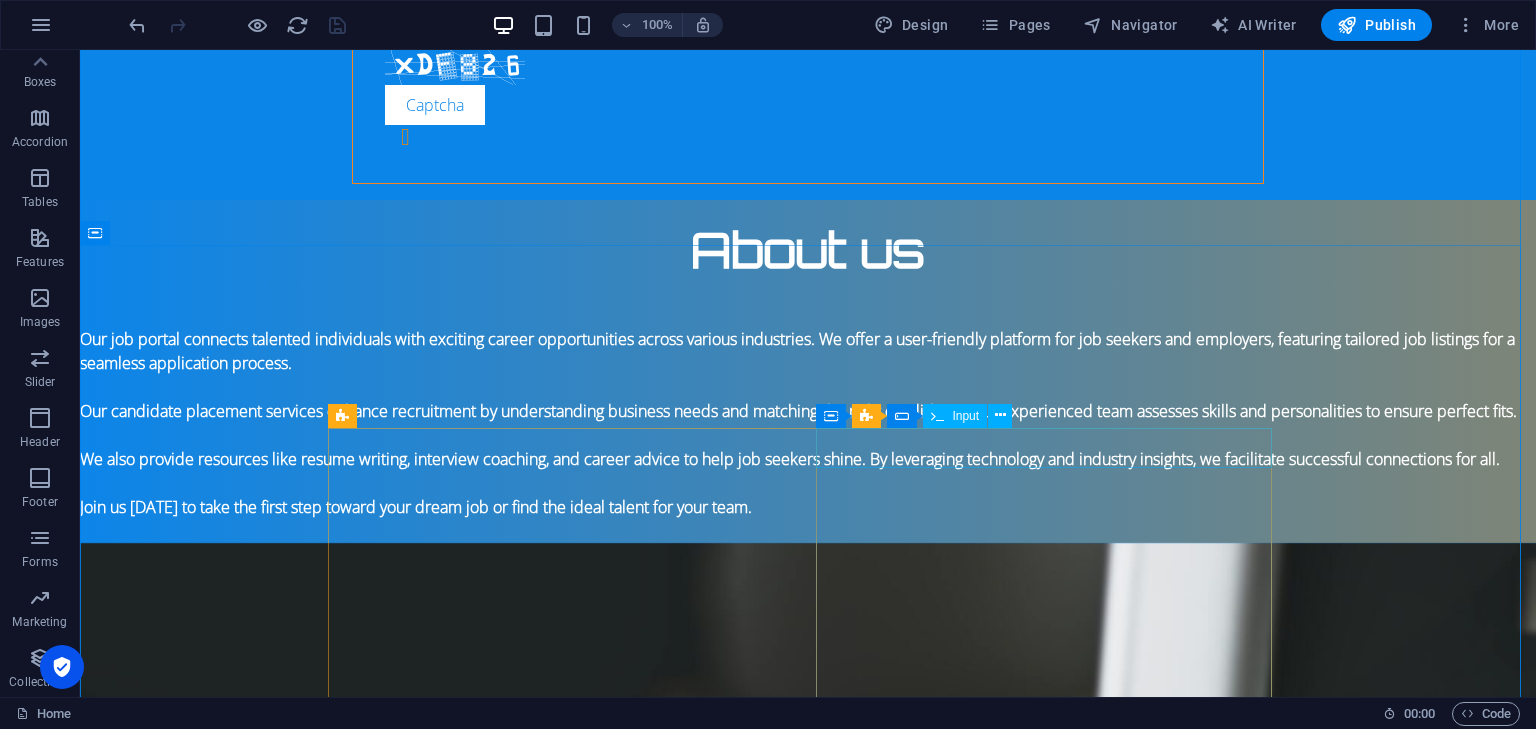 click 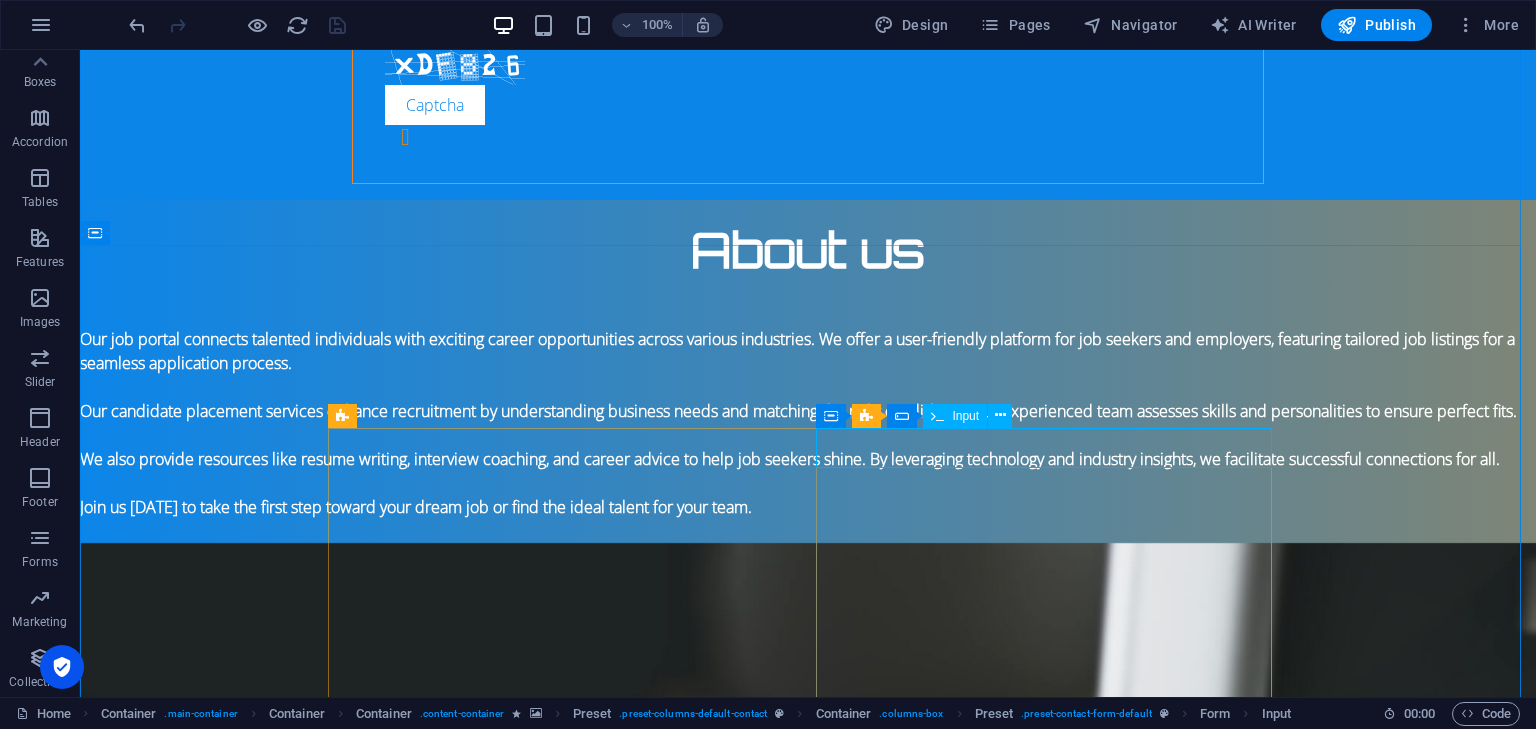 click 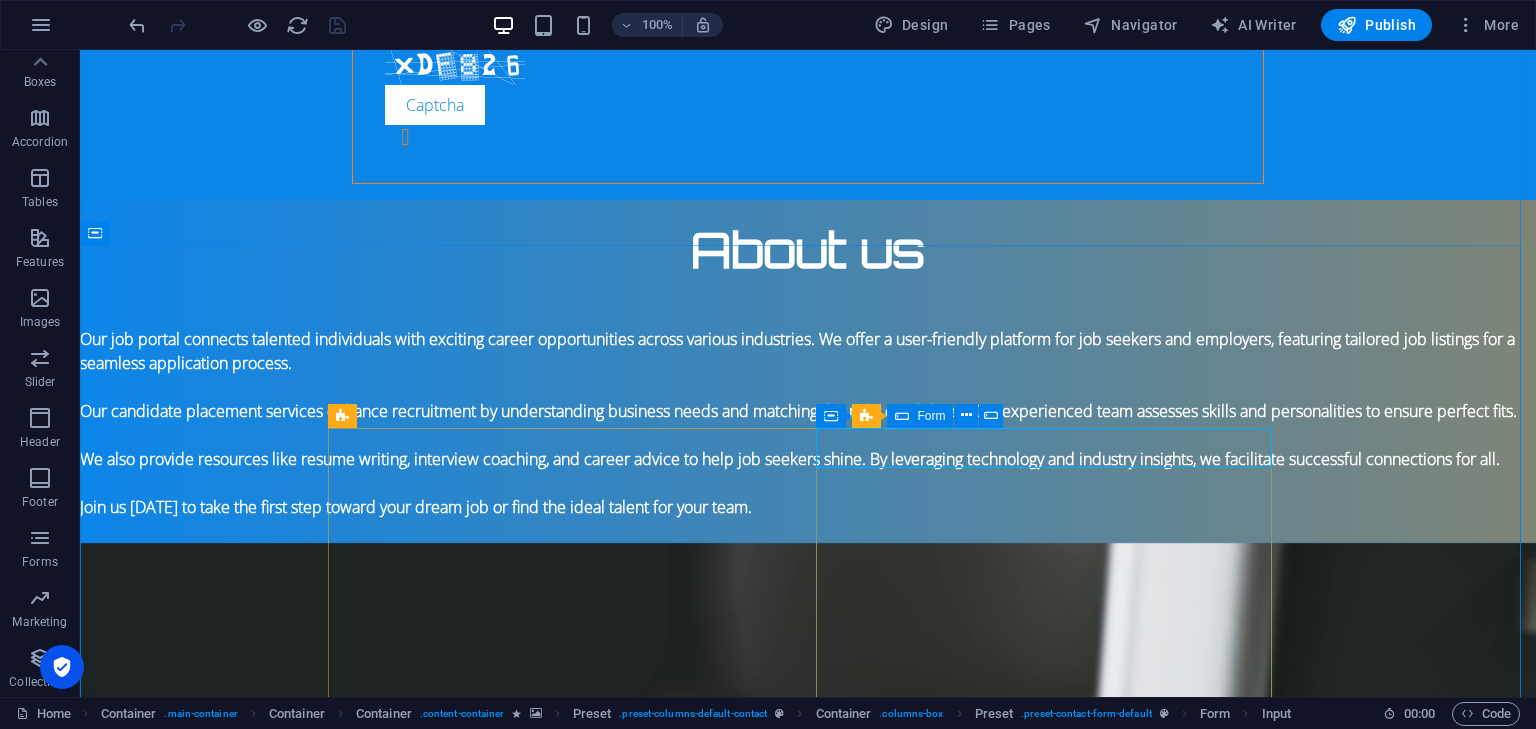 click on "I have read and understand the privacy policy. Unreadable? Regenerate Submit" 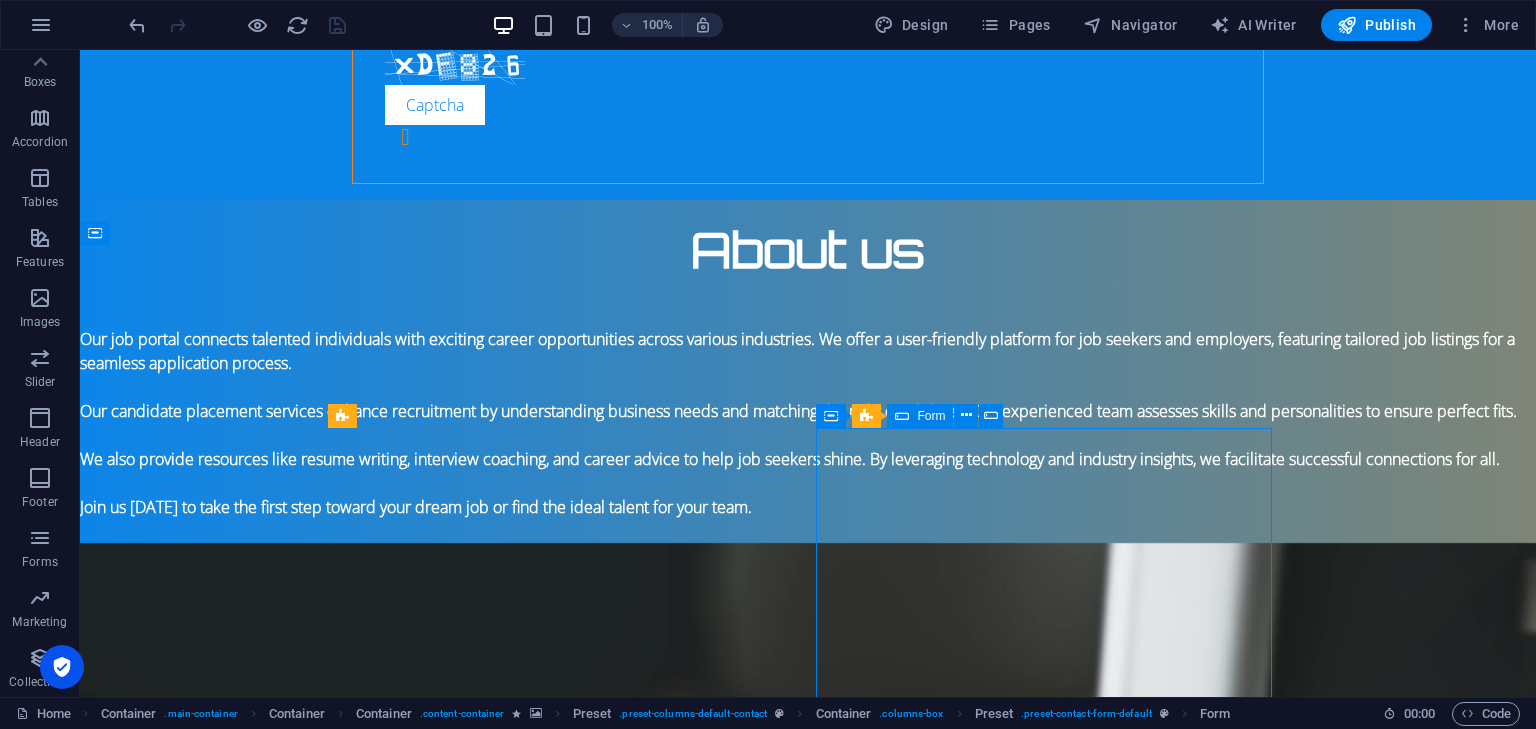 click on "I have read and understand the privacy policy. Unreadable? Regenerate Submit" 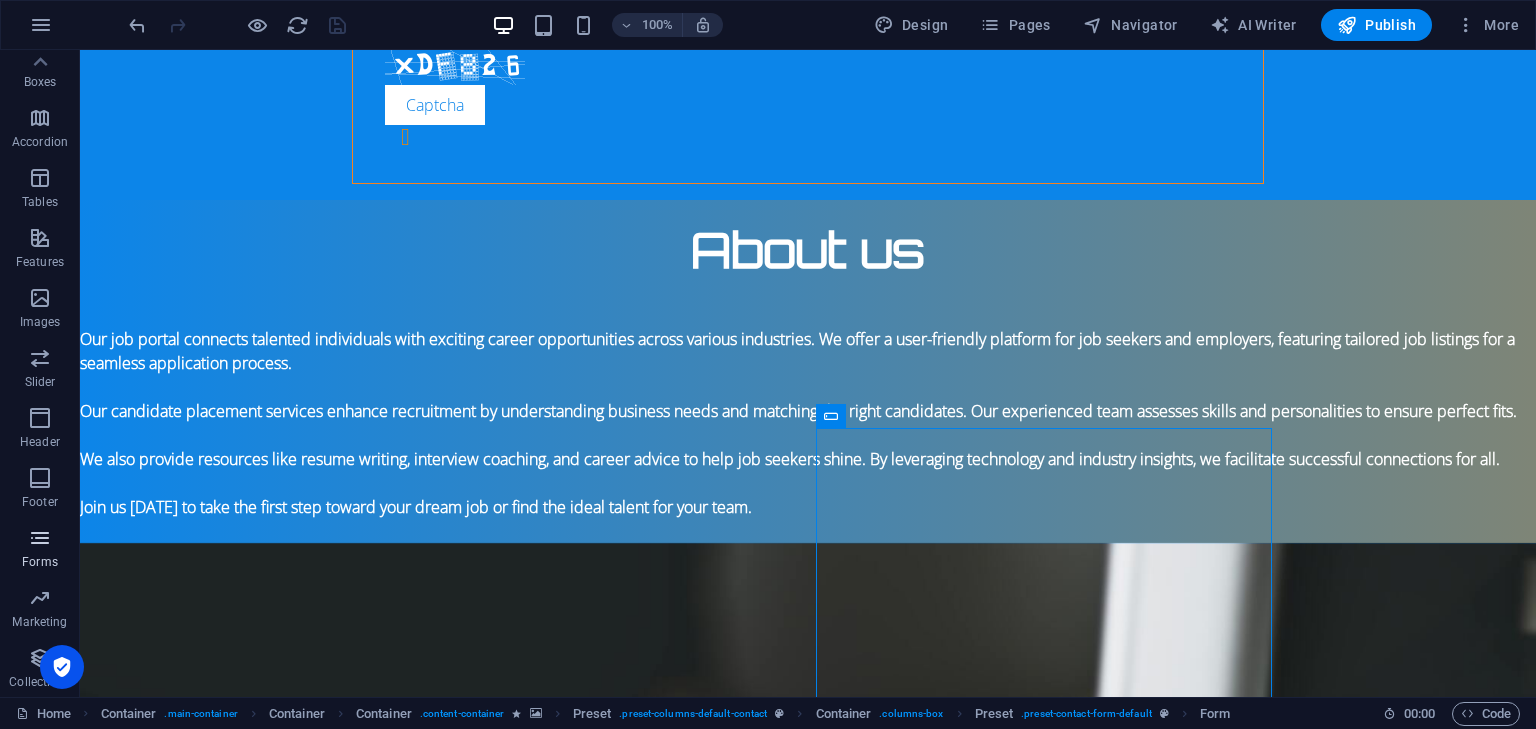 click at bounding box center [40, 538] 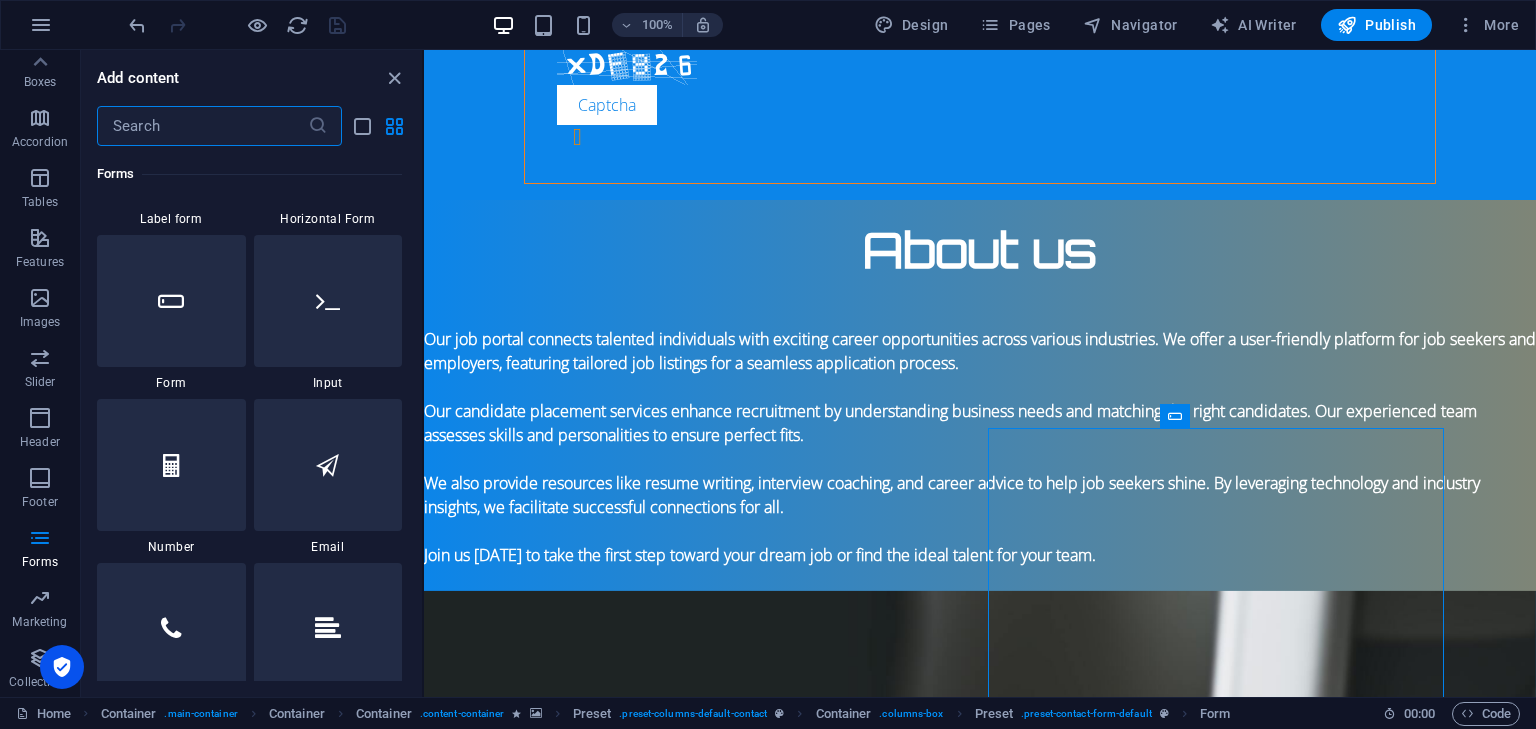 scroll, scrollTop: 14895, scrollLeft: 0, axis: vertical 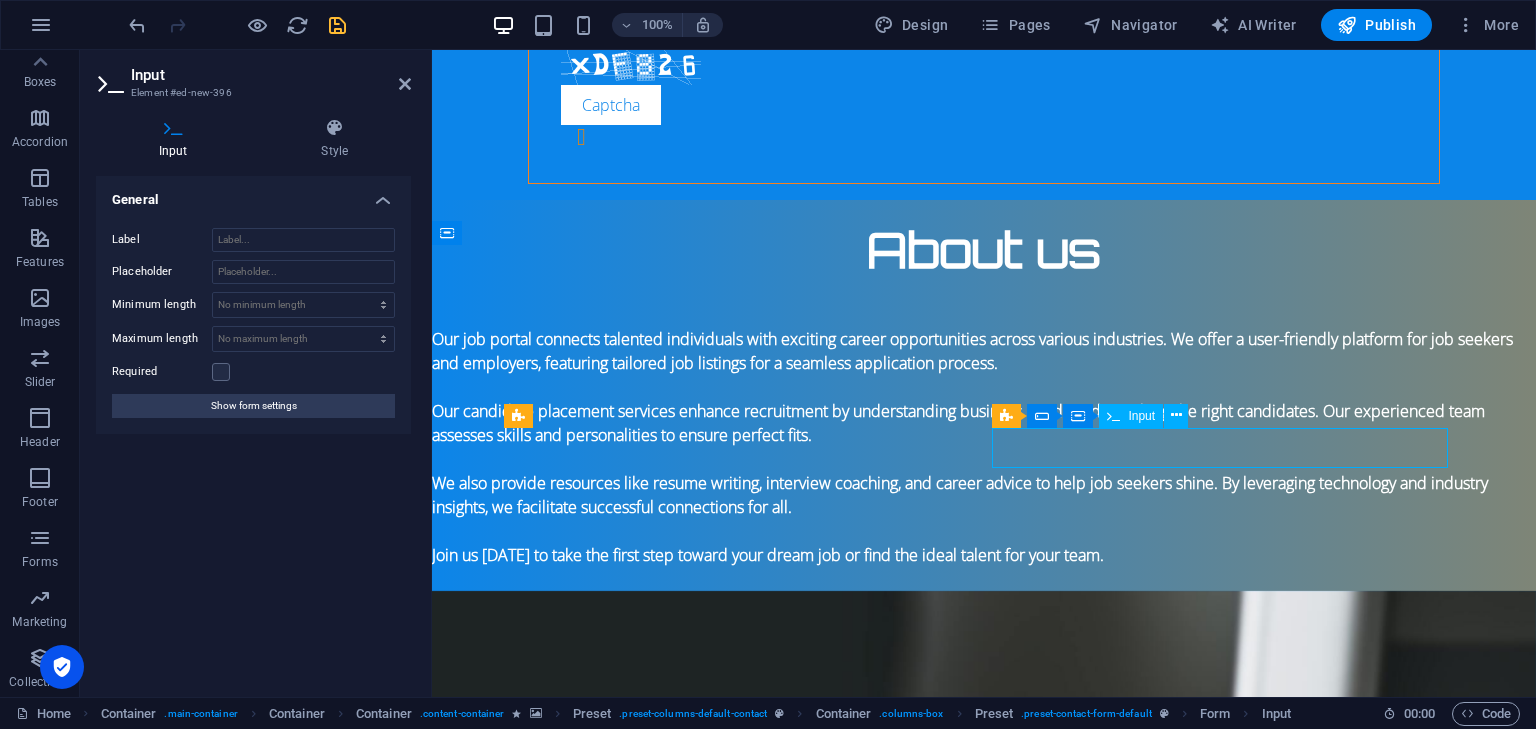 click 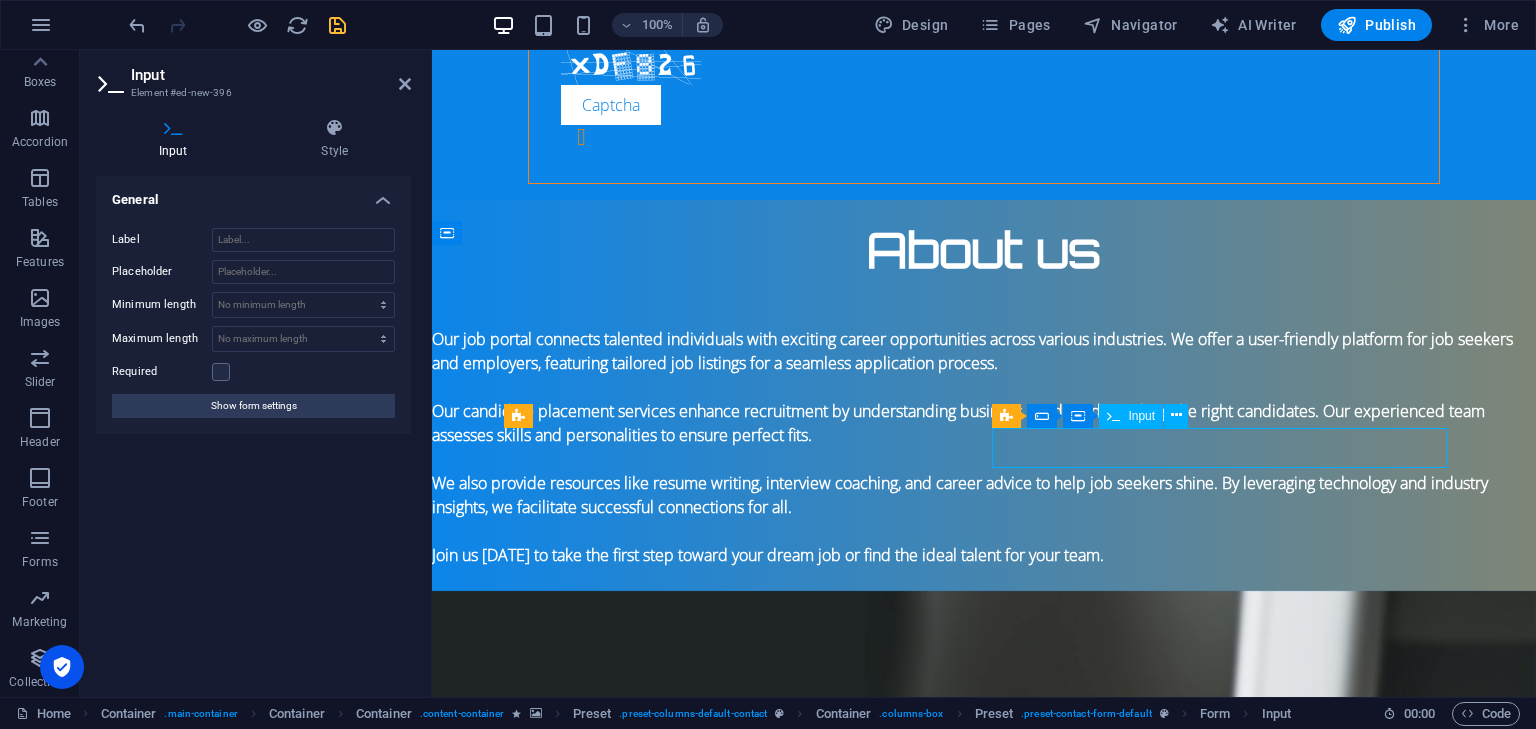 type on "Business Name" 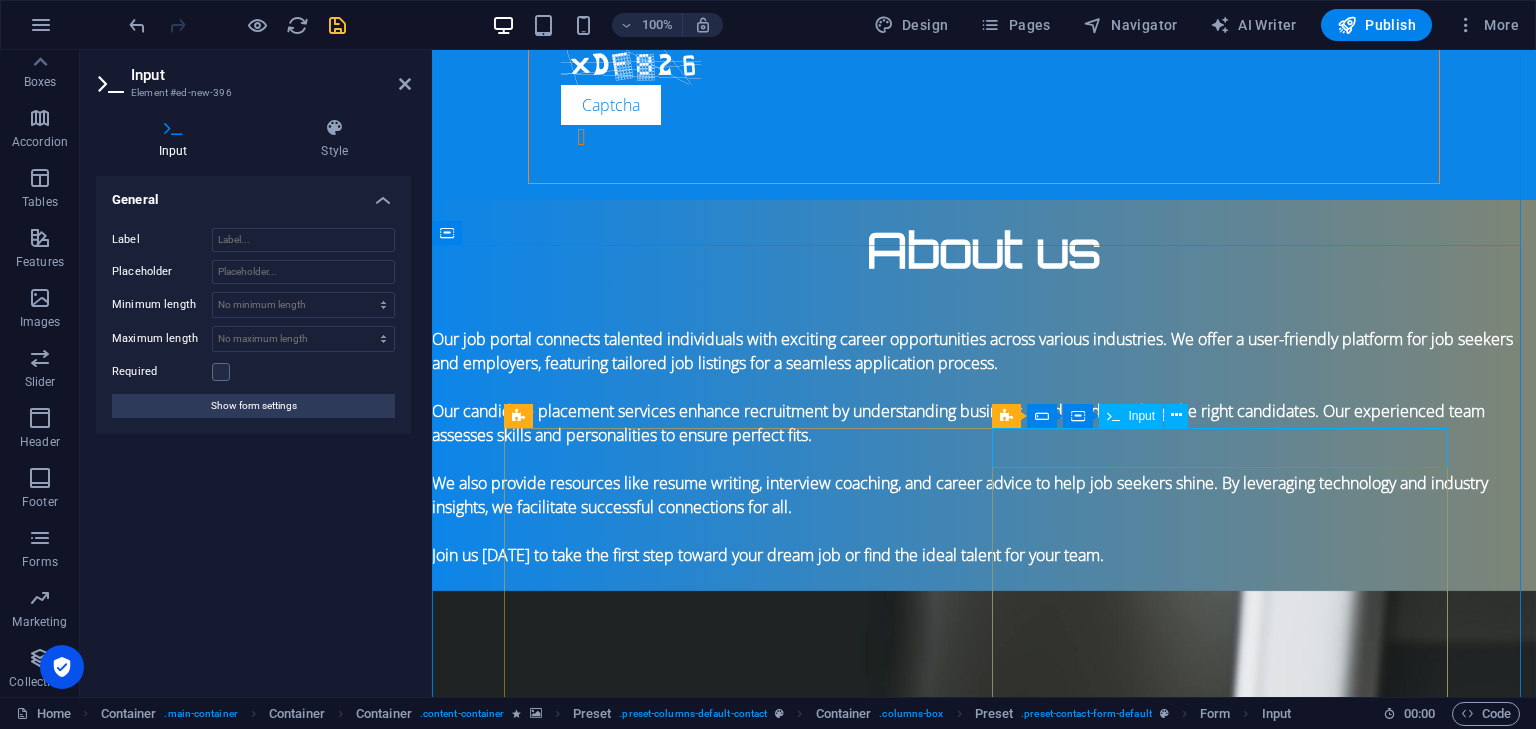 type 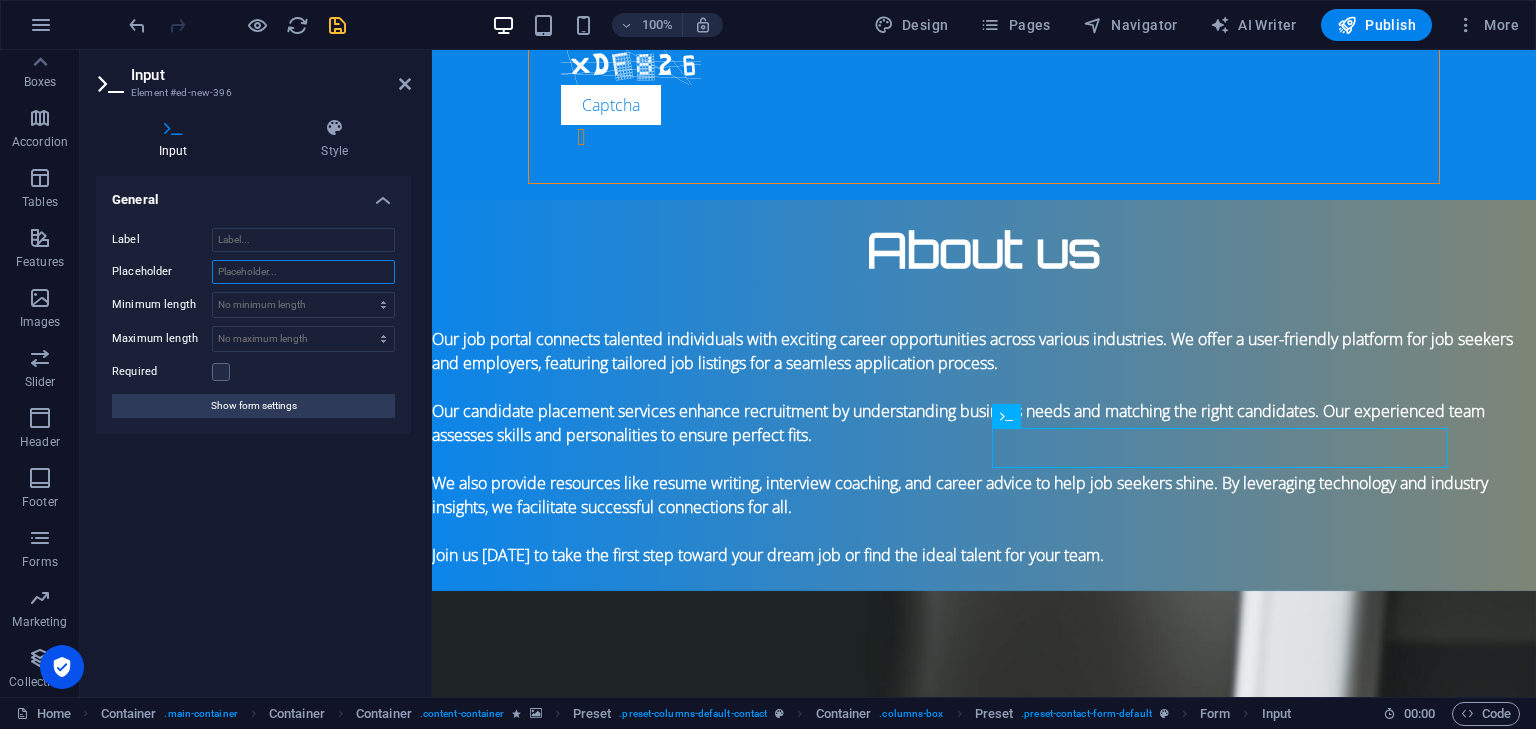 click on "Placeholder" at bounding box center (303, 272) 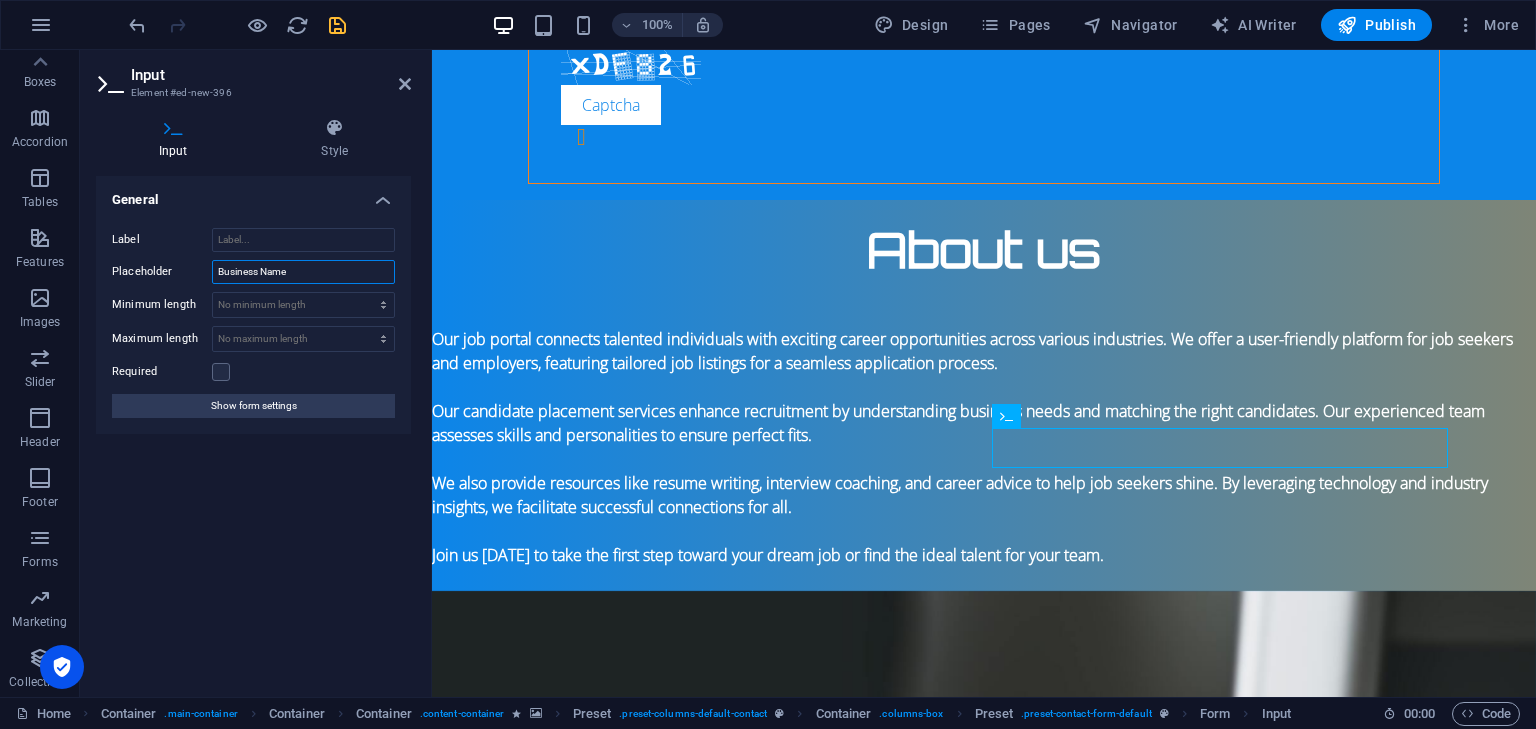 type on "Business Name" 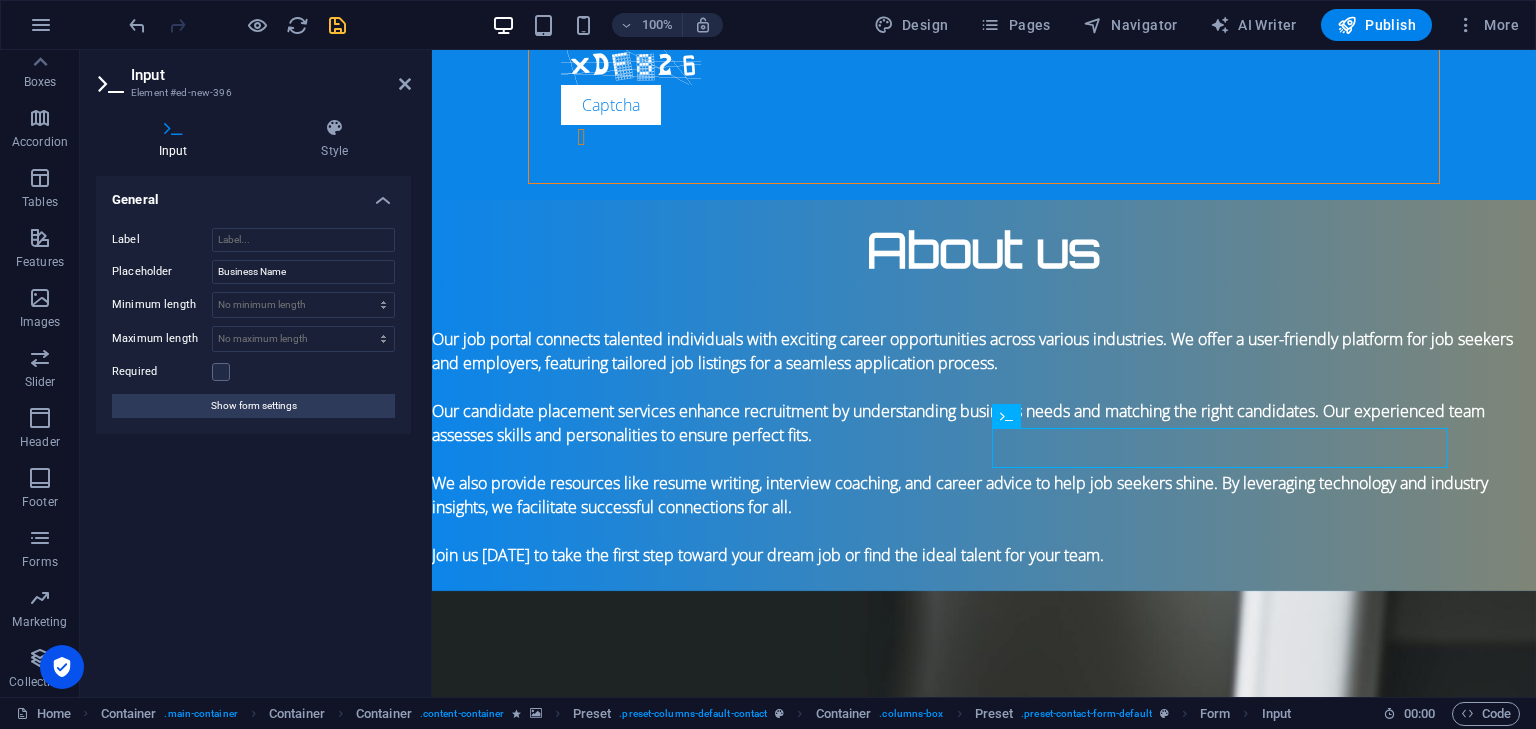 click on "General Label Placeholder Business Name Minimum length No minimum length chars Maximum length No maximum length chars Required Show form settings" at bounding box center [253, 428] 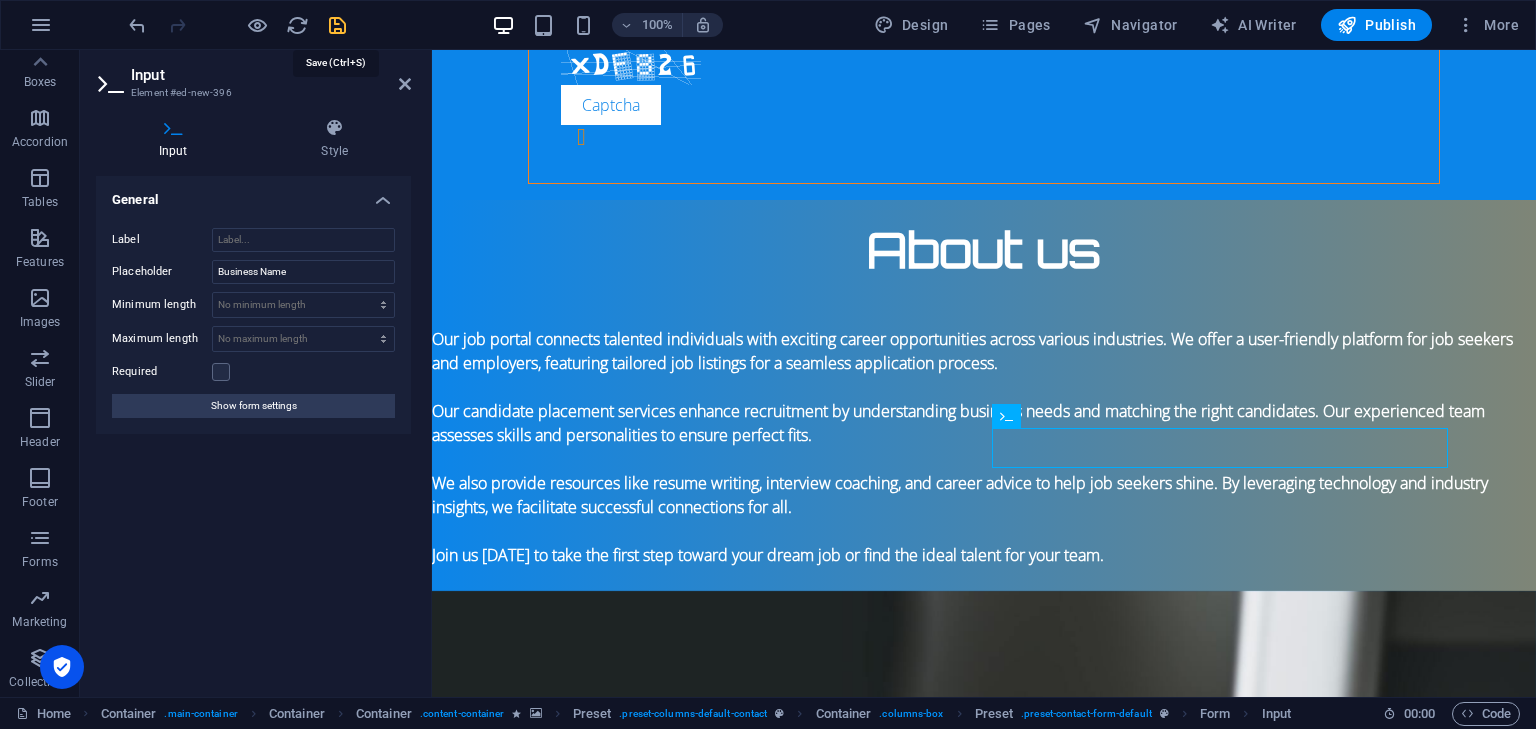 click at bounding box center [337, 25] 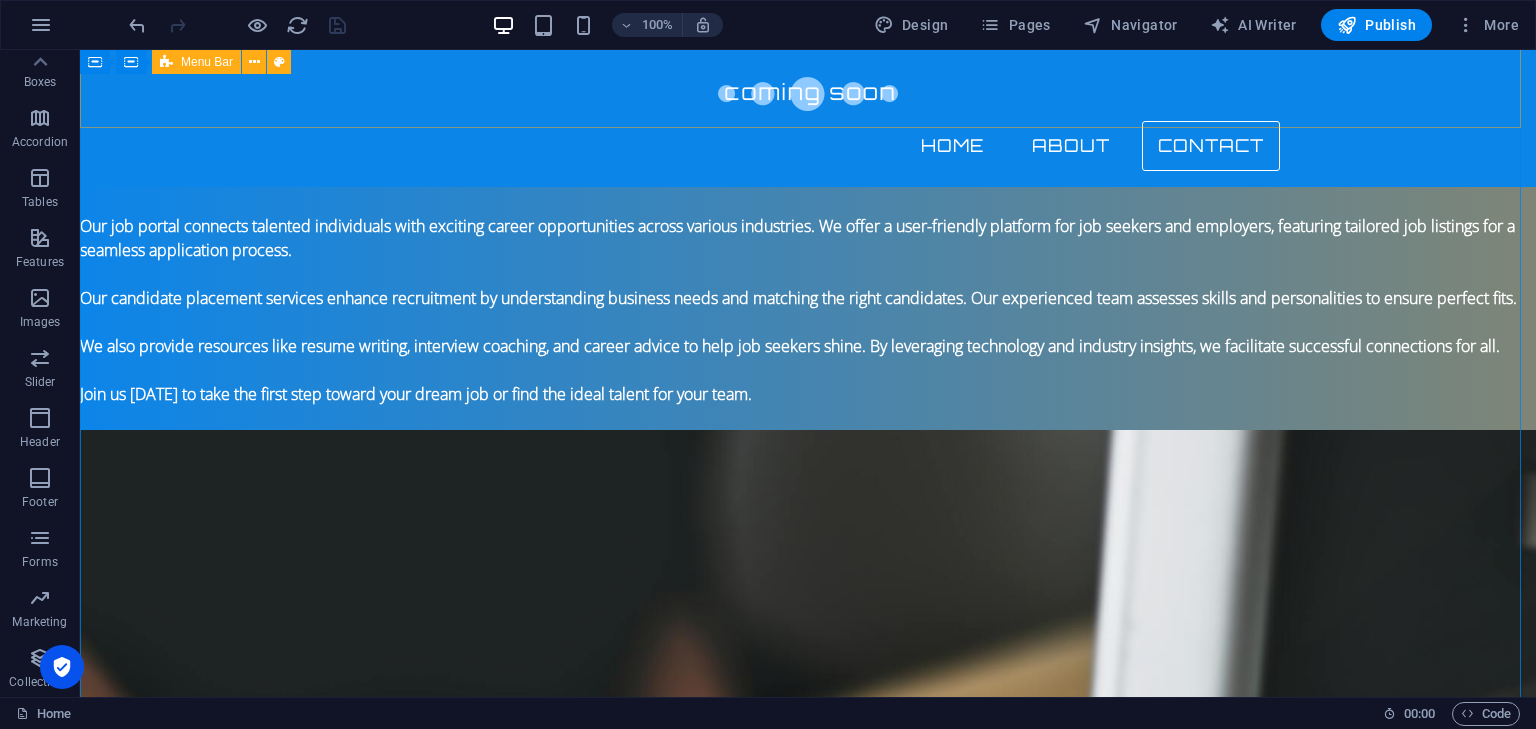 scroll, scrollTop: 1100, scrollLeft: 0, axis: vertical 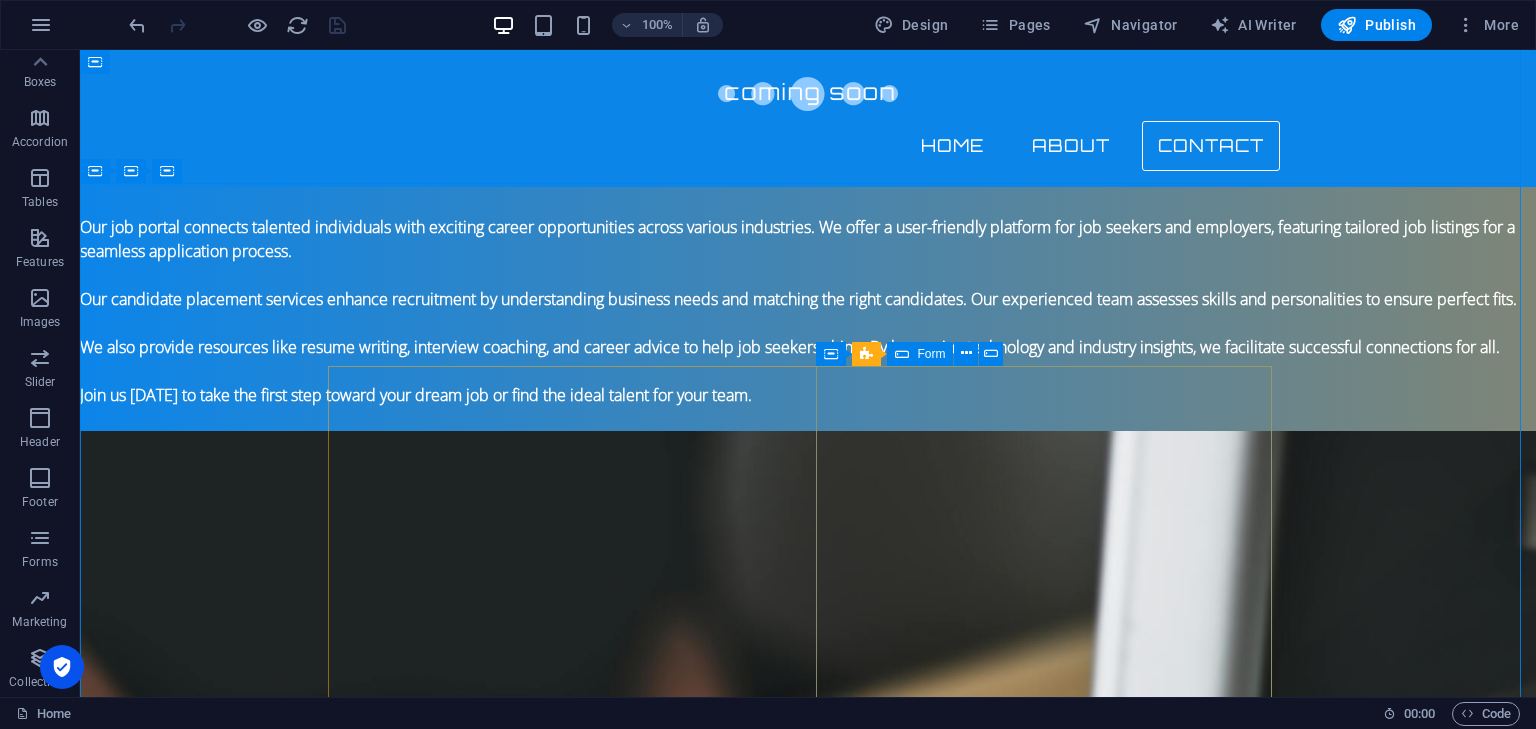 click on "I have read and understand the privacy policy. Unreadable? Regenerate Submit" 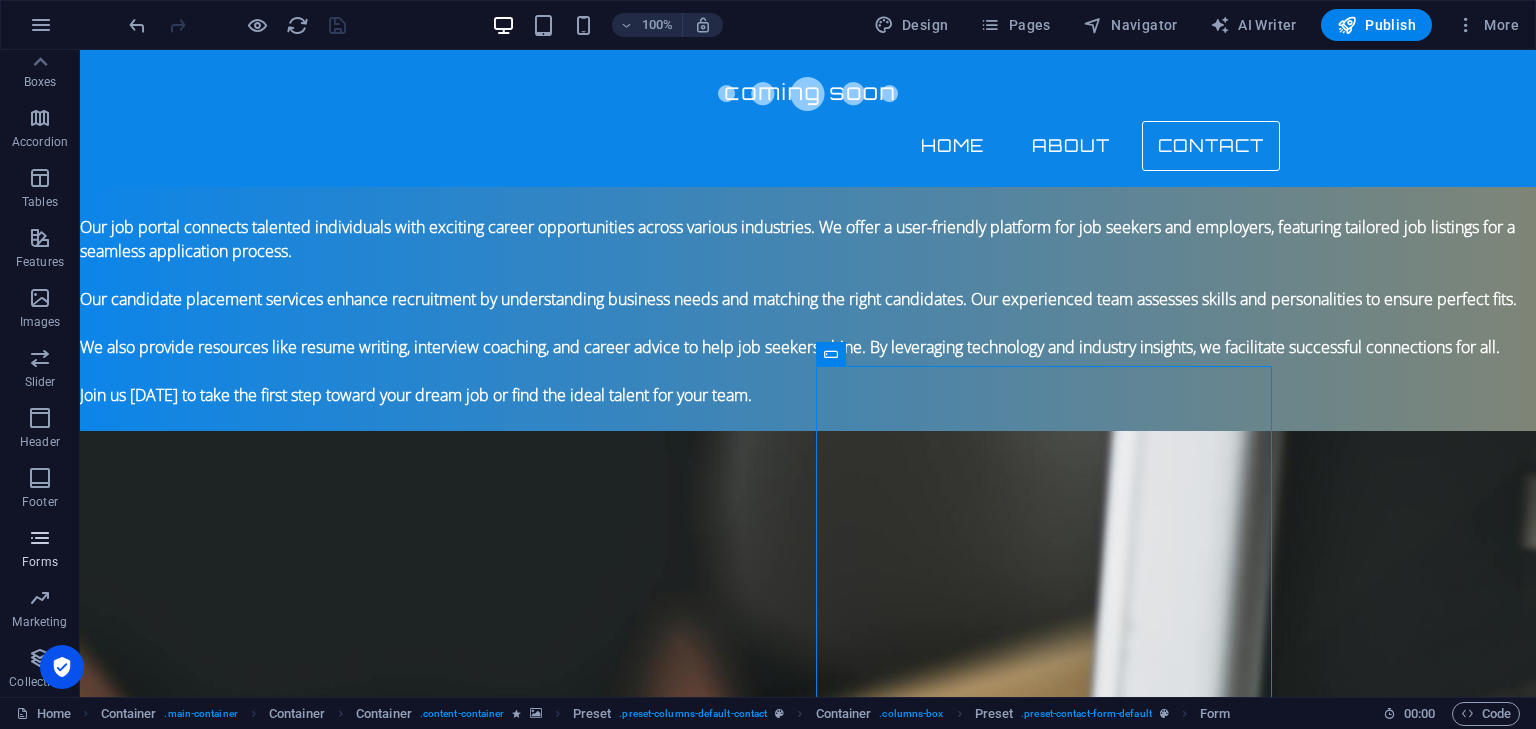 click on "Forms" at bounding box center (40, 562) 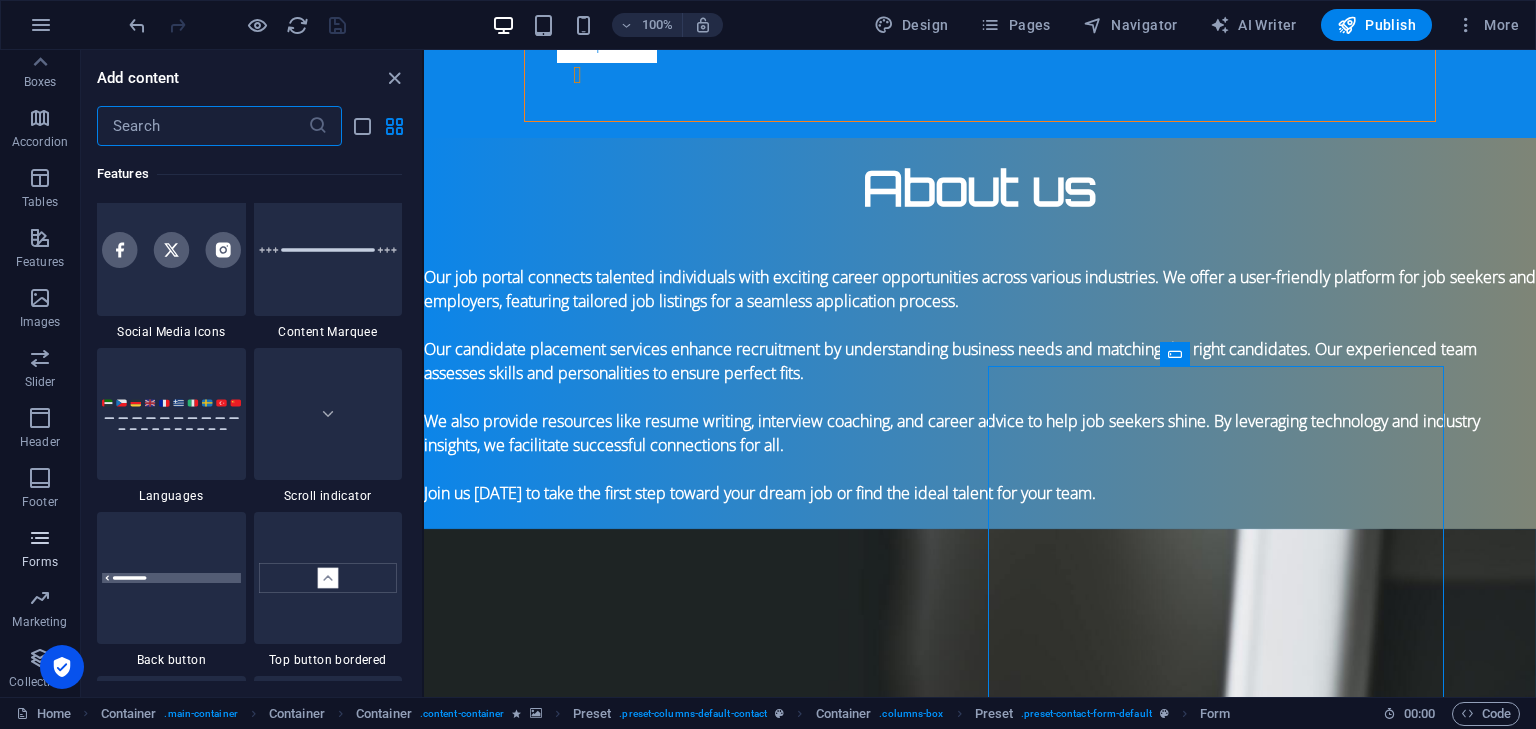 scroll, scrollTop: 14436, scrollLeft: 0, axis: vertical 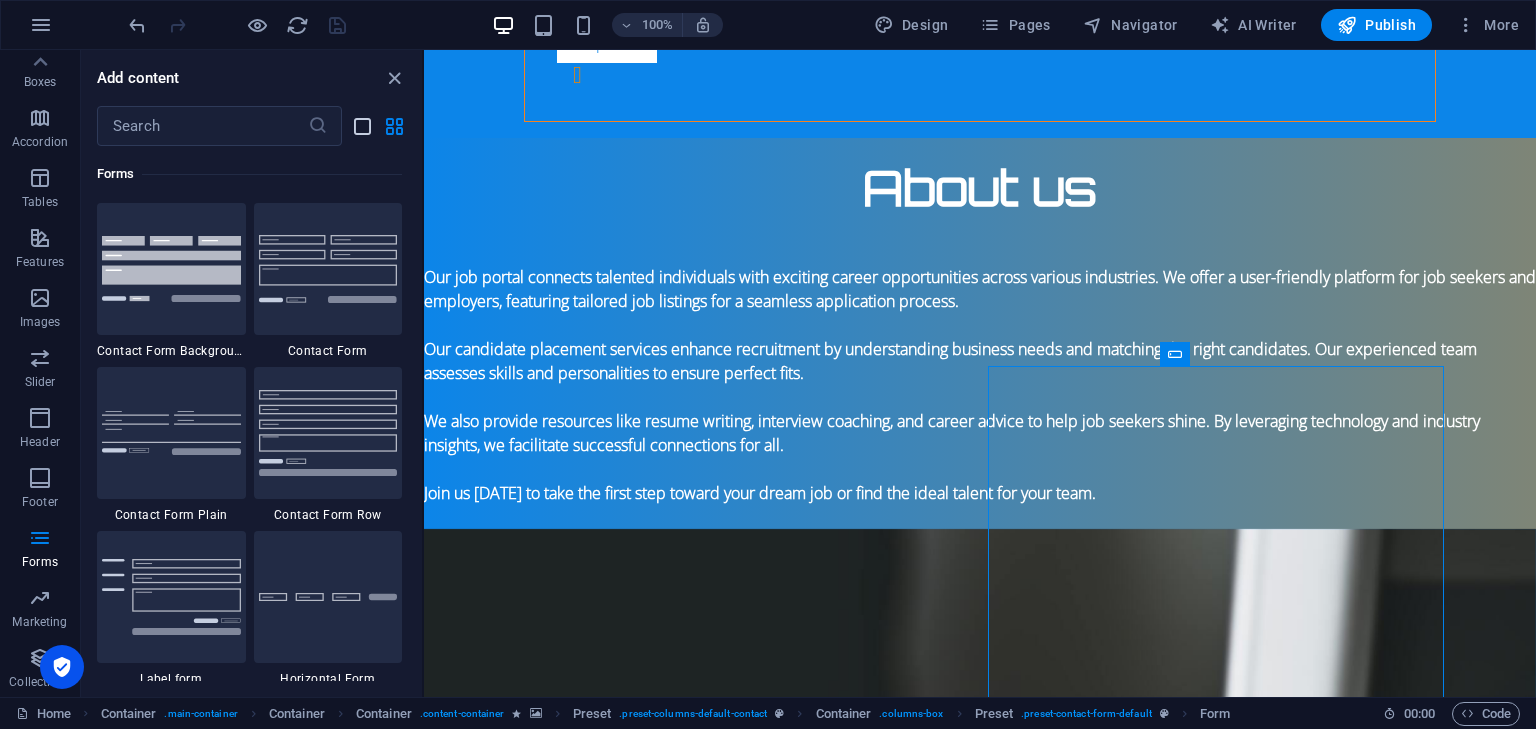 click at bounding box center (362, 126) 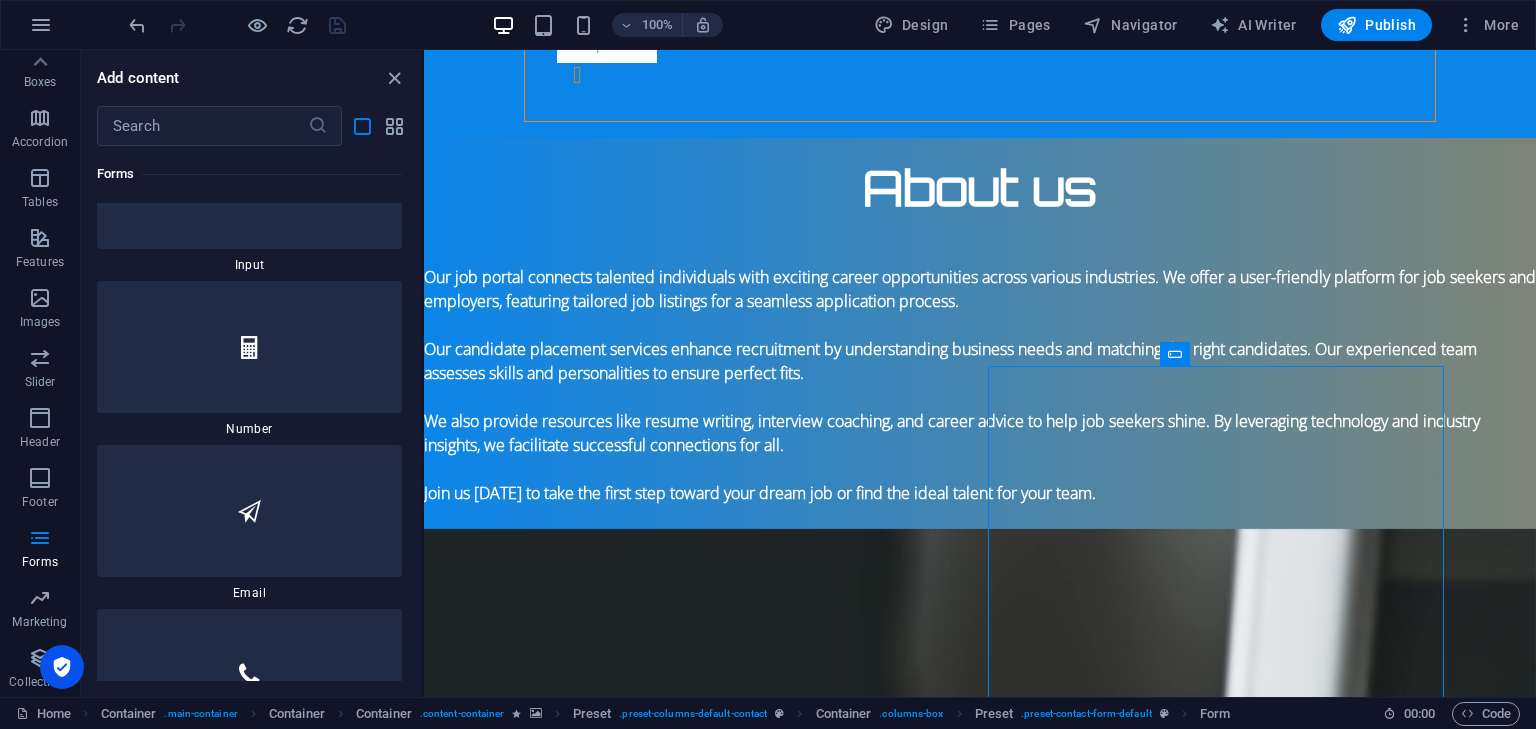 scroll, scrollTop: 34412, scrollLeft: 0, axis: vertical 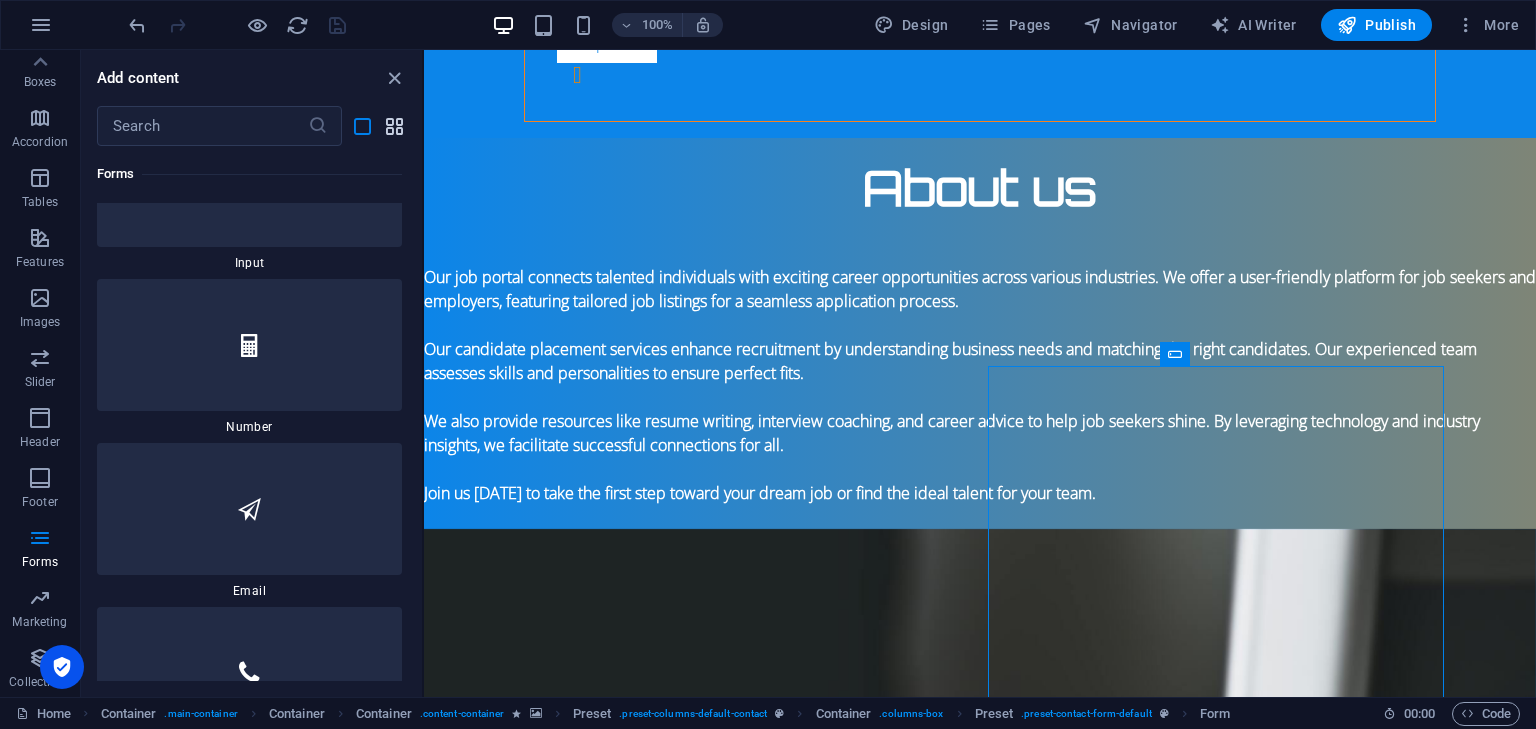 click at bounding box center (394, 126) 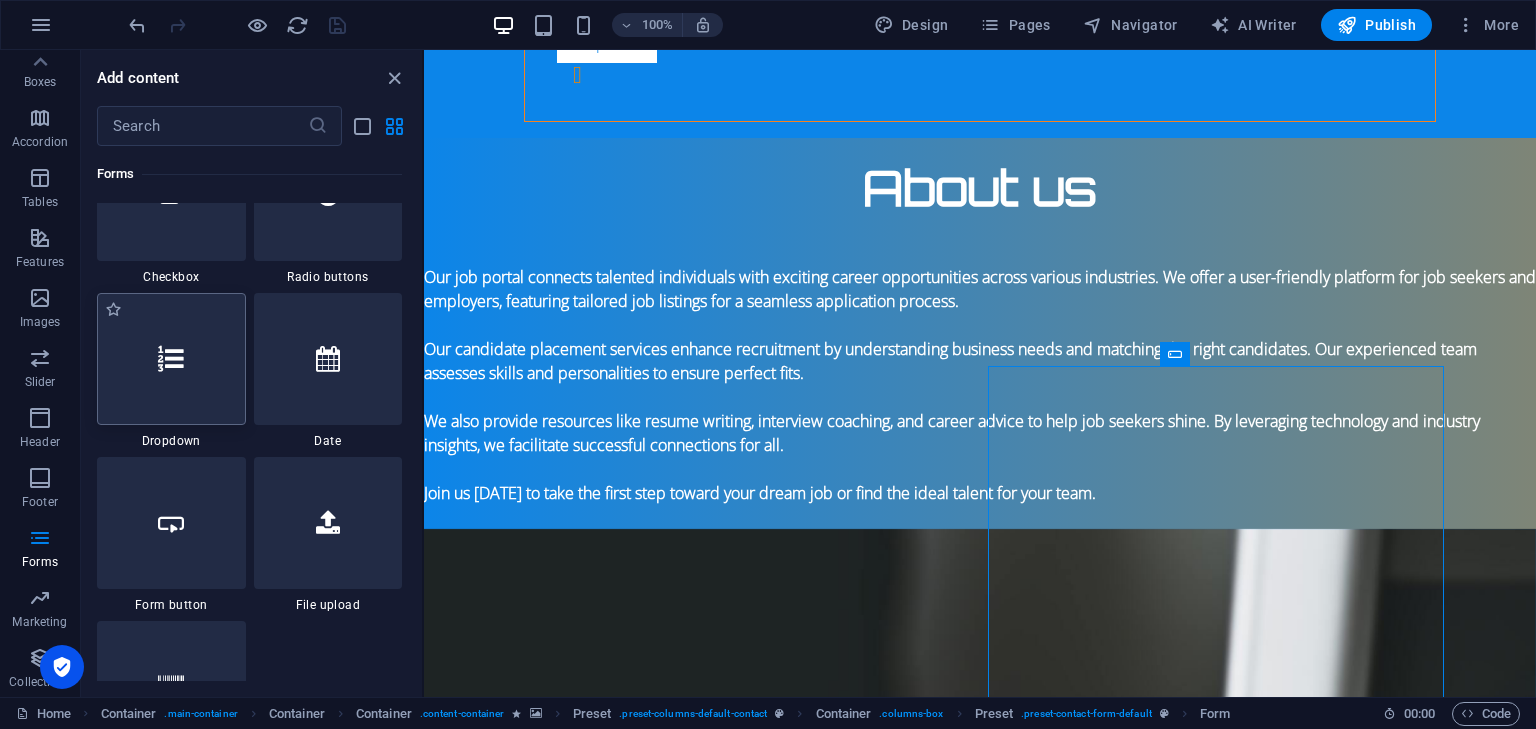 scroll, scrollTop: 15494, scrollLeft: 0, axis: vertical 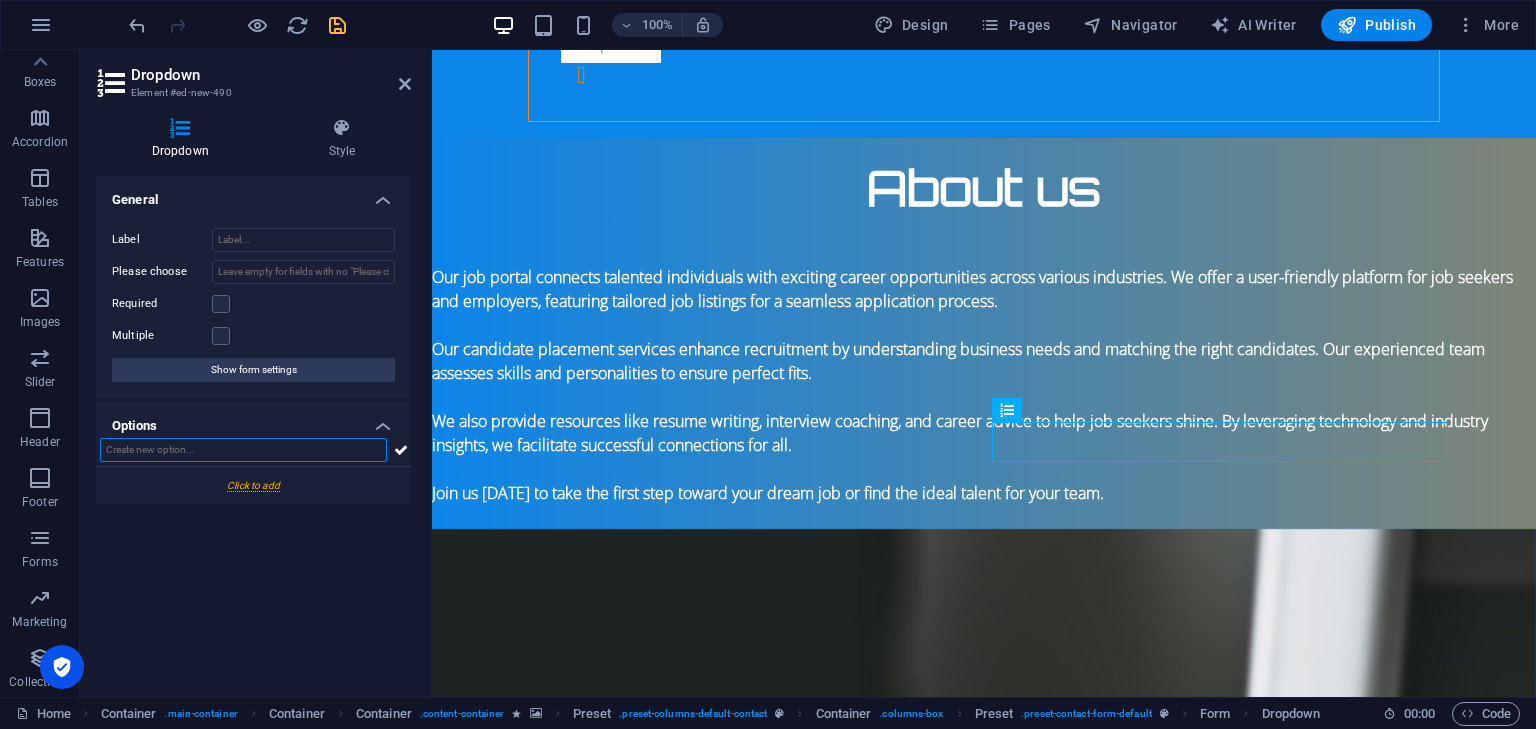 click at bounding box center [243, 450] 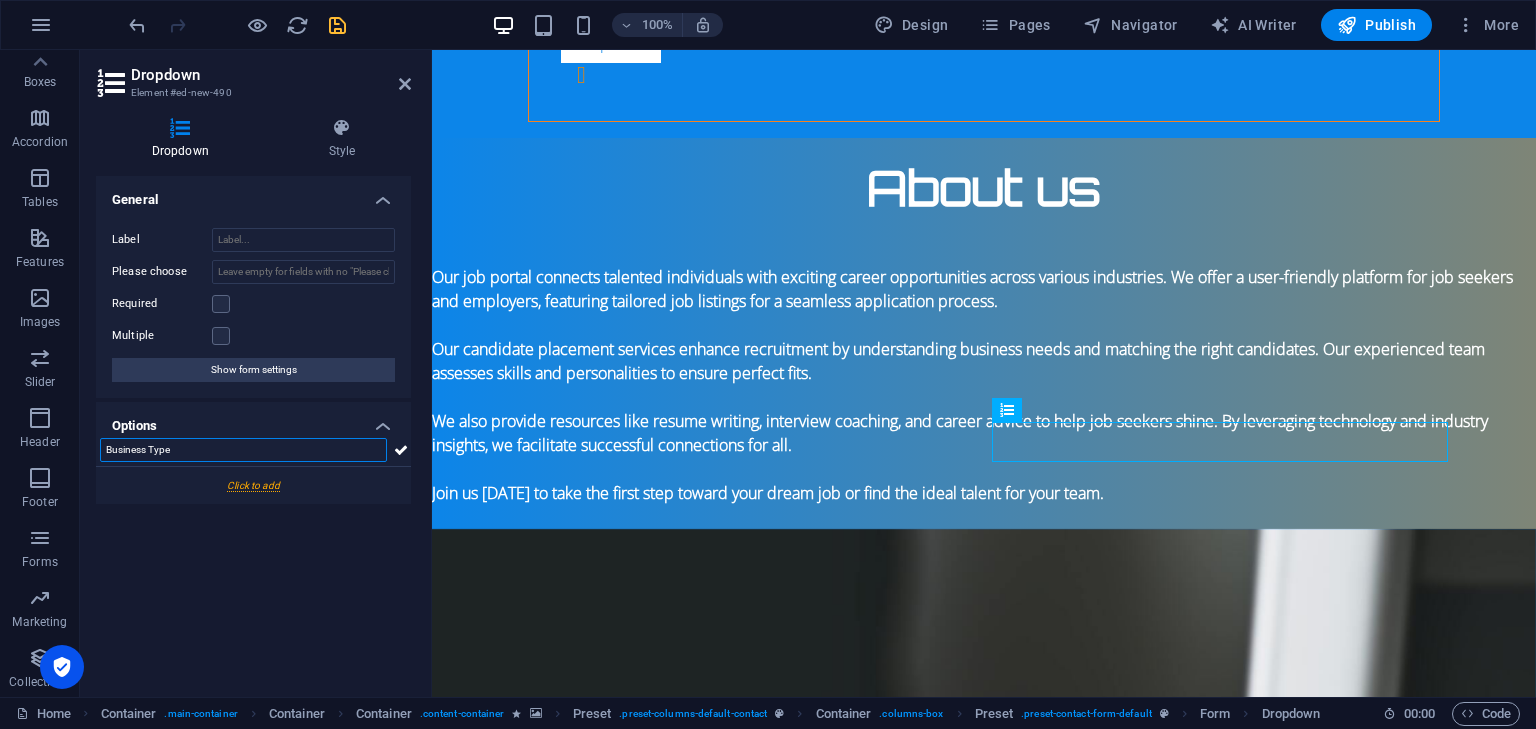 type on "Business Type" 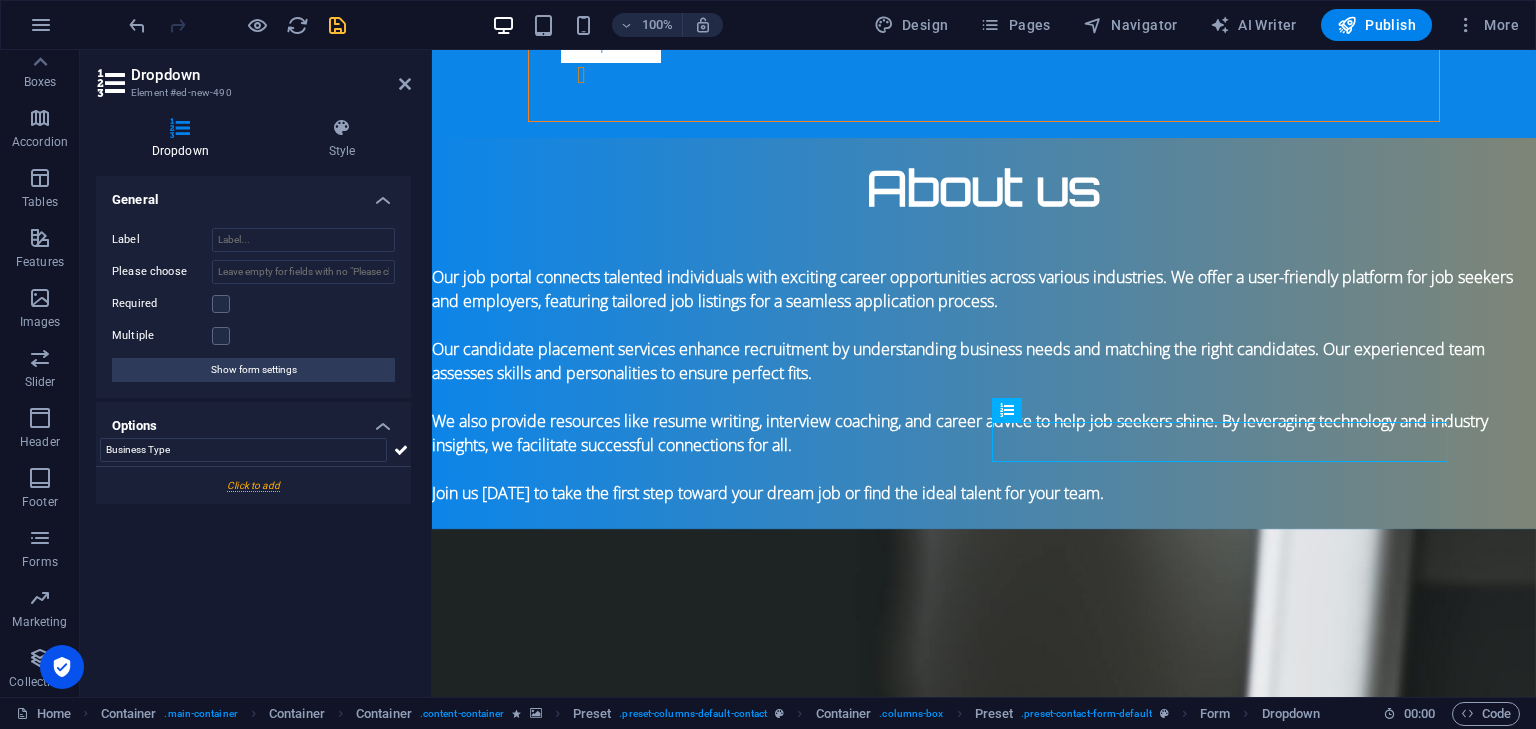 click at bounding box center [253, 485] 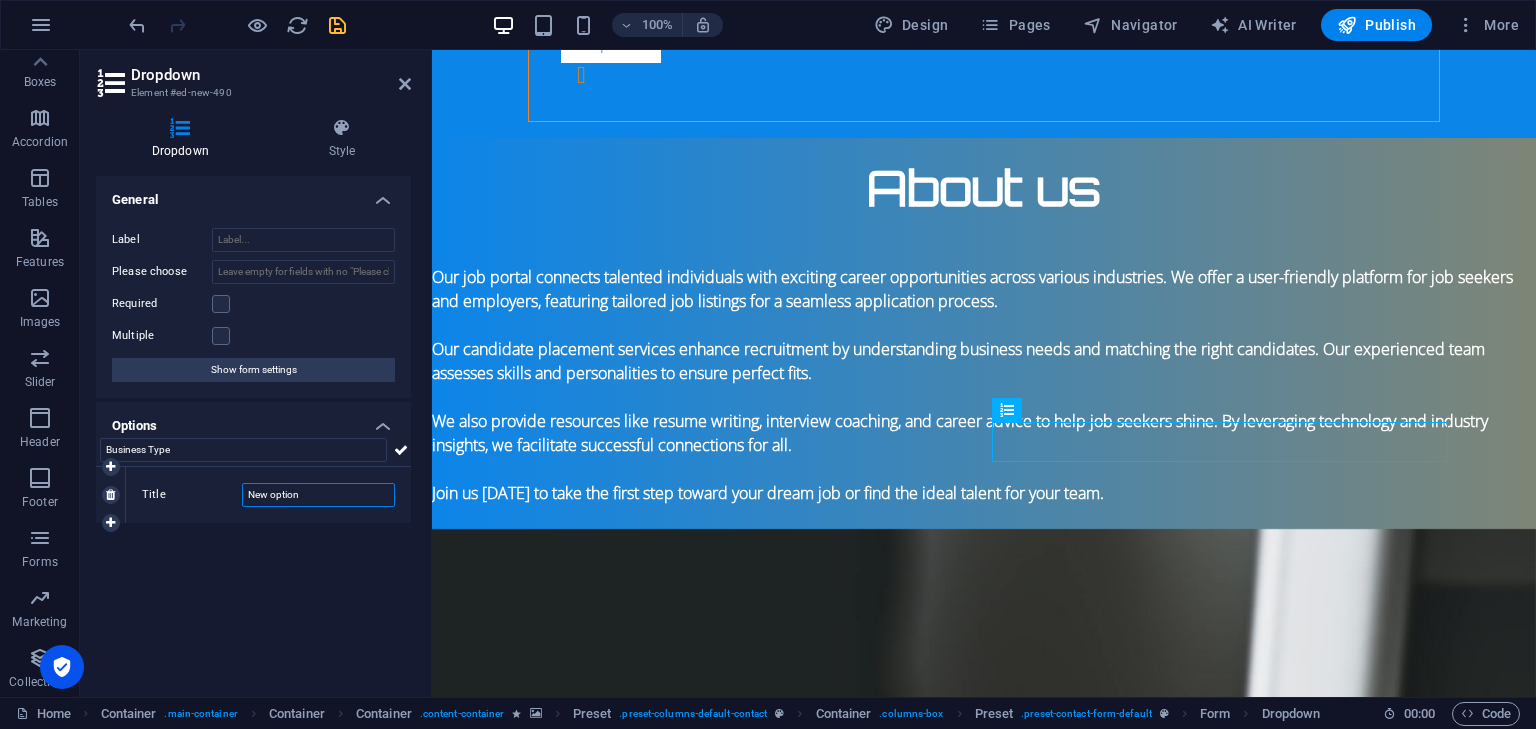 click on "New option" at bounding box center (318, 495) 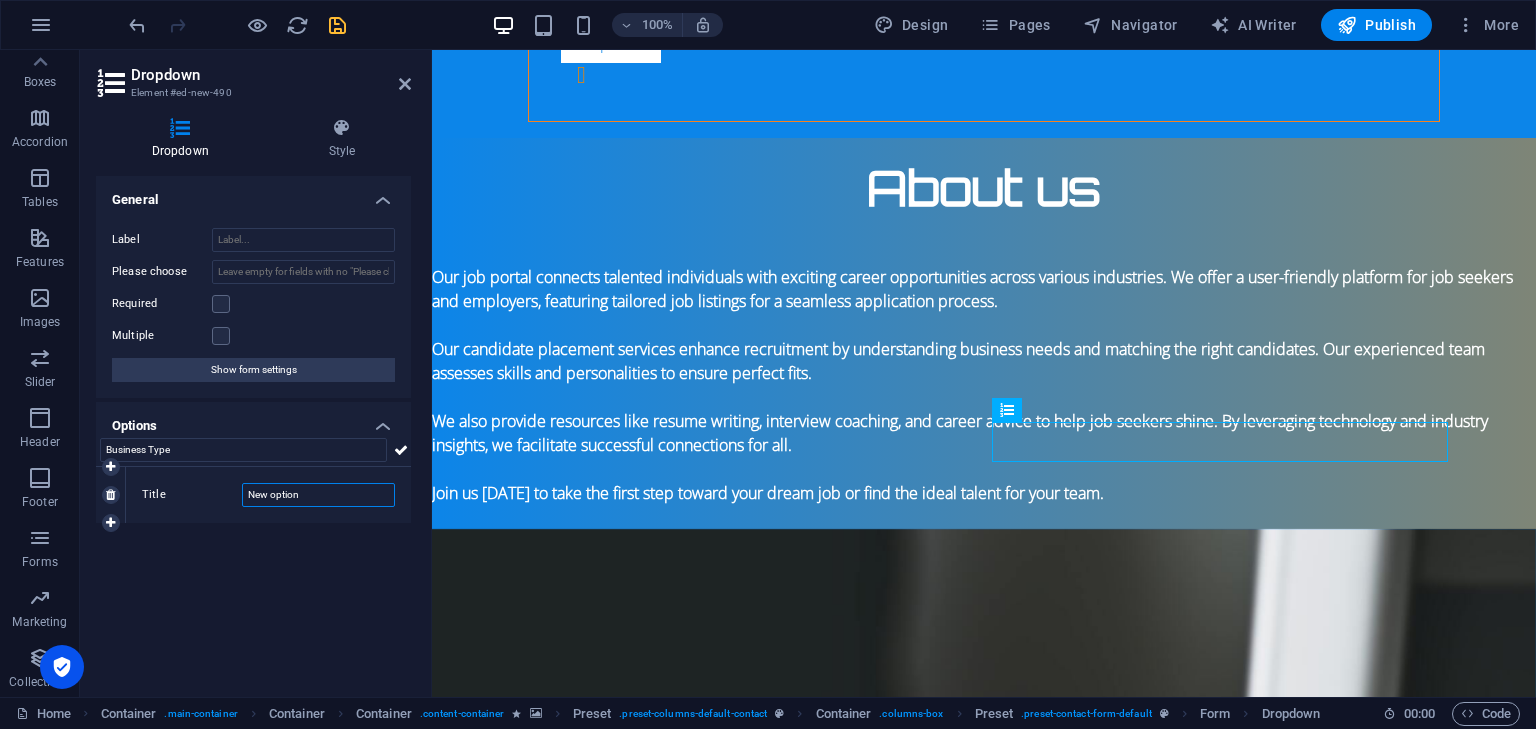 drag, startPoint x: 314, startPoint y: 493, endPoint x: 244, endPoint y: 499, distance: 70.256676 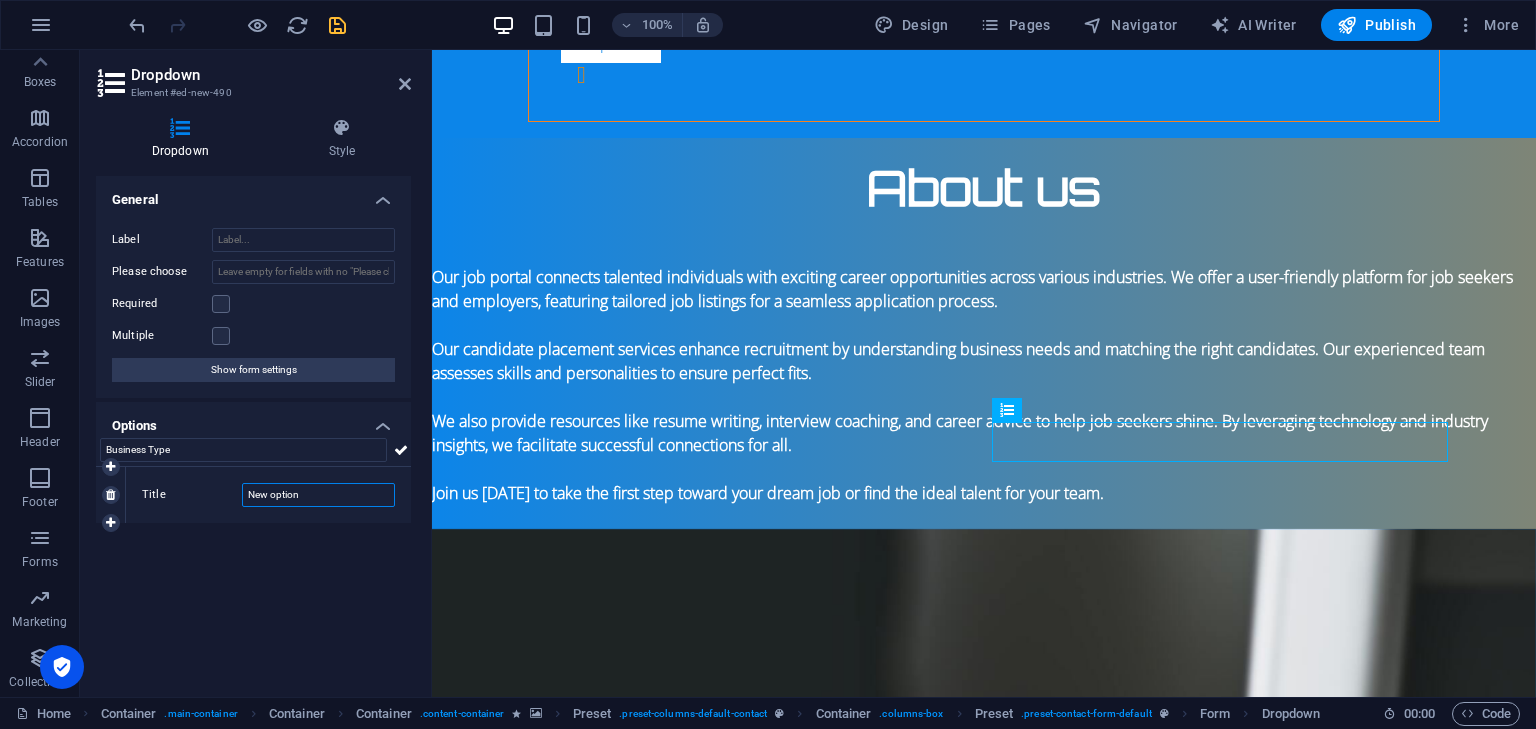 click on "New option" at bounding box center (318, 495) 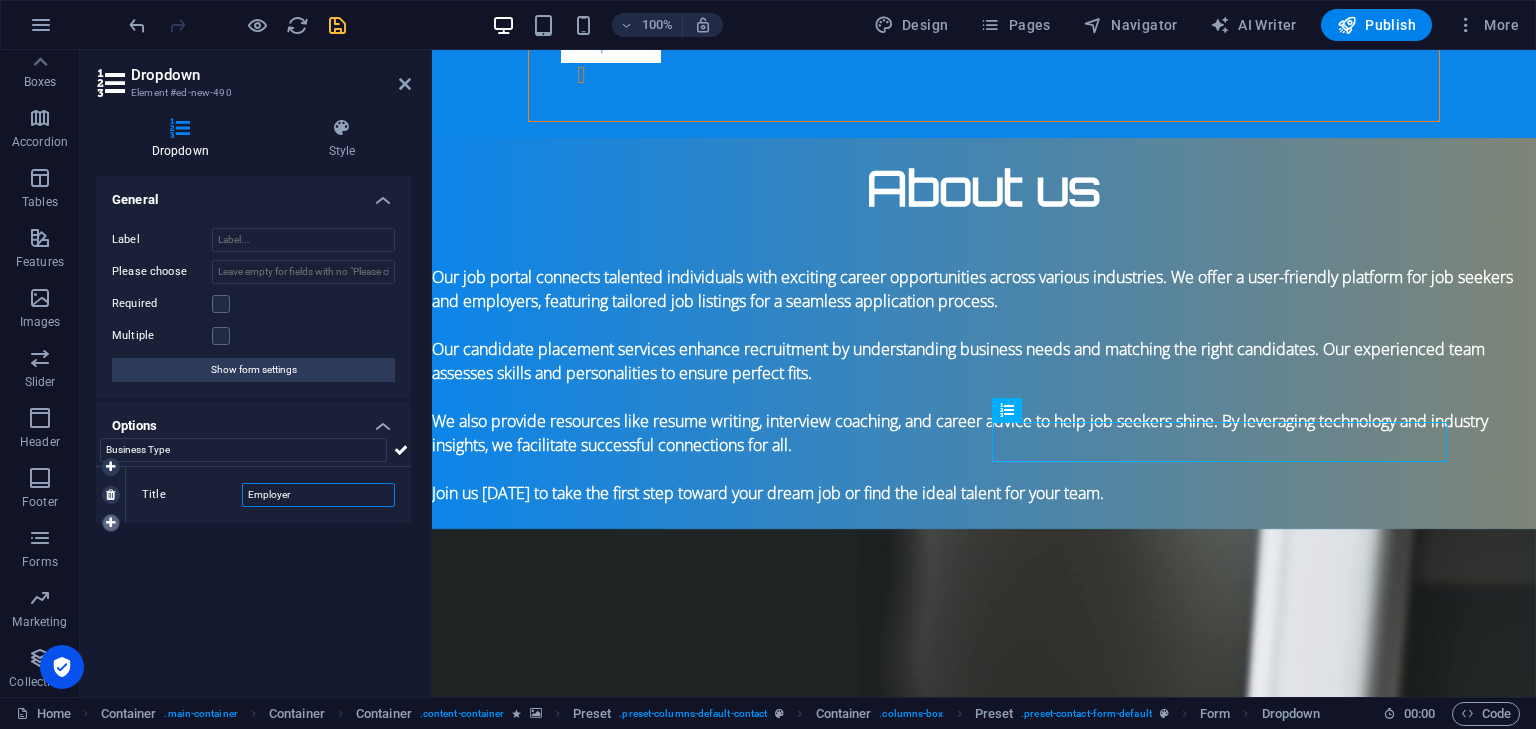 click at bounding box center (110, 523) 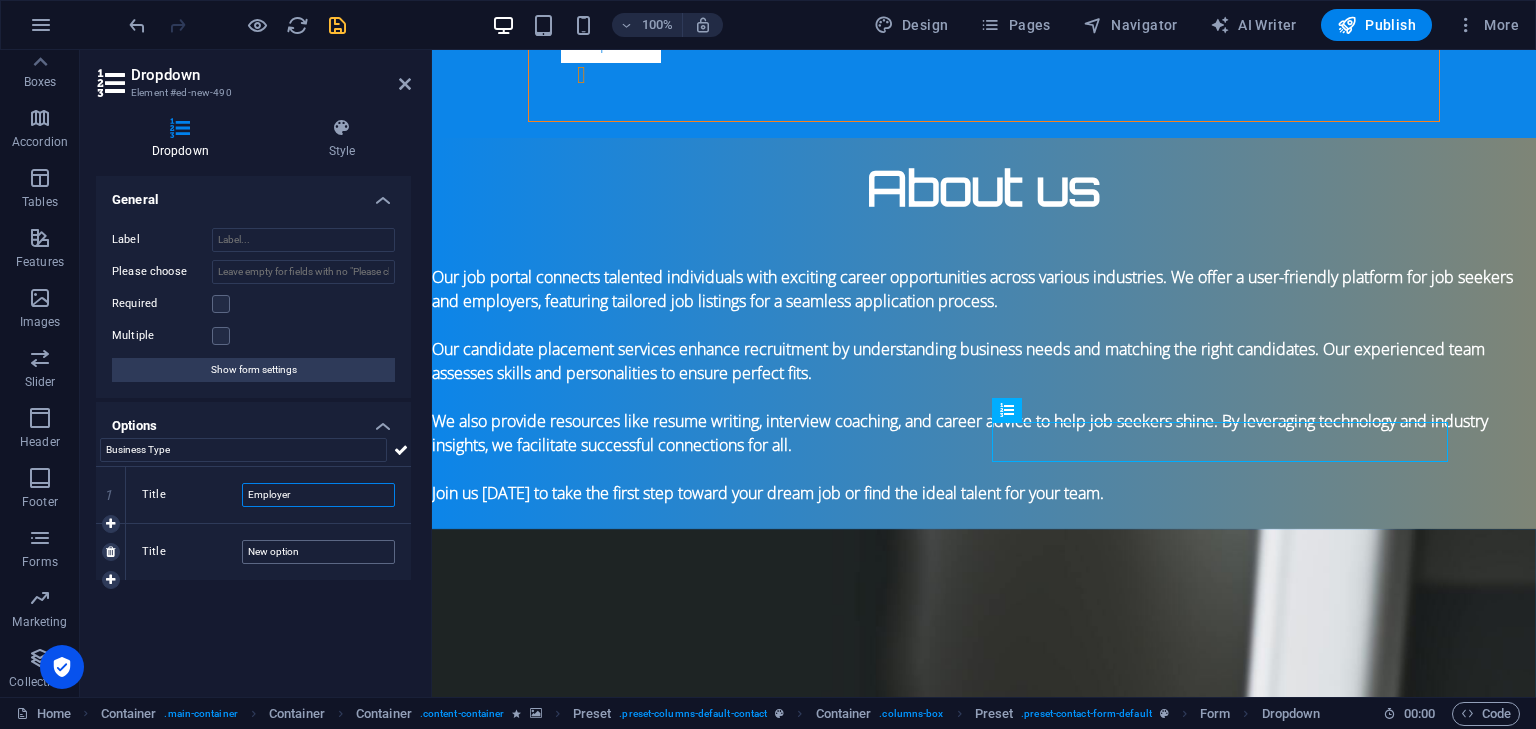 type on "Employer" 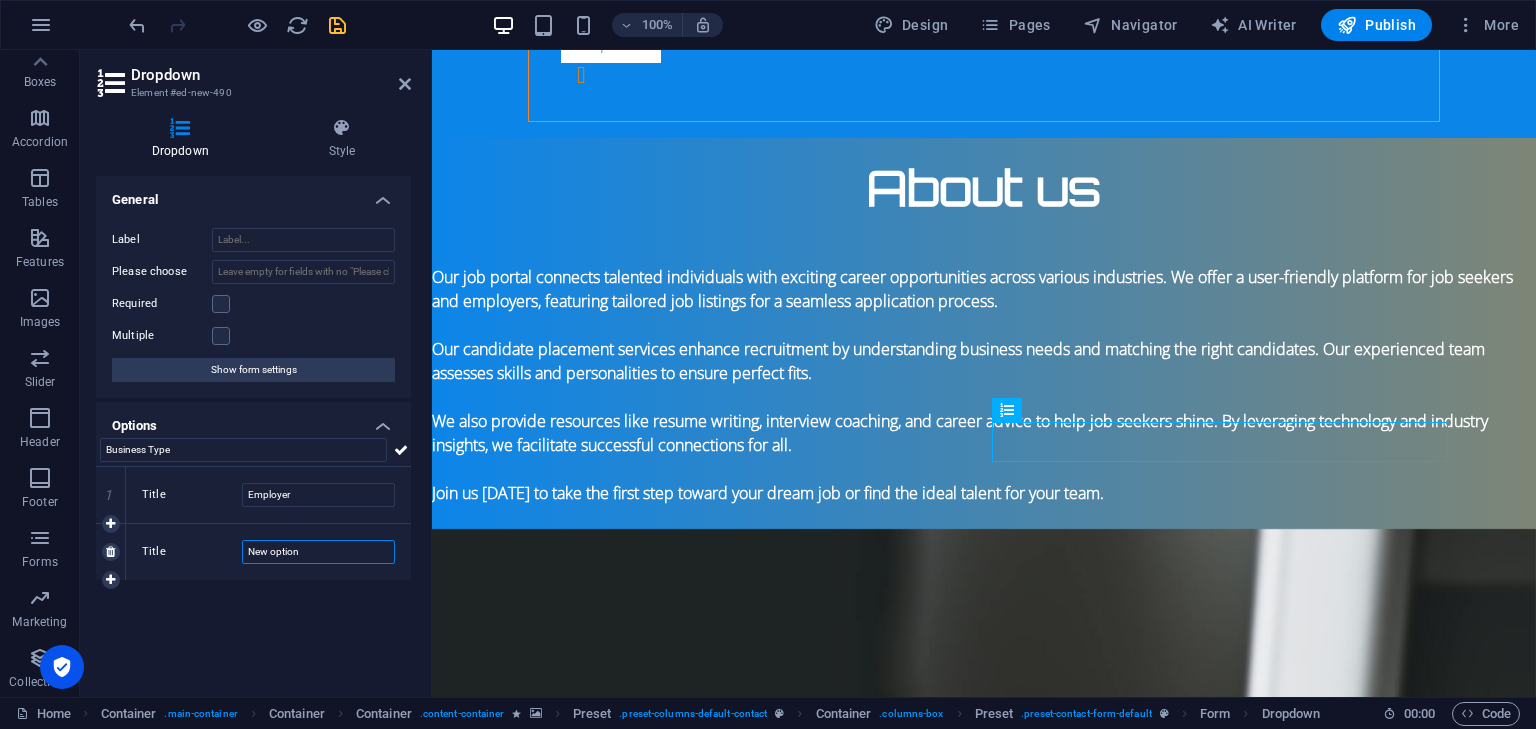 click on "New option" at bounding box center (318, 552) 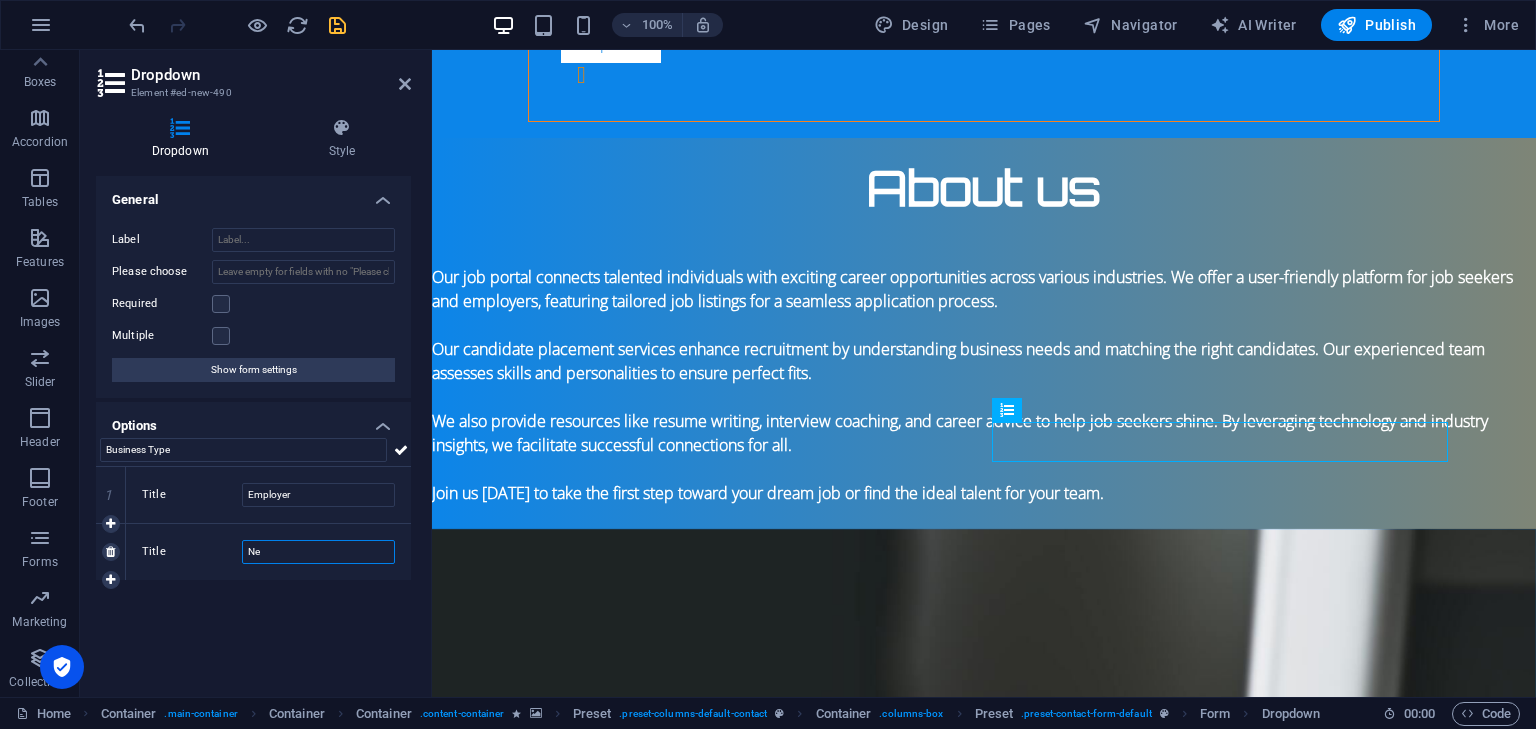 type on "N" 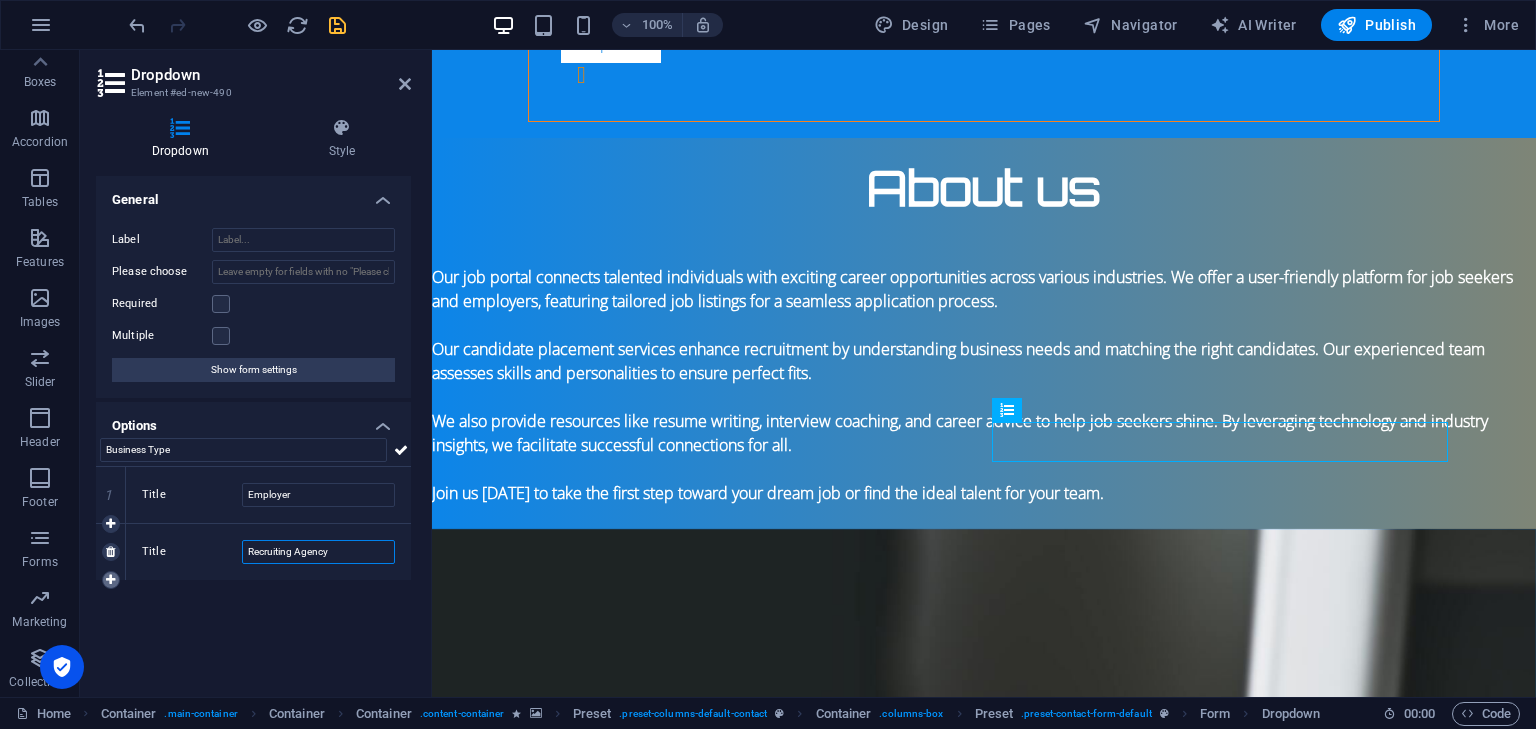 click at bounding box center (110, 580) 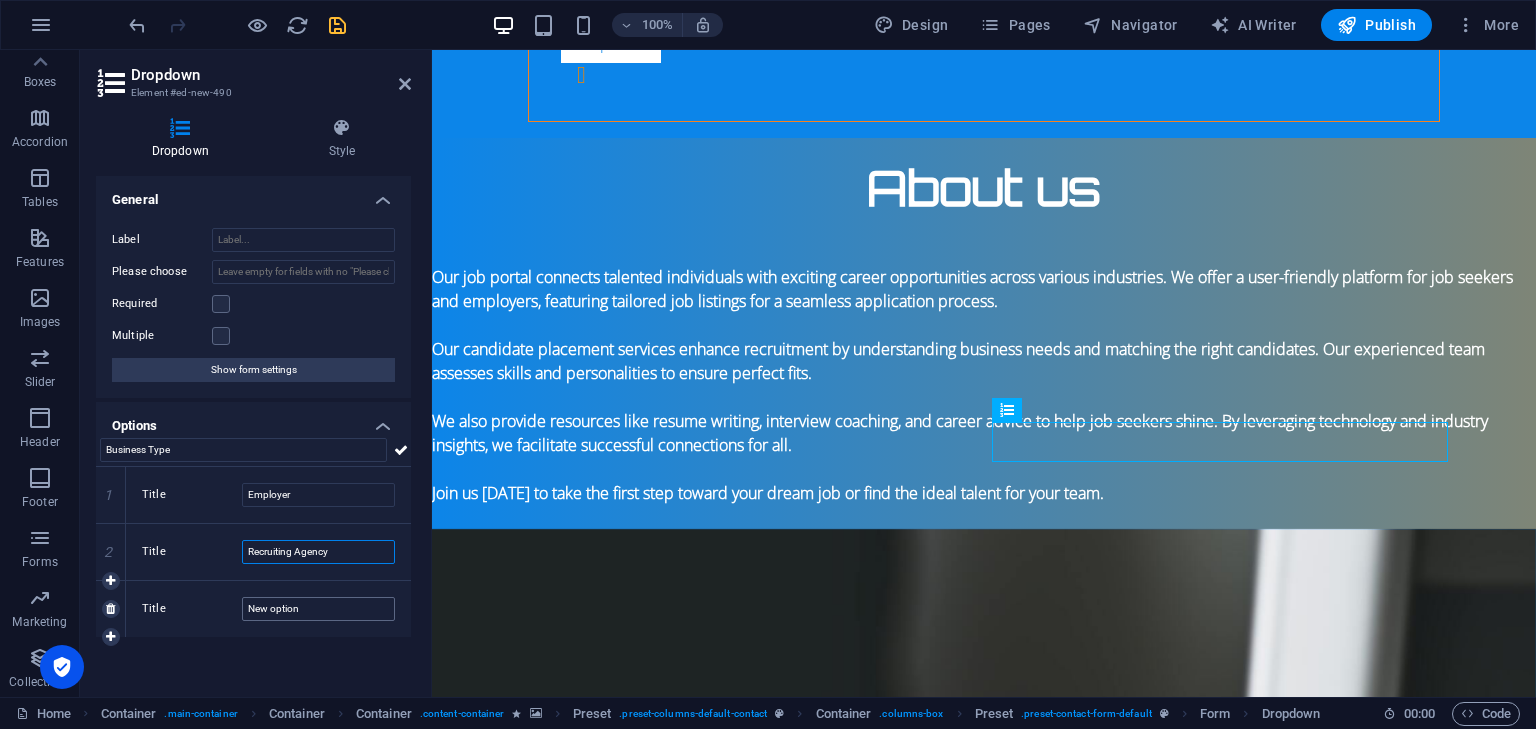 type on "Recruiting Agency" 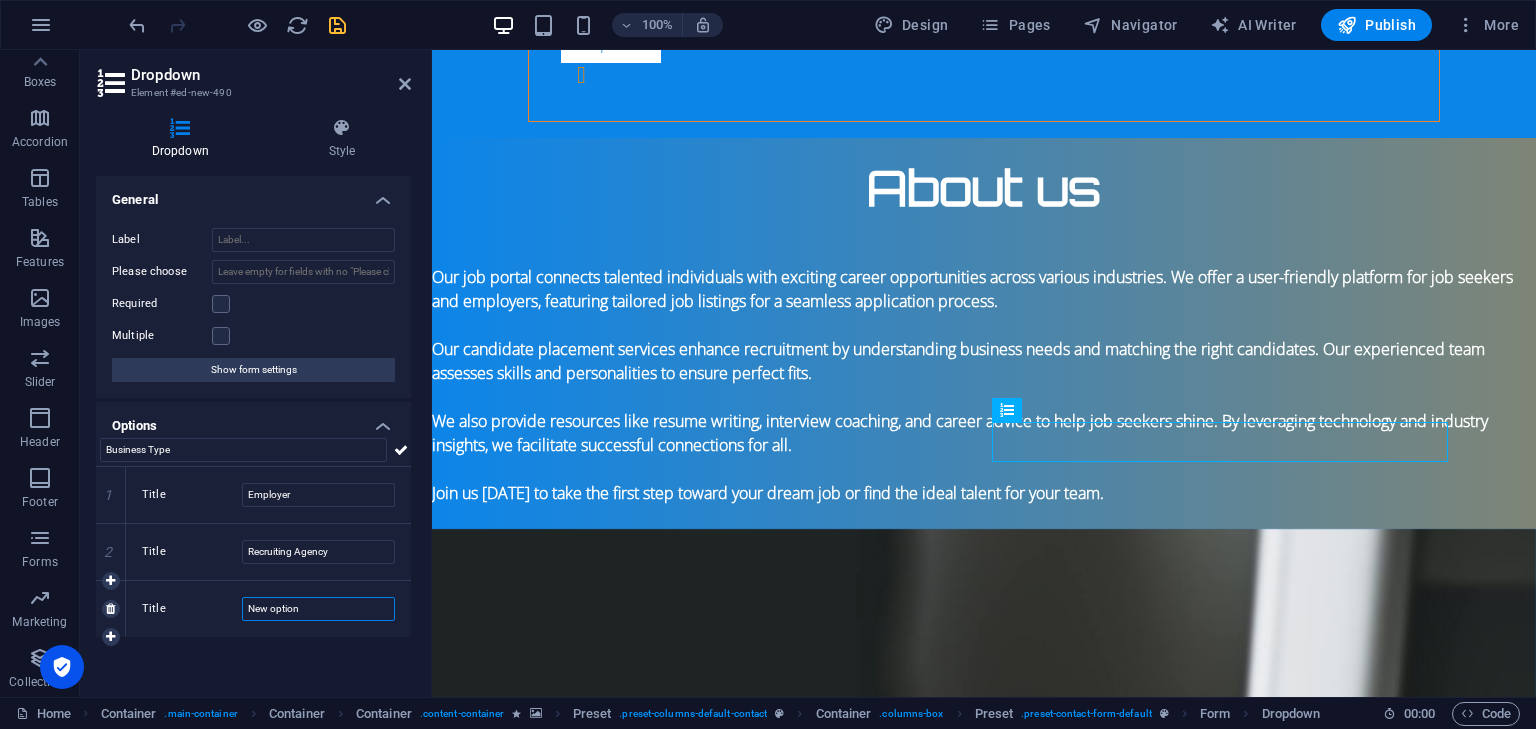 drag, startPoint x: 306, startPoint y: 609, endPoint x: 222, endPoint y: 606, distance: 84.05355 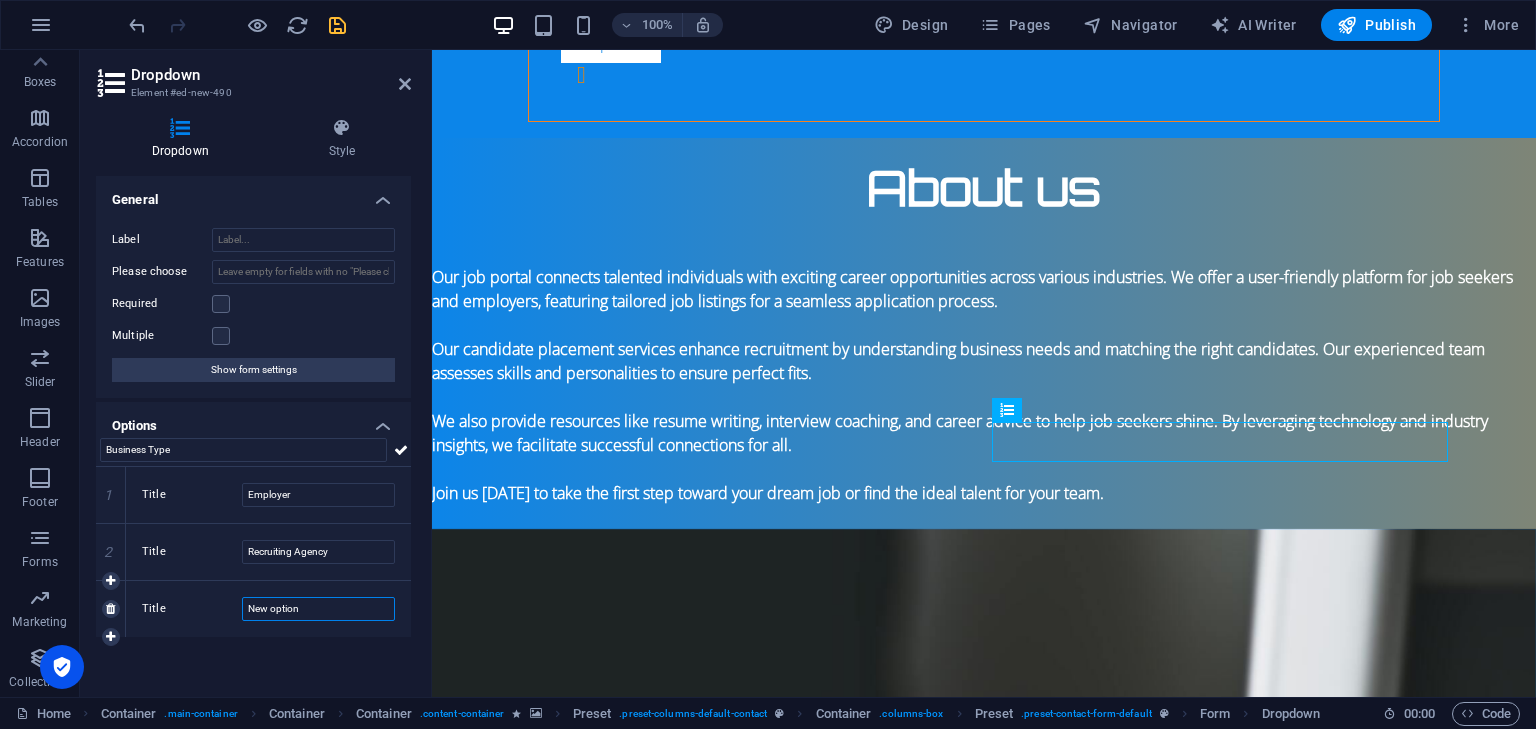 click on "Title New option" at bounding box center [268, 609] 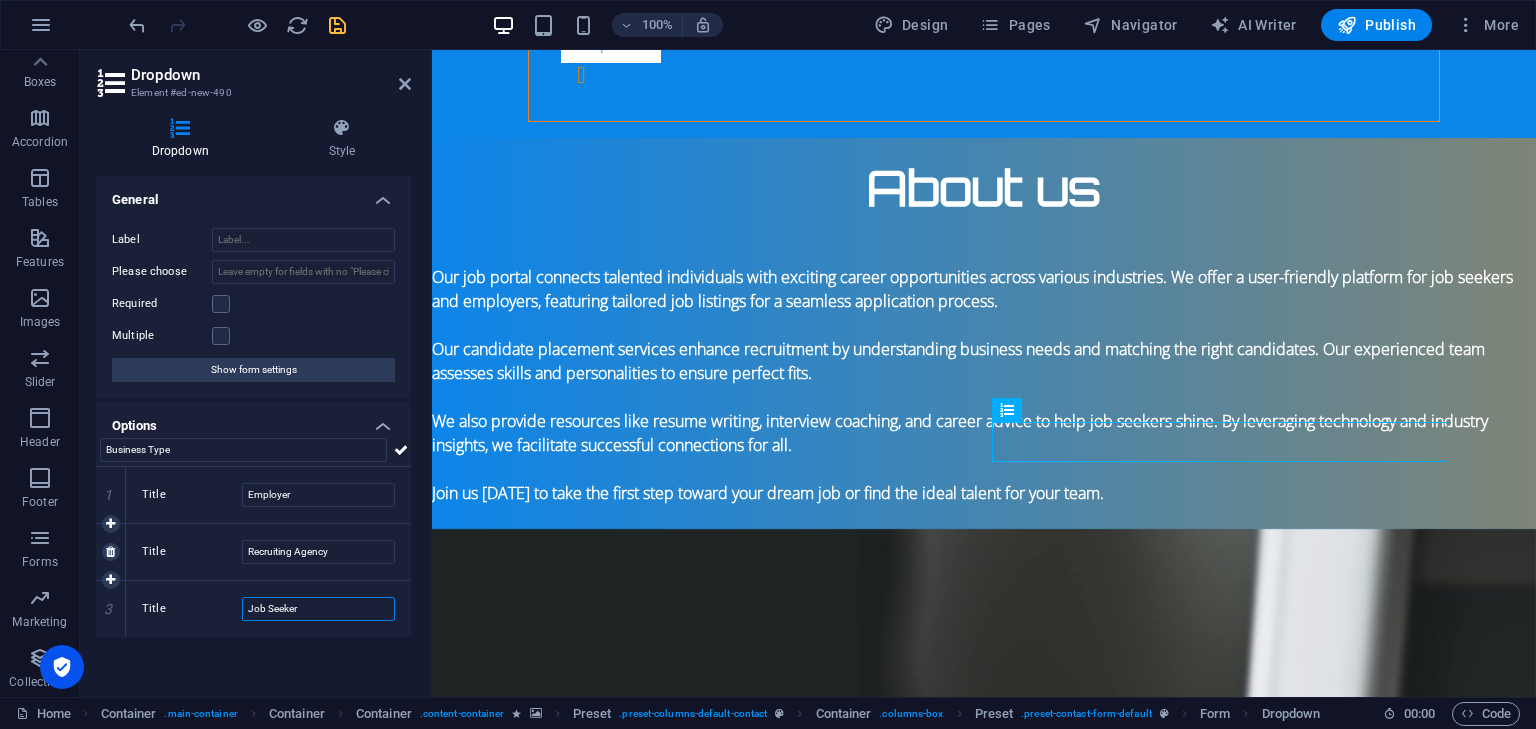 type on "Job Seeker" 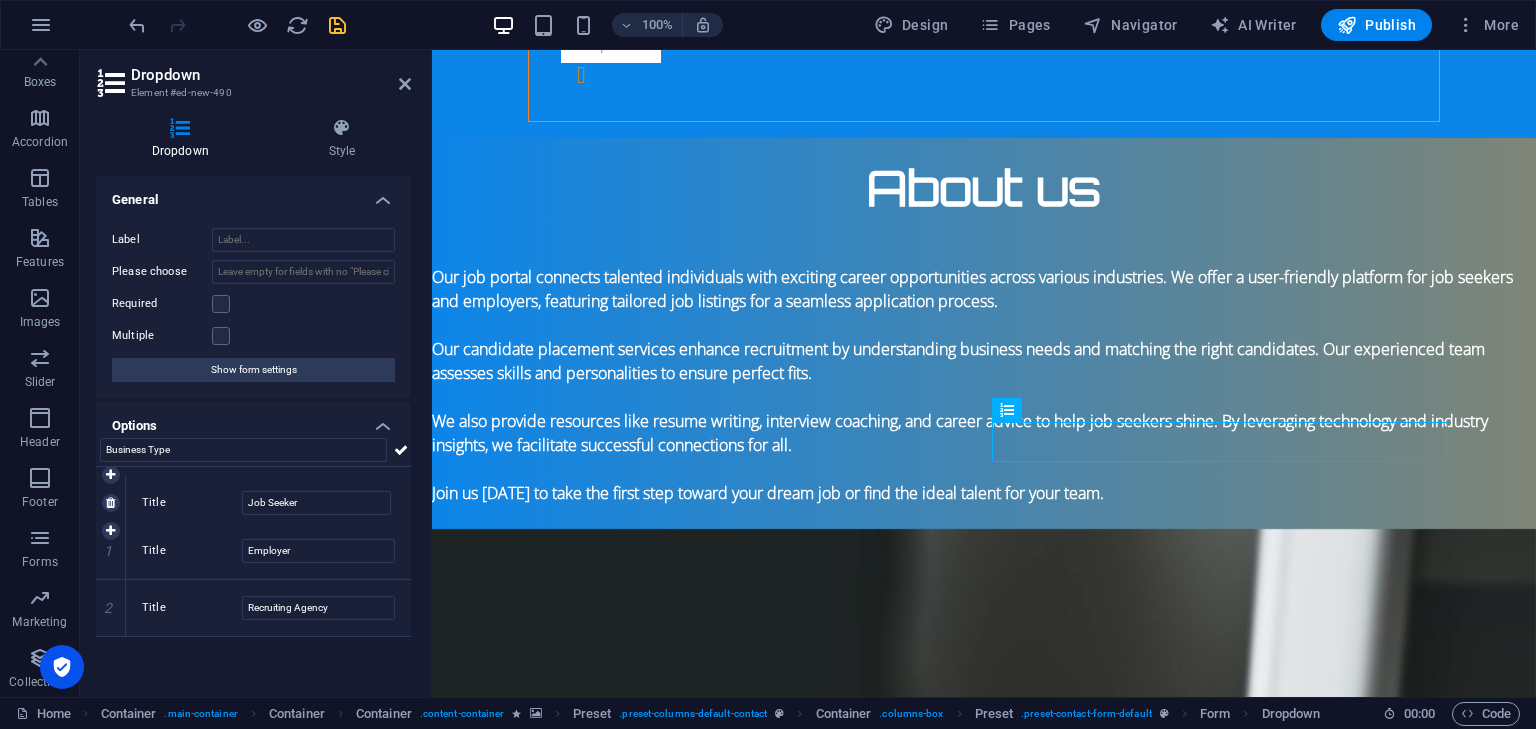 drag, startPoint x: 119, startPoint y: 590, endPoint x: 132, endPoint y: 485, distance: 105.801704 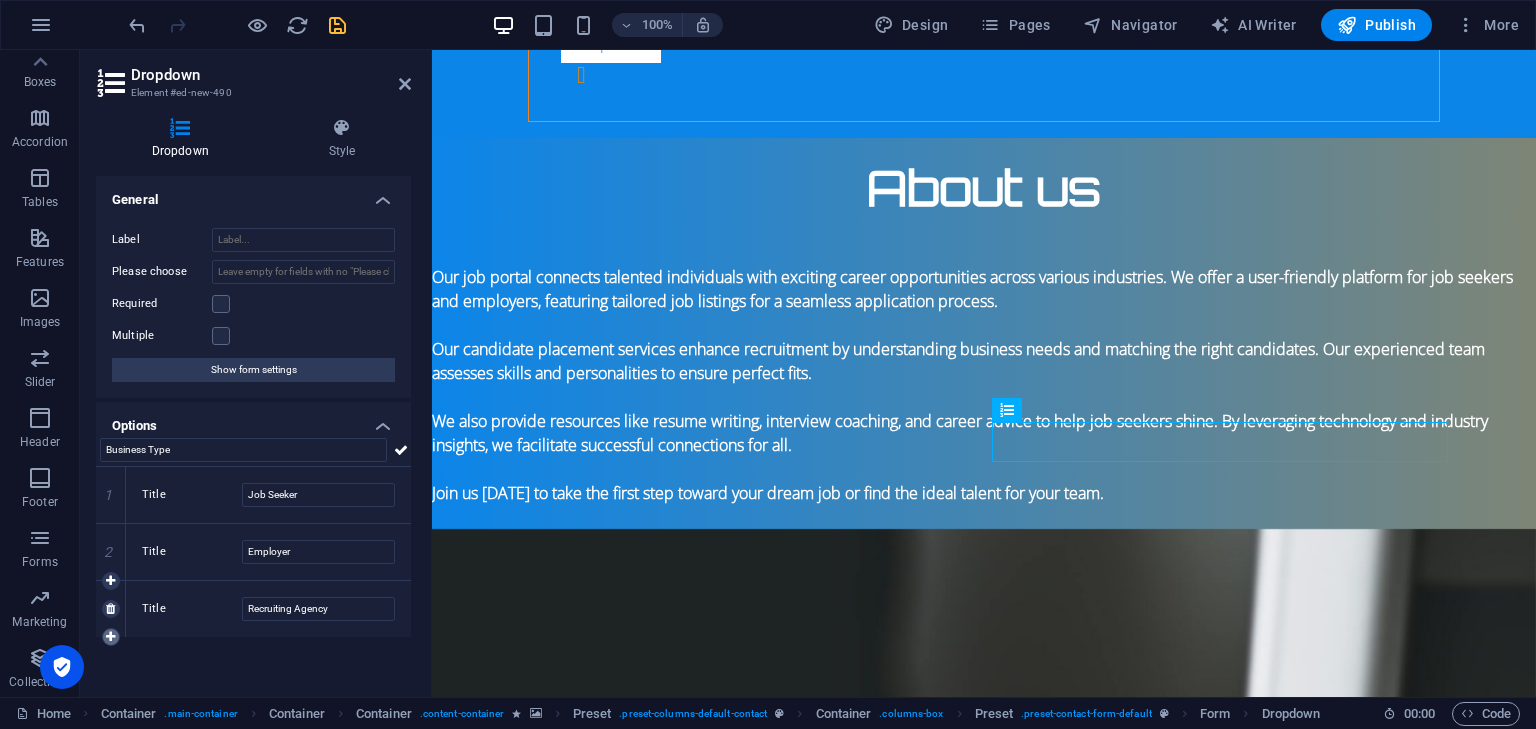 click at bounding box center (110, 637) 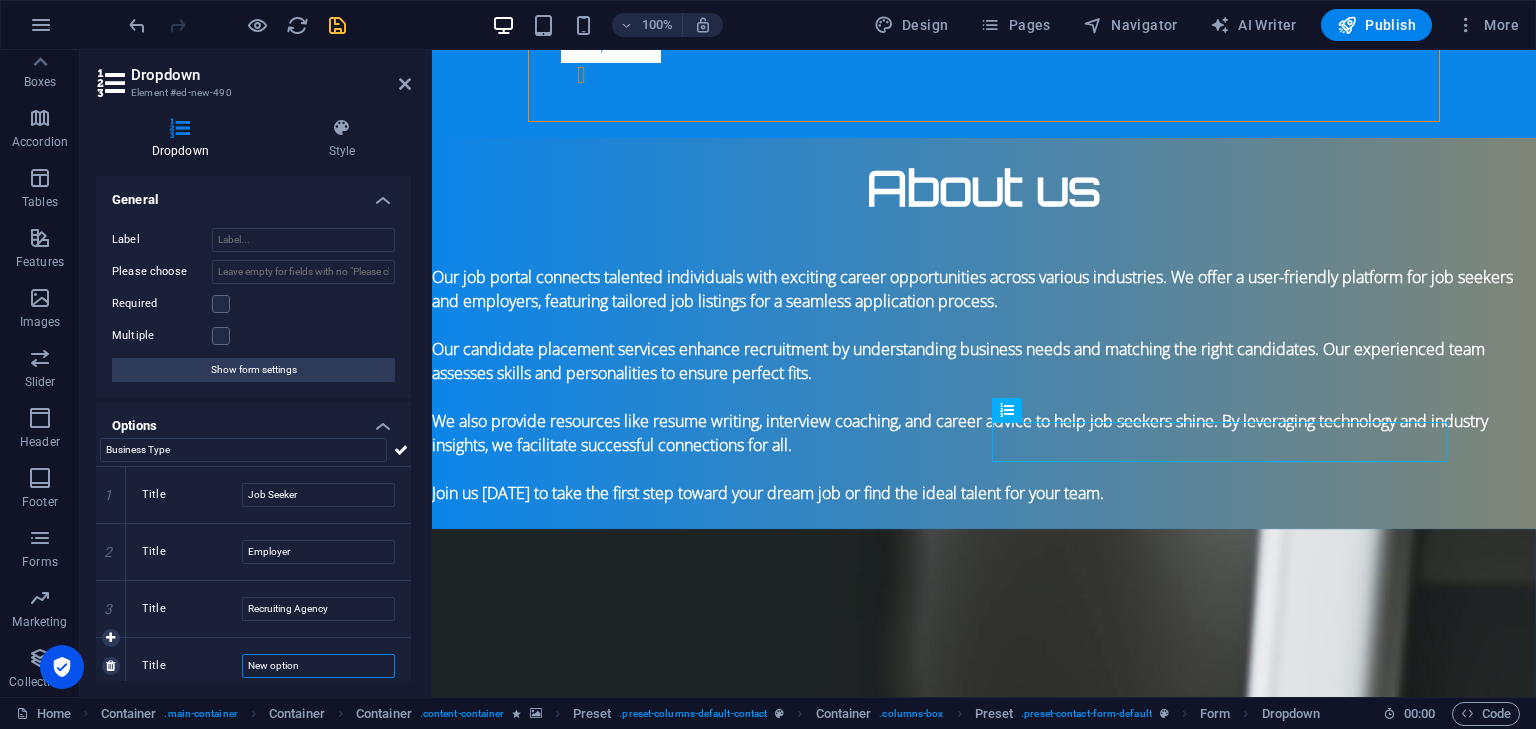 click on "New option" at bounding box center [318, 666] 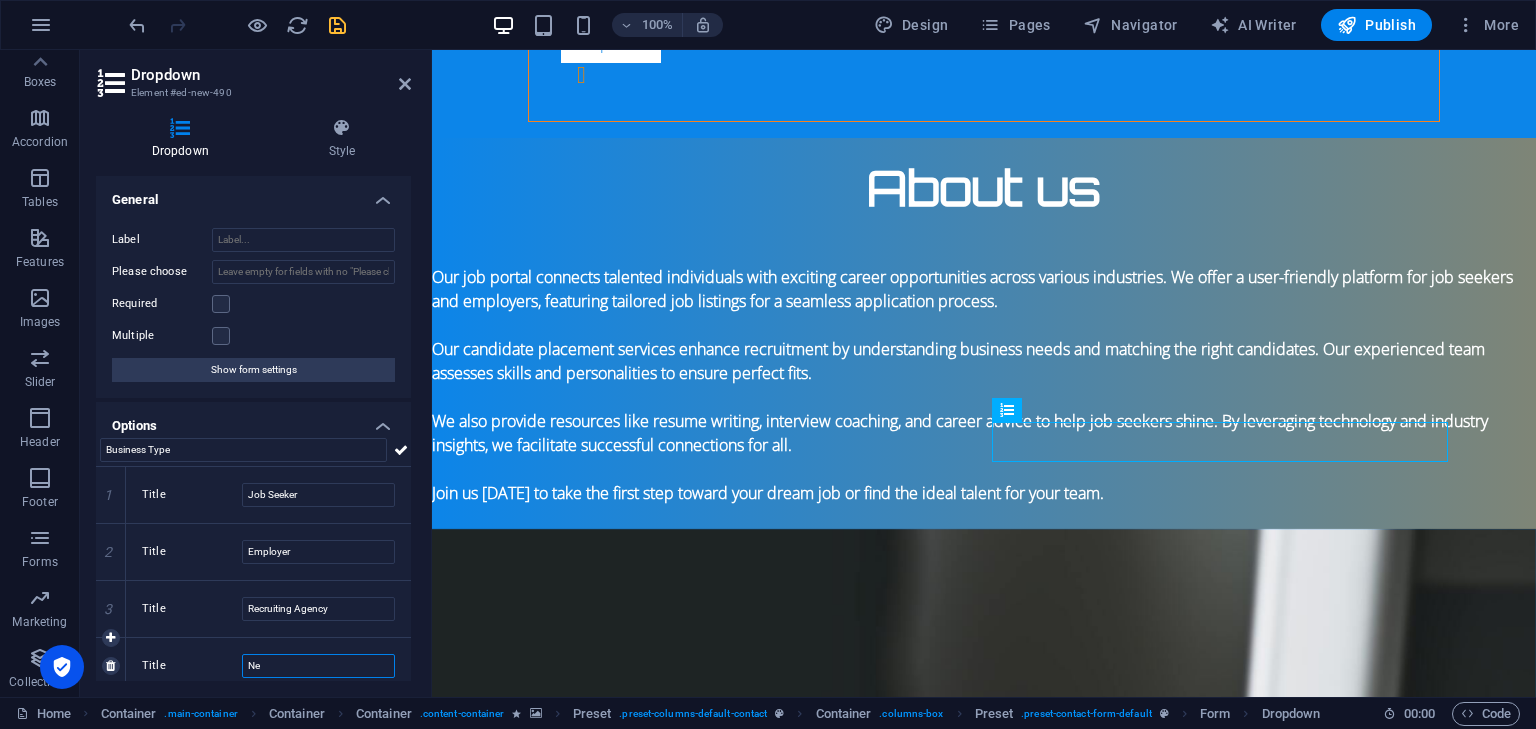 type on "N" 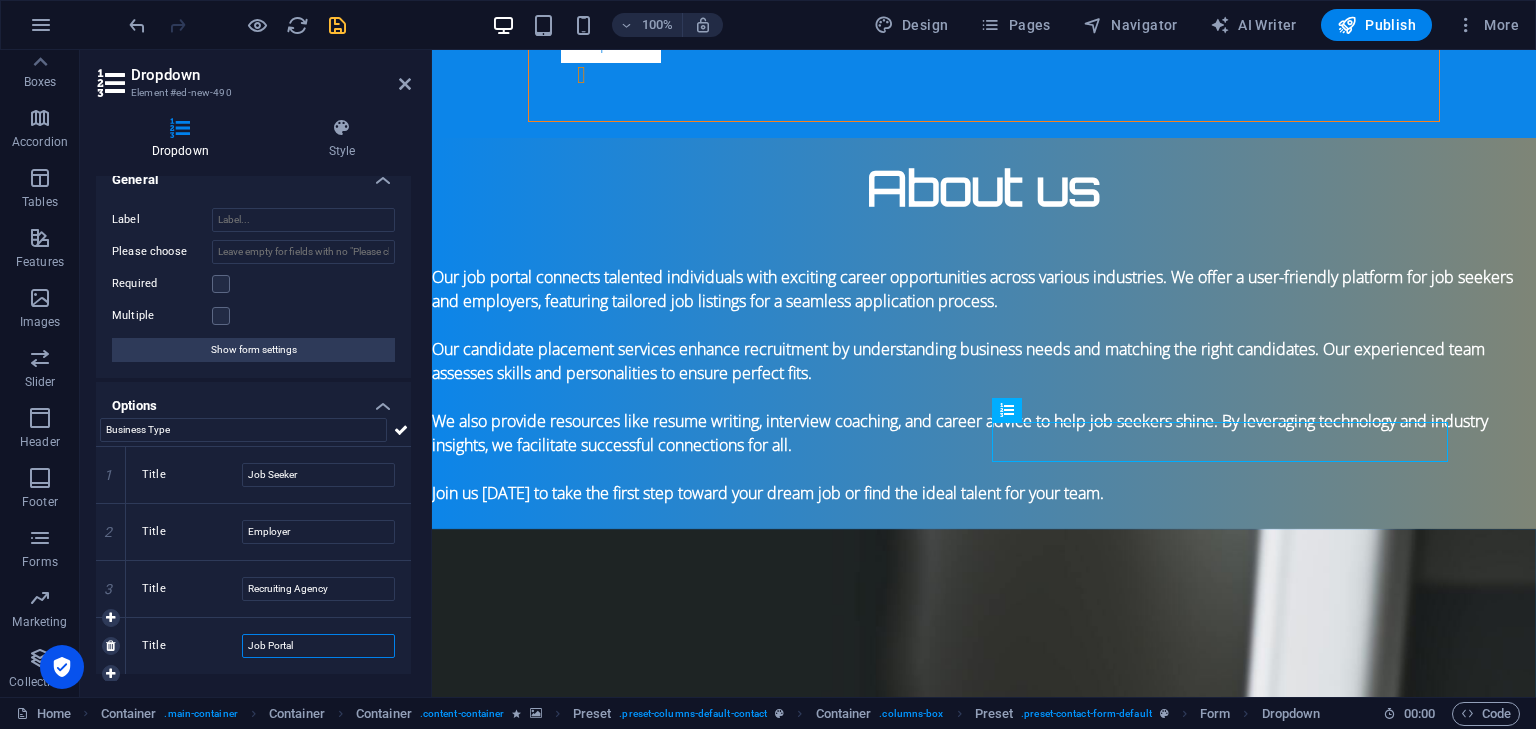 scroll, scrollTop: 11, scrollLeft: 0, axis: vertical 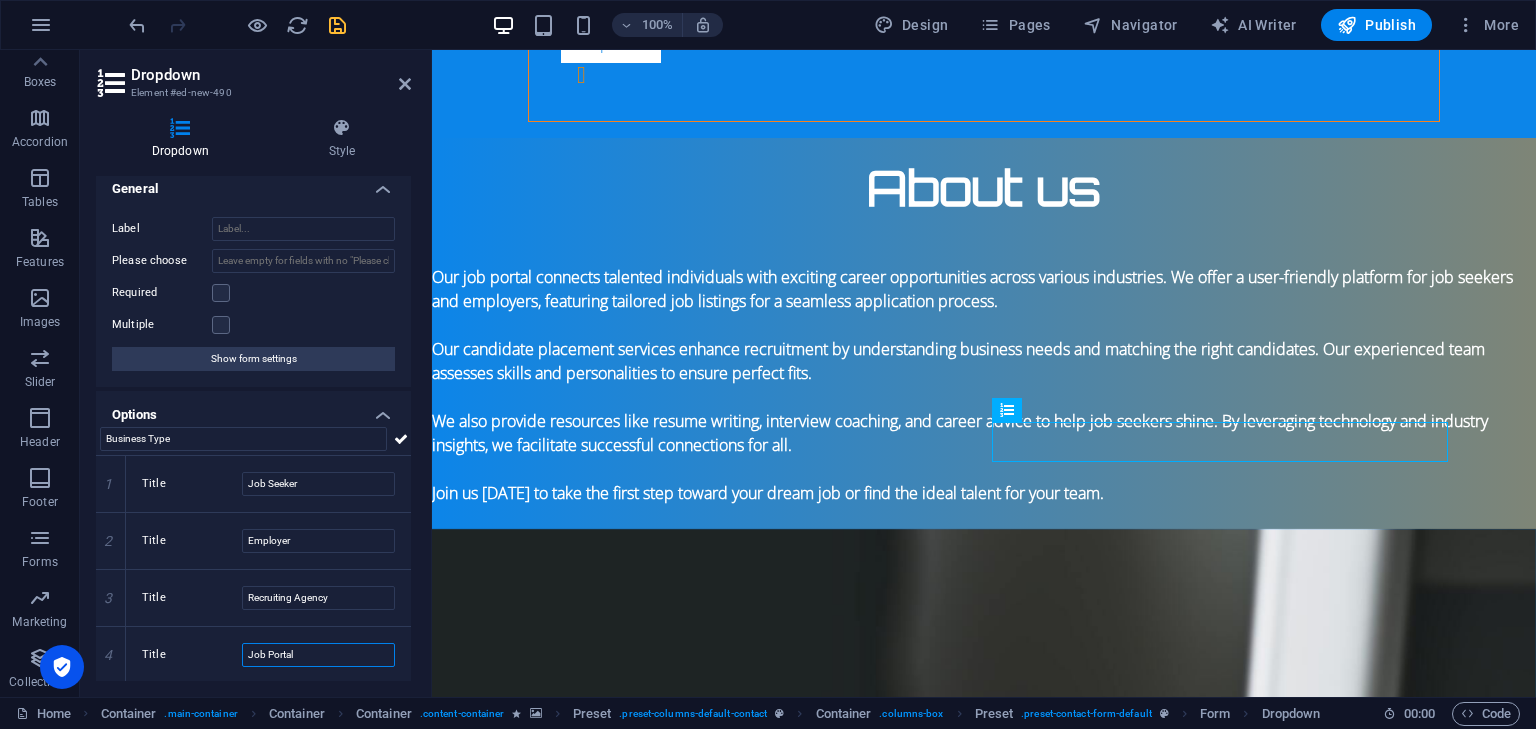 type on "Job Portal" 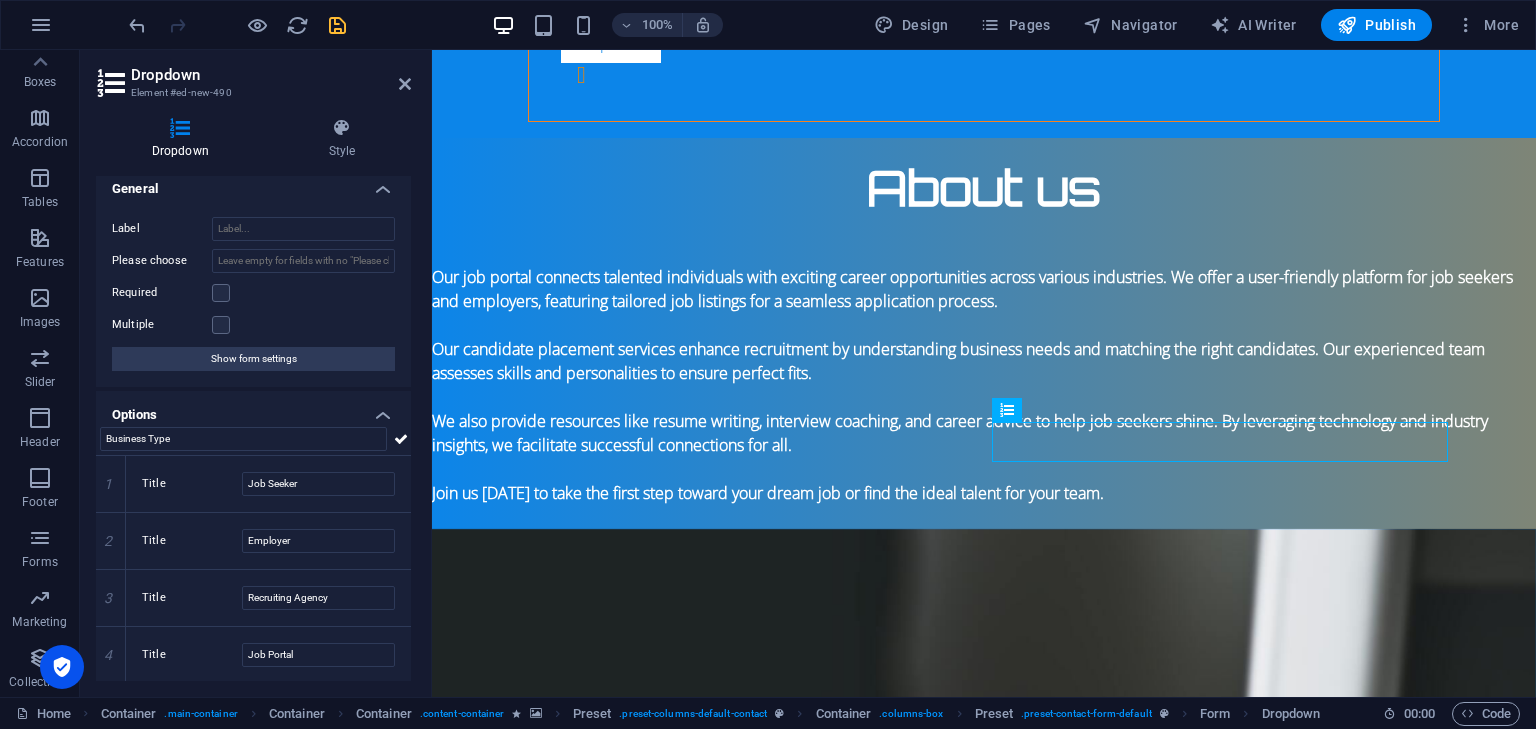 click on "Dropdown Style General Label Please choose Required Multiple Show form settings Options Business Type 1 Title Job Seeker 2 Title Employer 3 Title Recruiting Agency 4 Title Job Portal Preset Element Layout How this element expands within the layout (Flexbox). Size Default auto px % 1/1 1/2 1/3 1/4 1/5 1/6 1/7 1/8 1/9 1/10 Grow Shrink Order Container layout Visible Visible Opacity 100 % Overflow Spacing Margin Default auto px % rem vw vh Custom Custom auto px % rem vw vh auto px % rem vw vh auto px % rem vw vh auto px % rem vw vh Padding Default px rem % vh vw Custom Custom px rem % vh vw px rem % vh vw px rem % vh vw px rem % vh vw Border Style              - Width 1 auto px rem % vh vw Custom Custom 1 auto px rem % vh vw 1 auto px rem % vh vw 1 auto px rem % vh vw 1 auto px rem % vh vw  - Color Round corners Default px rem % vh vw Custom Custom px rem % vh vw px rem % vh vw px rem % vh vw px rem % vh vw Shadow Default None Outside Inside Color X offset 0 px rem vh vw Y offset 0 px rem vh vw Blur 0 %" at bounding box center (253, 399) 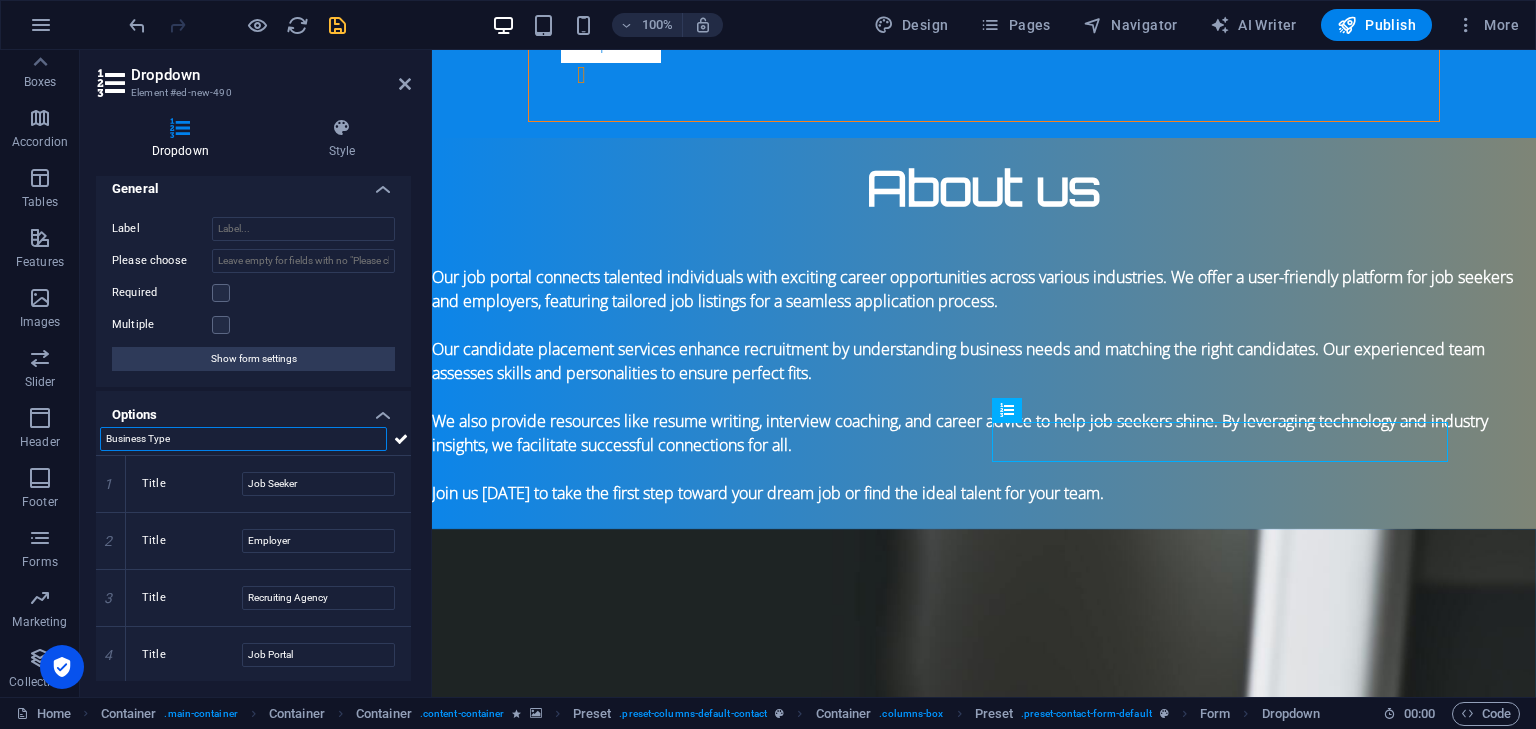 drag, startPoint x: 182, startPoint y: 433, endPoint x: 79, endPoint y: 430, distance: 103.04368 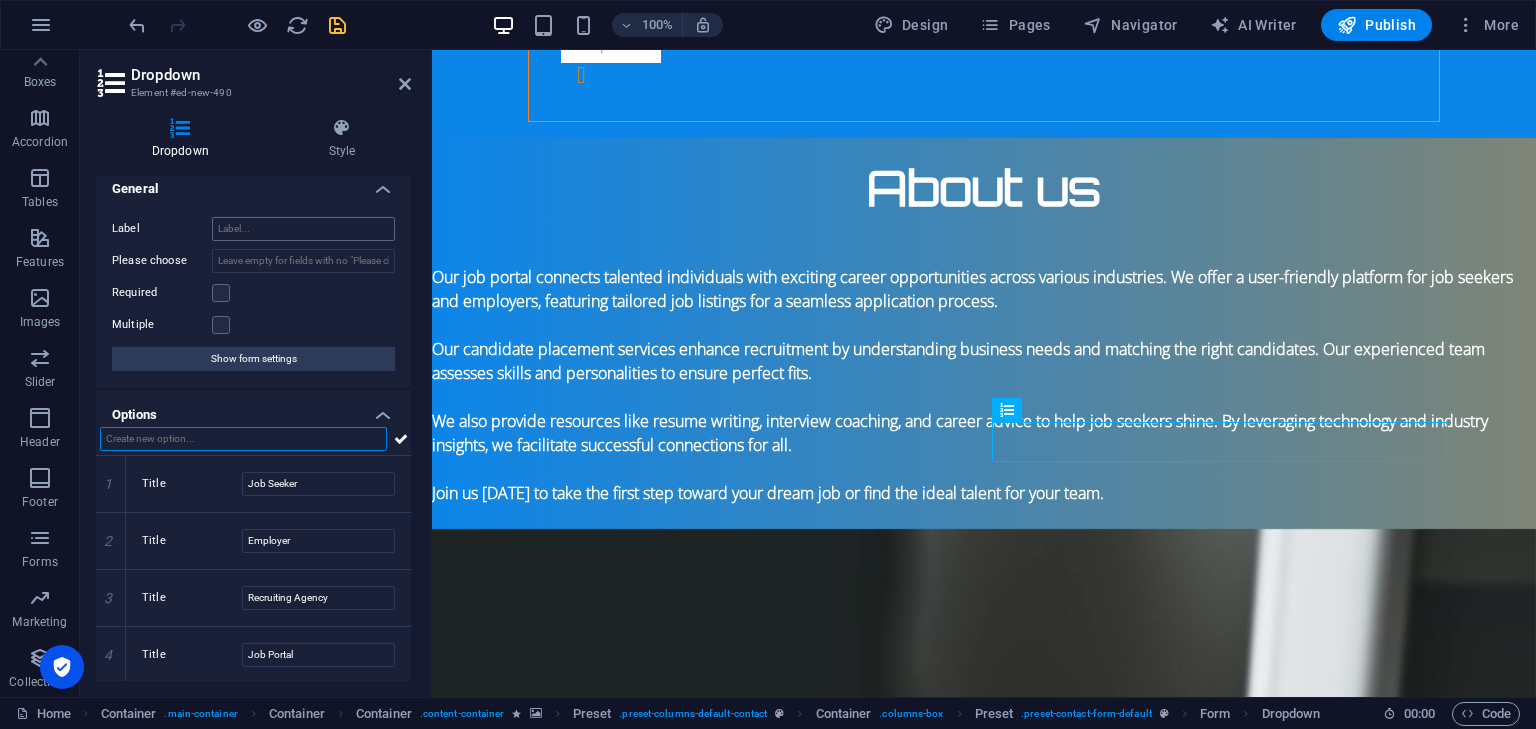 type 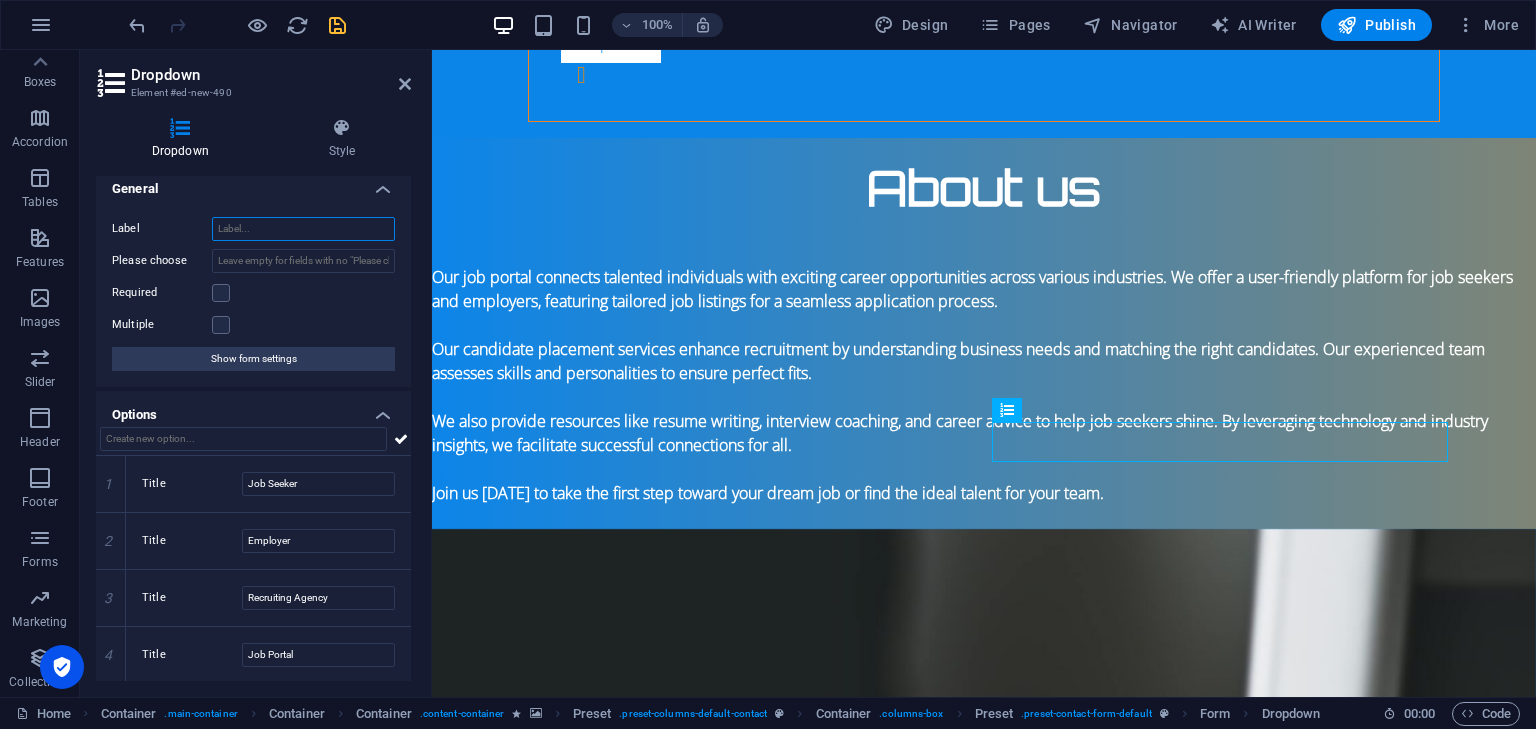 click on "Label" at bounding box center [303, 229] 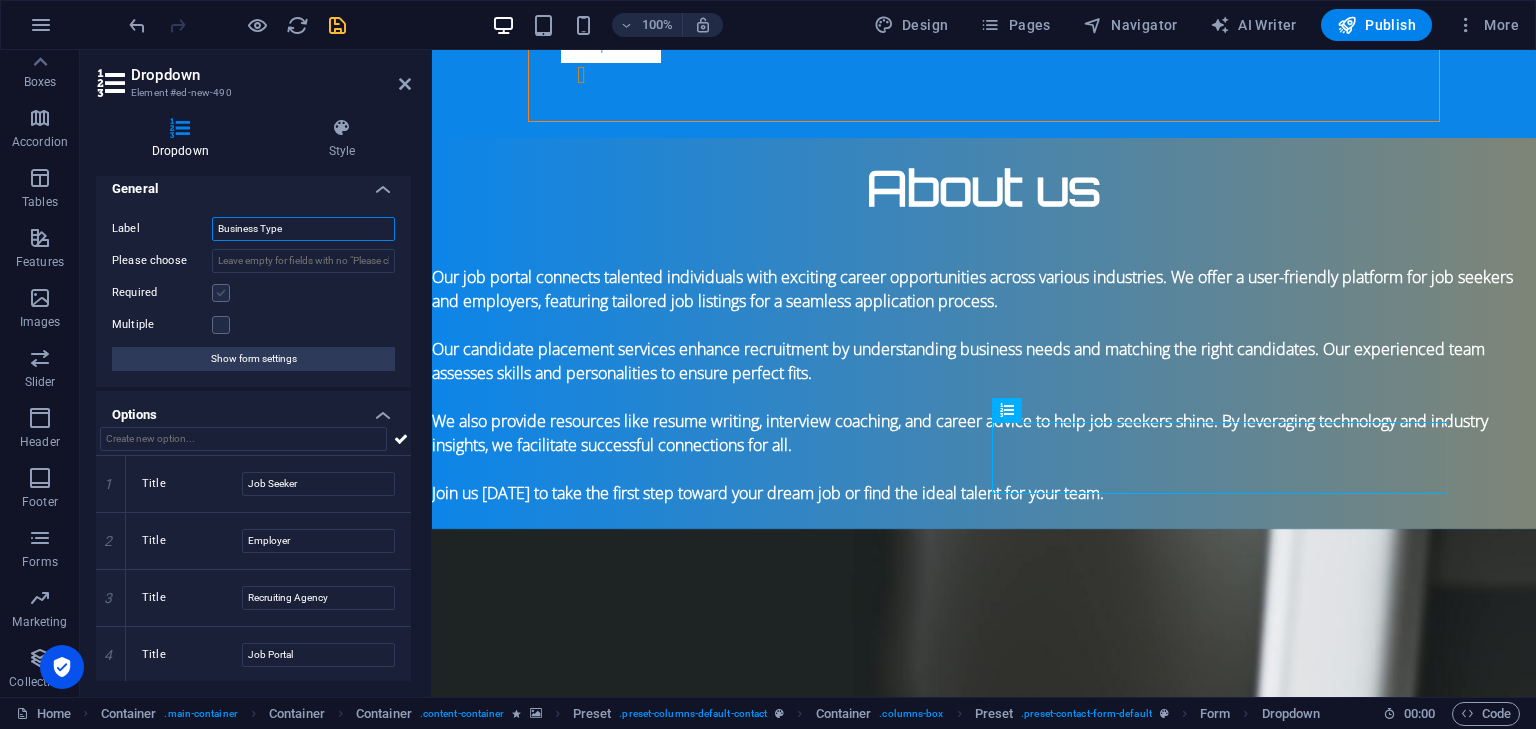 type on "Business Type" 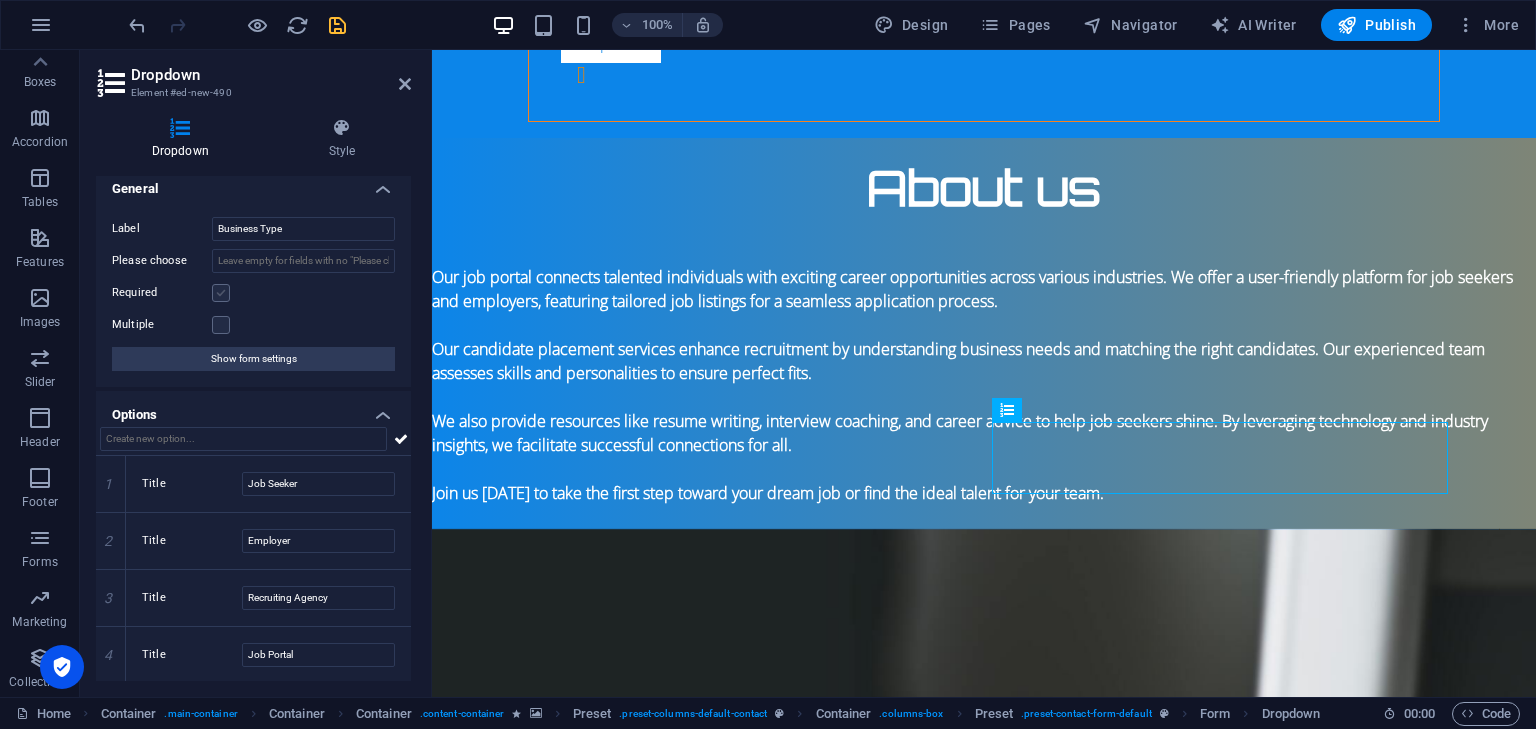 click at bounding box center (221, 293) 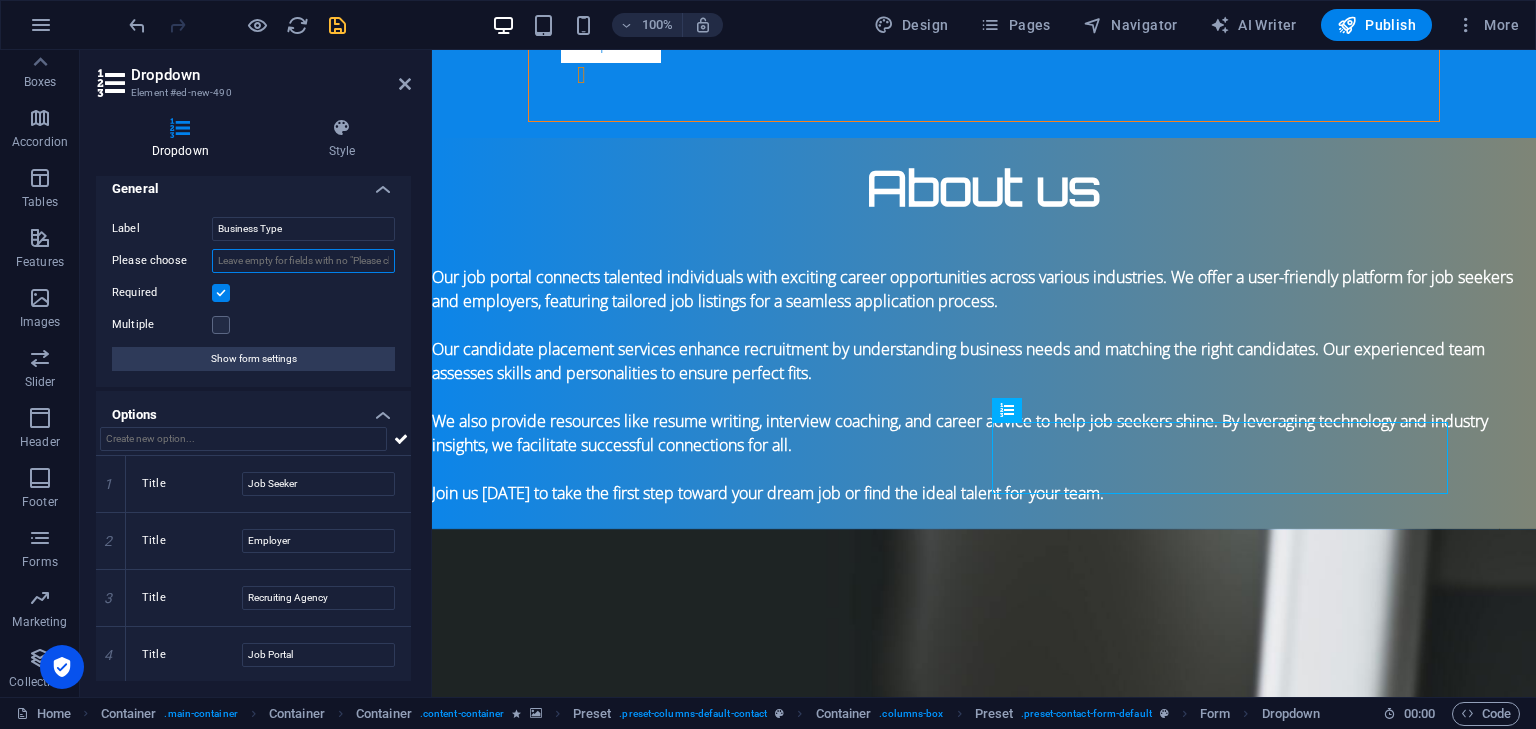 click on "Please choose" at bounding box center [303, 261] 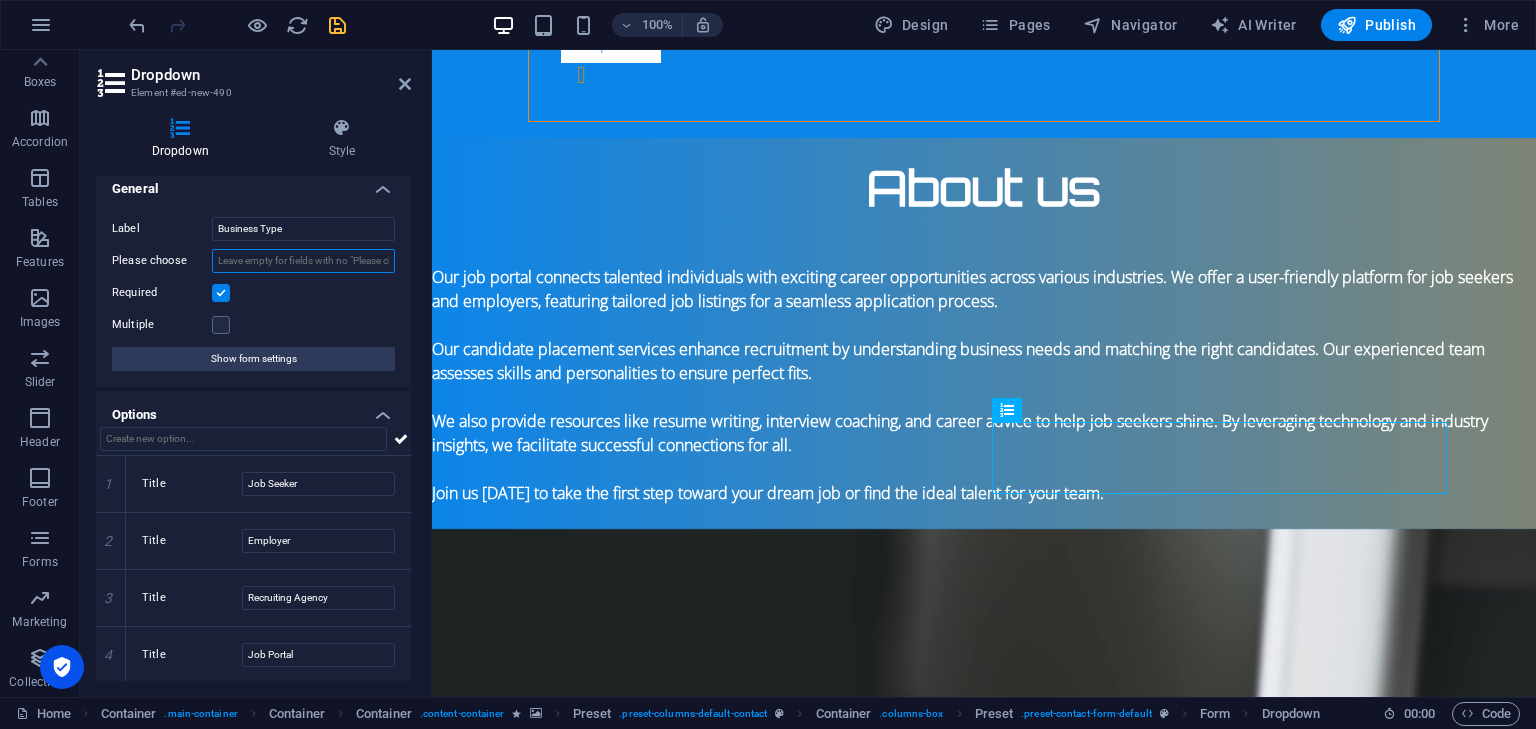 paste on "Business Type" 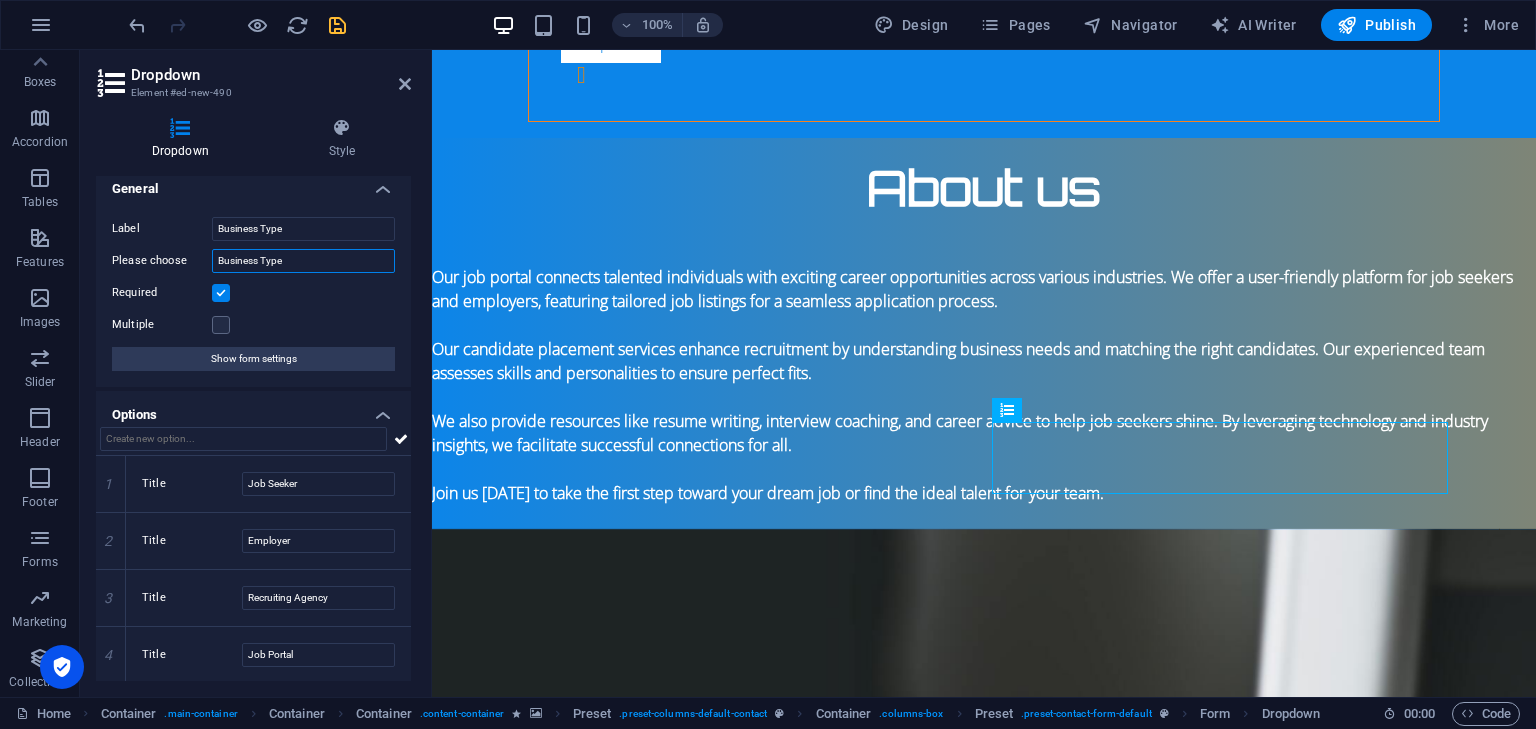 type 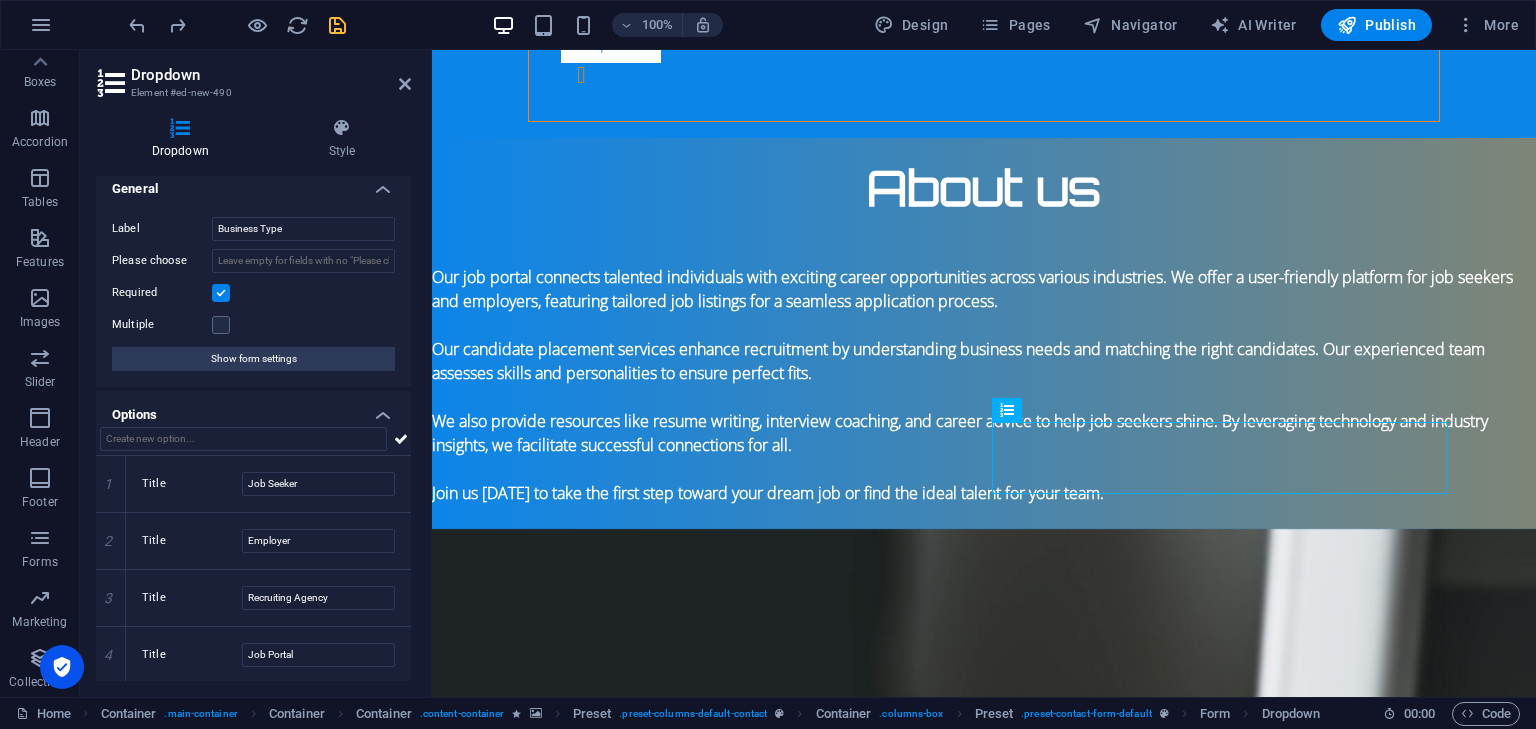click on "Required" at bounding box center [253, 293] 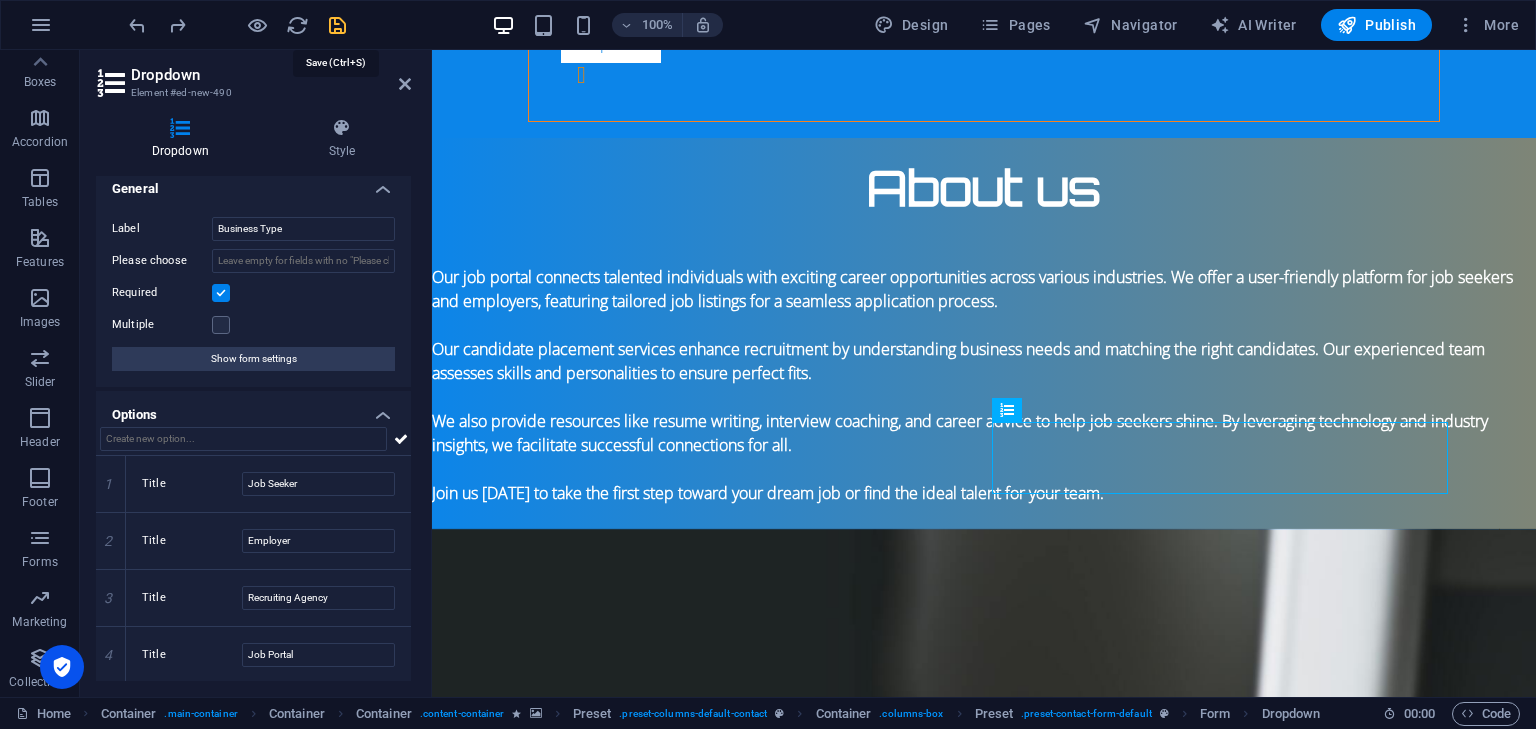 click at bounding box center (337, 25) 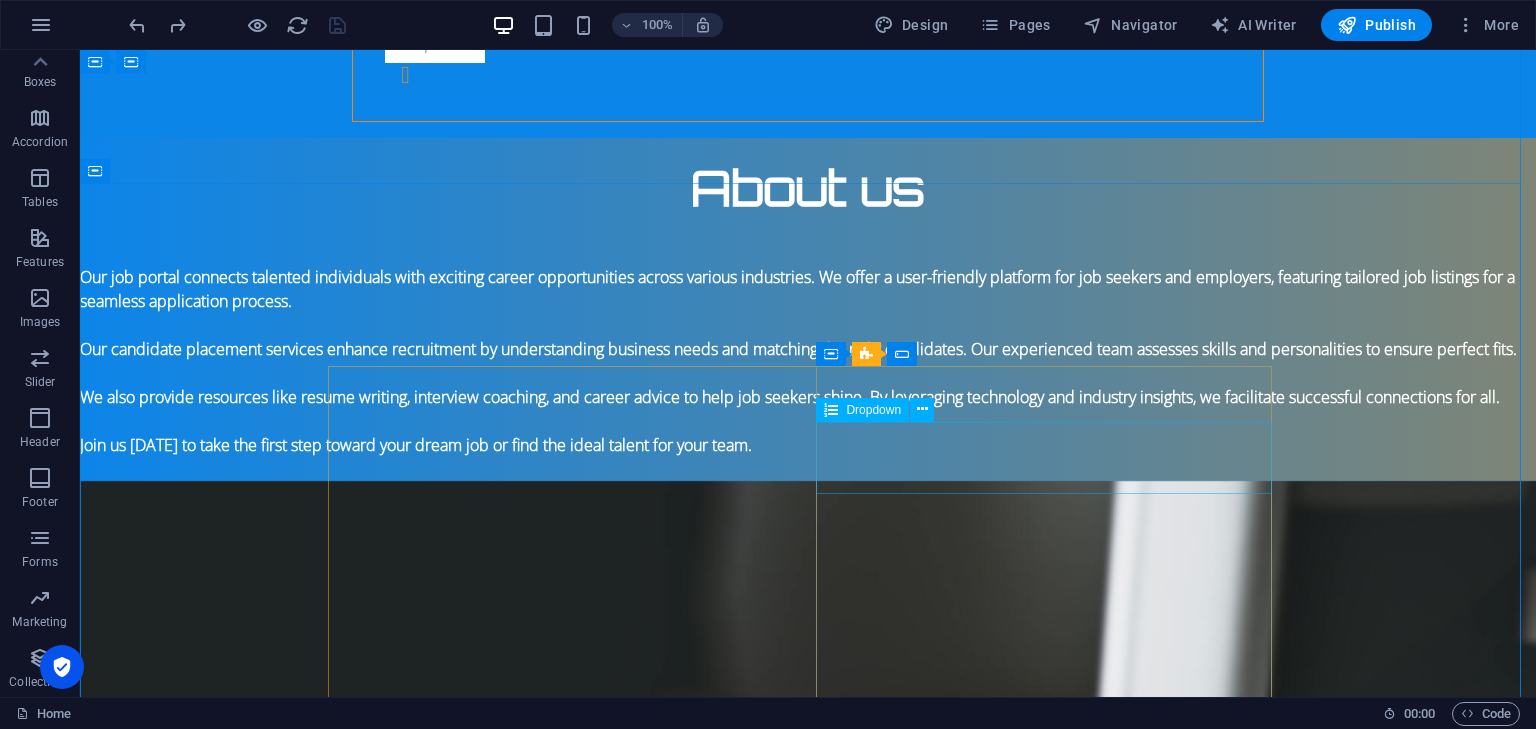 click on "Business Type Job Seeker Employer Recruiting Agency Job Portal" 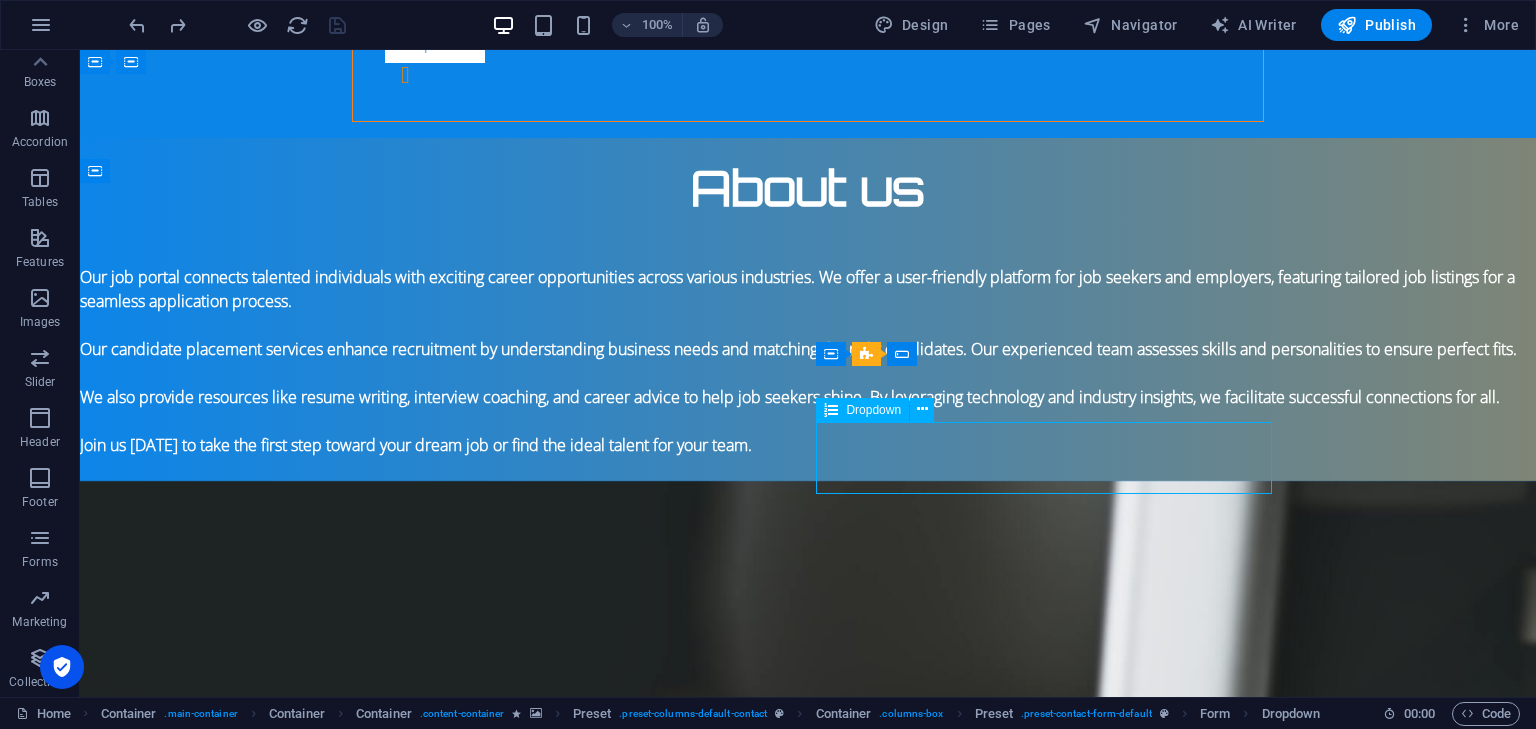 click on "Business Type Job Seeker Employer Recruiting Agency Job Portal" 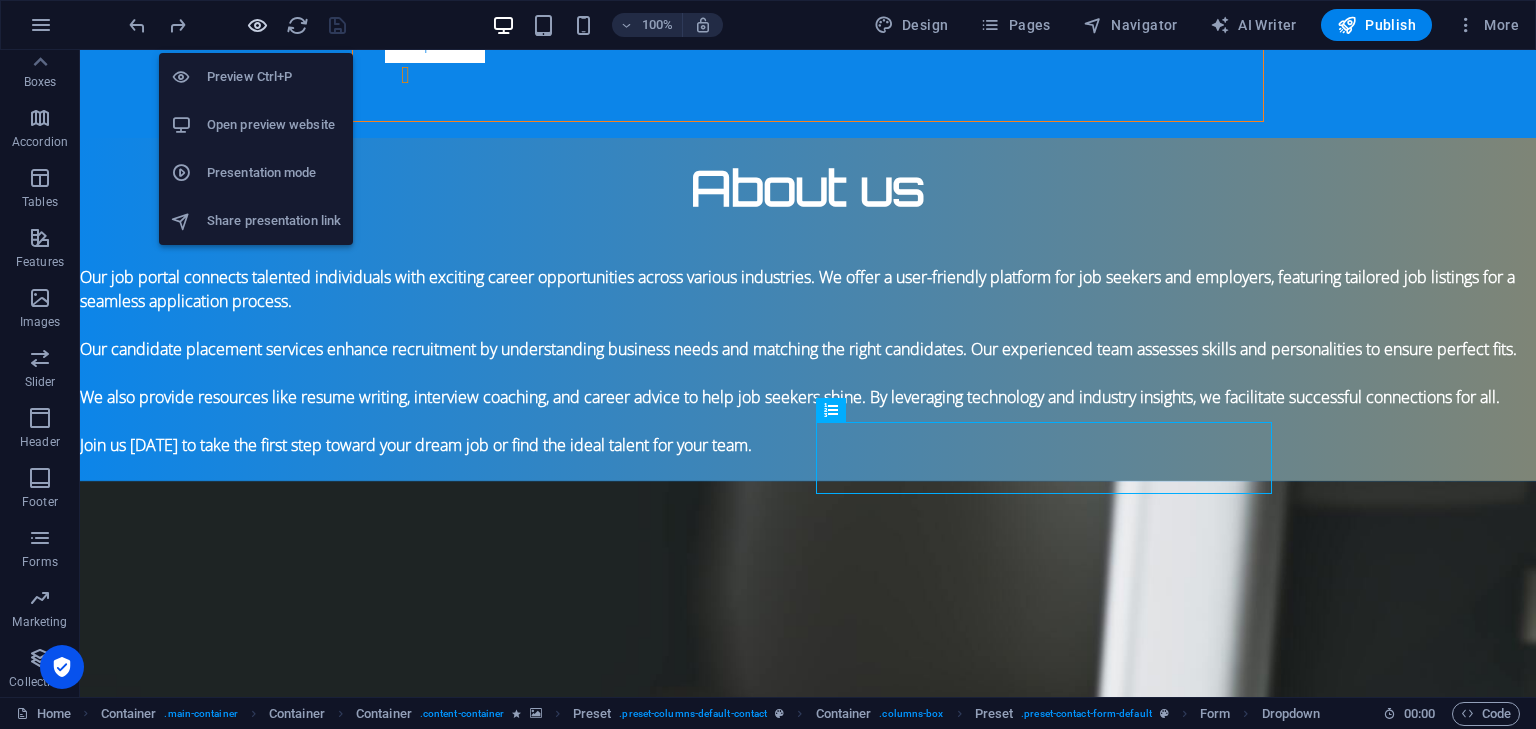 click at bounding box center (257, 25) 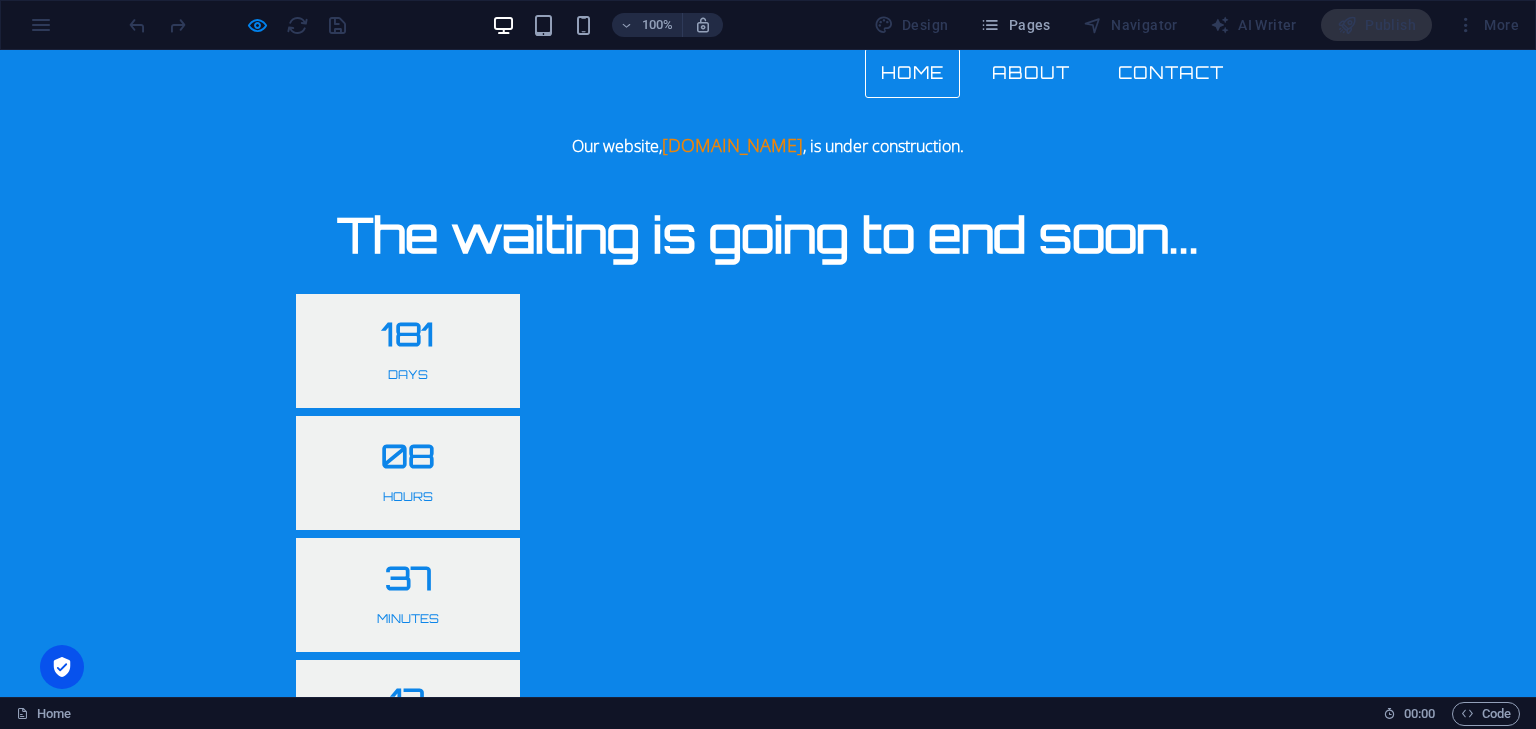 scroll, scrollTop: 0, scrollLeft: 0, axis: both 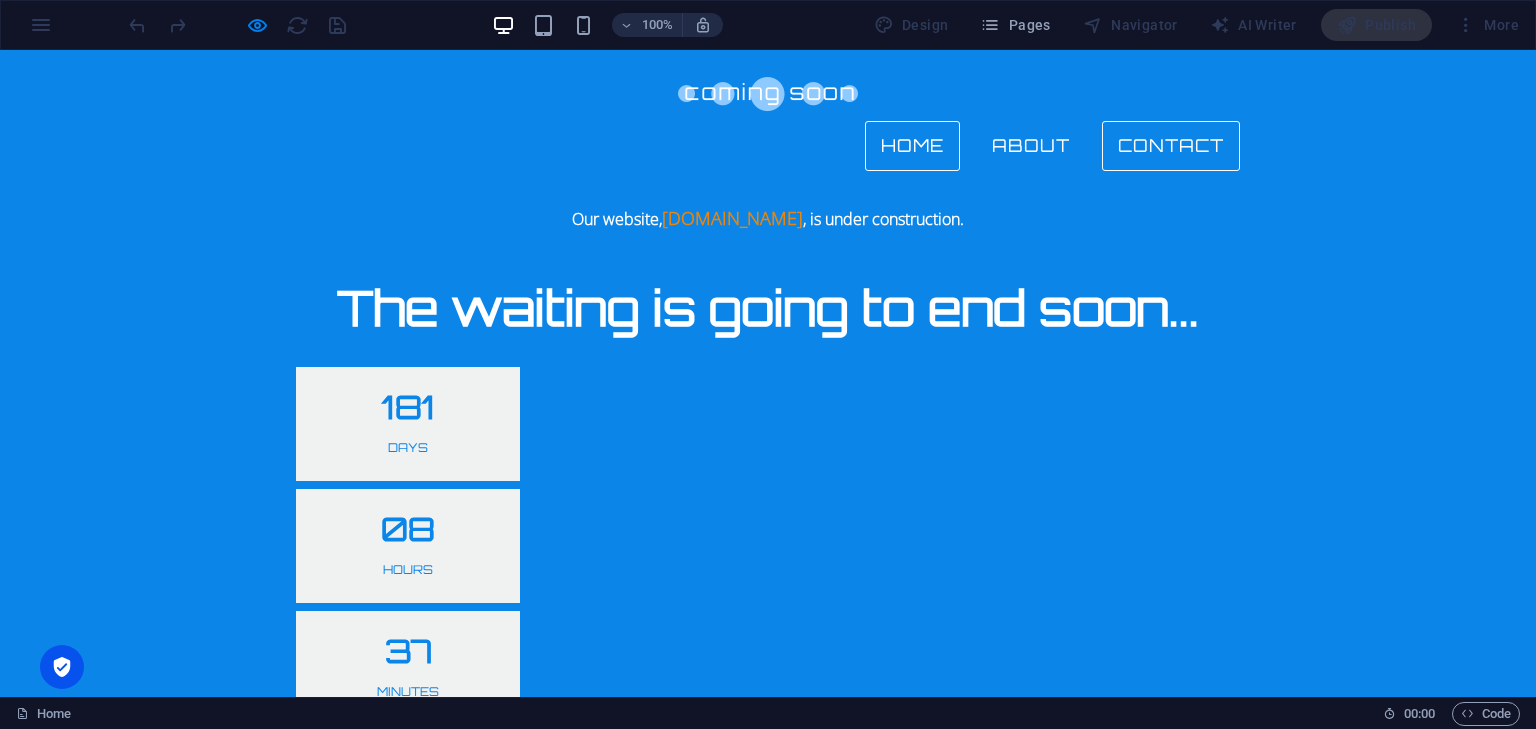 click on "Contact" at bounding box center [1171, 146] 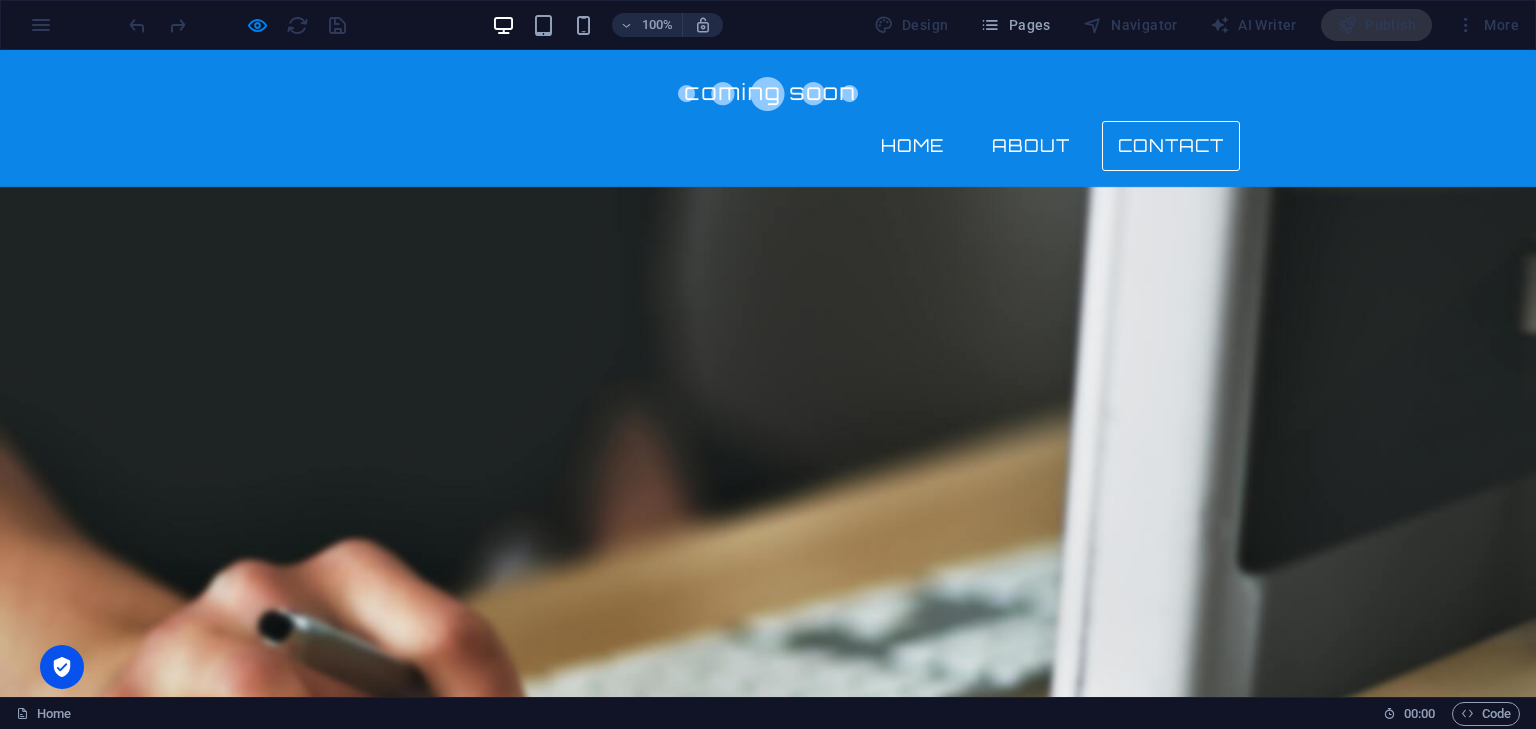 click on "Job Seeker Employer Recruiting Agency Job Portal" 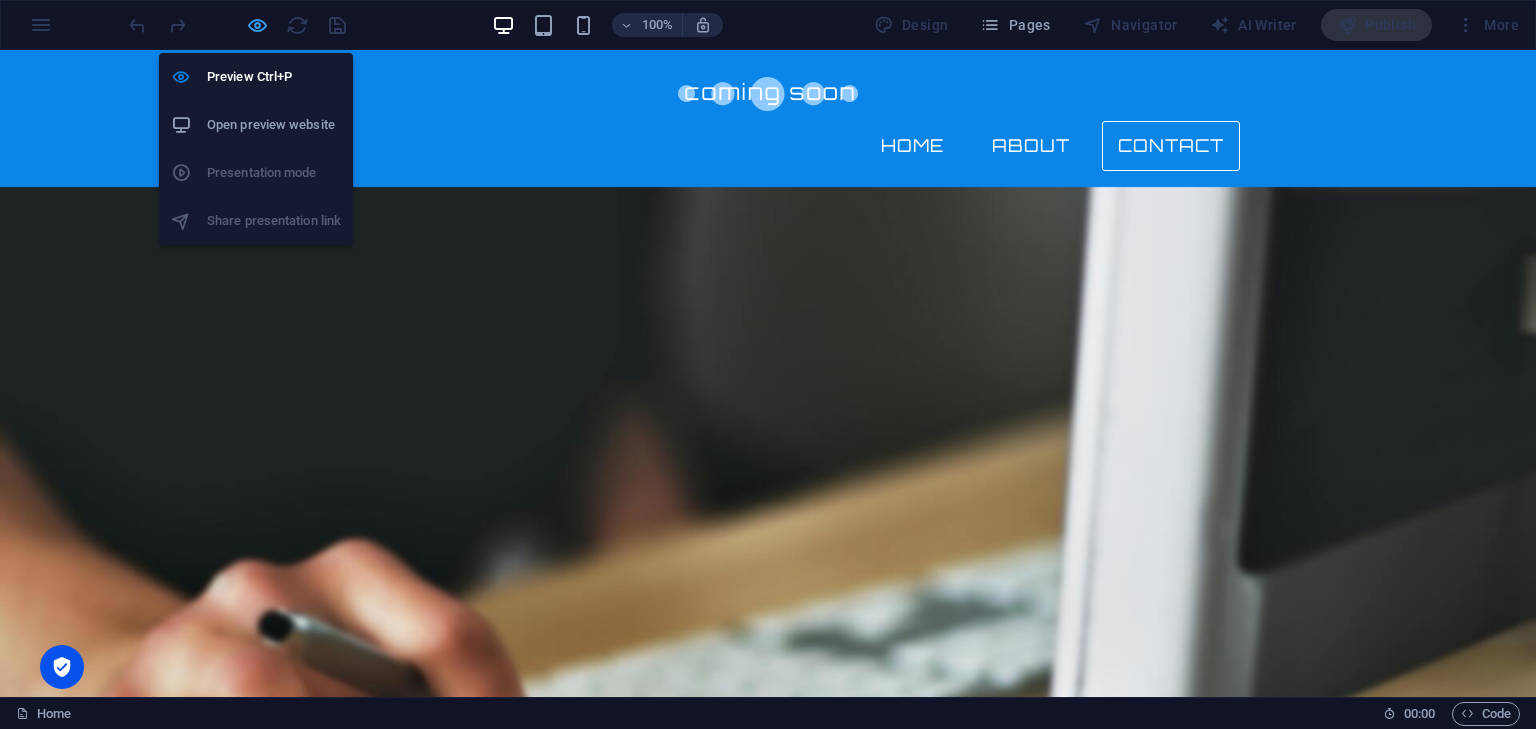 click at bounding box center (257, 25) 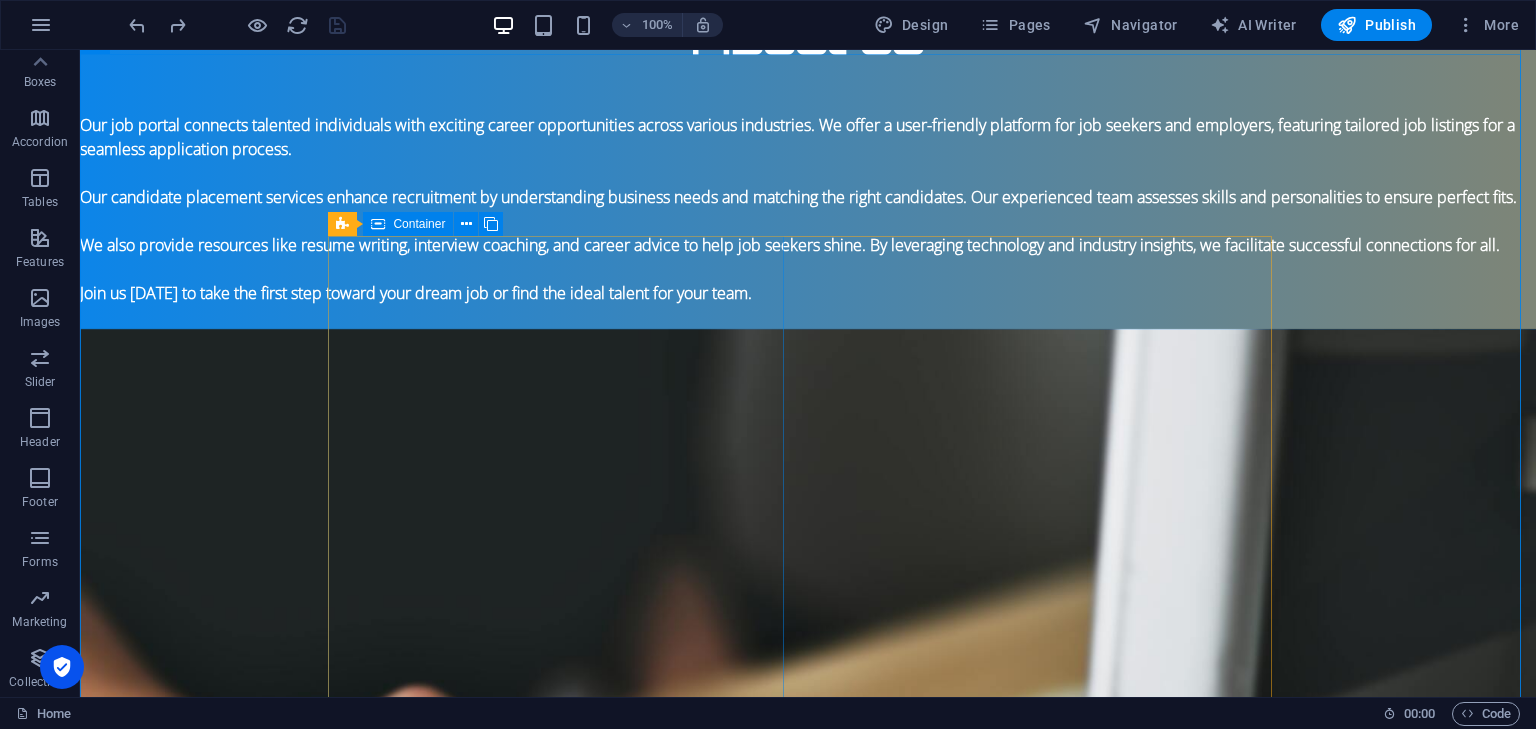 scroll, scrollTop: 1339, scrollLeft: 0, axis: vertical 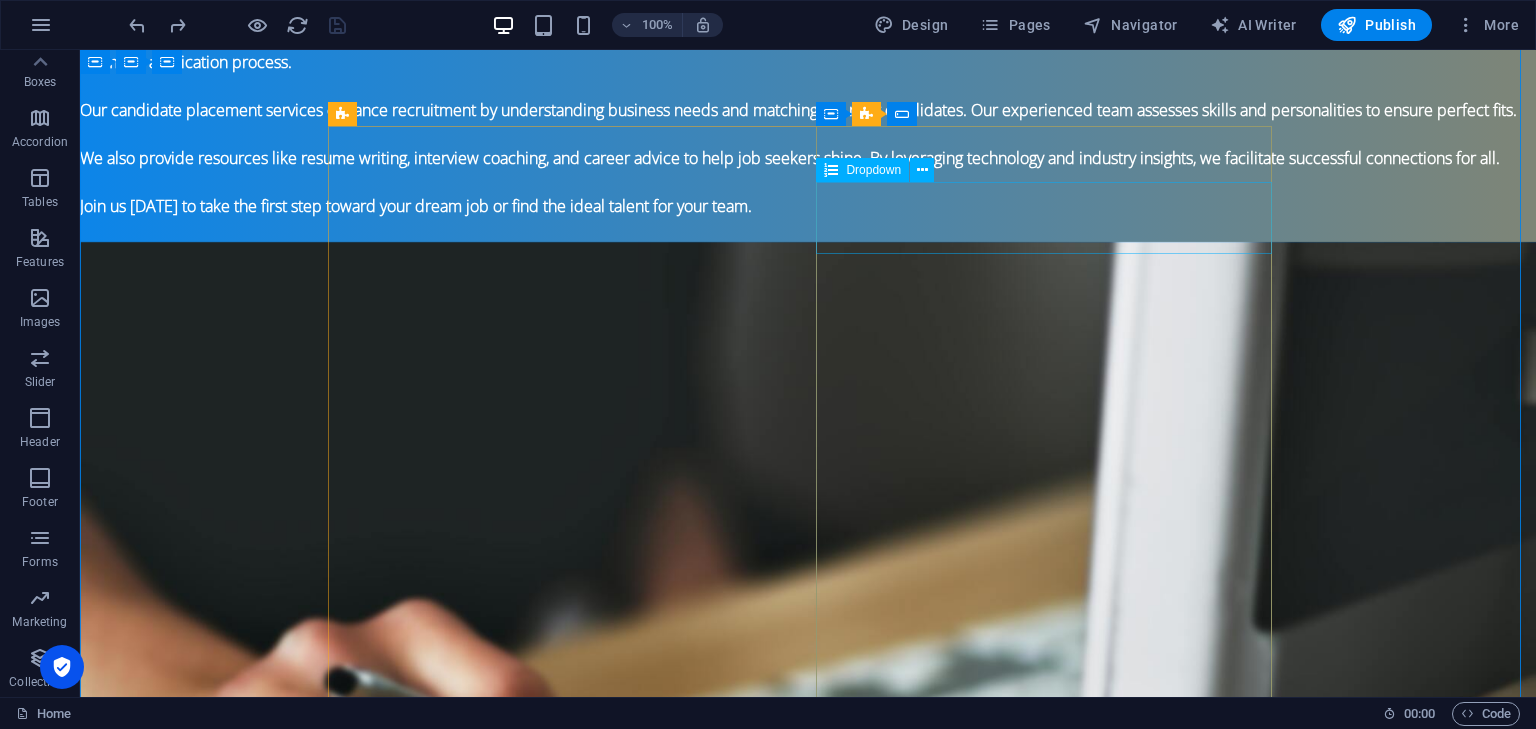click on "Business Type Job Seeker Employer Recruiting Agency Job Portal" 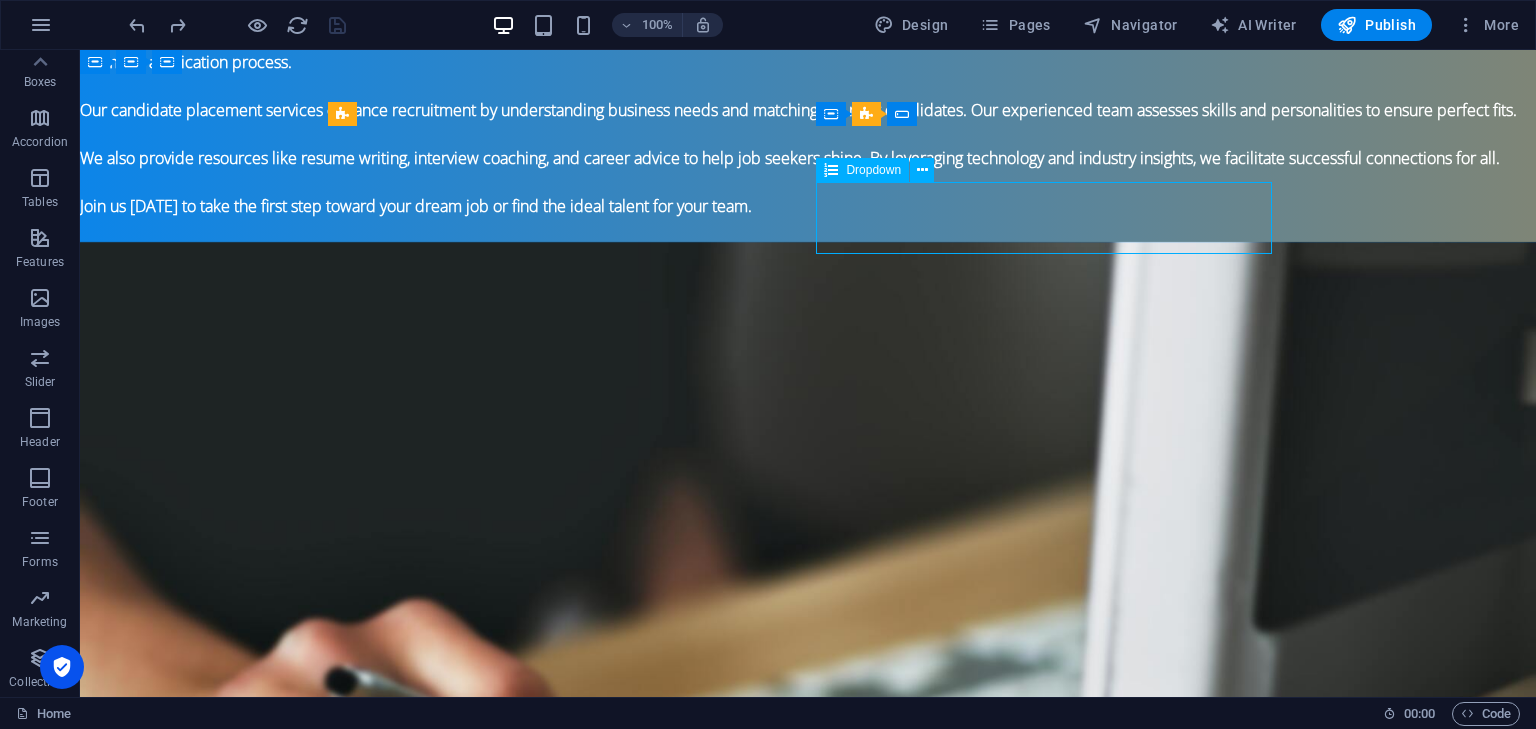click on "Business Type Job Seeker Employer Recruiting Agency Job Portal" 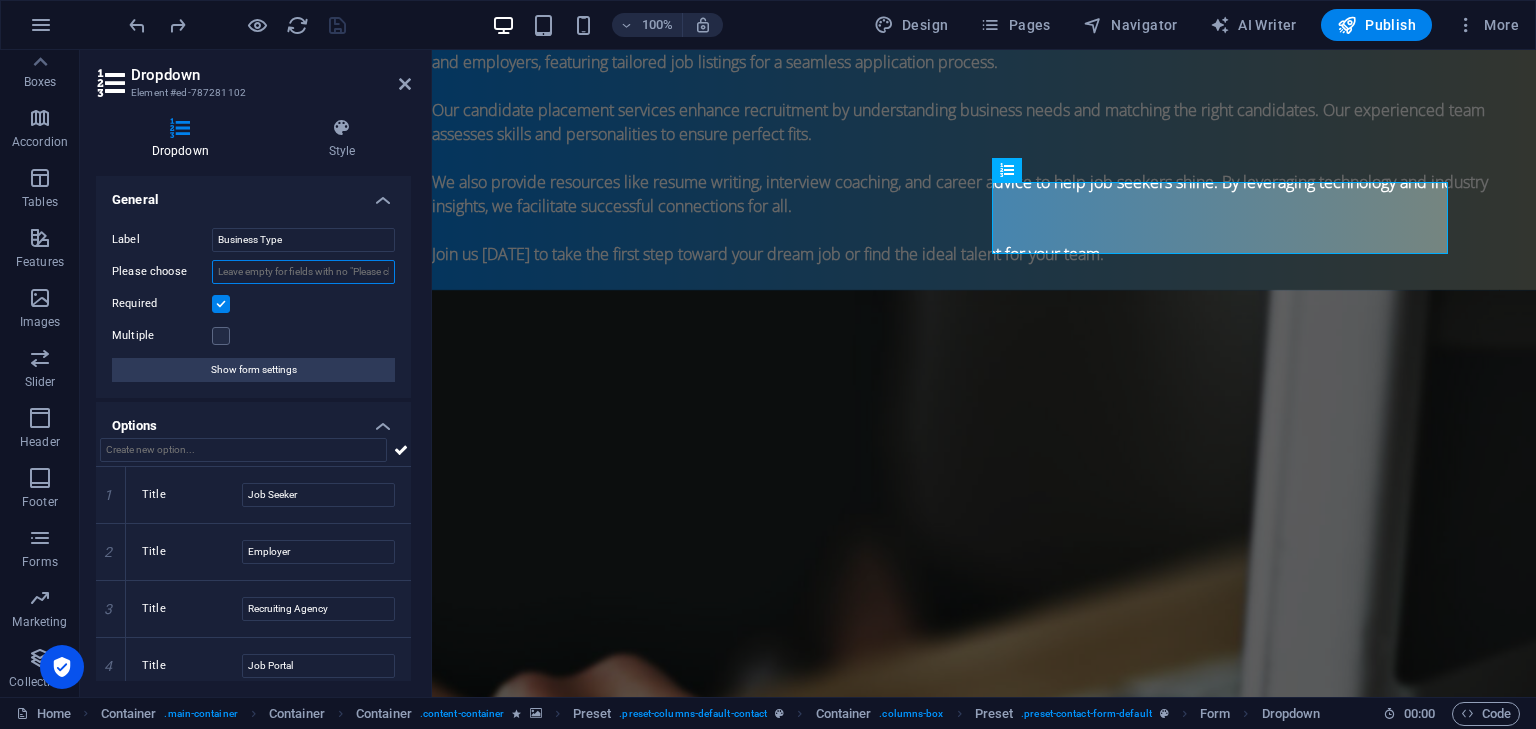 click on "Please choose" at bounding box center [303, 272] 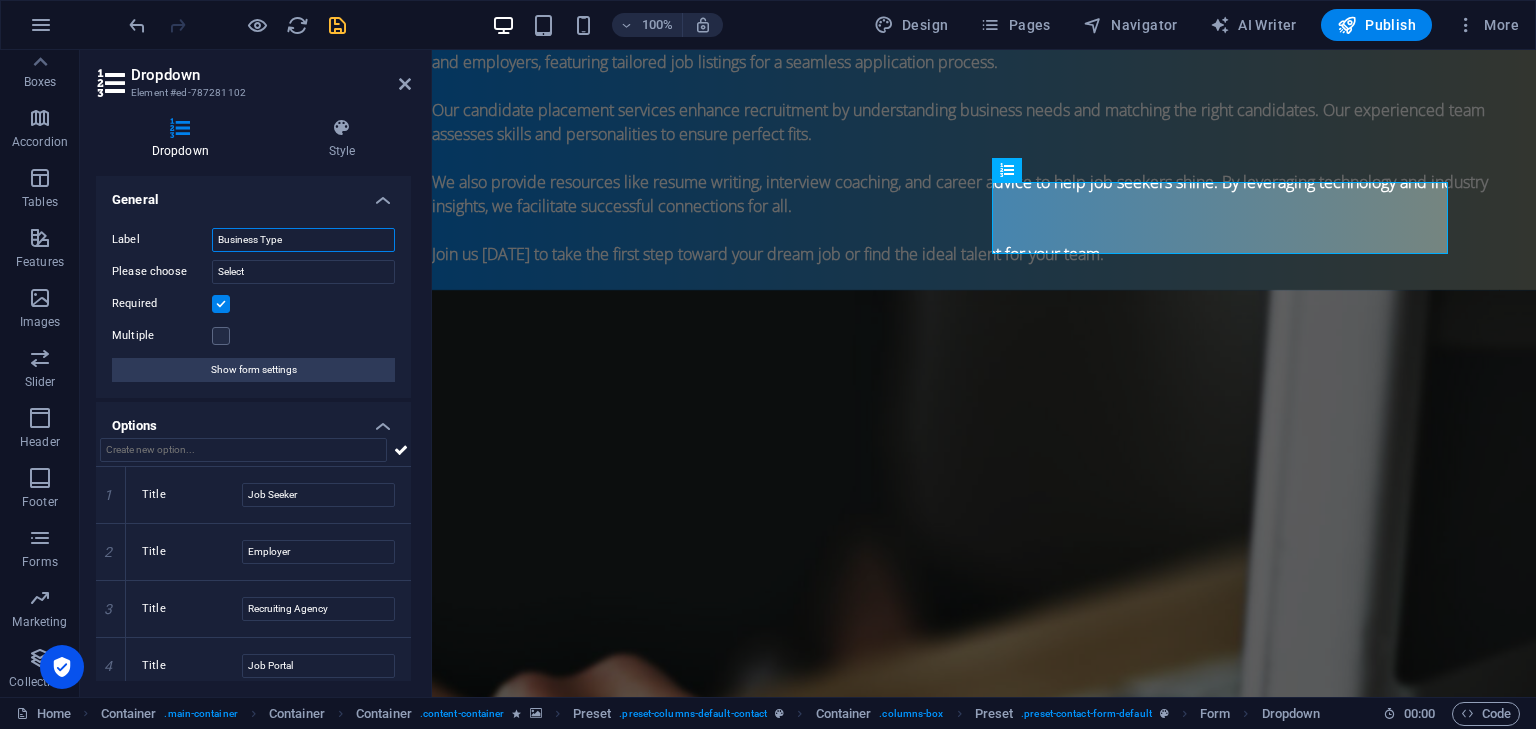 drag, startPoint x: 301, startPoint y: 234, endPoint x: 202, endPoint y: 237, distance: 99.04544 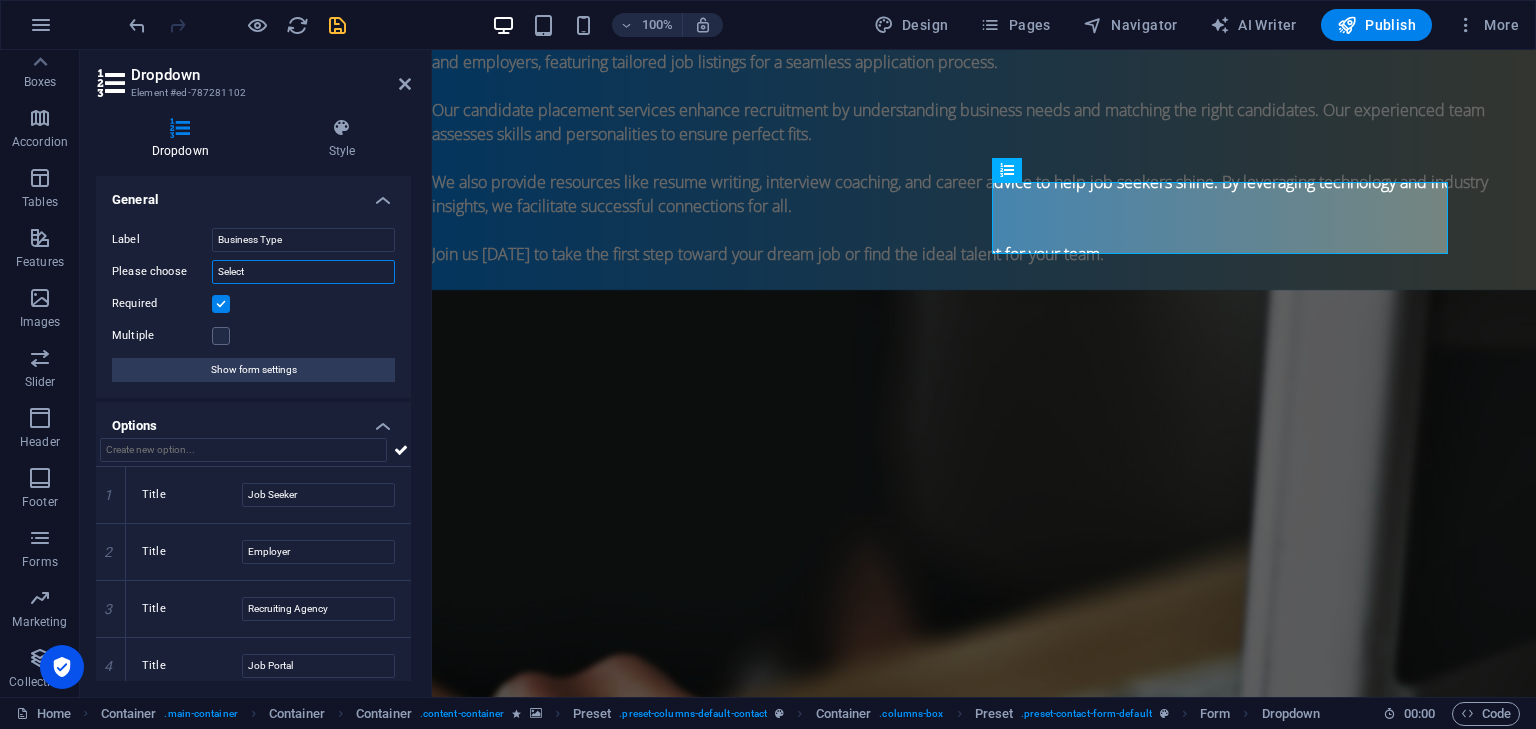 click on "Select" at bounding box center (303, 272) 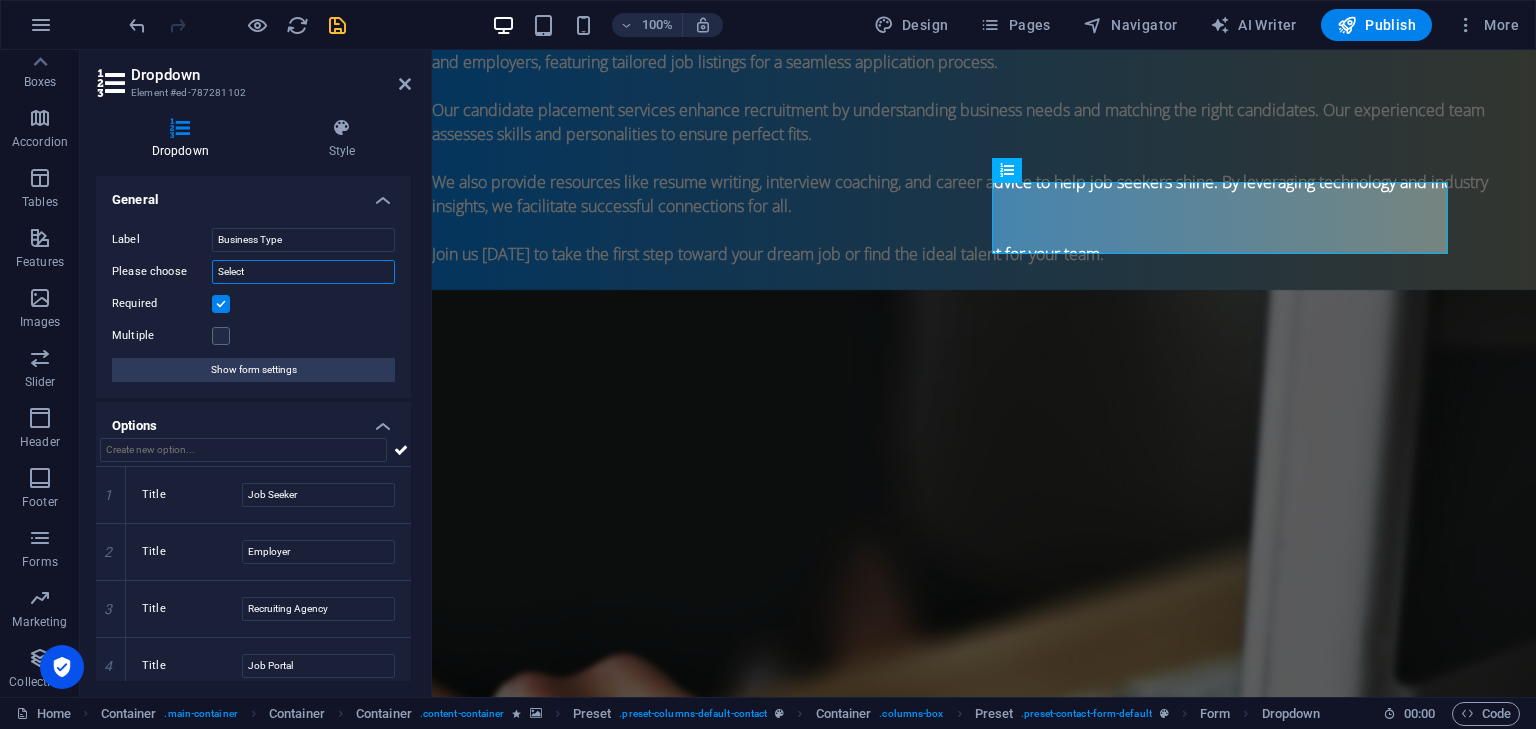 paste on "Business Type" 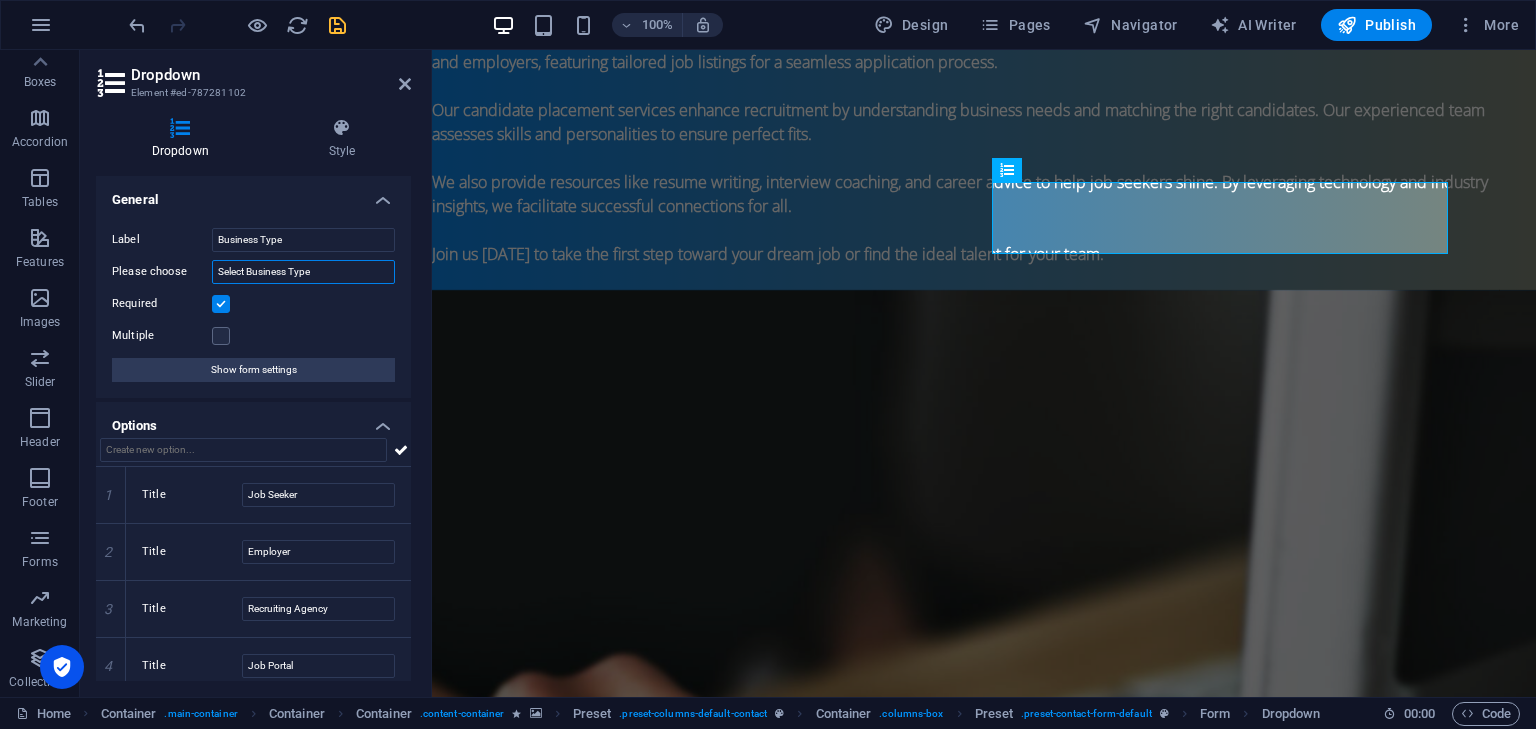 type on "Select Business Type" 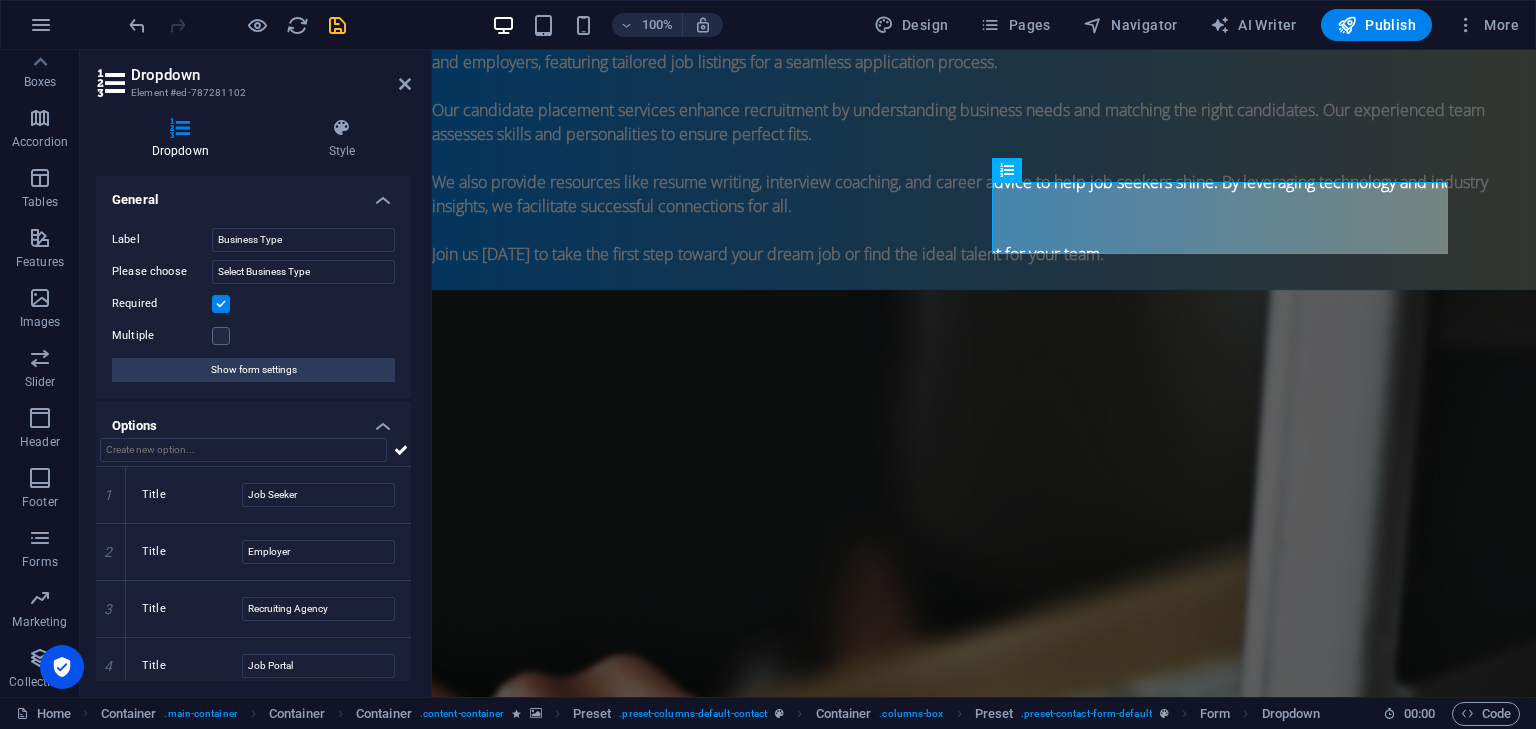 click on "Required" at bounding box center (253, 304) 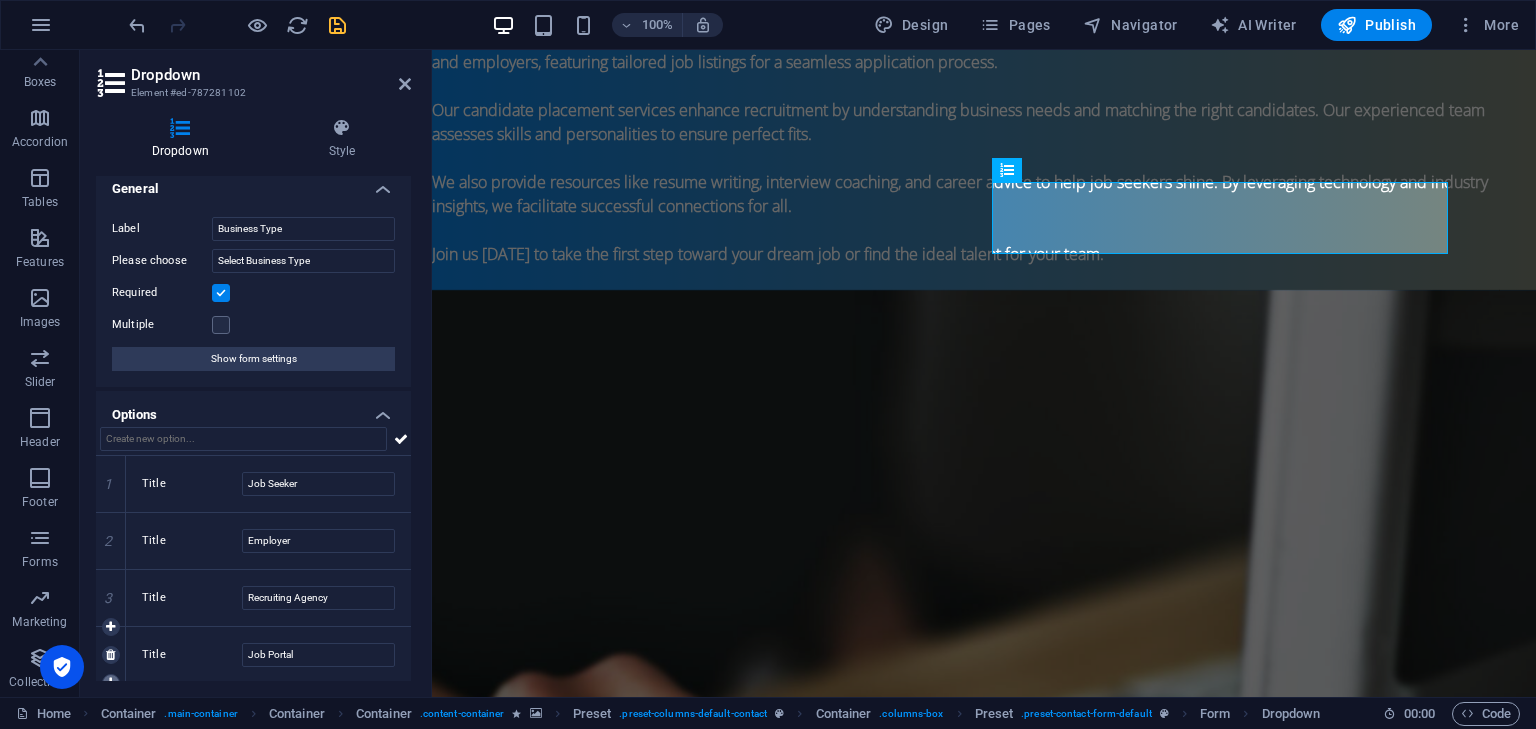 scroll, scrollTop: 20, scrollLeft: 0, axis: vertical 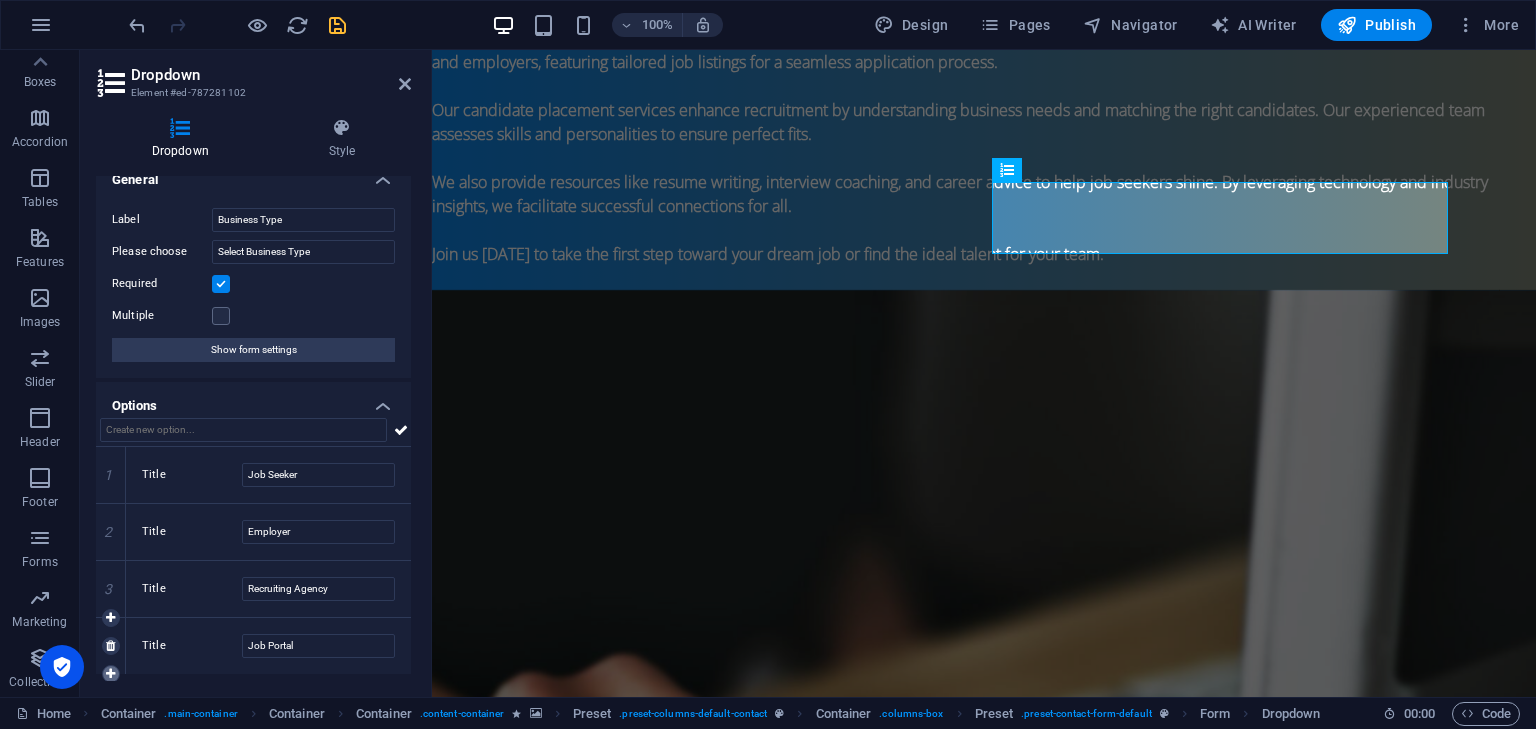 click at bounding box center [110, 674] 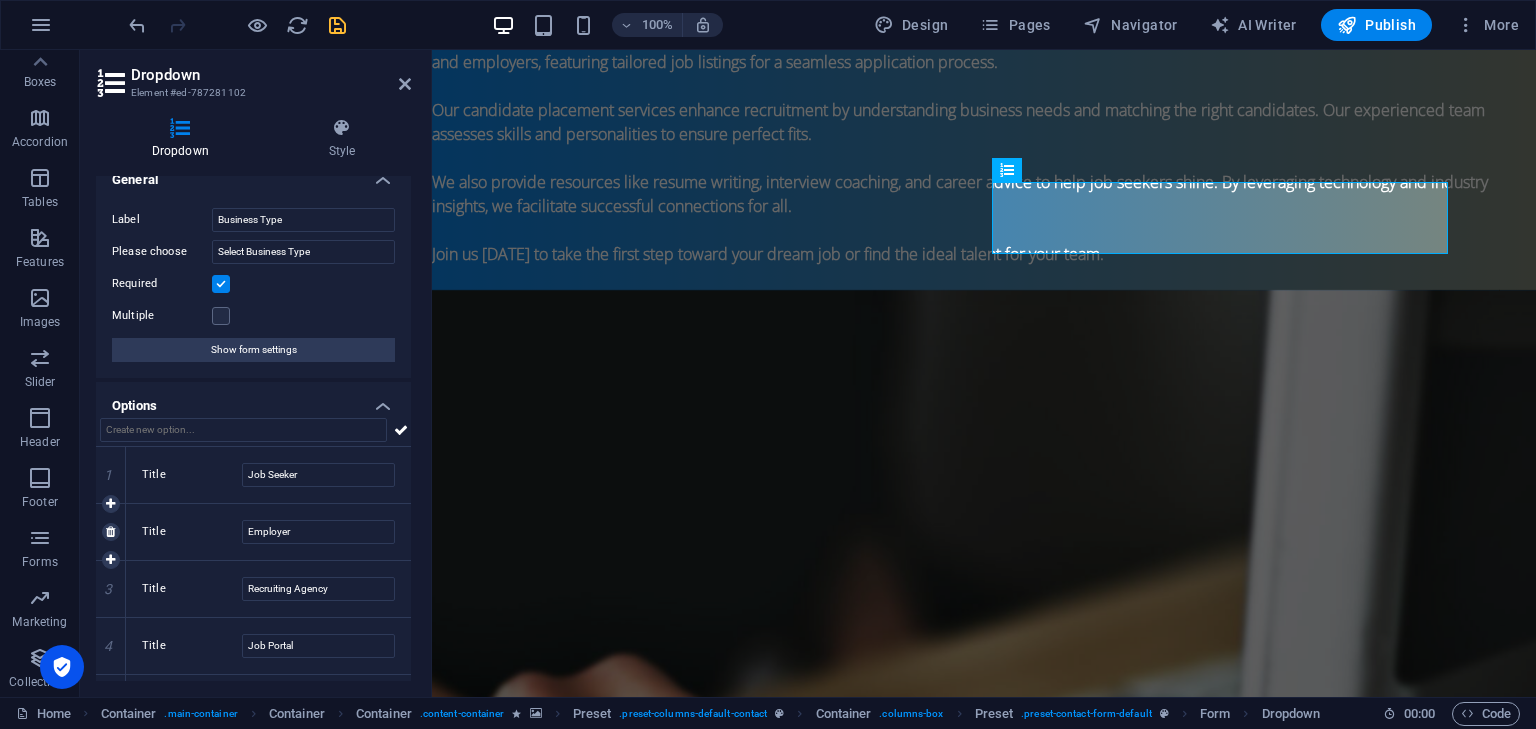 scroll, scrollTop: 68, scrollLeft: 0, axis: vertical 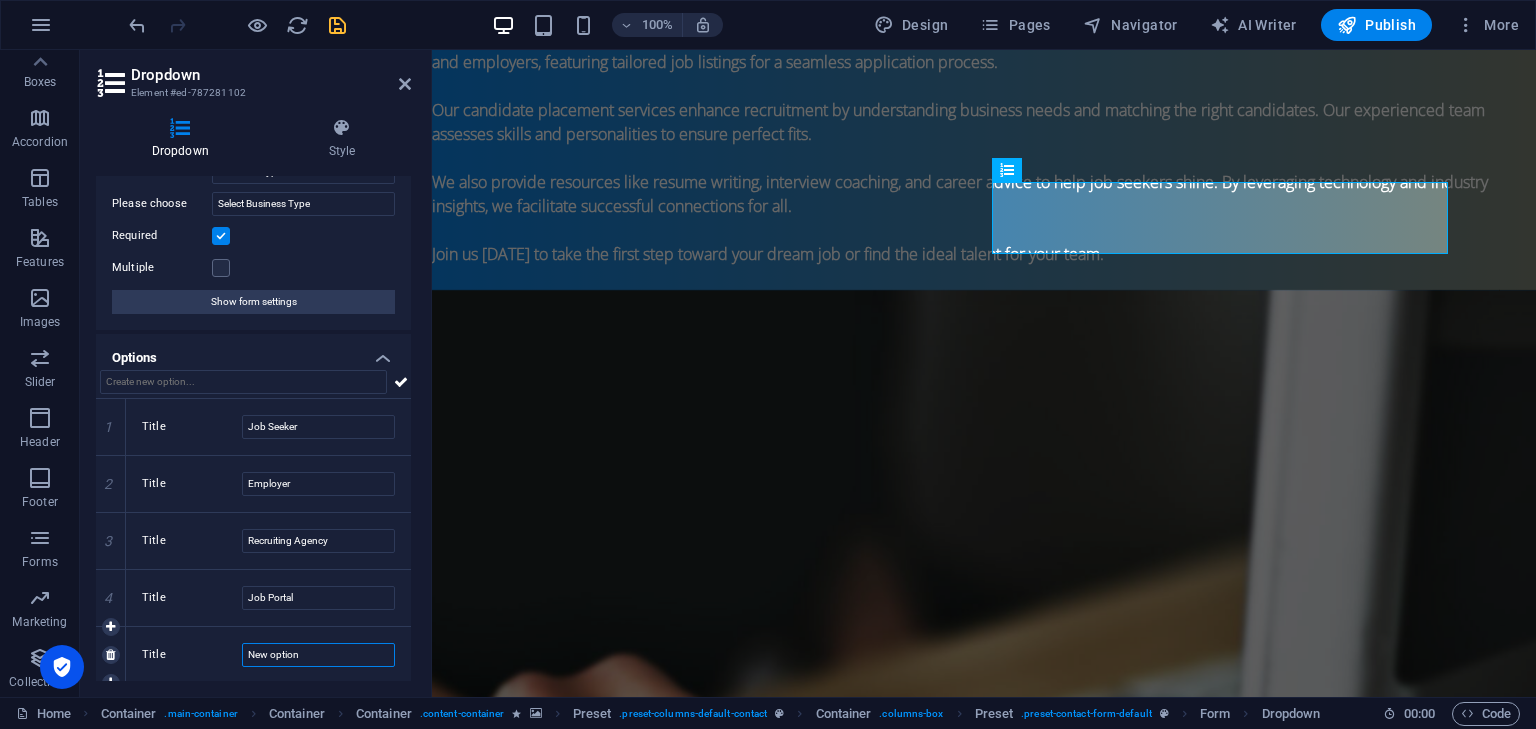 drag, startPoint x: 312, startPoint y: 657, endPoint x: 234, endPoint y: 657, distance: 78 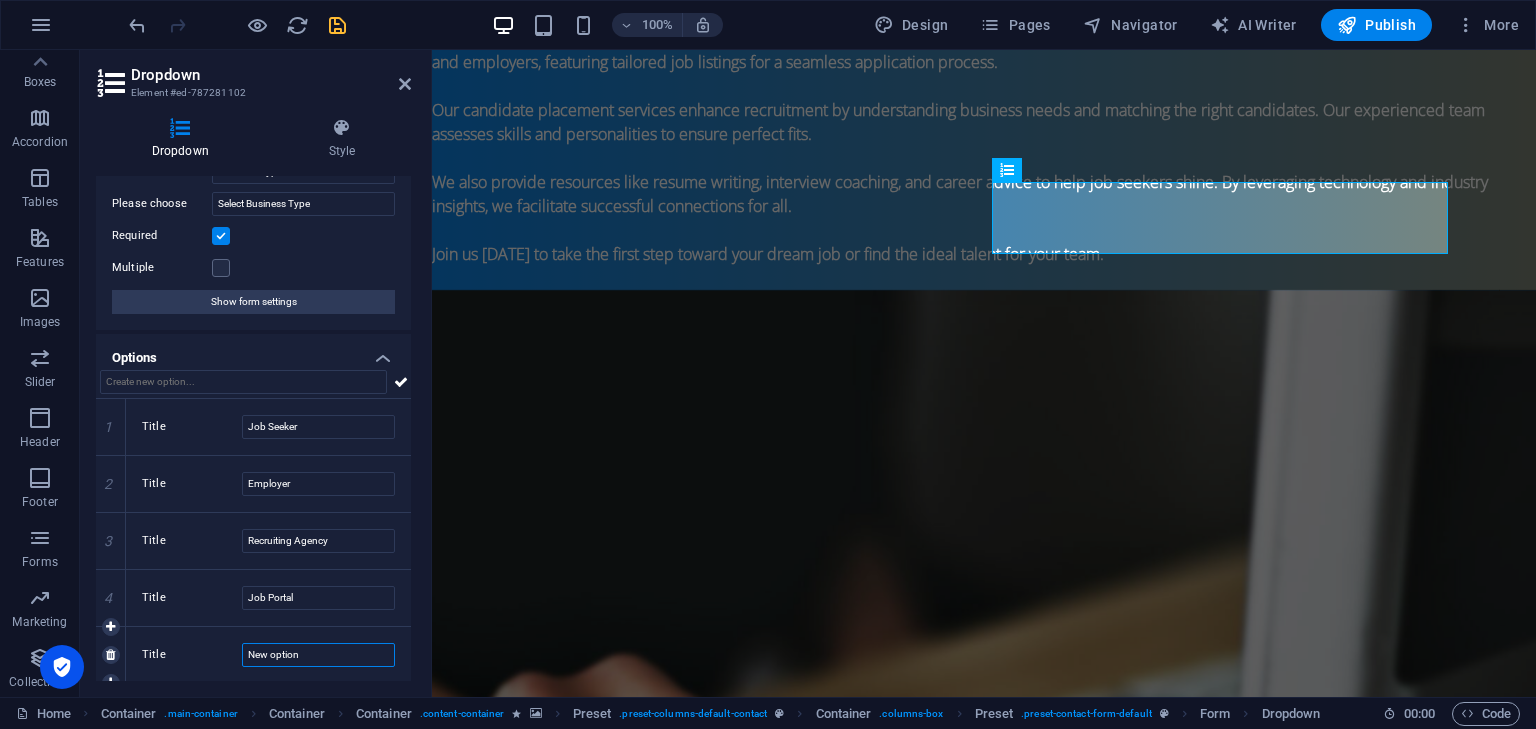 click on "Title New option" at bounding box center [268, 655] 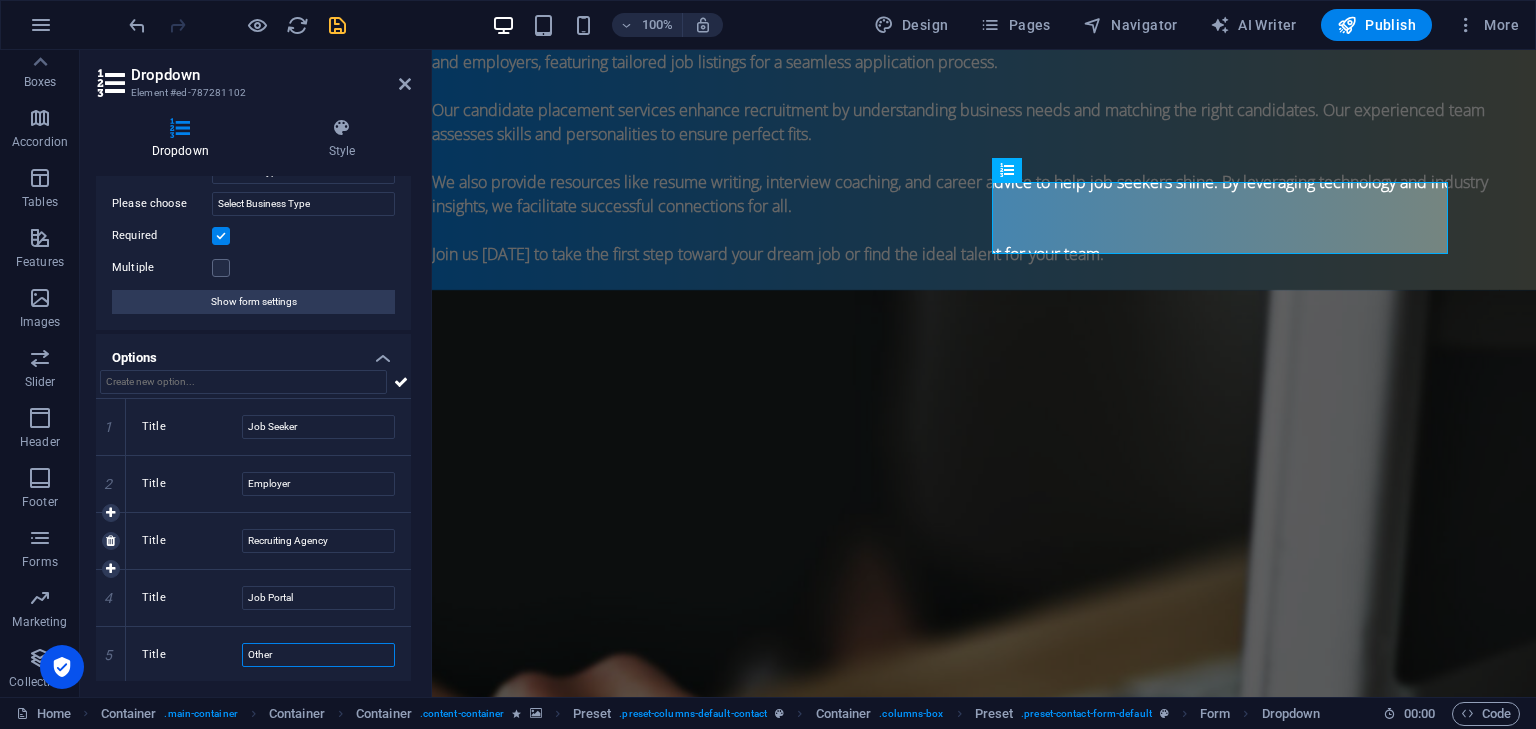 scroll, scrollTop: 0, scrollLeft: 0, axis: both 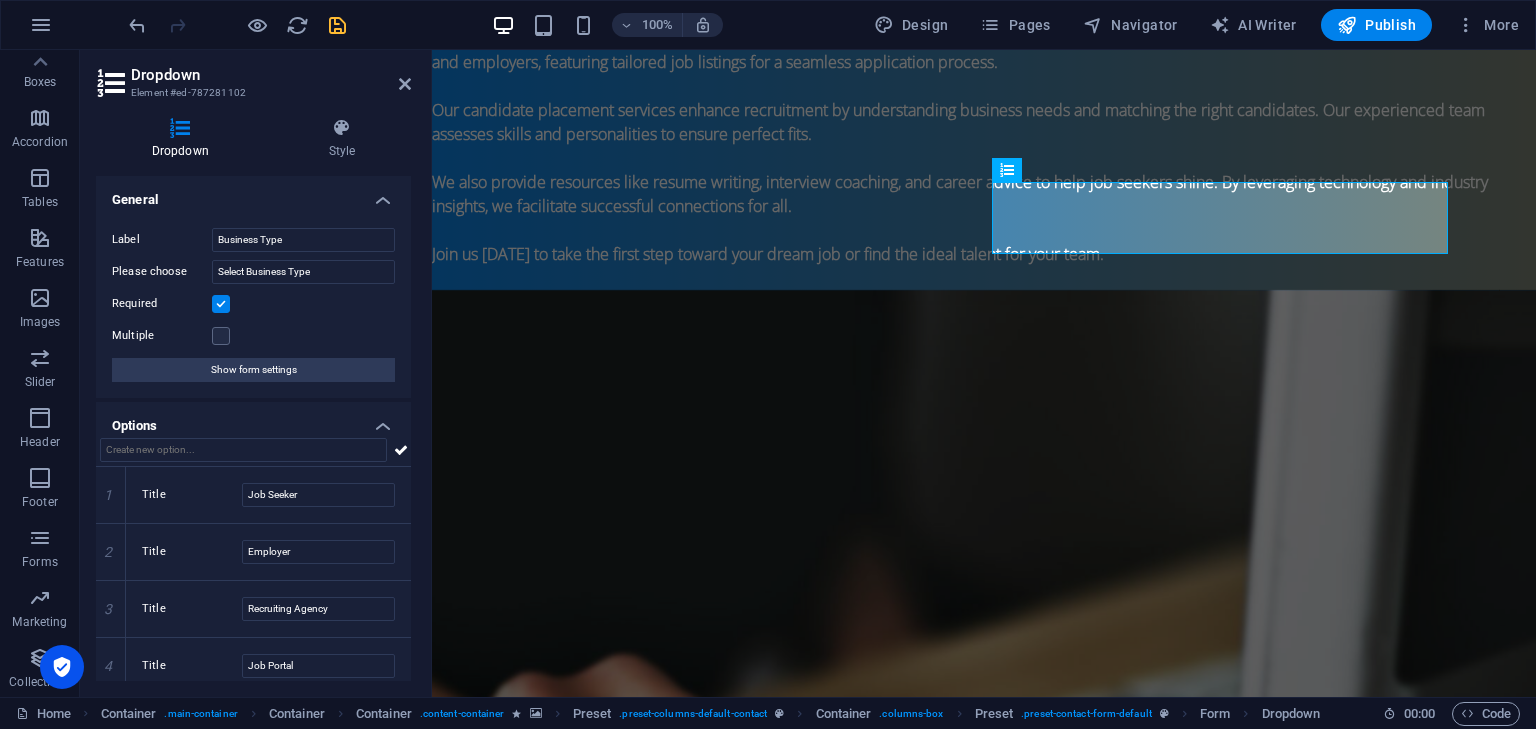 type on "Other" 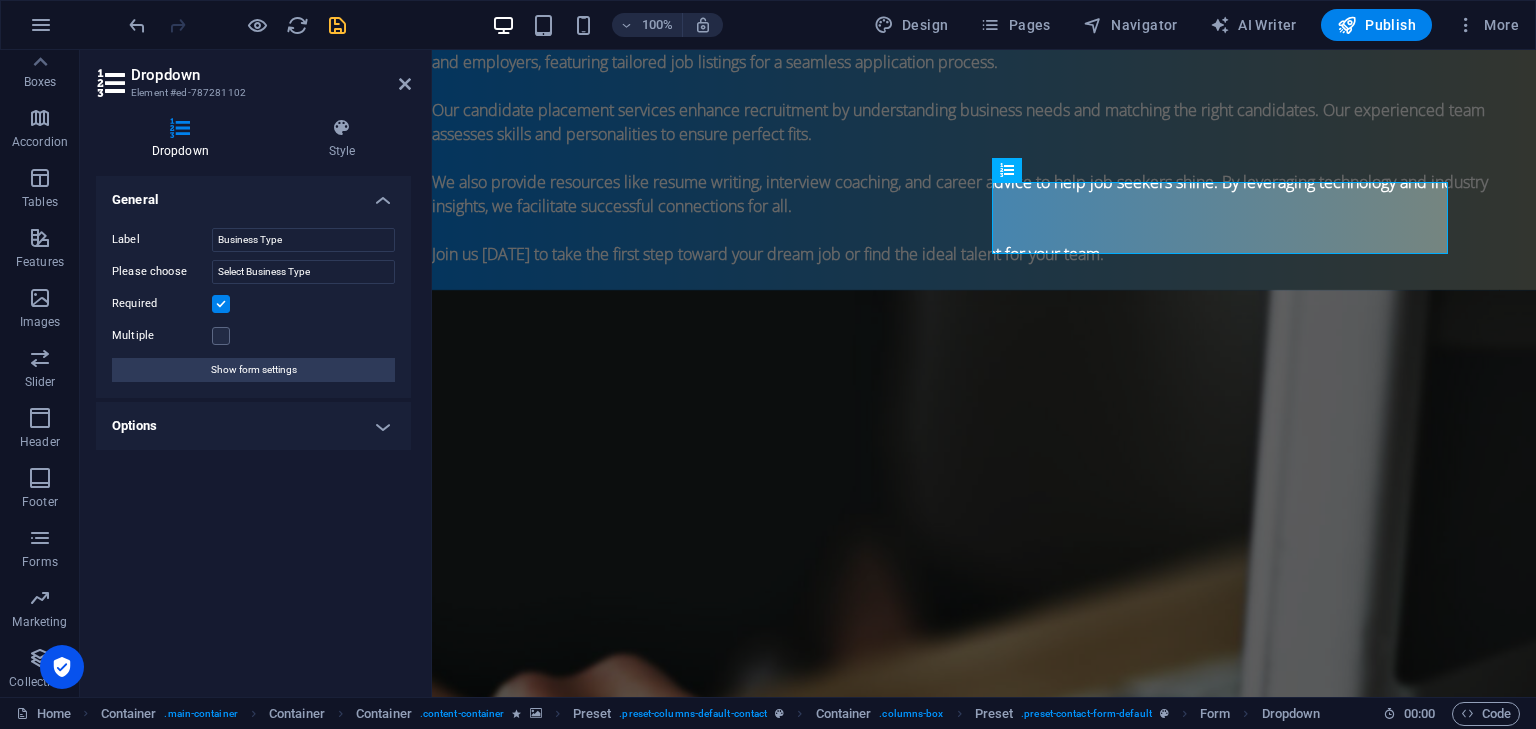 click on "Options" at bounding box center (253, 426) 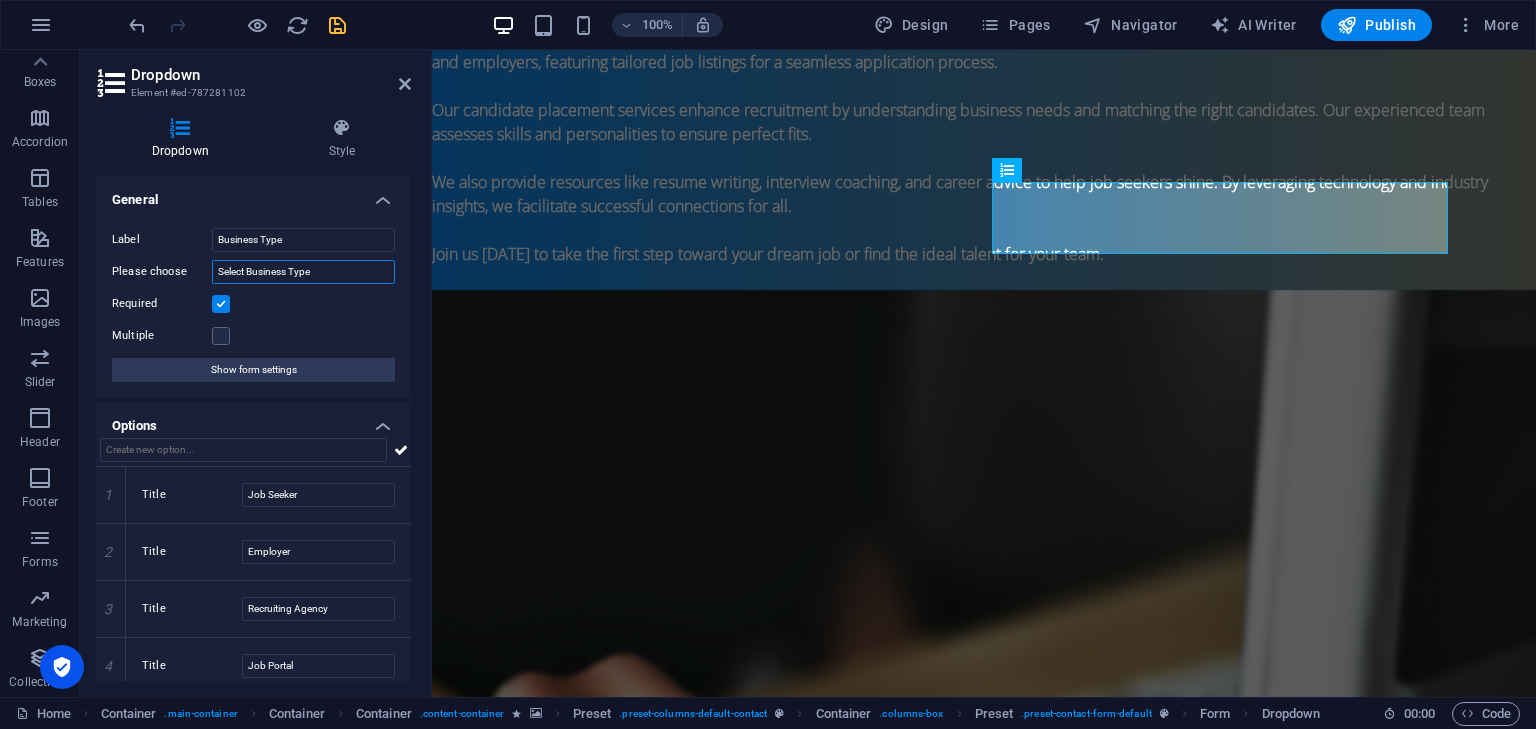 drag, startPoint x: 313, startPoint y: 271, endPoint x: 179, endPoint y: 264, distance: 134.18271 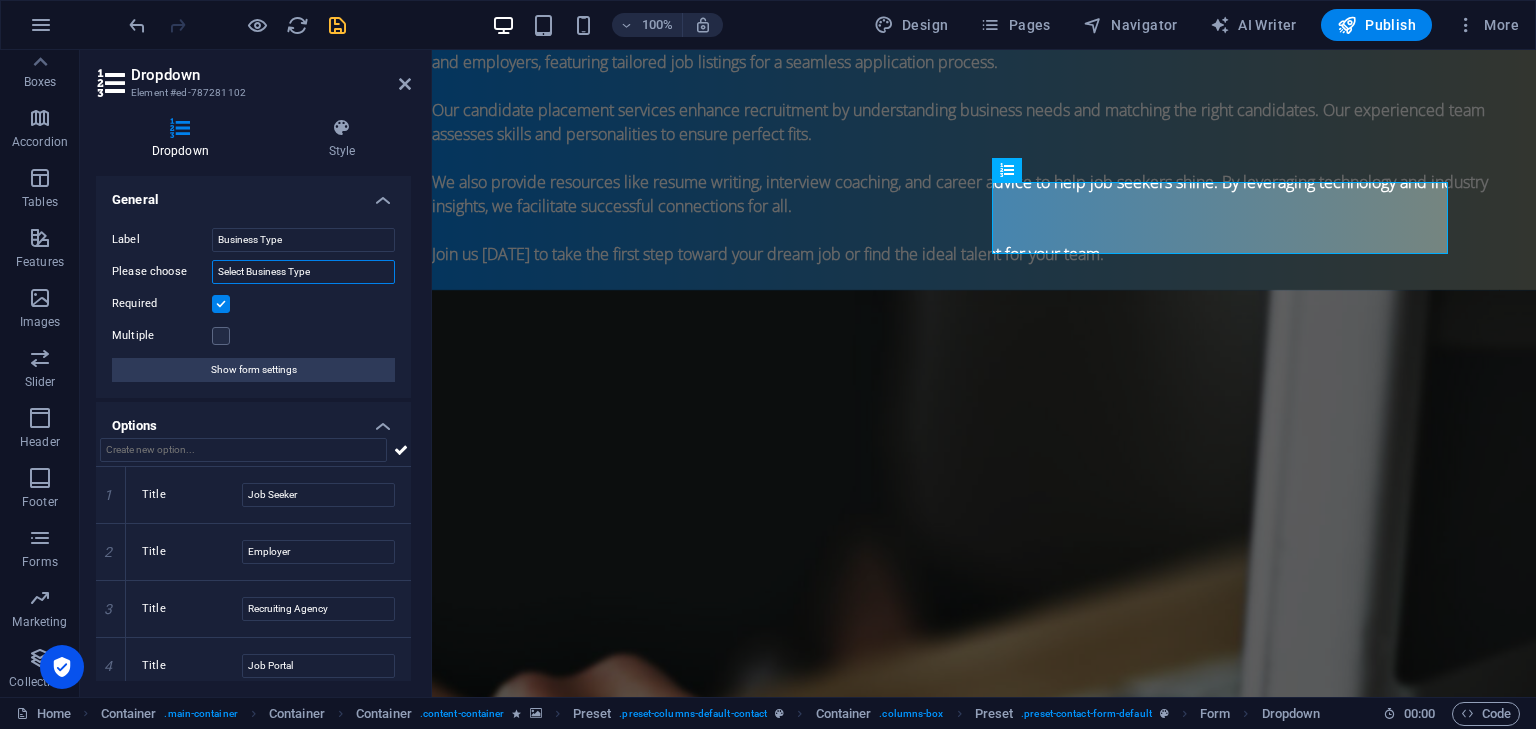 click on "Select Business Type" at bounding box center (303, 272) 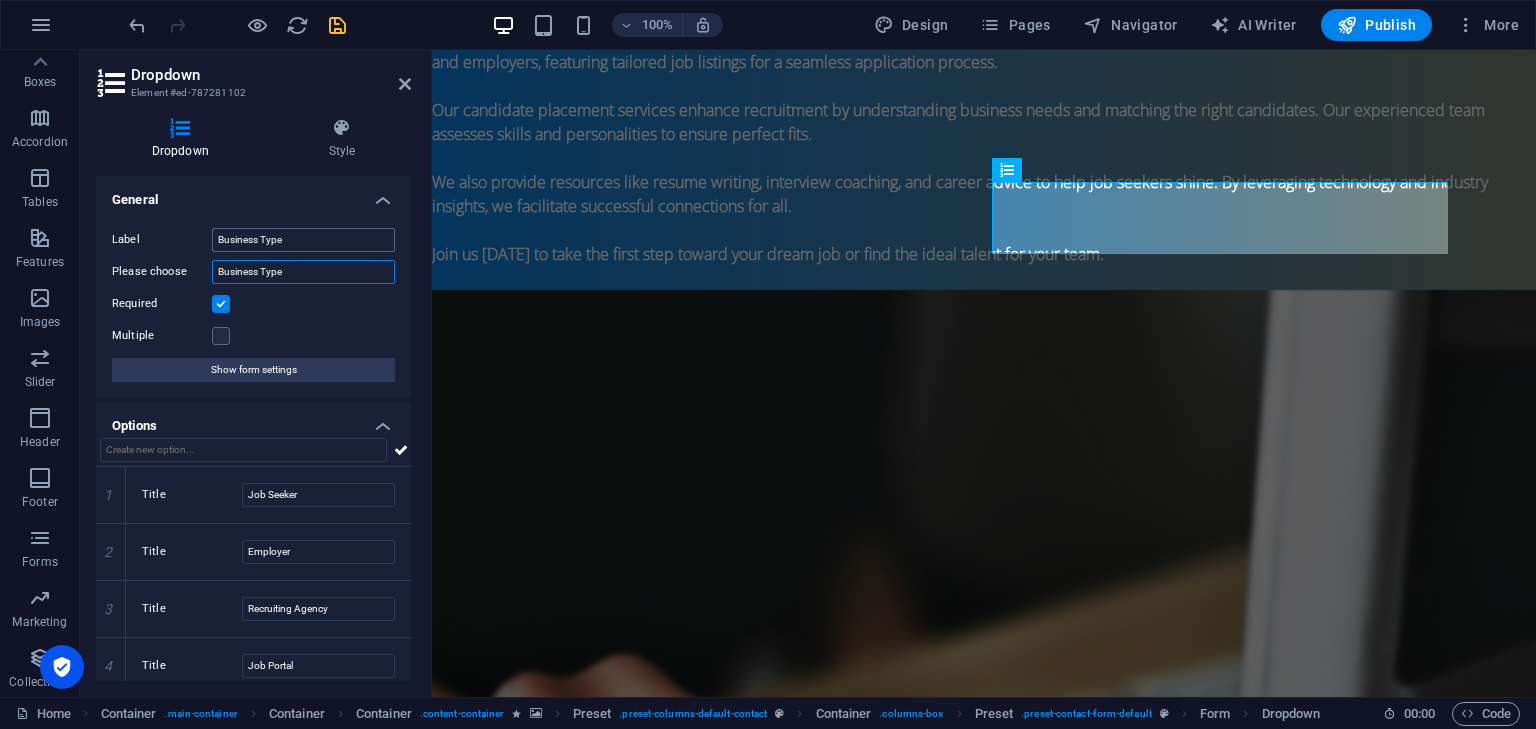type on "Business Type" 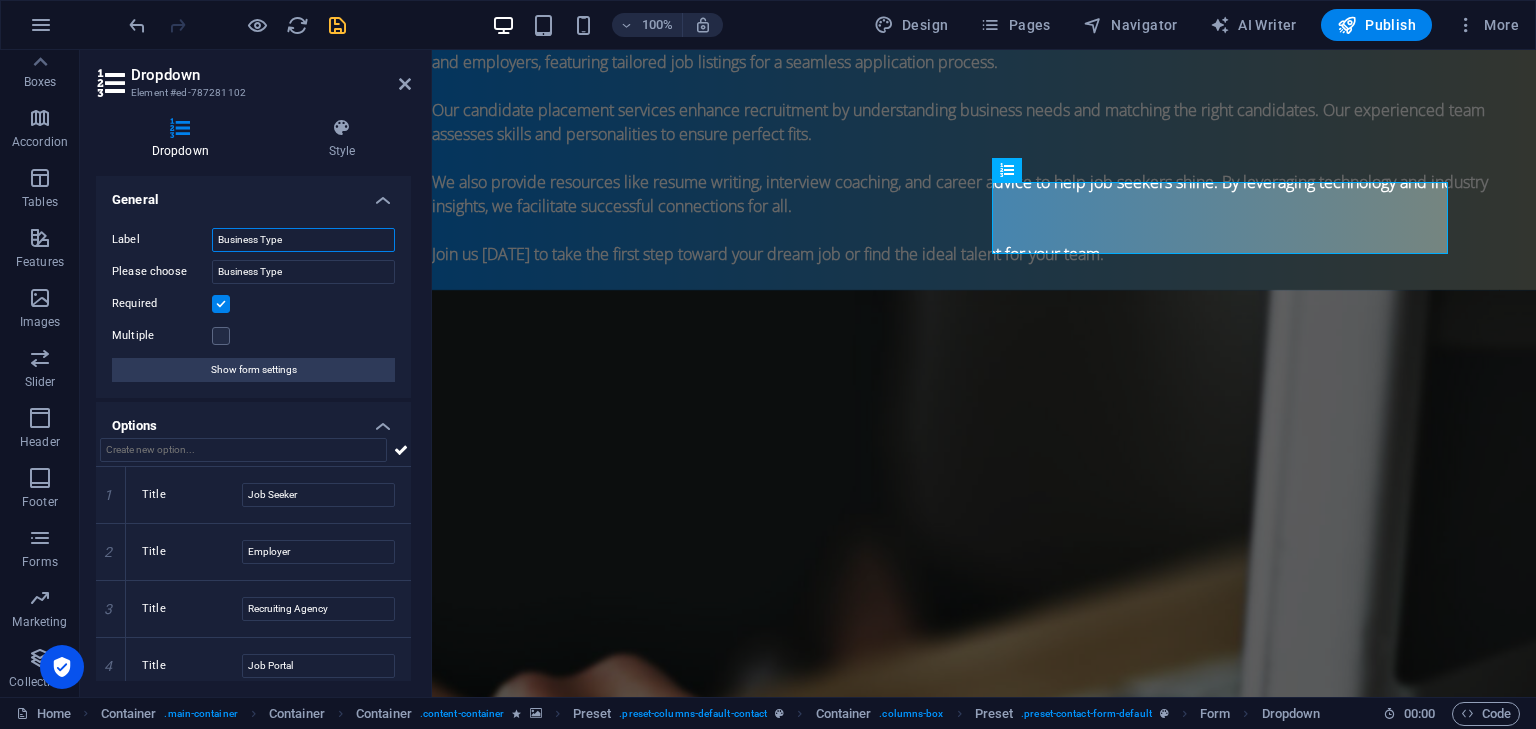 drag, startPoint x: 297, startPoint y: 241, endPoint x: 172, endPoint y: 241, distance: 125 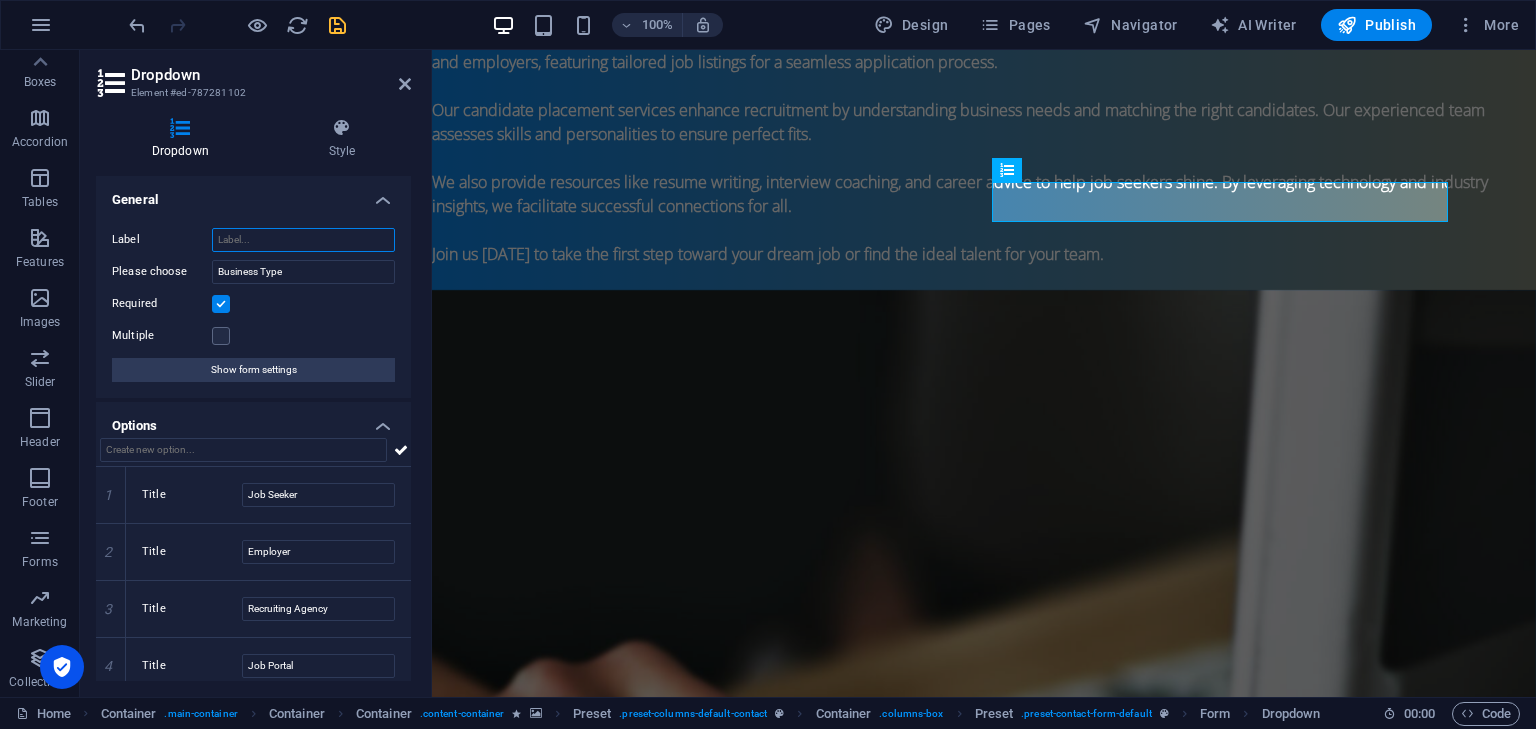 type 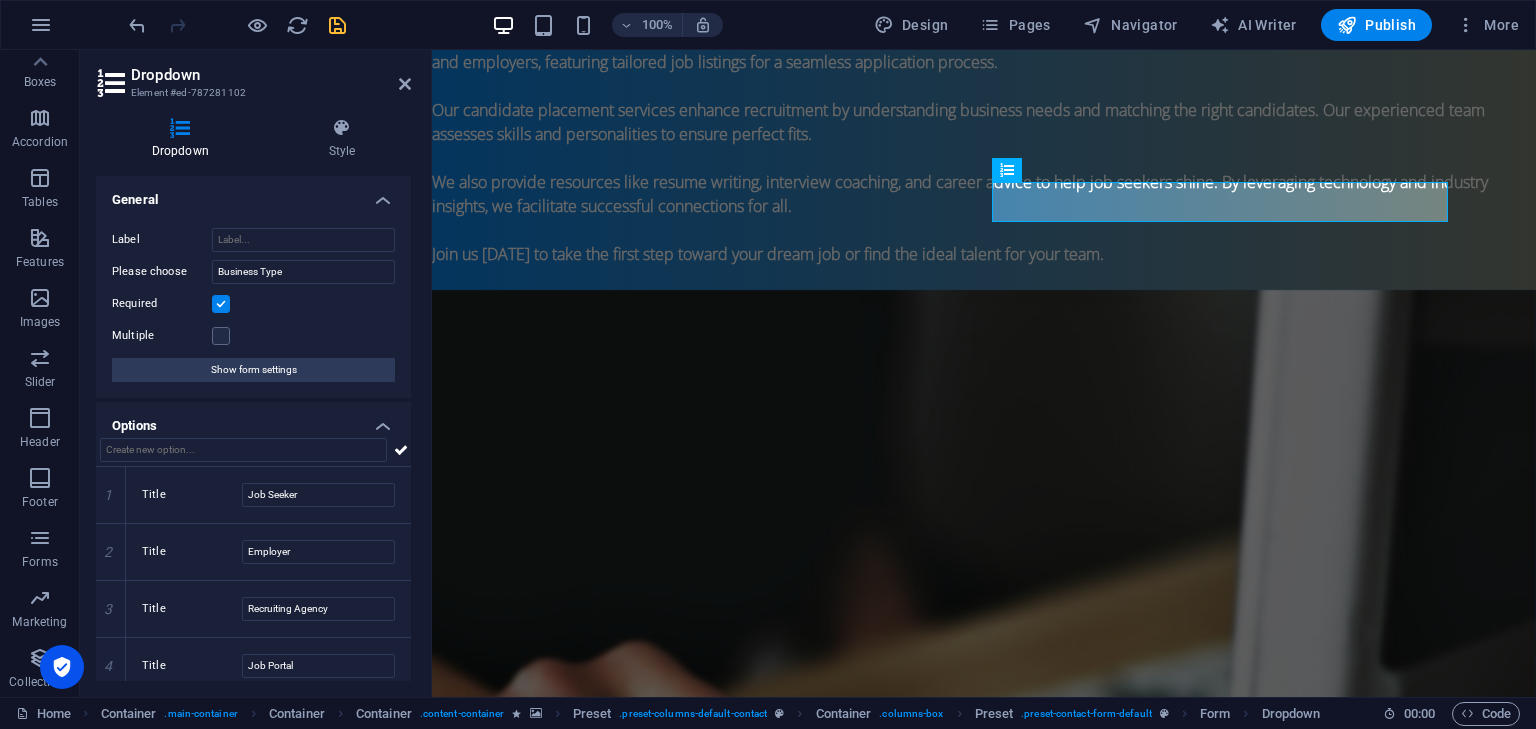 click on "Label Please choose Business Type Required Multiple Show form settings" at bounding box center (253, 305) 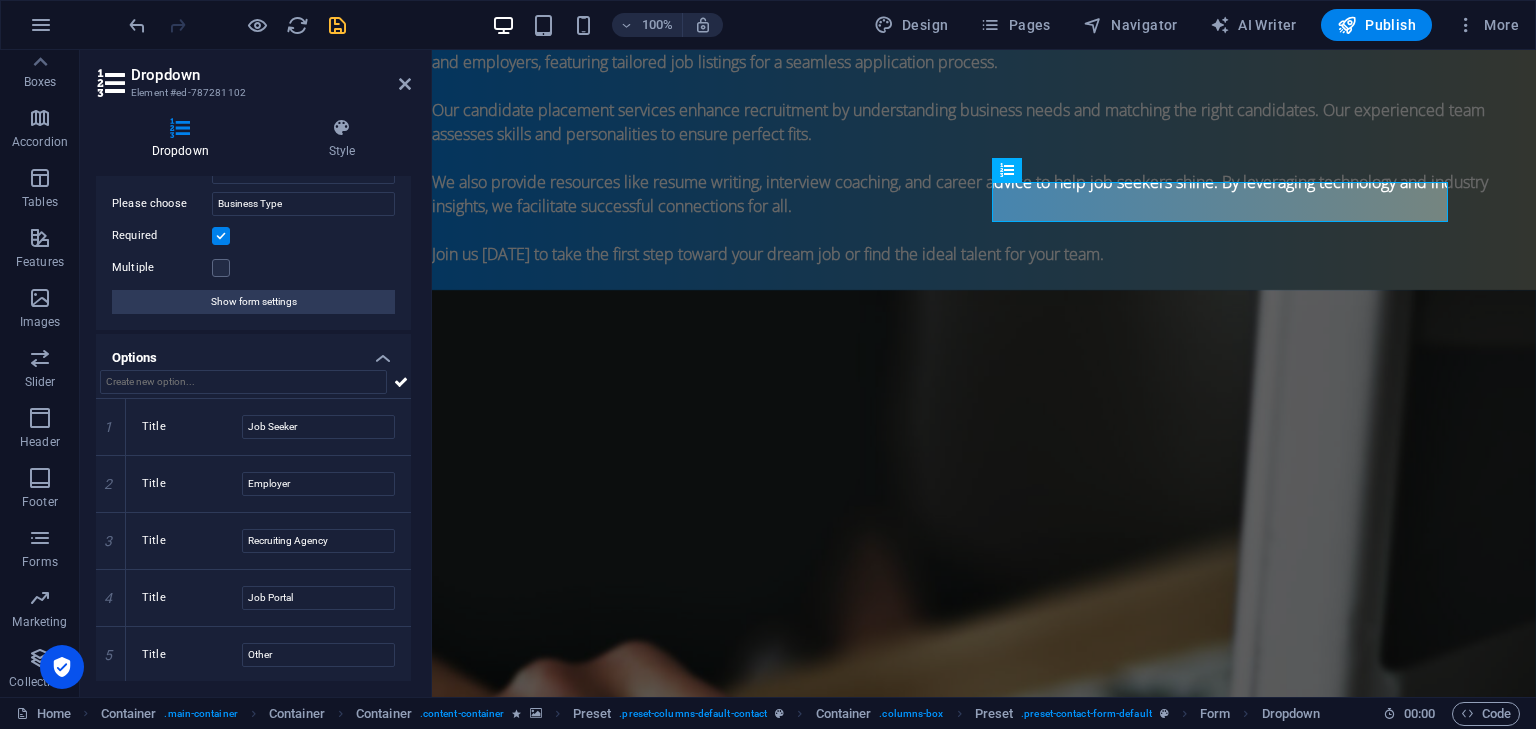 scroll, scrollTop: 0, scrollLeft: 0, axis: both 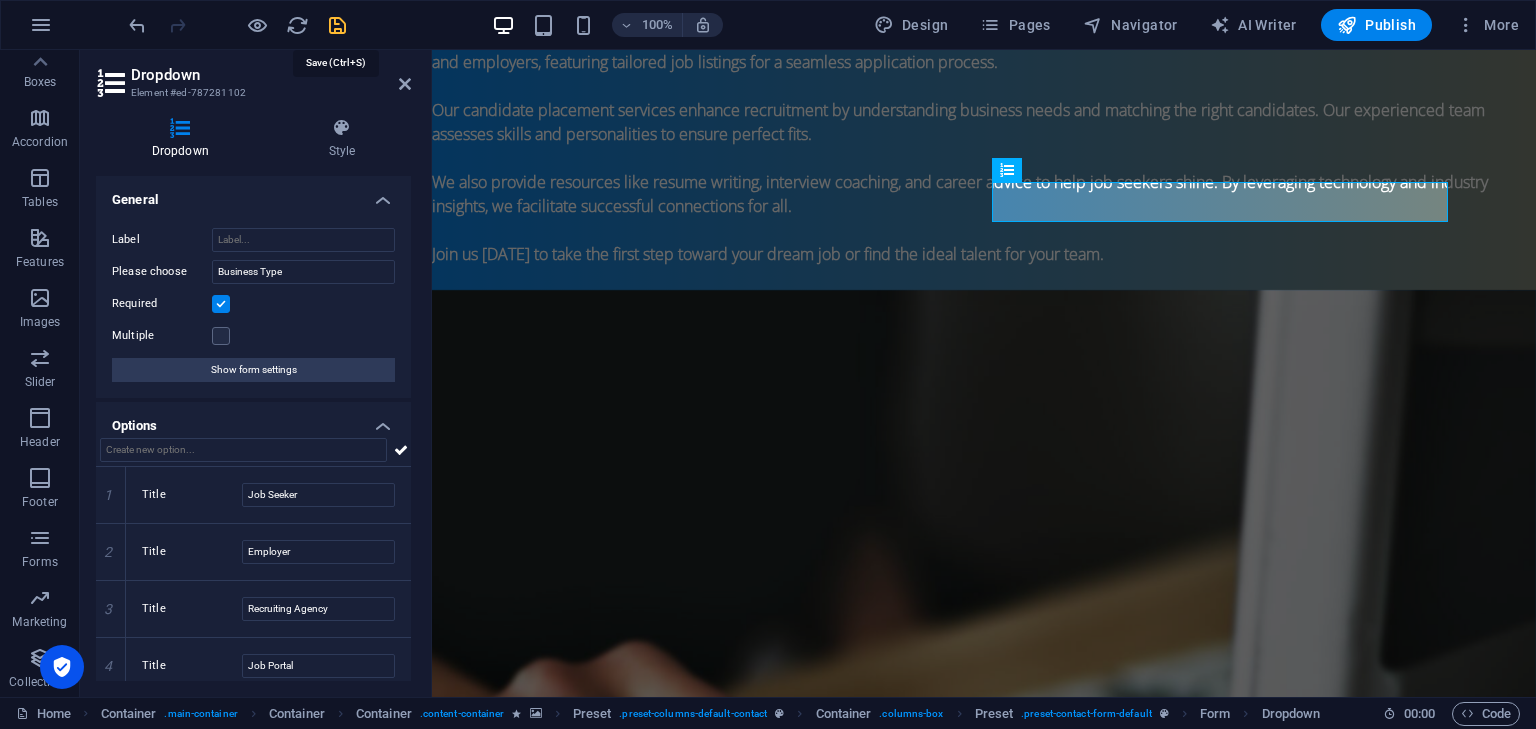 click at bounding box center (337, 25) 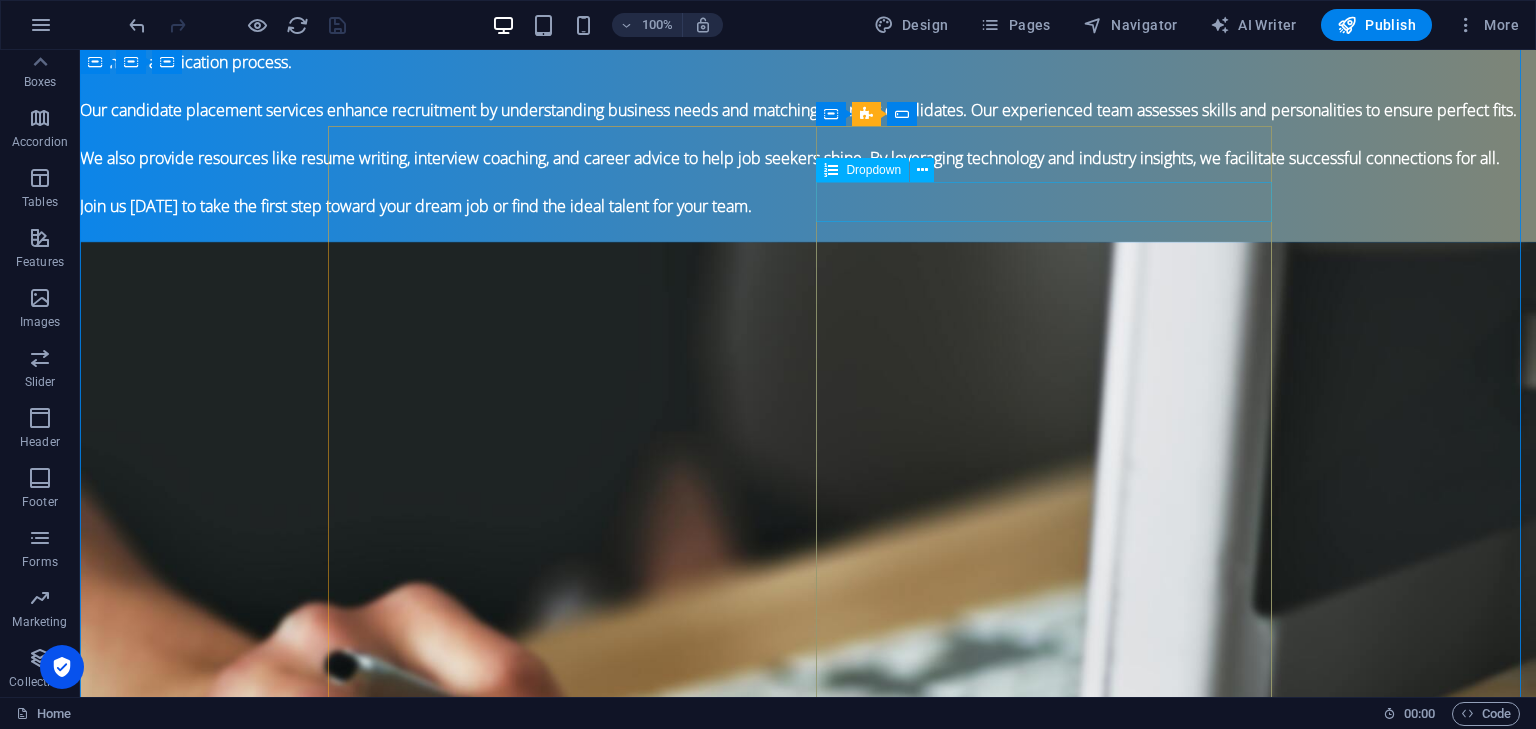 click on "Business Type Job Seeker Employer Recruiting Agency Job Portal Other" 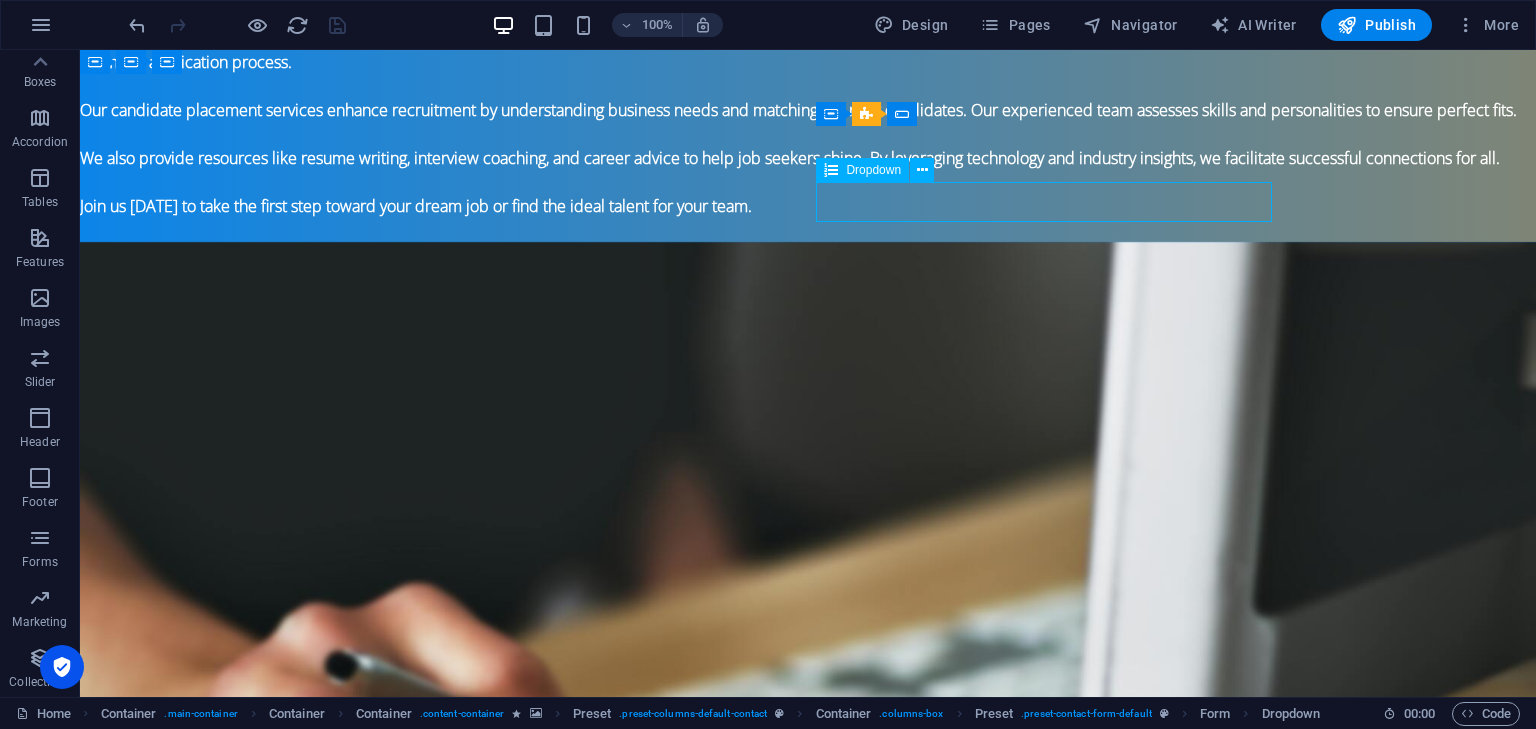 click on "Business Type Job Seeker Employer Recruiting Agency Job Portal Other" 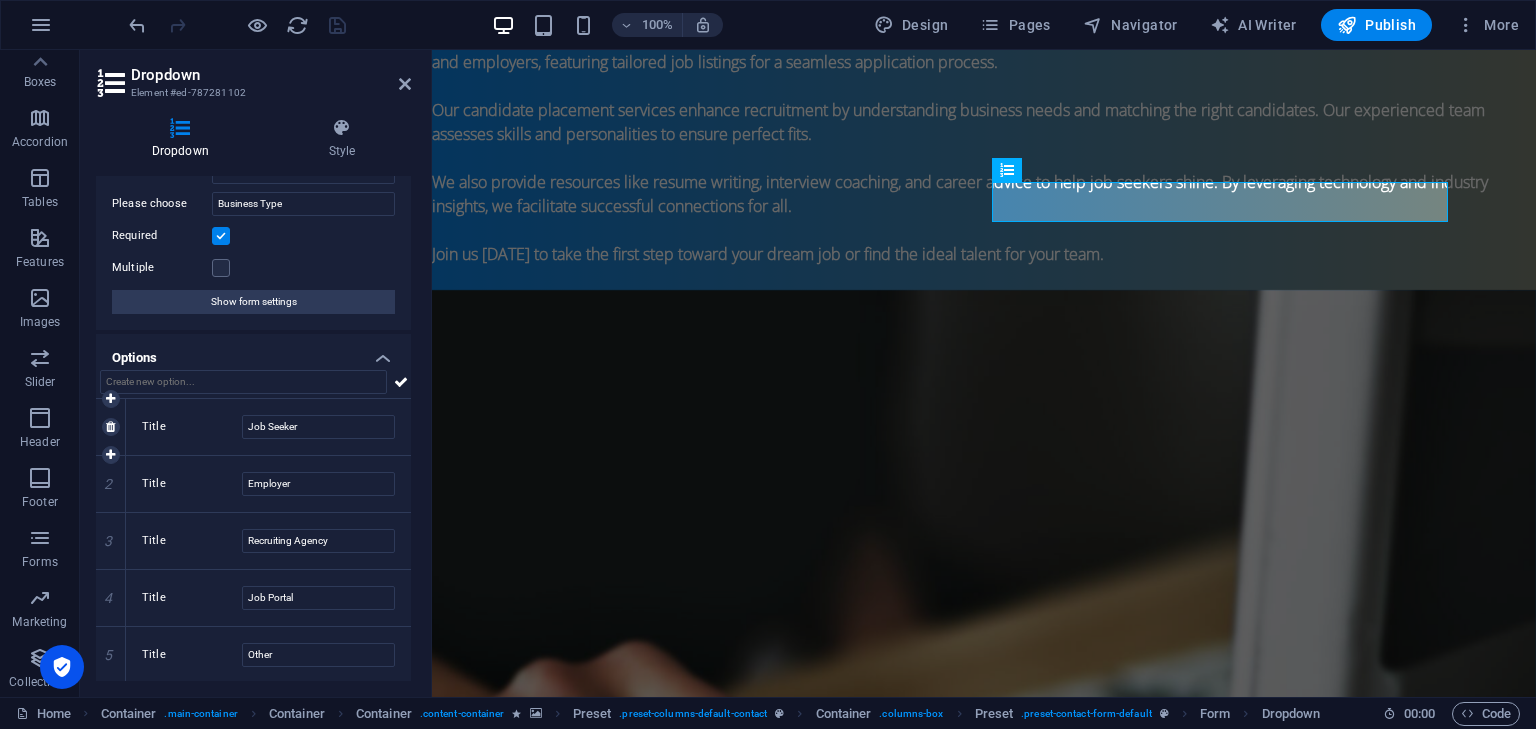 scroll, scrollTop: 0, scrollLeft: 0, axis: both 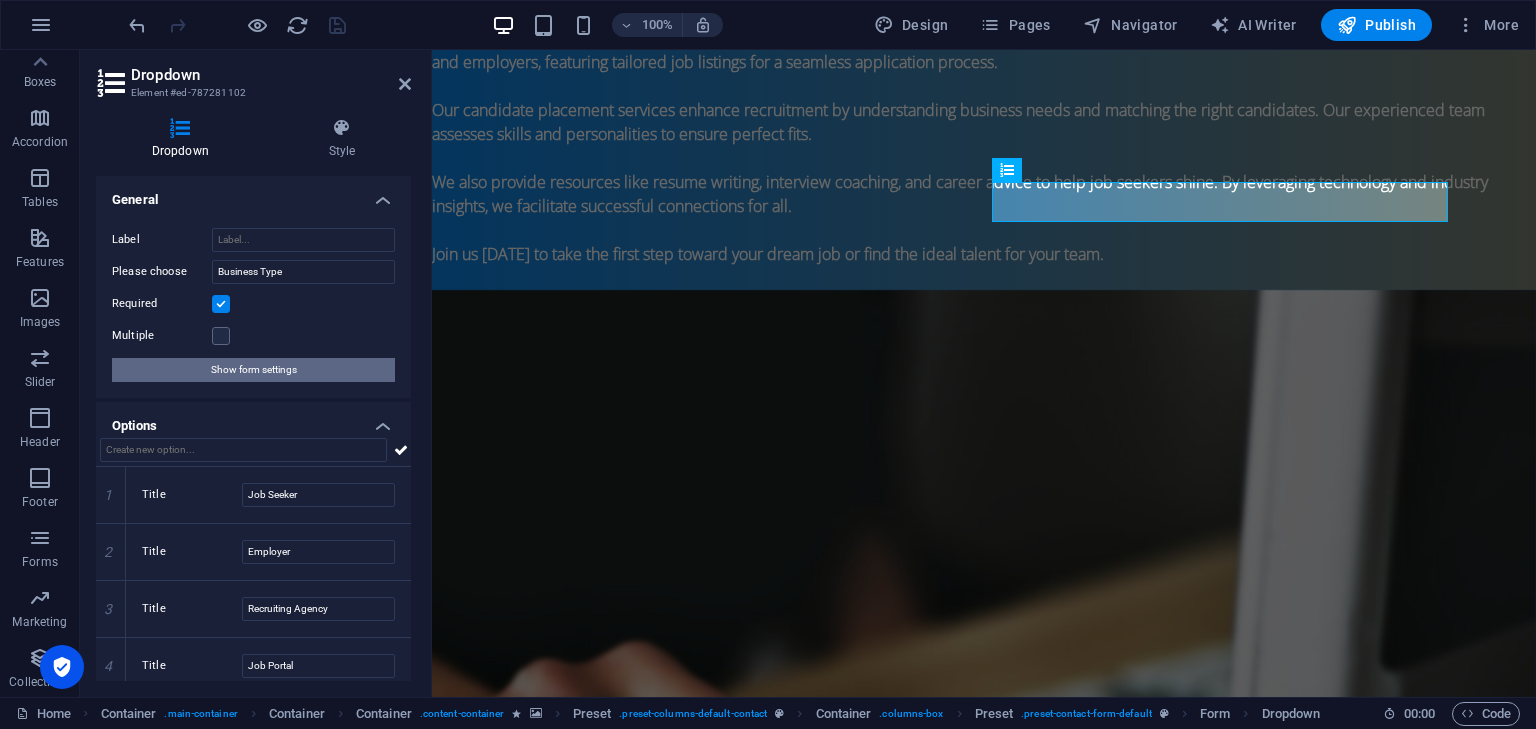 click on "Show form settings" at bounding box center (254, 370) 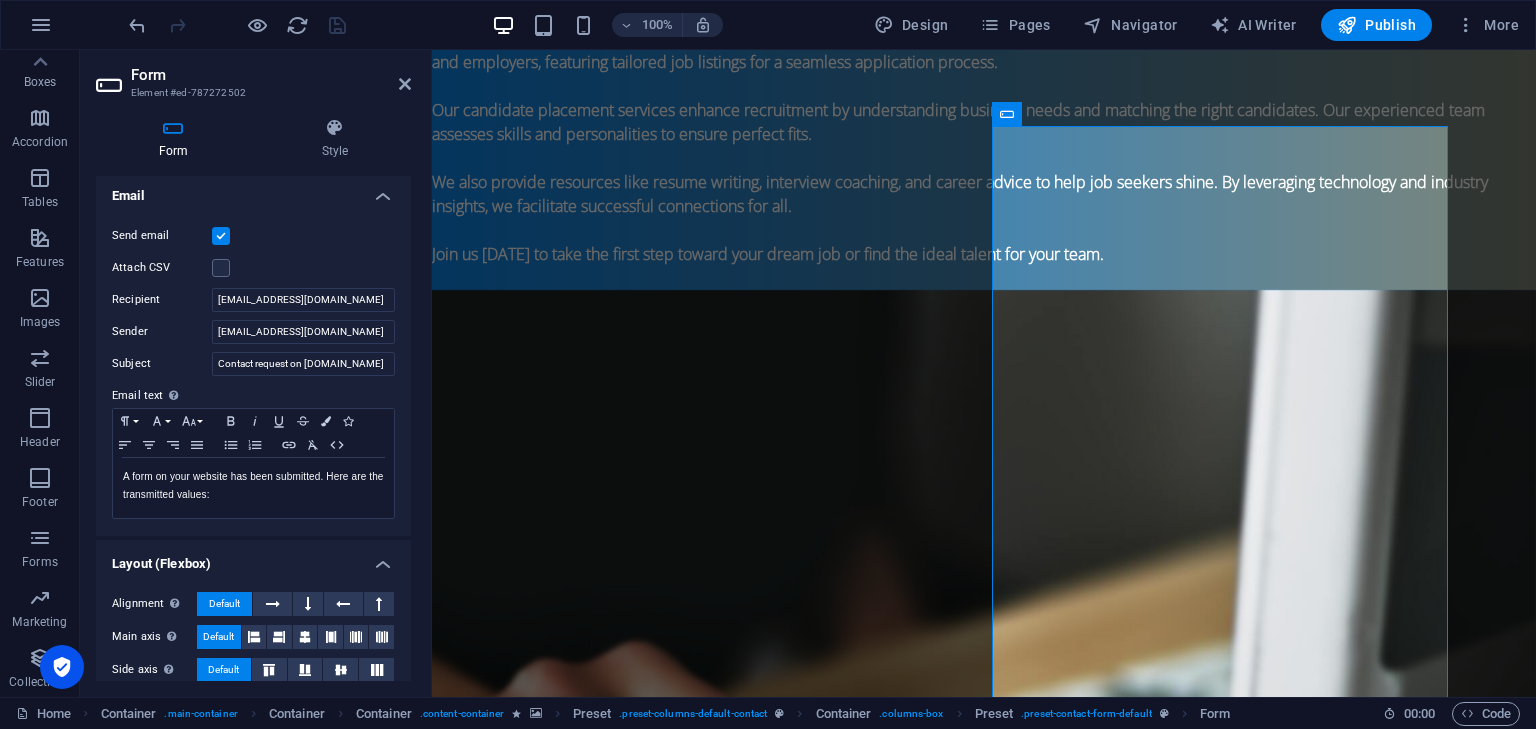 scroll, scrollTop: 517, scrollLeft: 0, axis: vertical 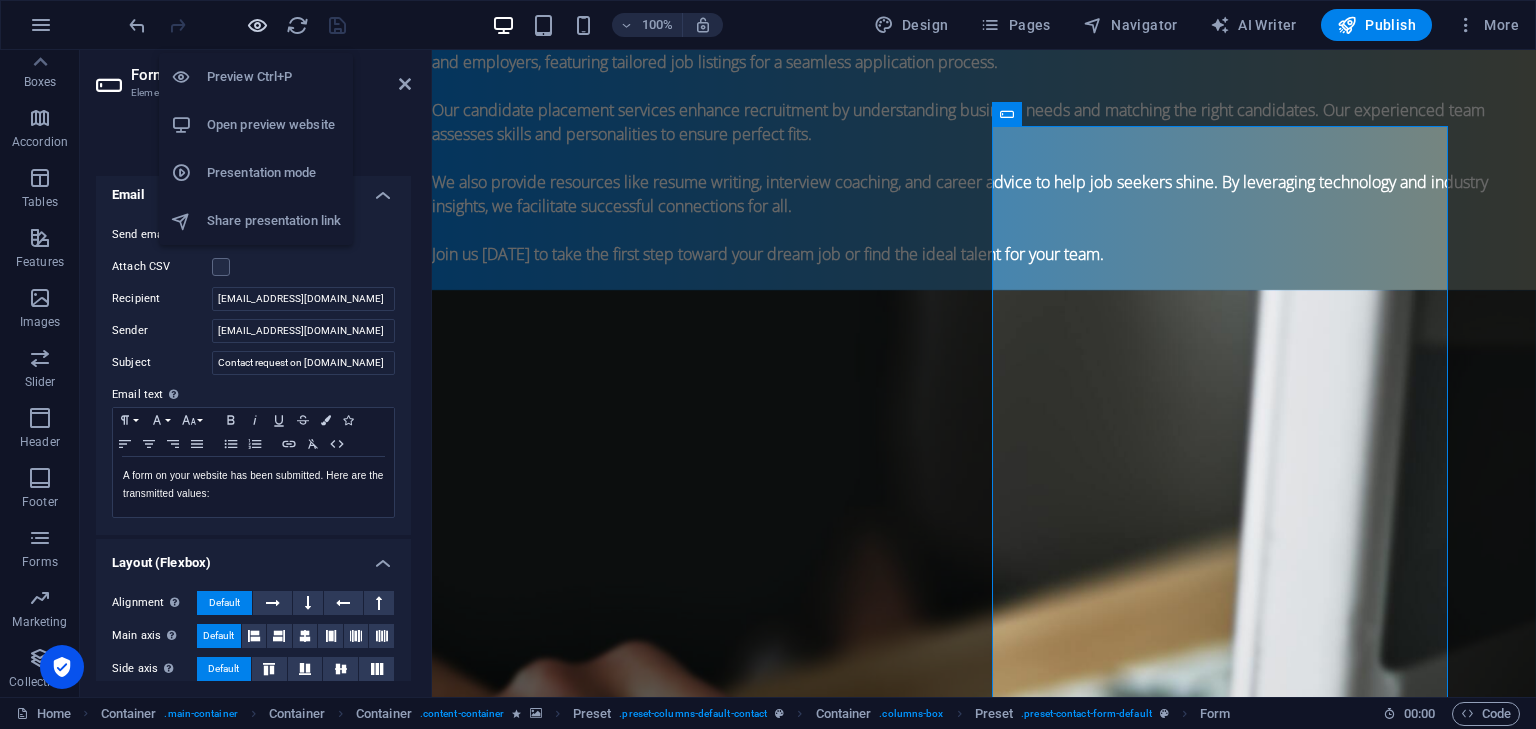 click at bounding box center (257, 25) 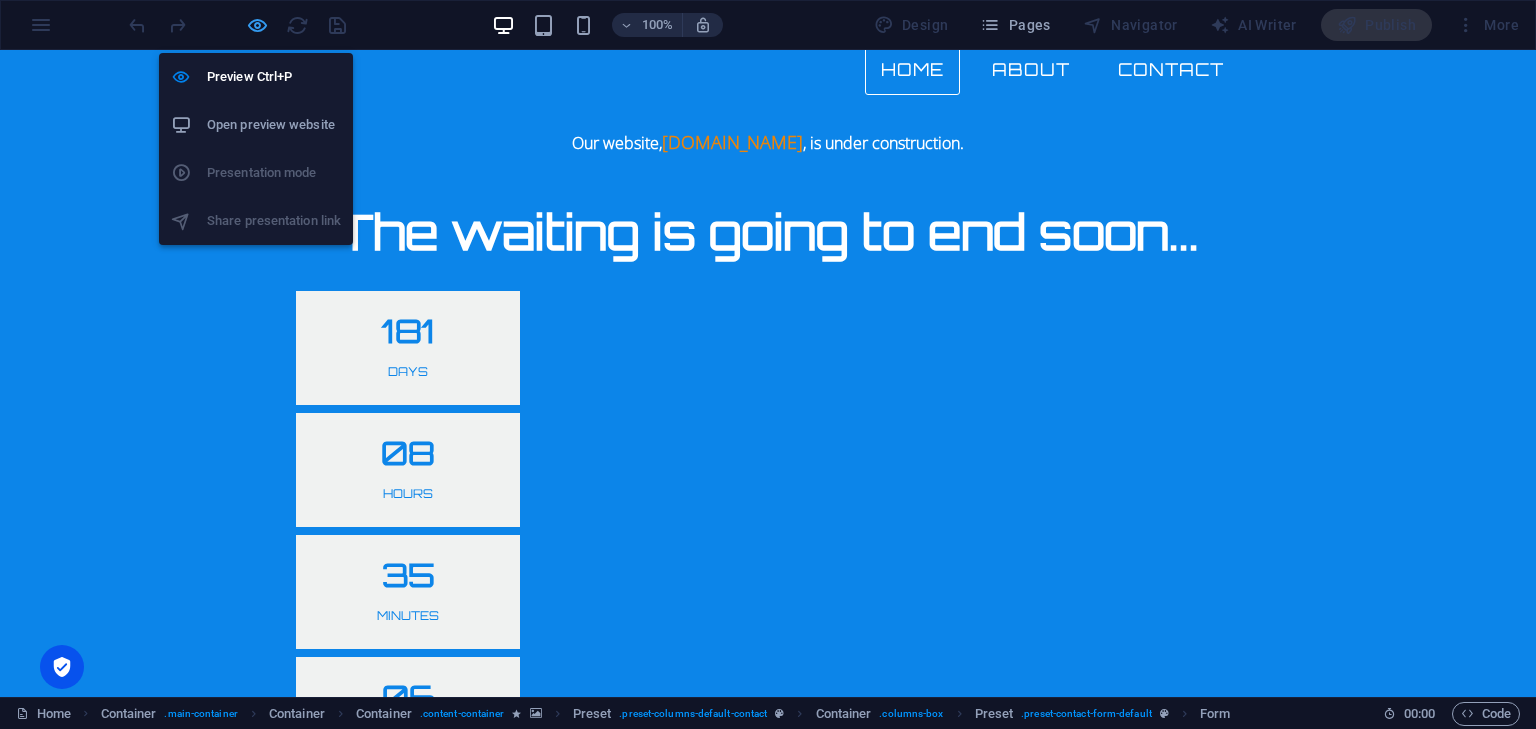scroll, scrollTop: 73, scrollLeft: 0, axis: vertical 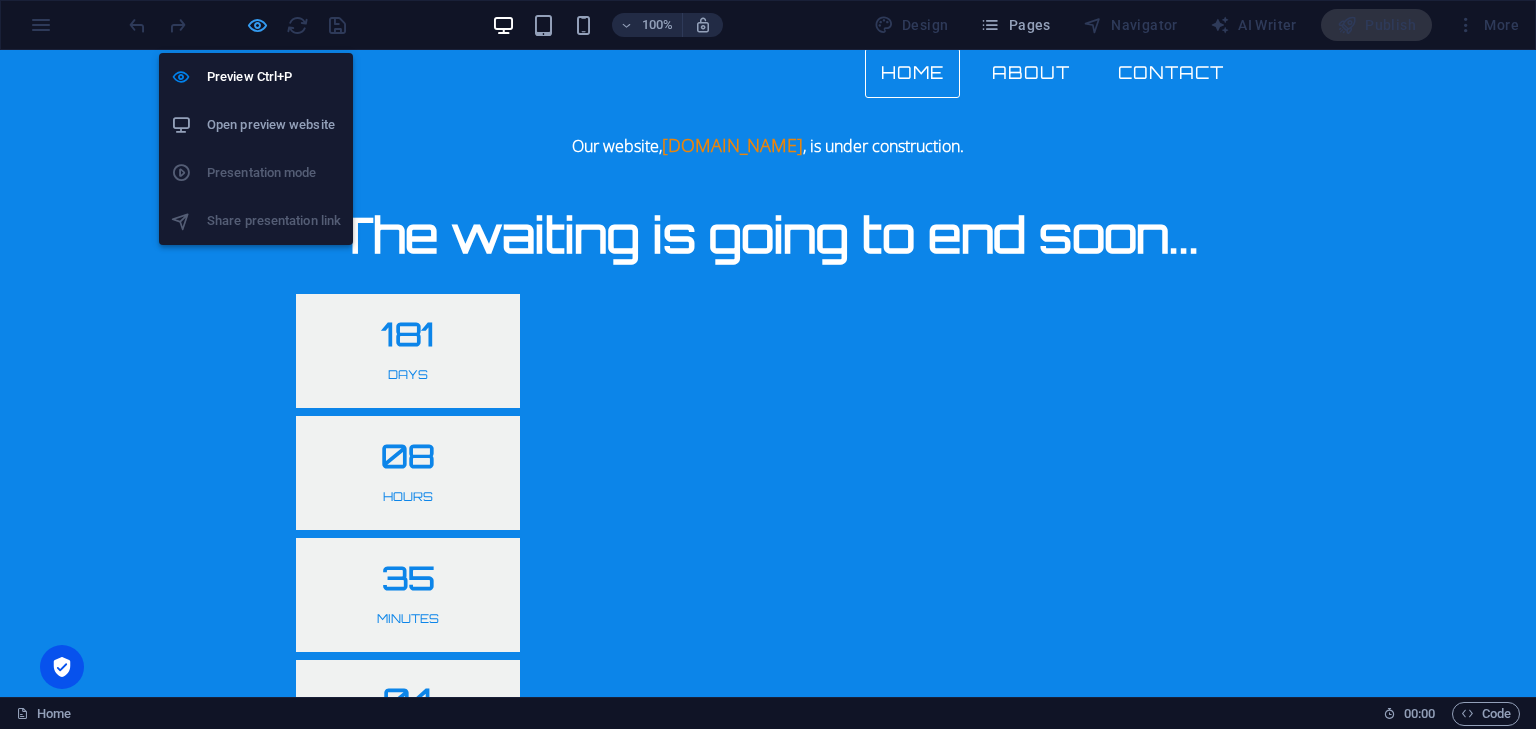 click at bounding box center [257, 25] 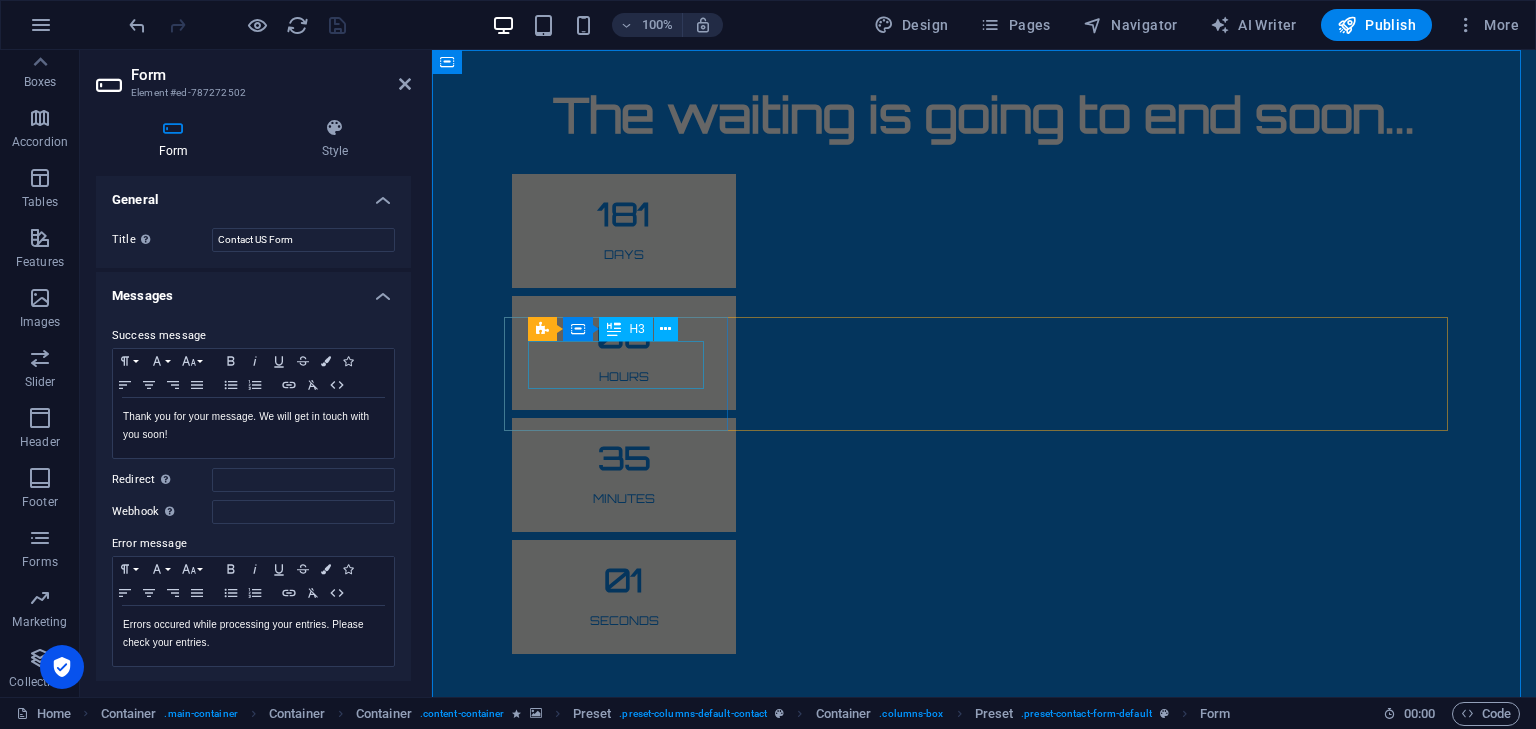 scroll, scrollTop: 0, scrollLeft: 0, axis: both 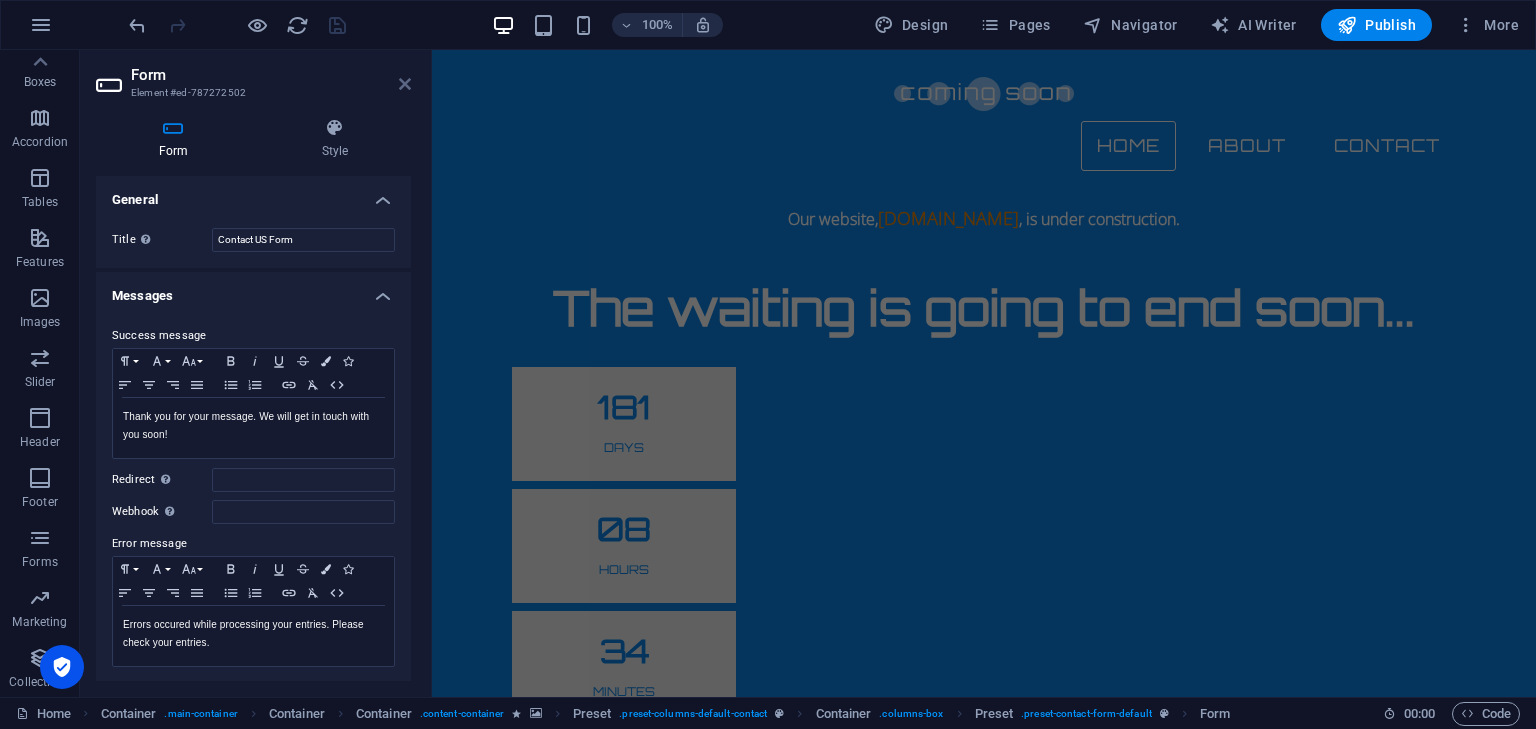 click at bounding box center (405, 84) 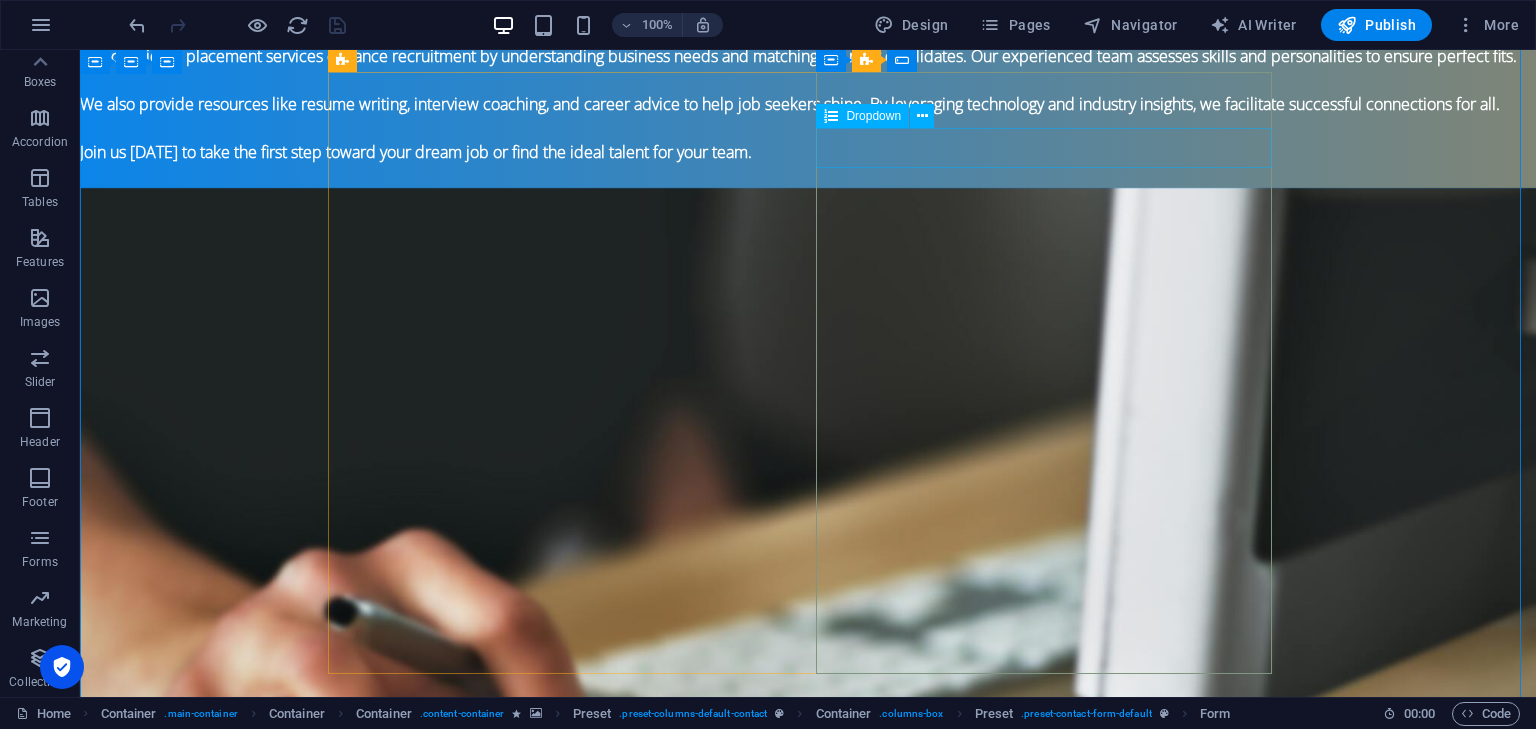 click on "Business Type Job Seeker Employer Recruiting Agency Job Portal Other" 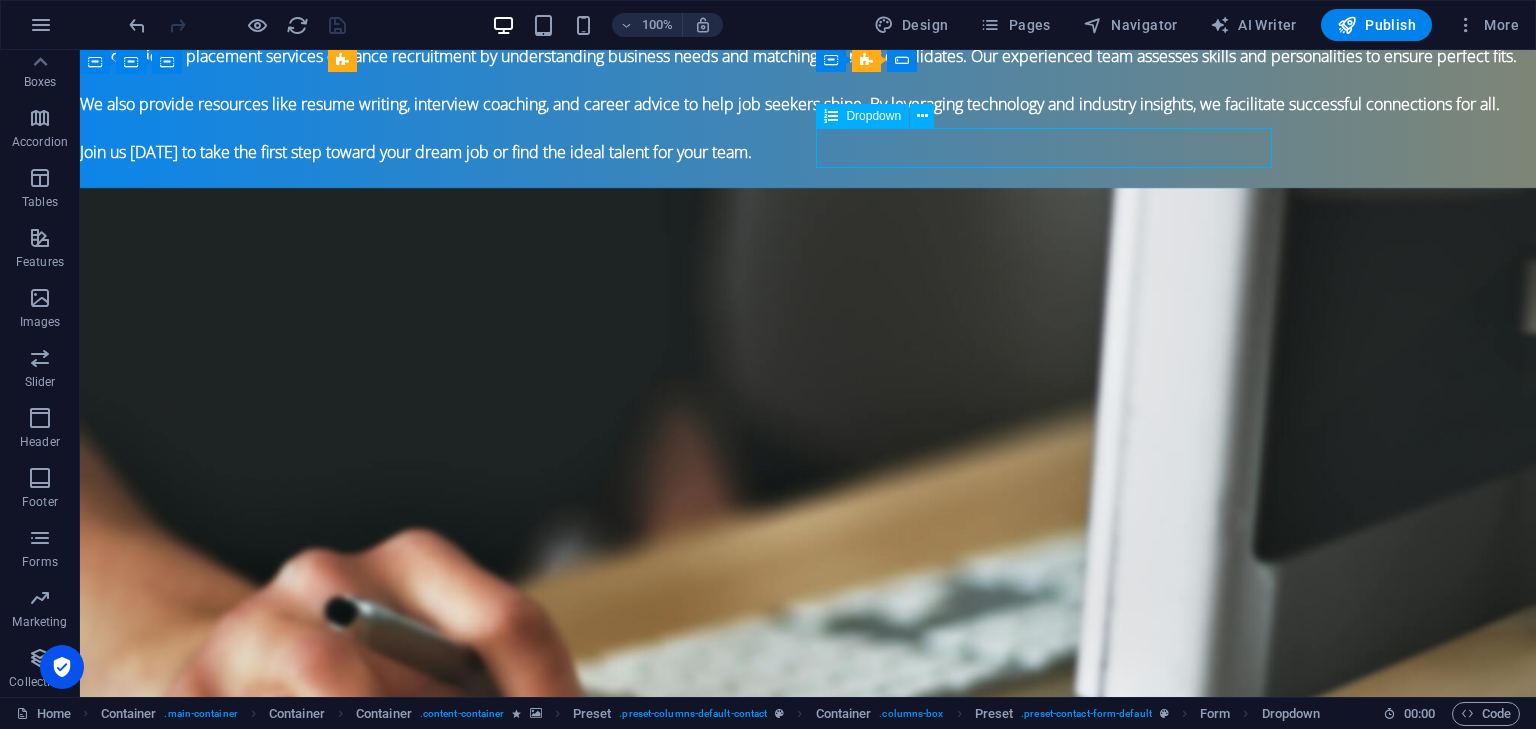 click on "Business Type Job Seeker Employer Recruiting Agency Job Portal Other" 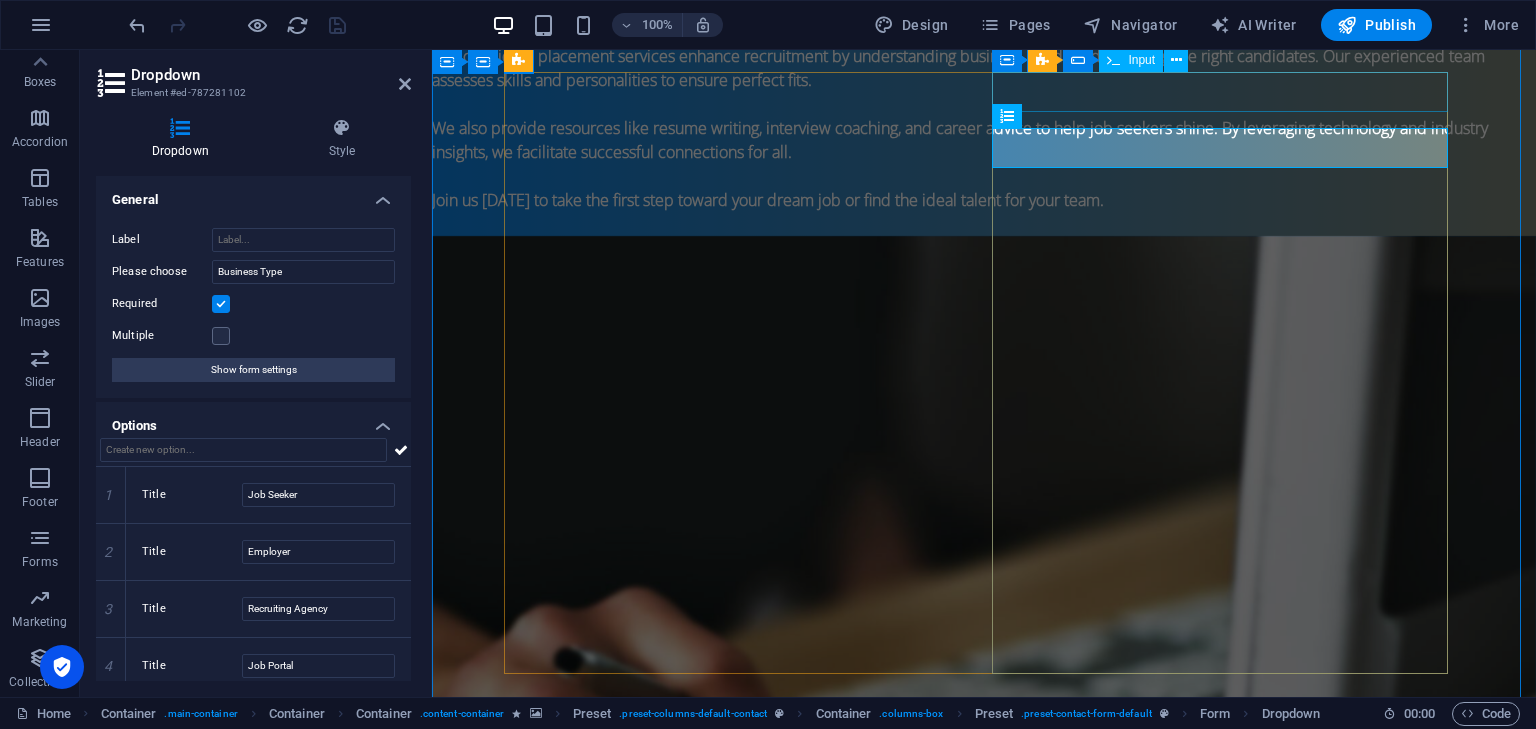 click 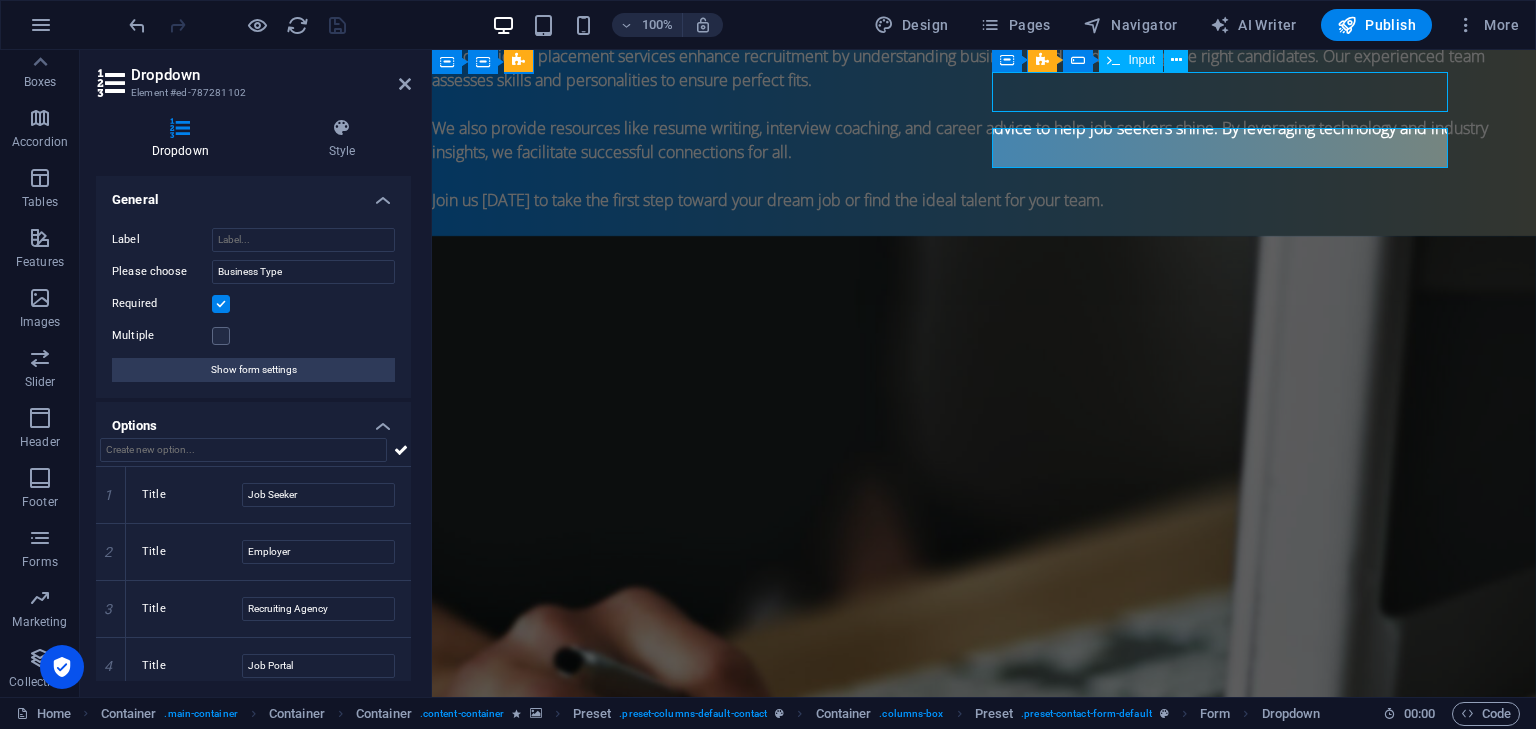 click 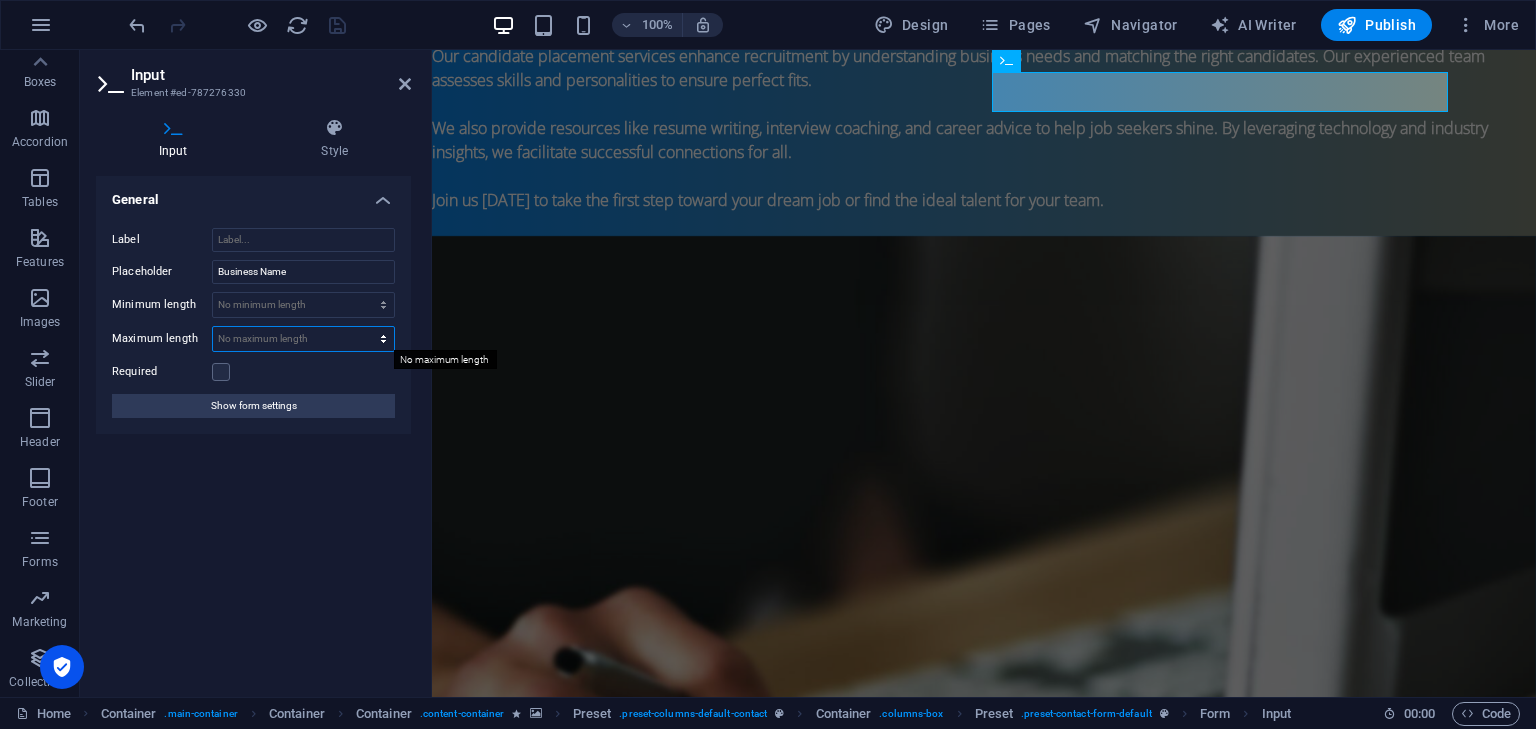 click on "No maximum length chars" at bounding box center (303, 339) 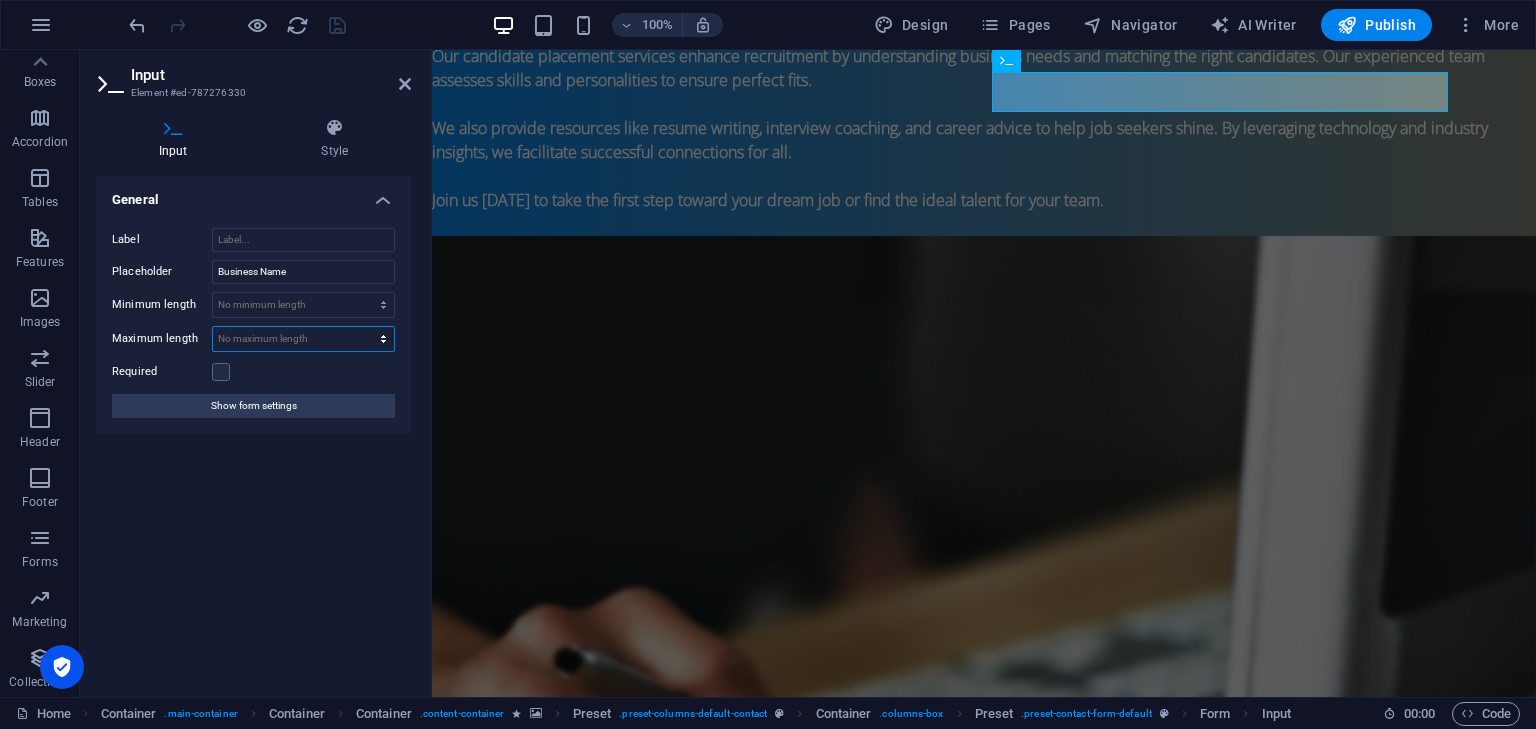 select on "characters" 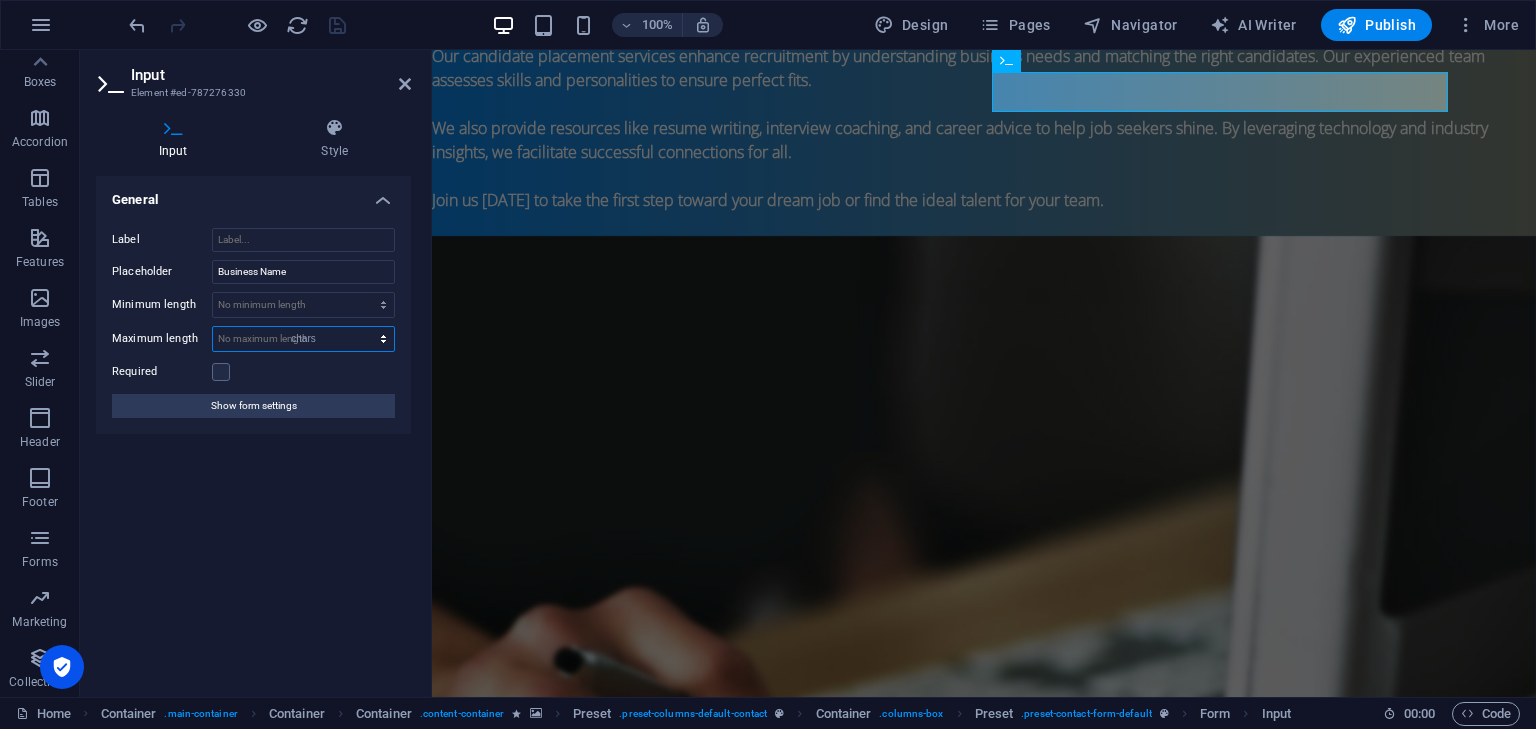 click on "No maximum length chars" at bounding box center (303, 339) 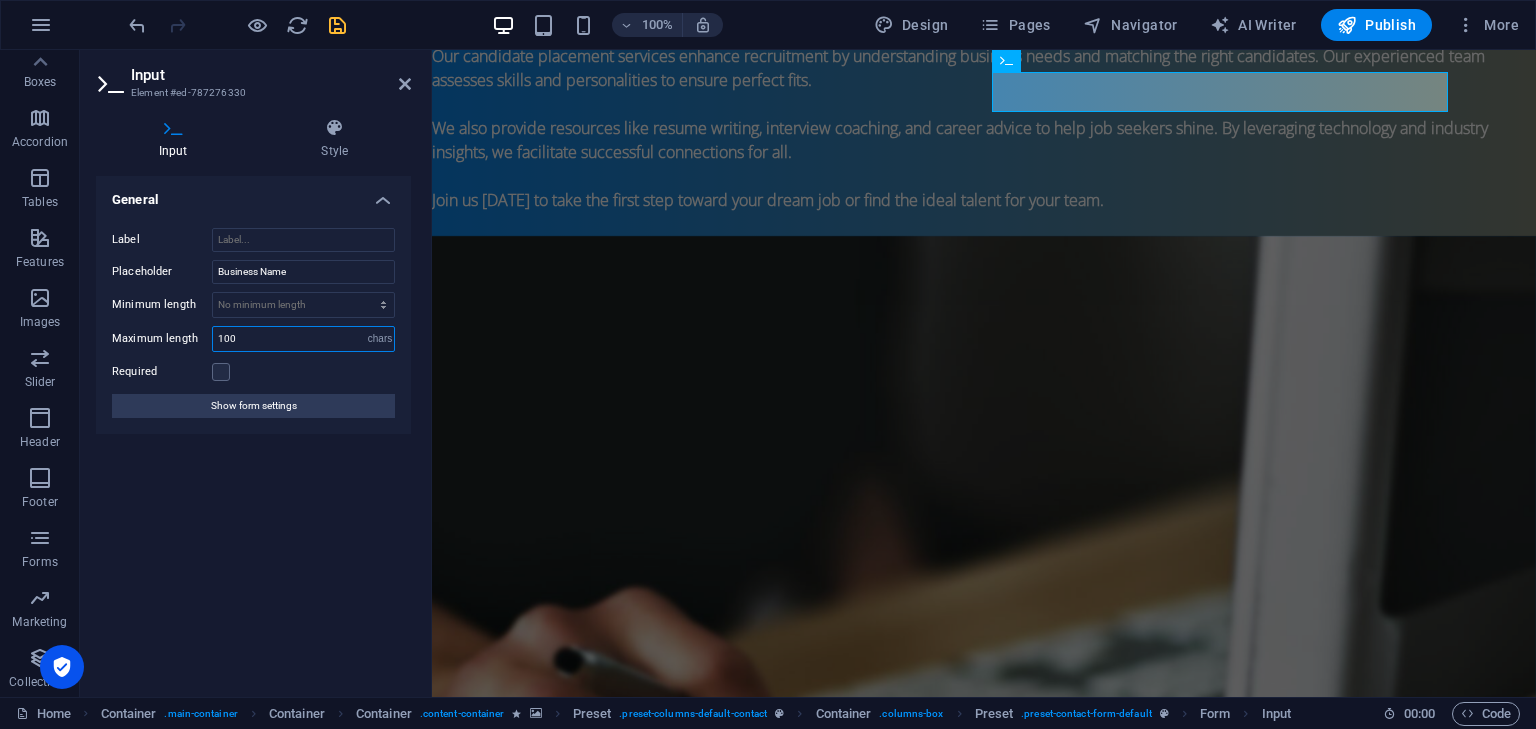 type on "100" 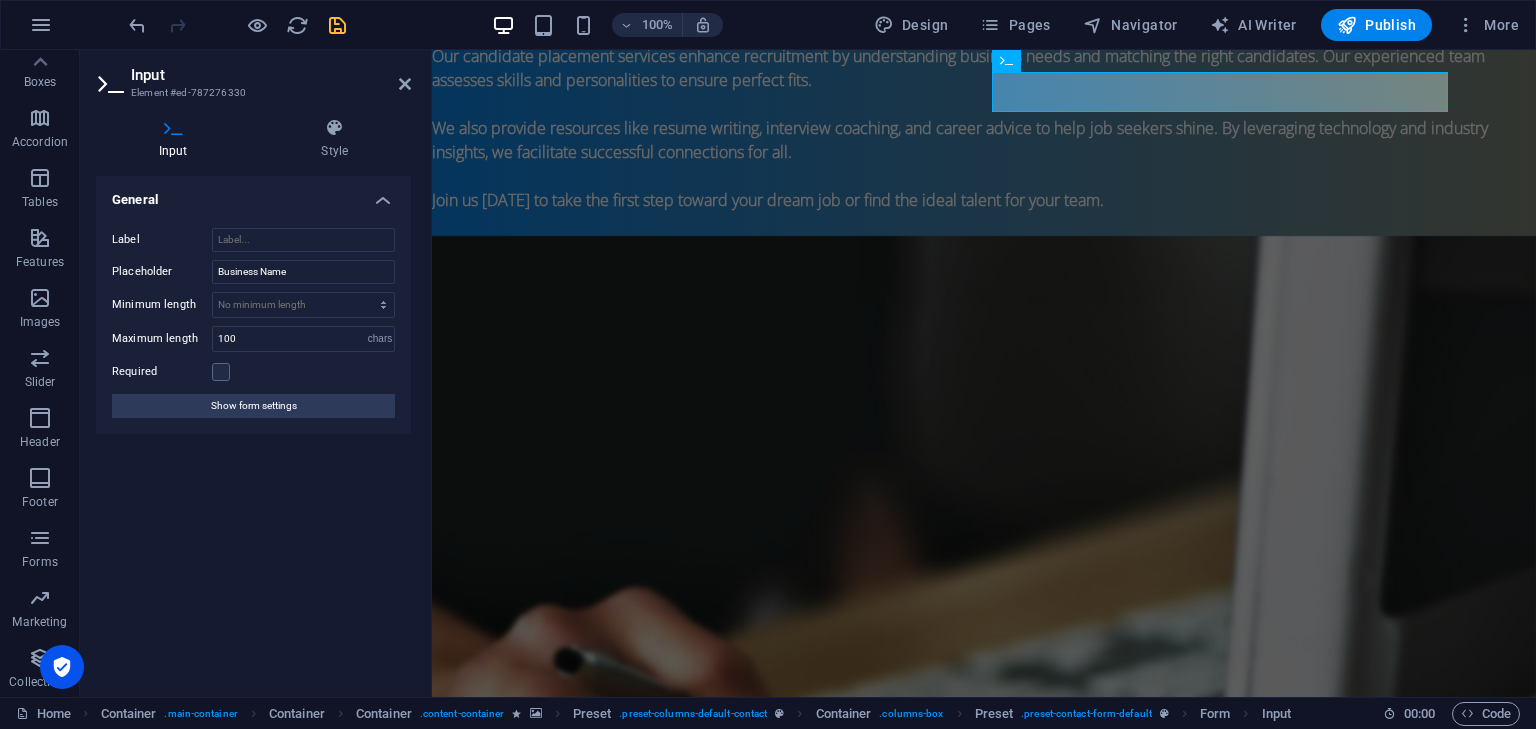 click on "General Label Placeholder Business Name Minimum length No minimum length chars Maximum length 100 No maximum length chars Required Show form settings" at bounding box center (253, 428) 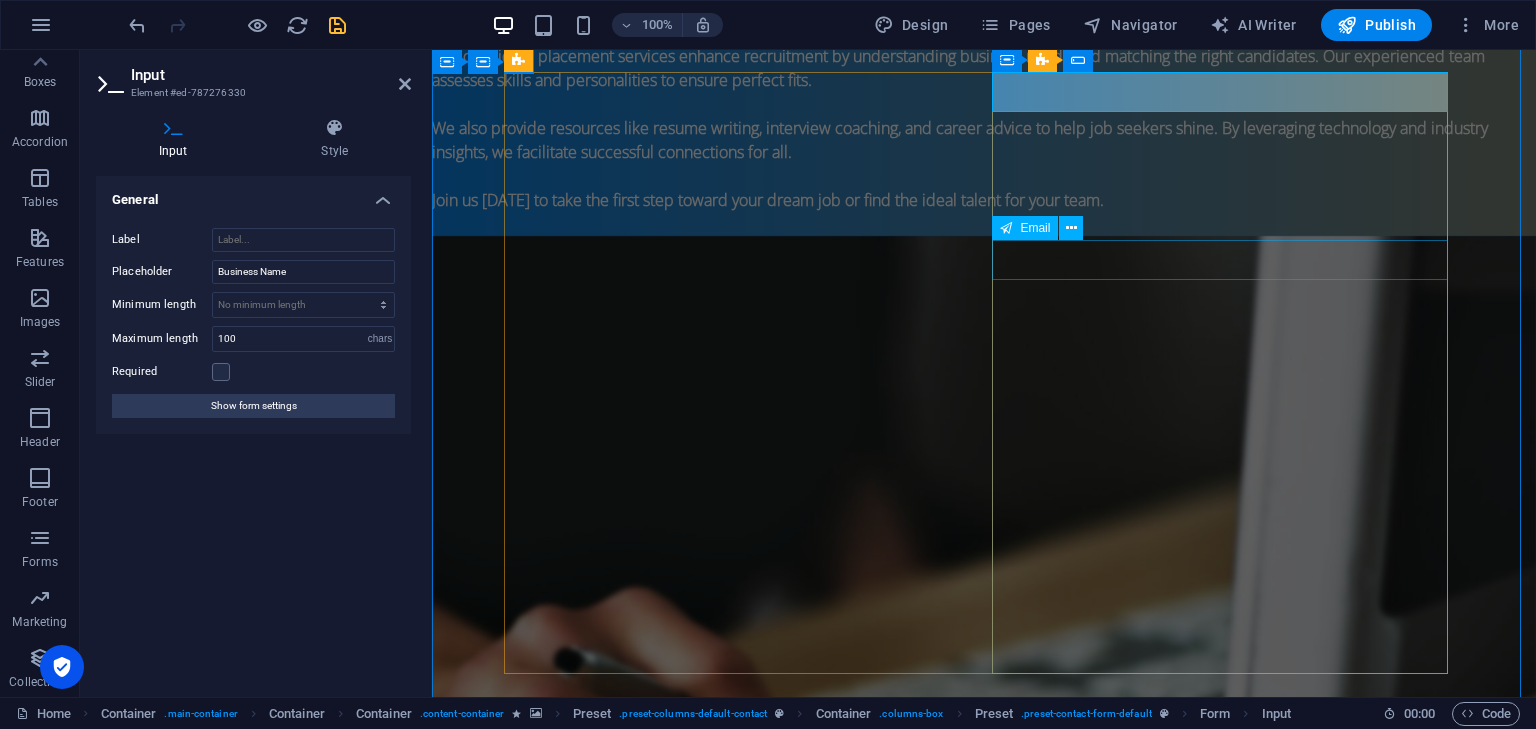 click 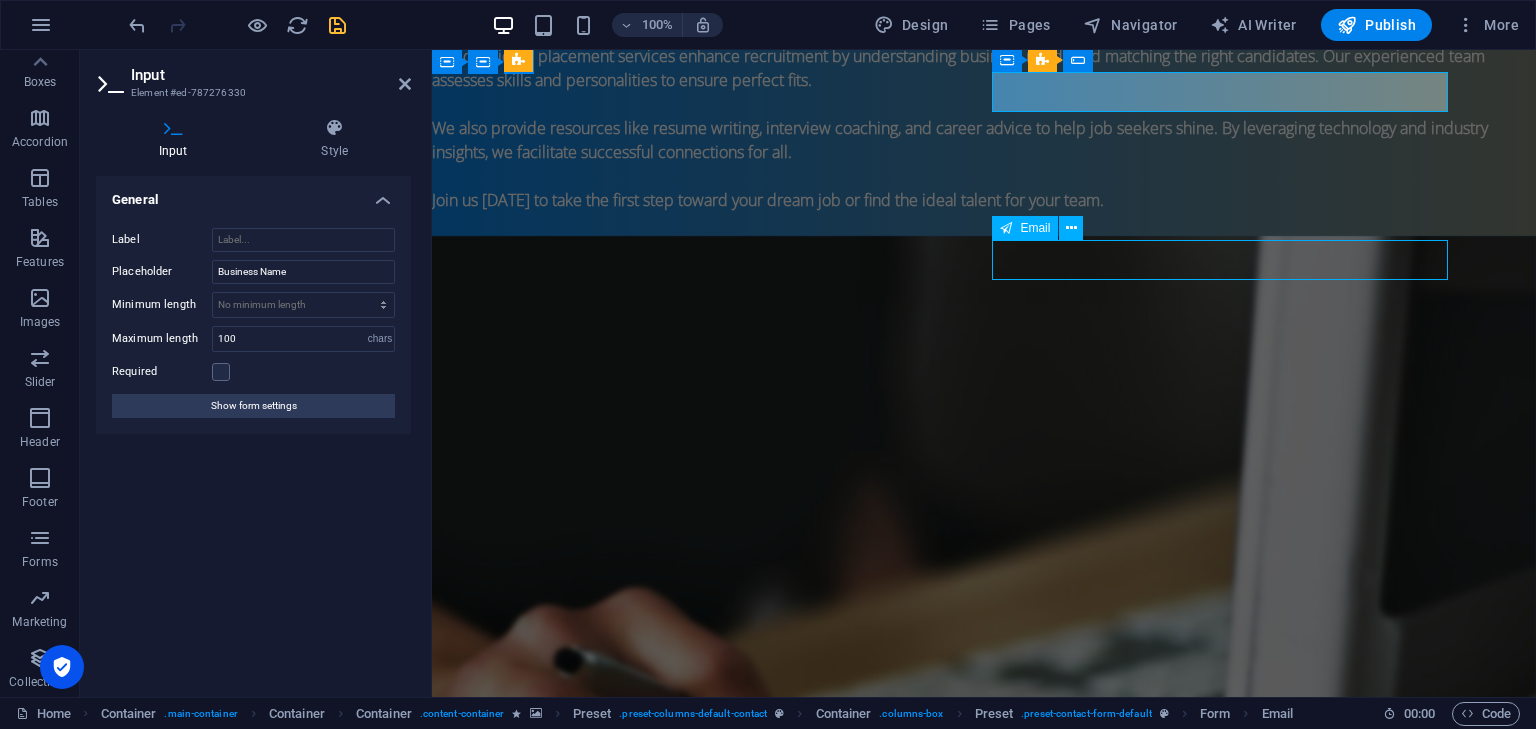 click 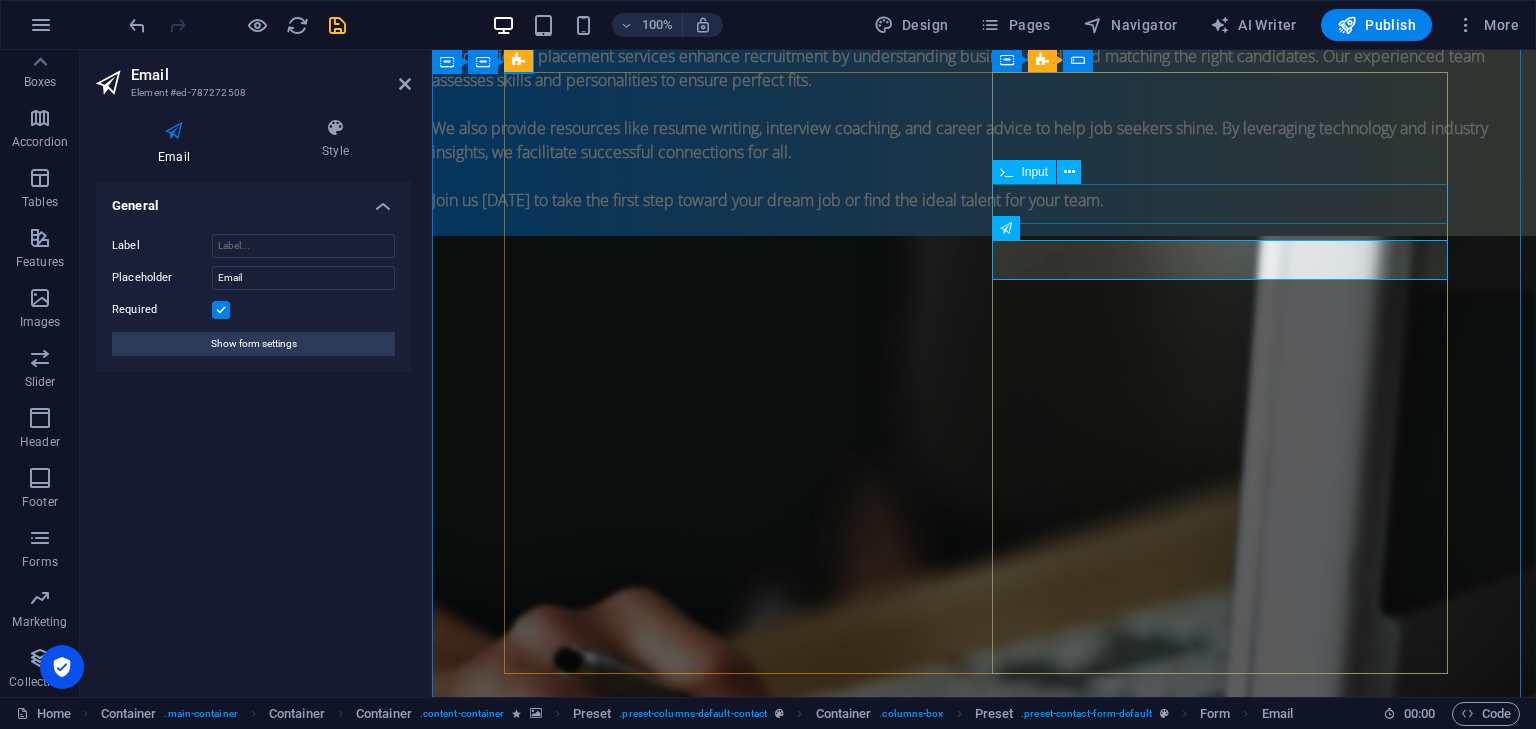 click 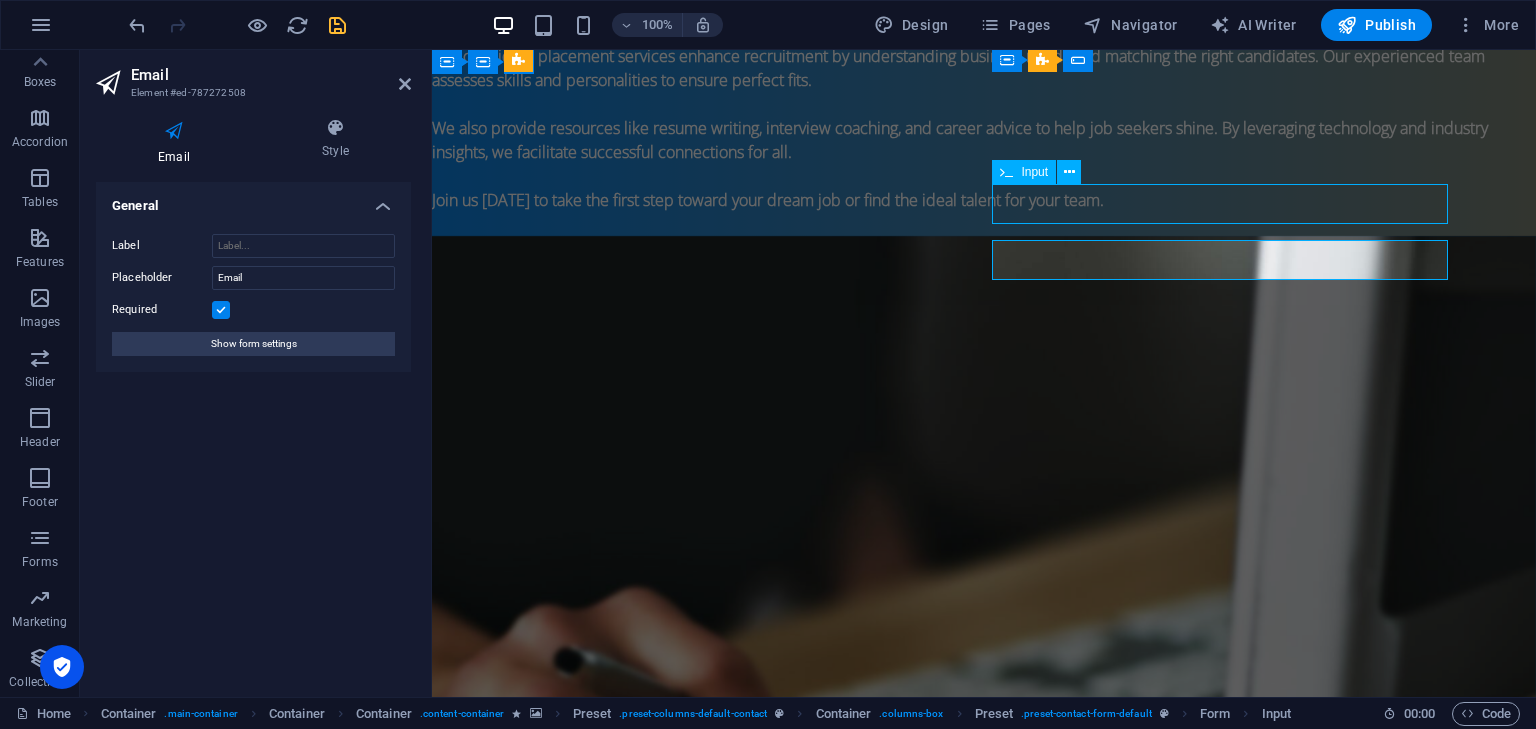 click 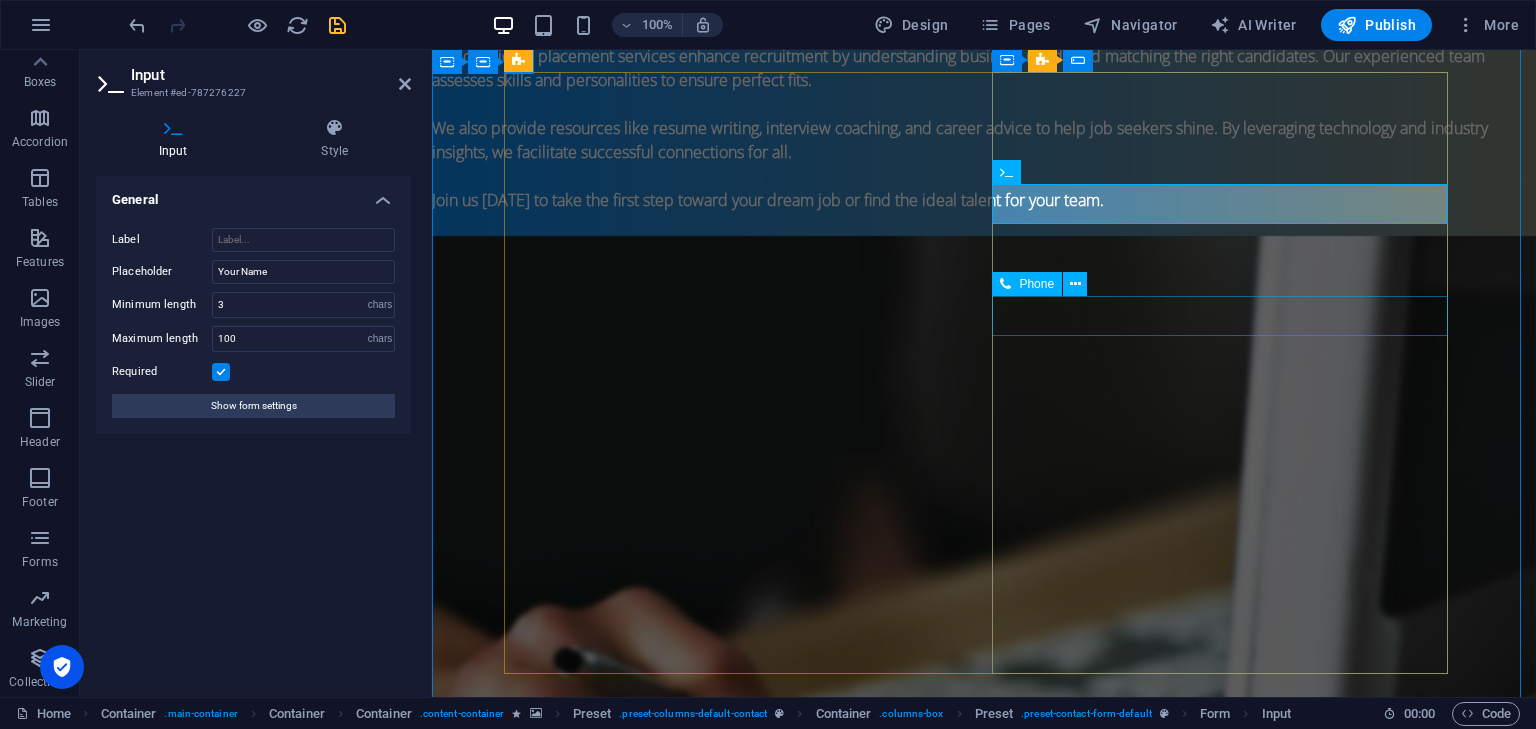 click 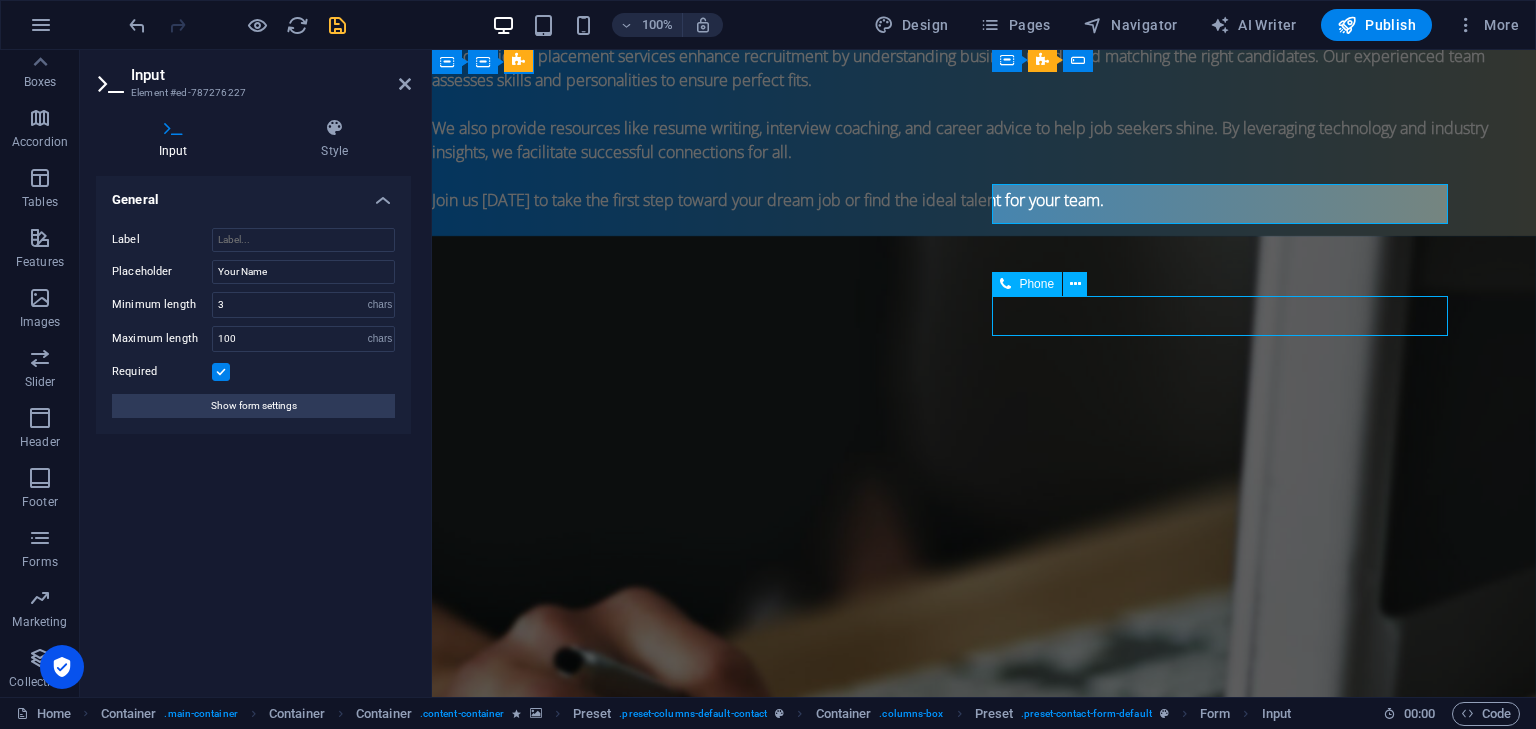 click 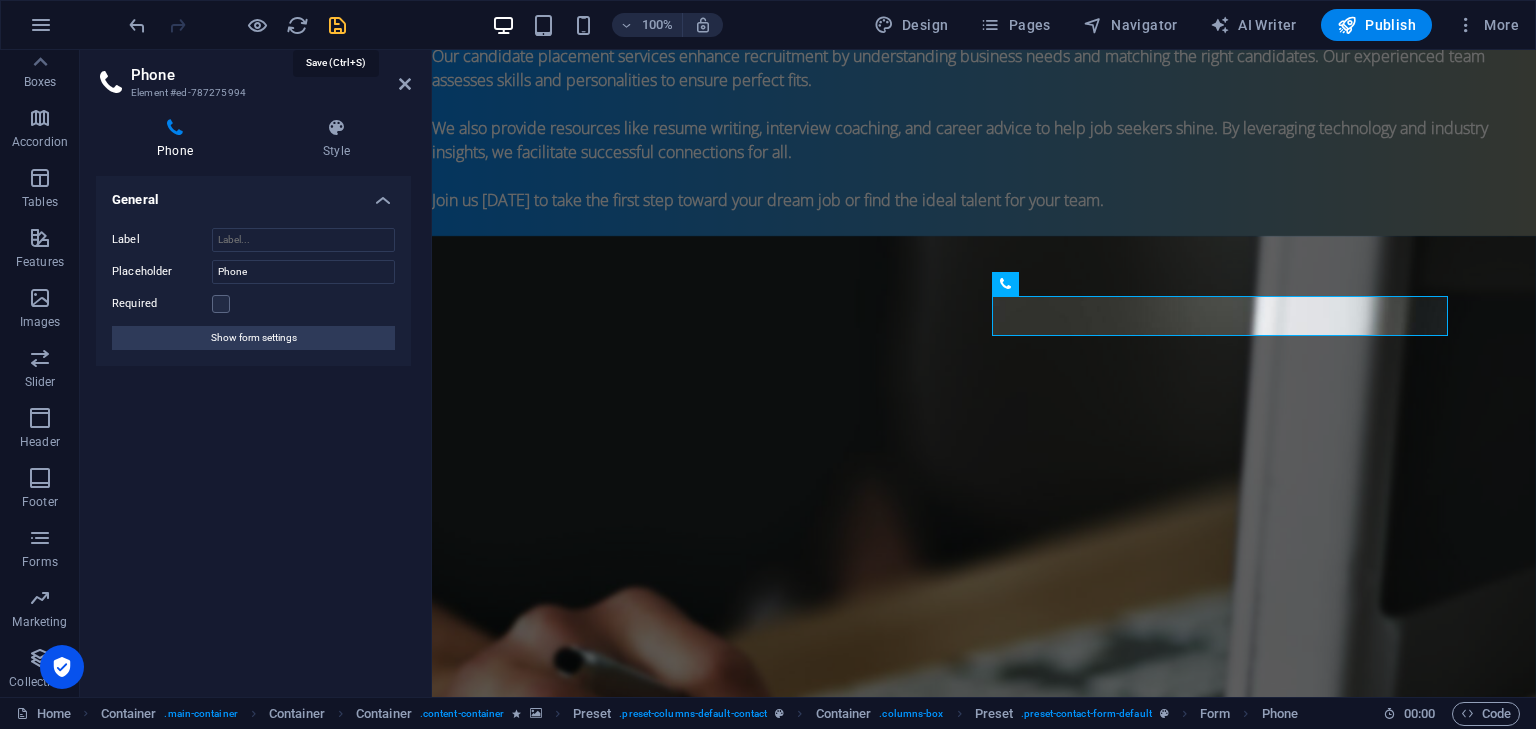 click at bounding box center [337, 25] 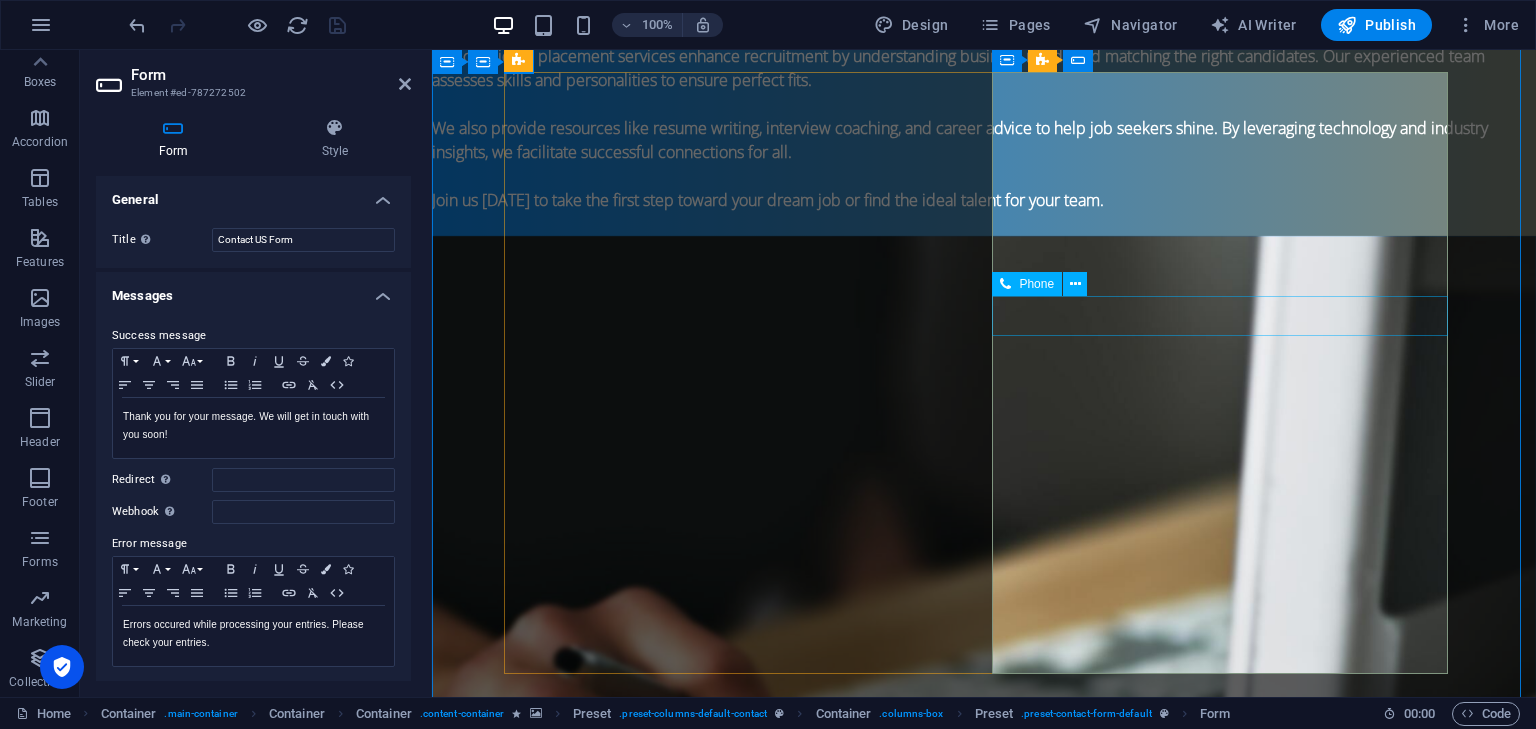 click 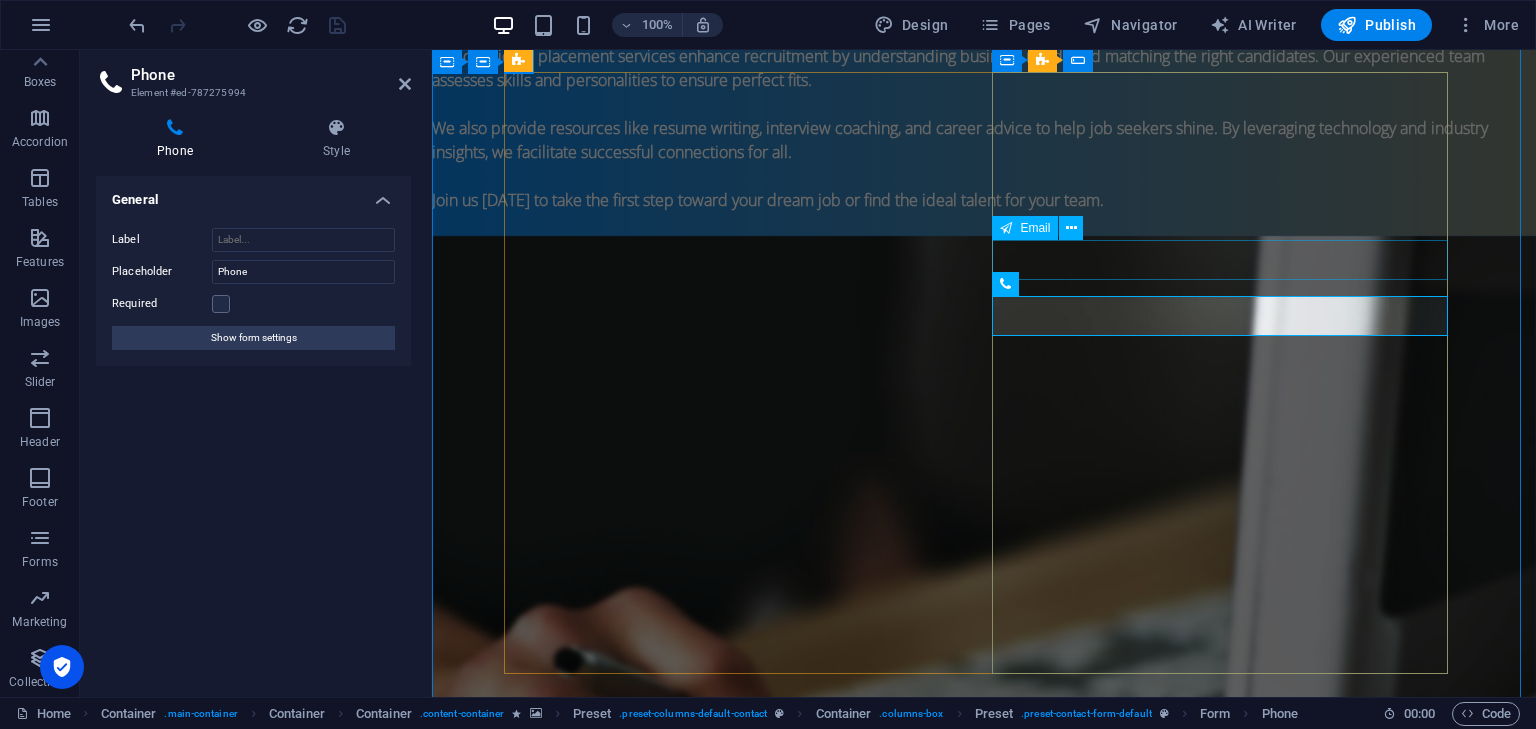 click 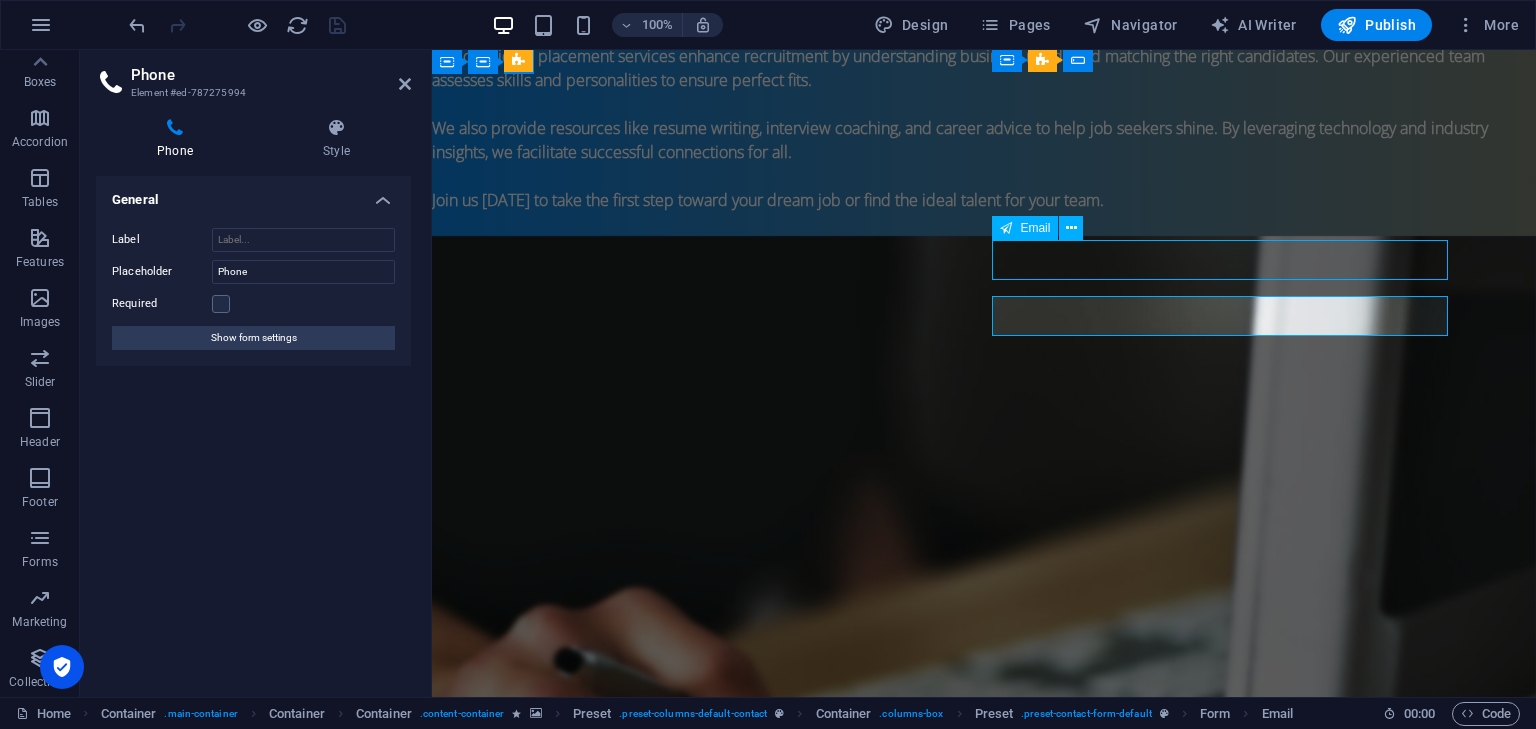 click 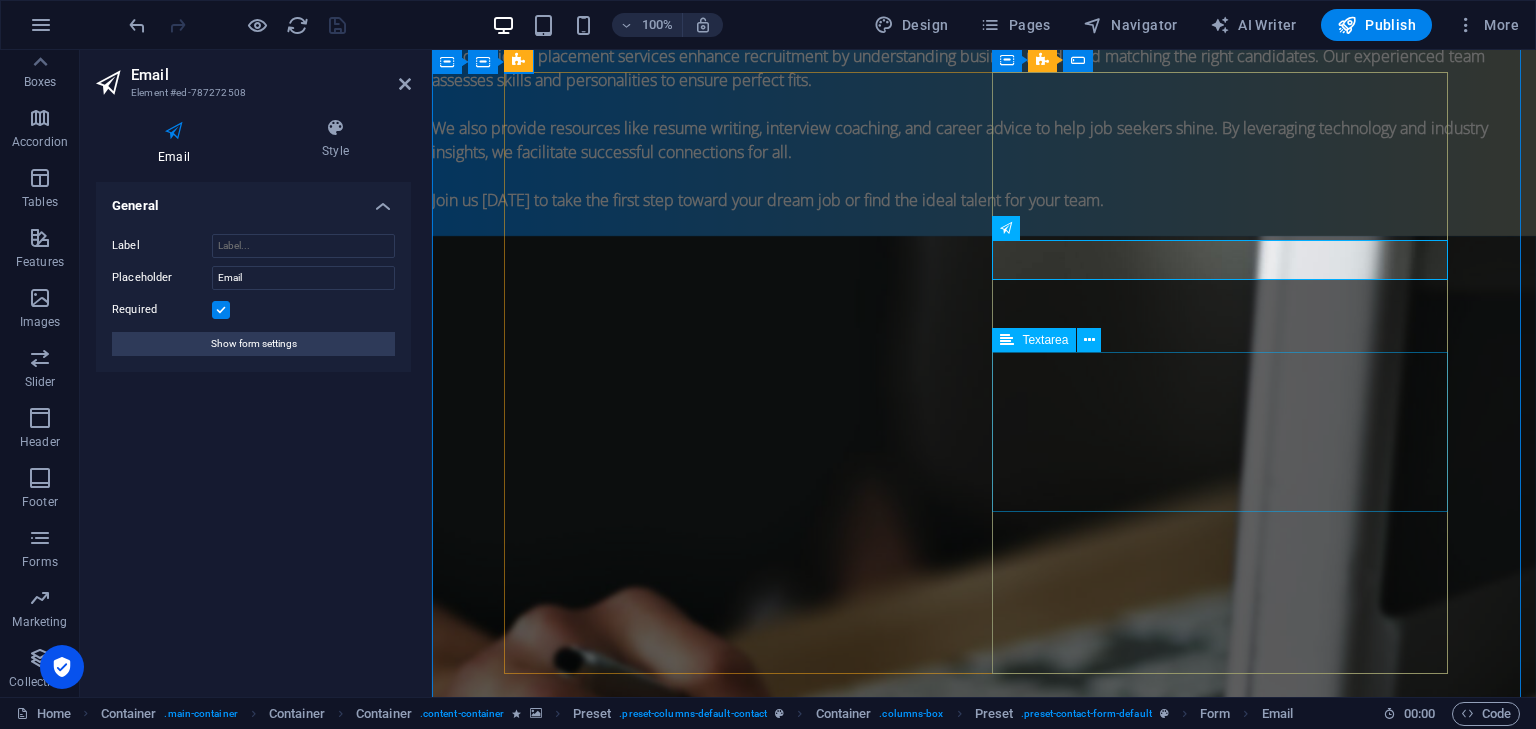 click 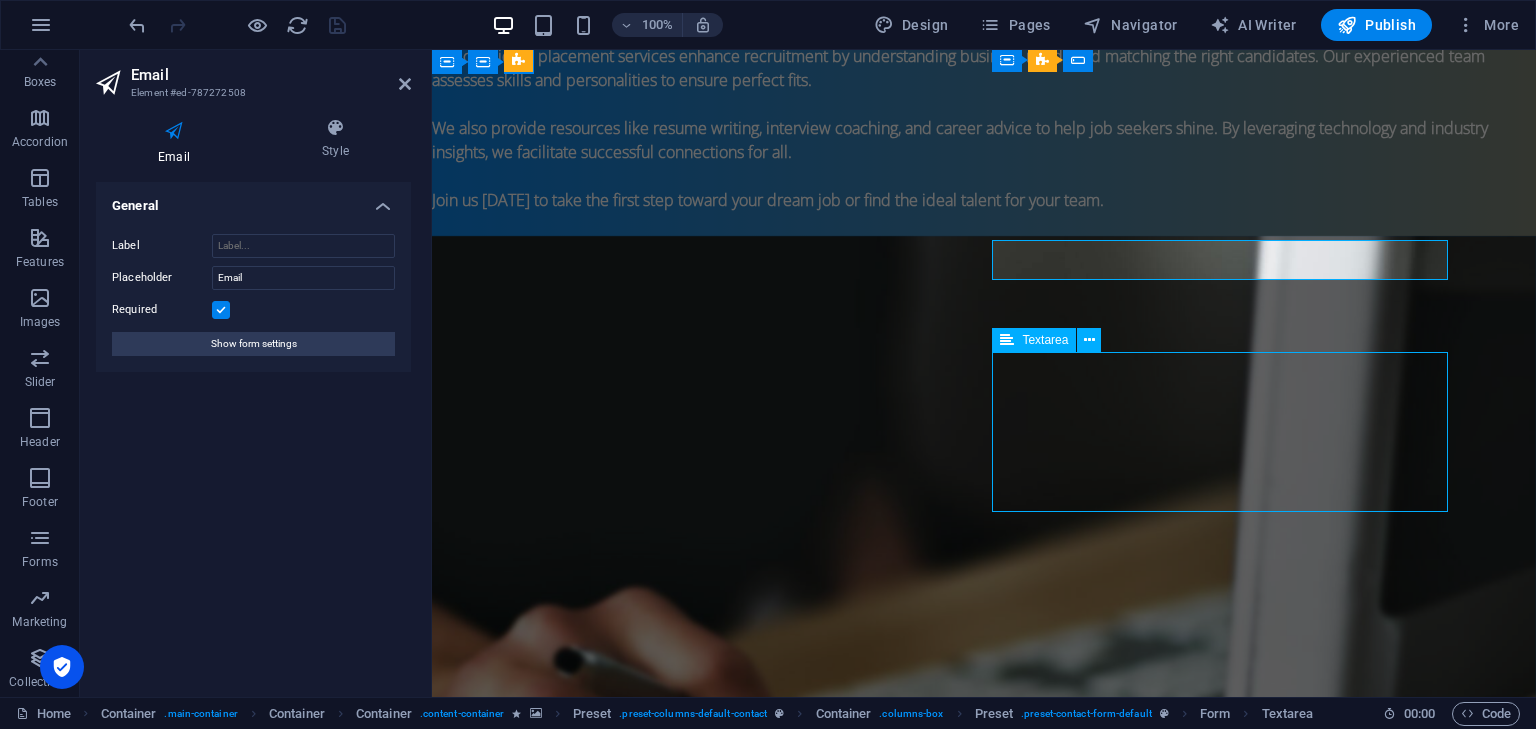 click 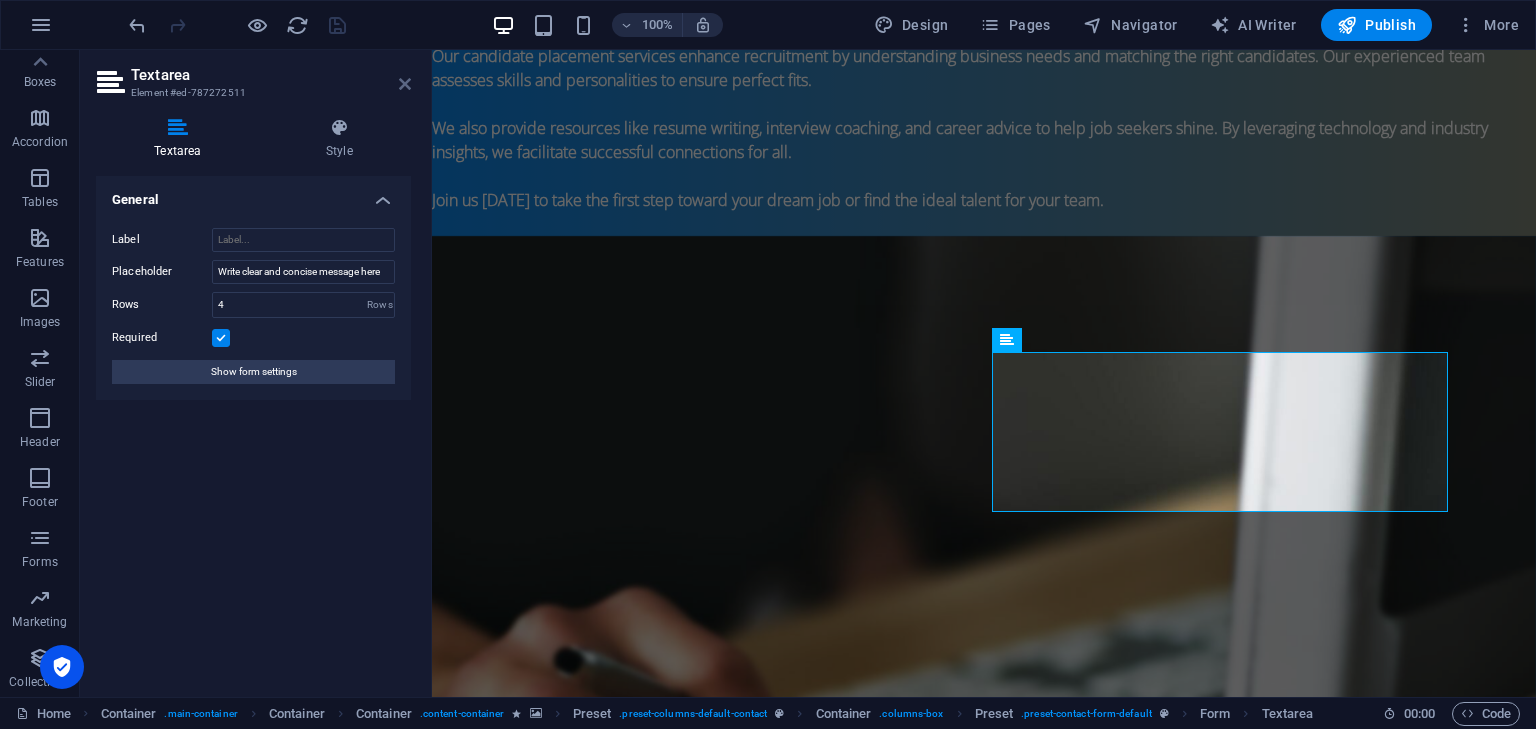 click at bounding box center (405, 84) 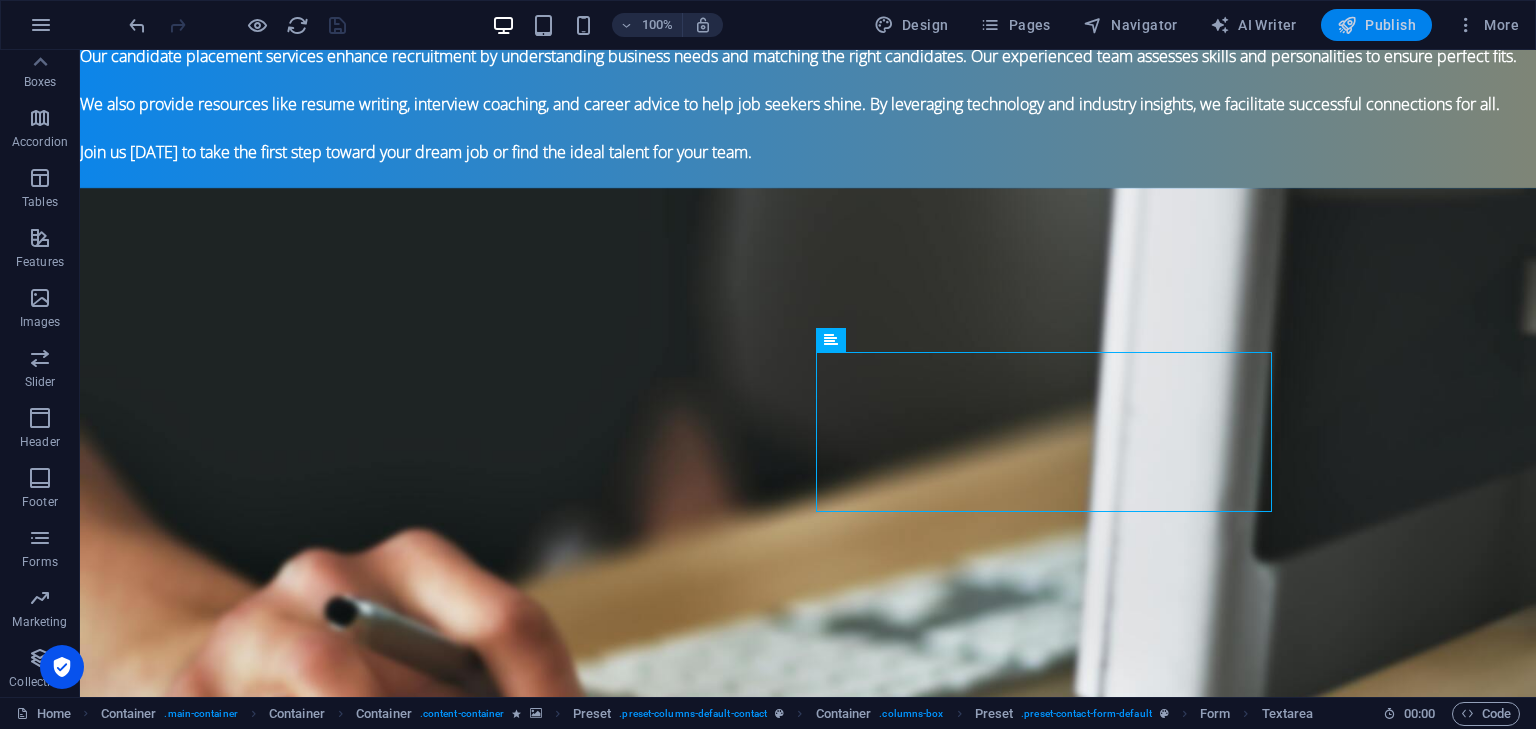 click on "Publish" at bounding box center [1376, 25] 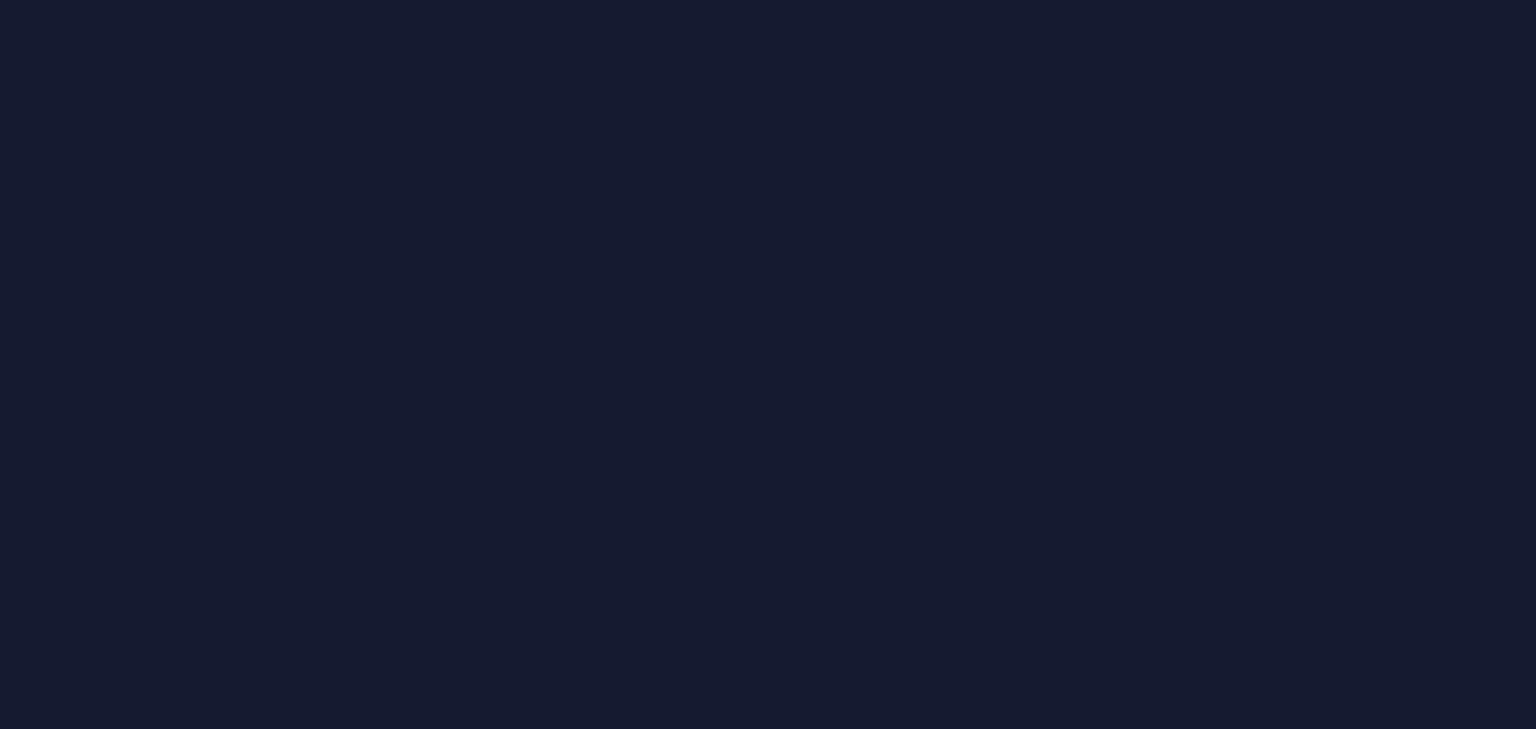 scroll, scrollTop: 0, scrollLeft: 0, axis: both 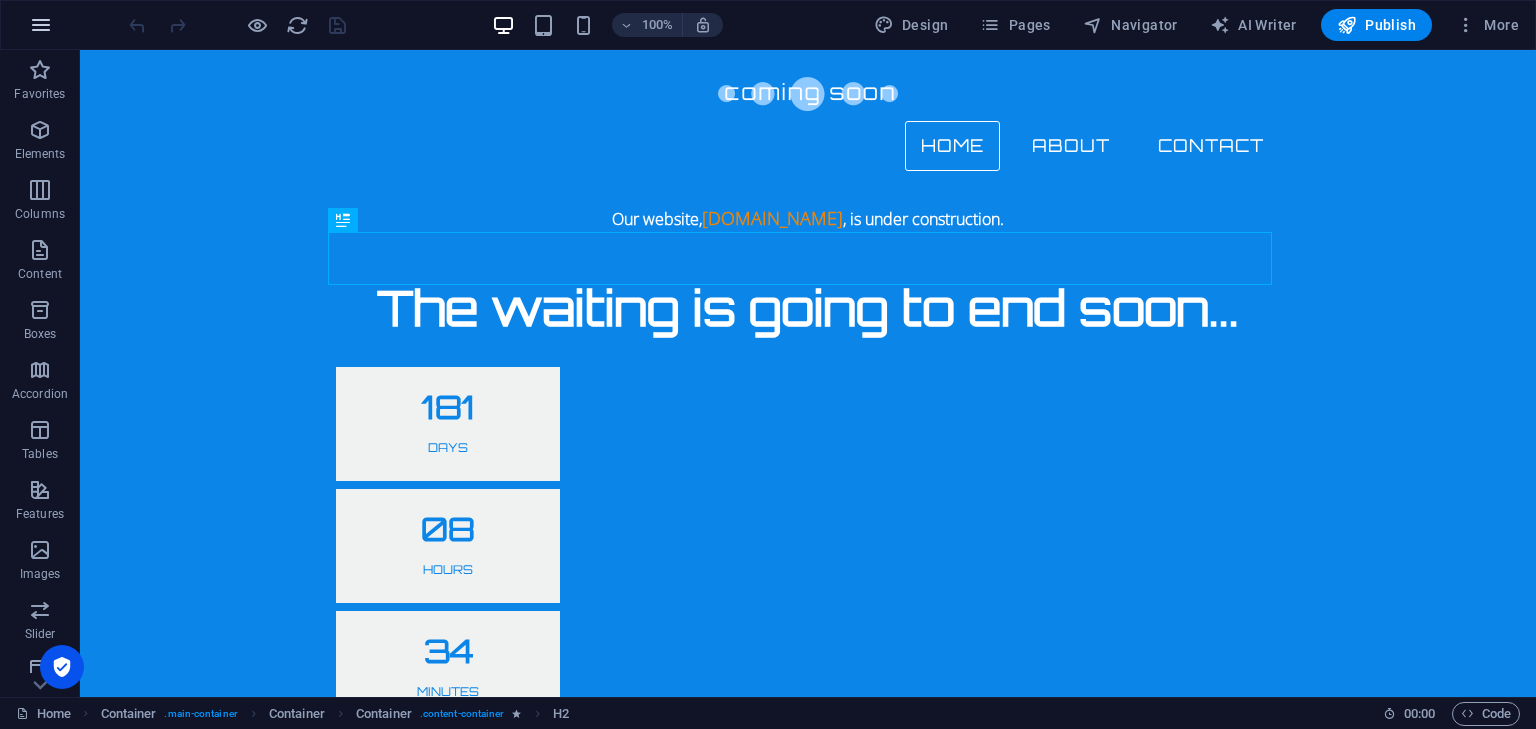click at bounding box center (41, 25) 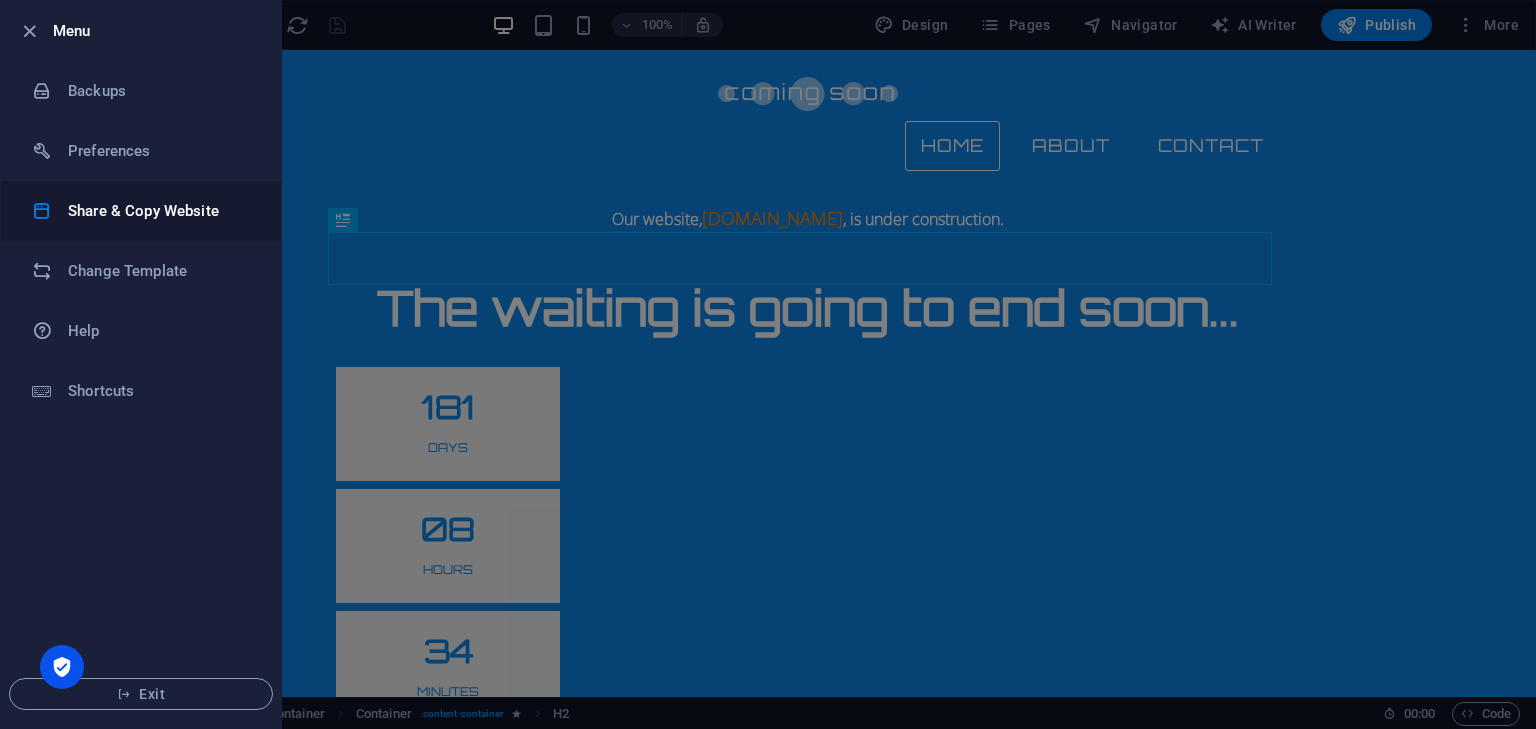 click on "Share & Copy Website" at bounding box center (160, 211) 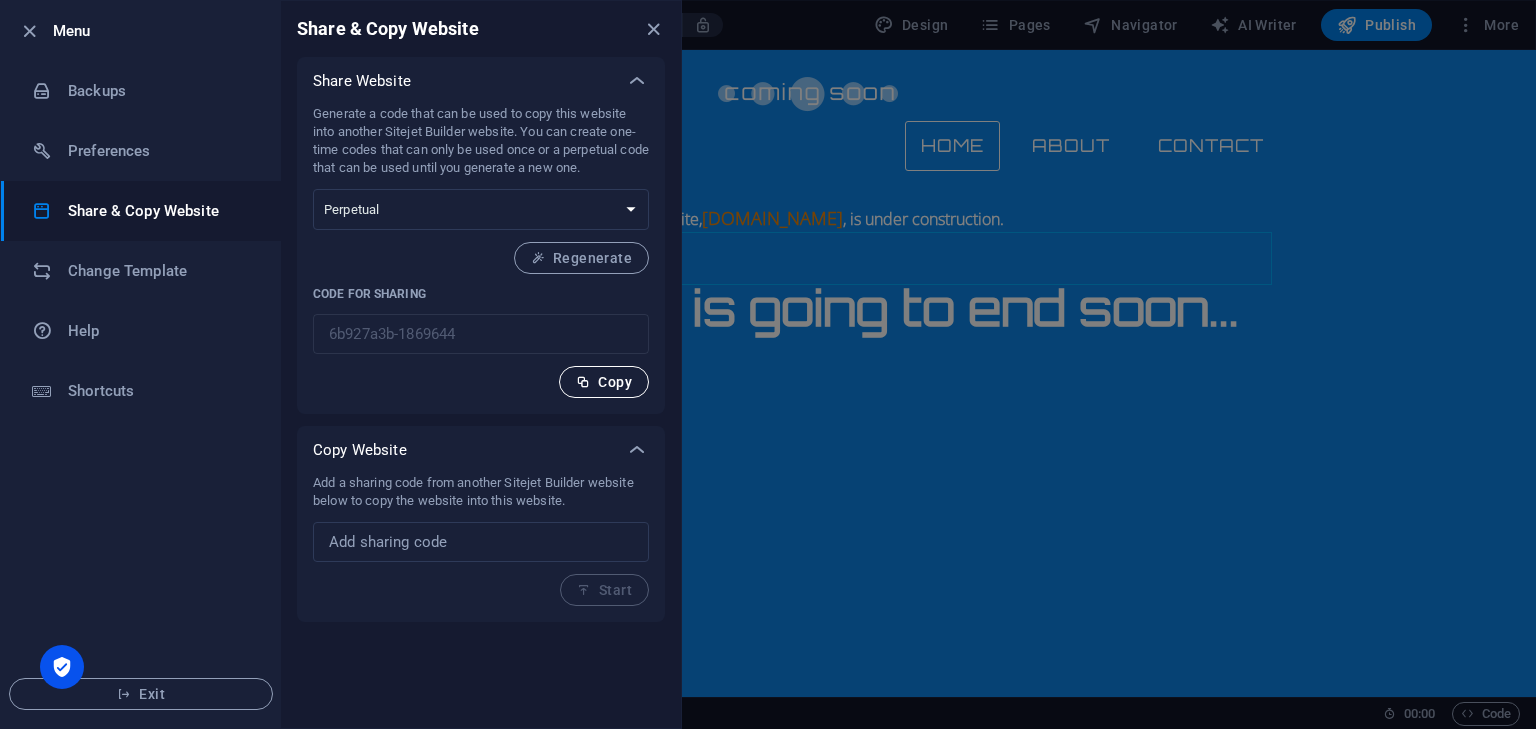 click on "Copy" at bounding box center [604, 382] 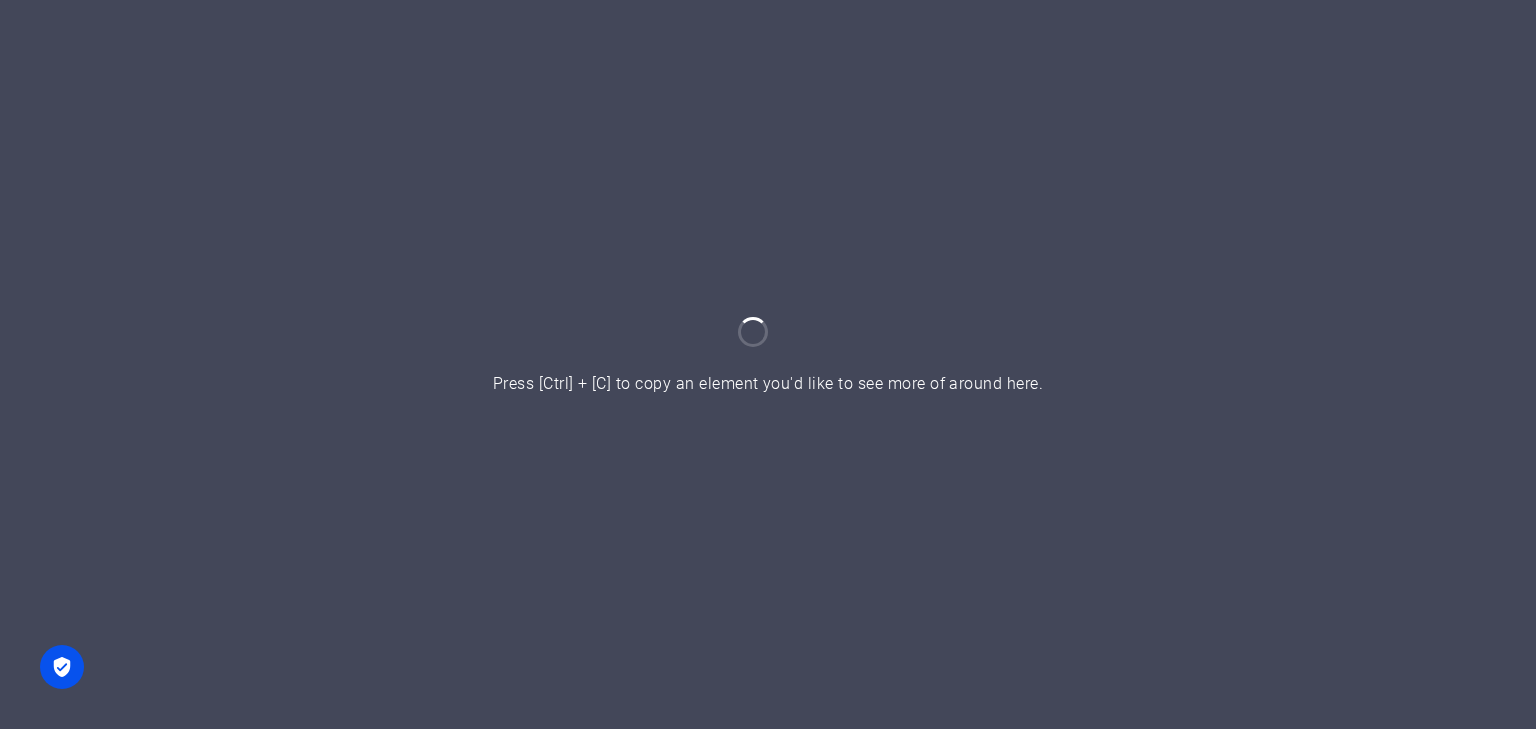scroll, scrollTop: 0, scrollLeft: 0, axis: both 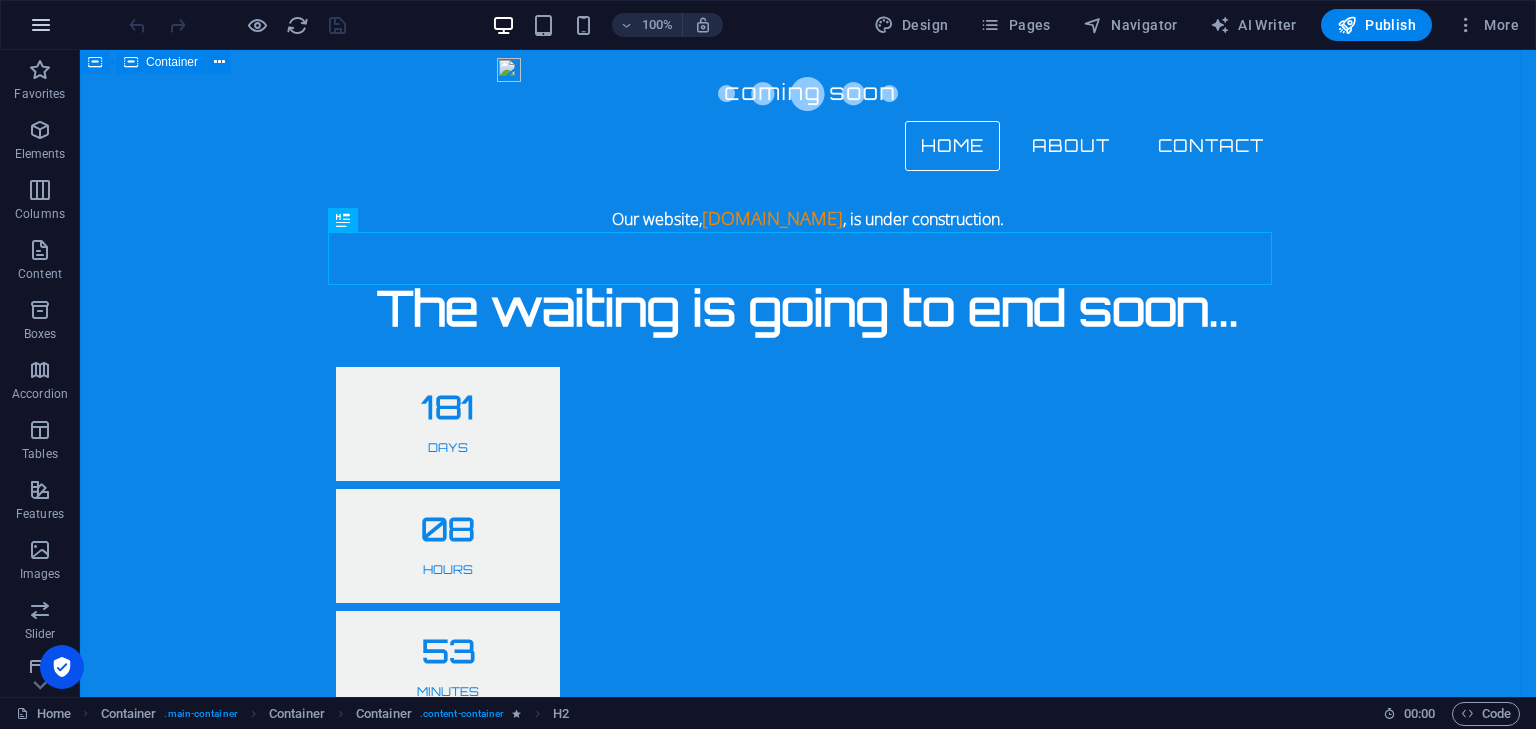 click at bounding box center (41, 25) 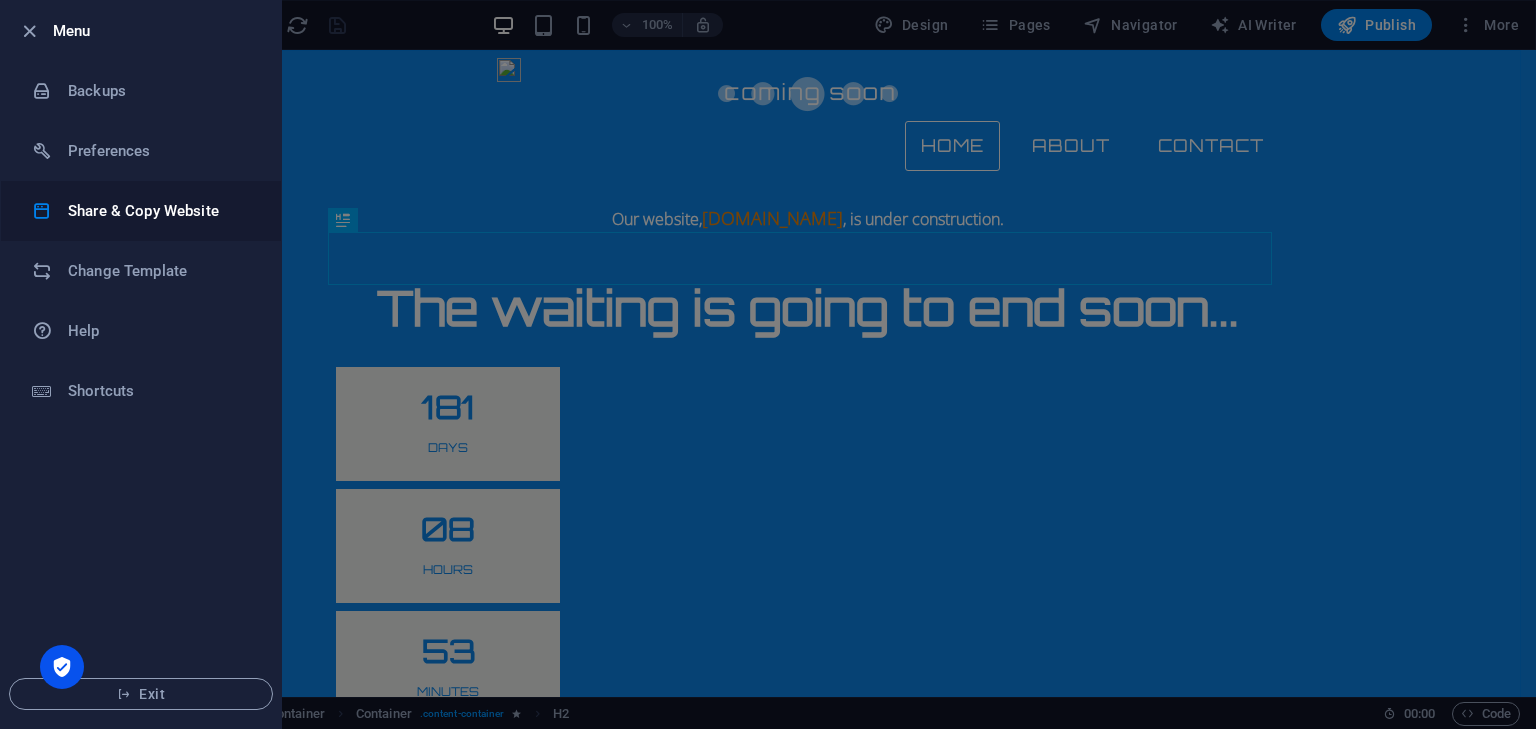 click on "Share & Copy Website" at bounding box center (160, 211) 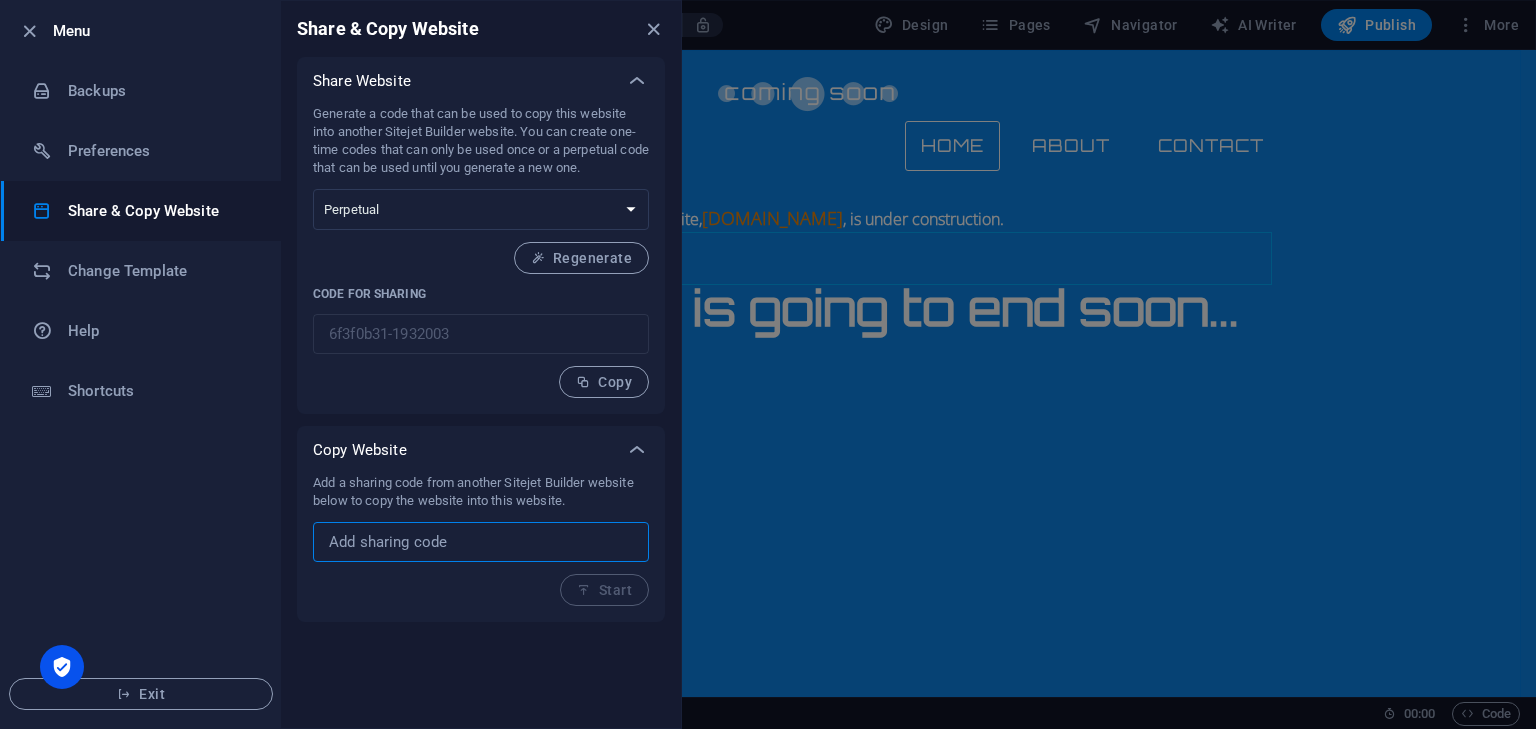 click at bounding box center [481, 542] 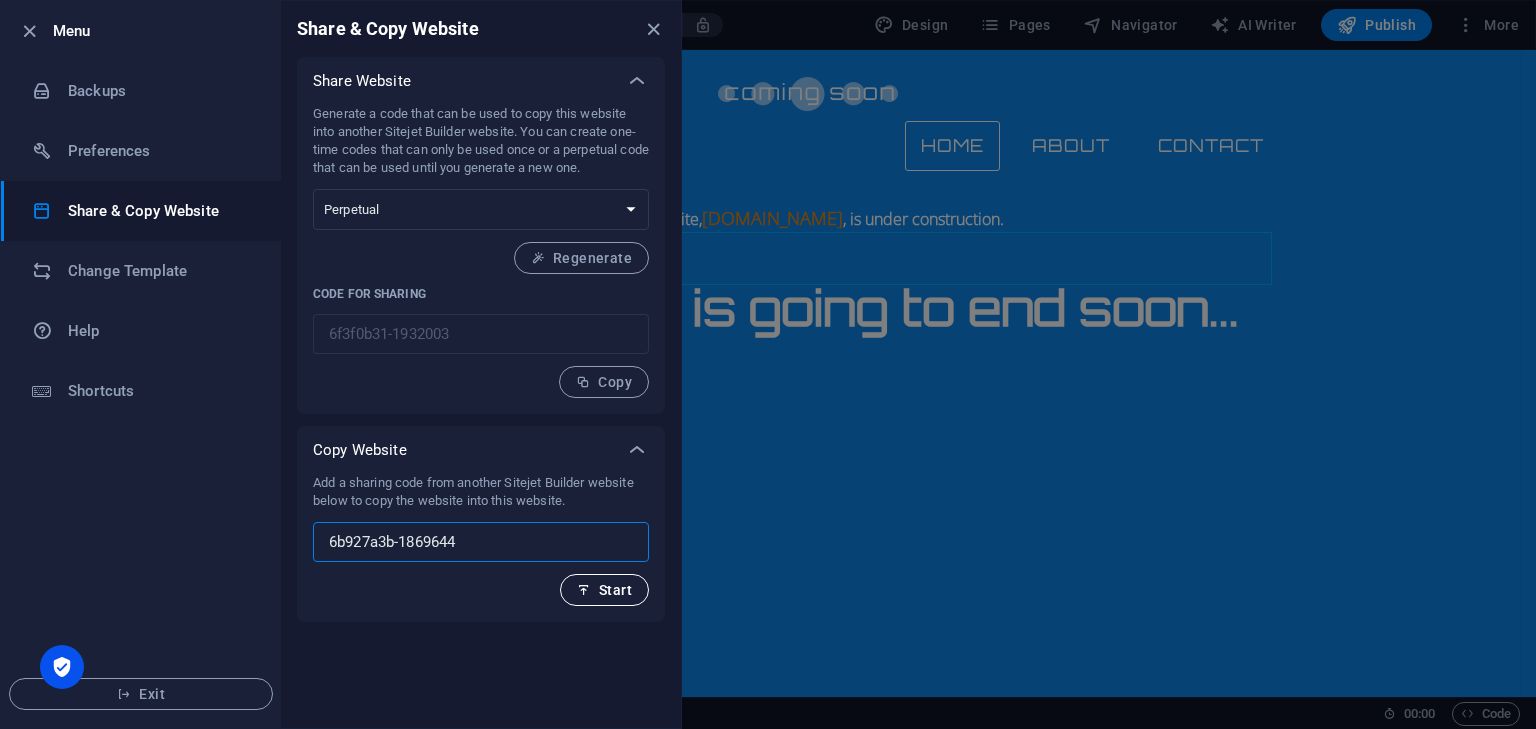 type on "6b927a3b-1869644" 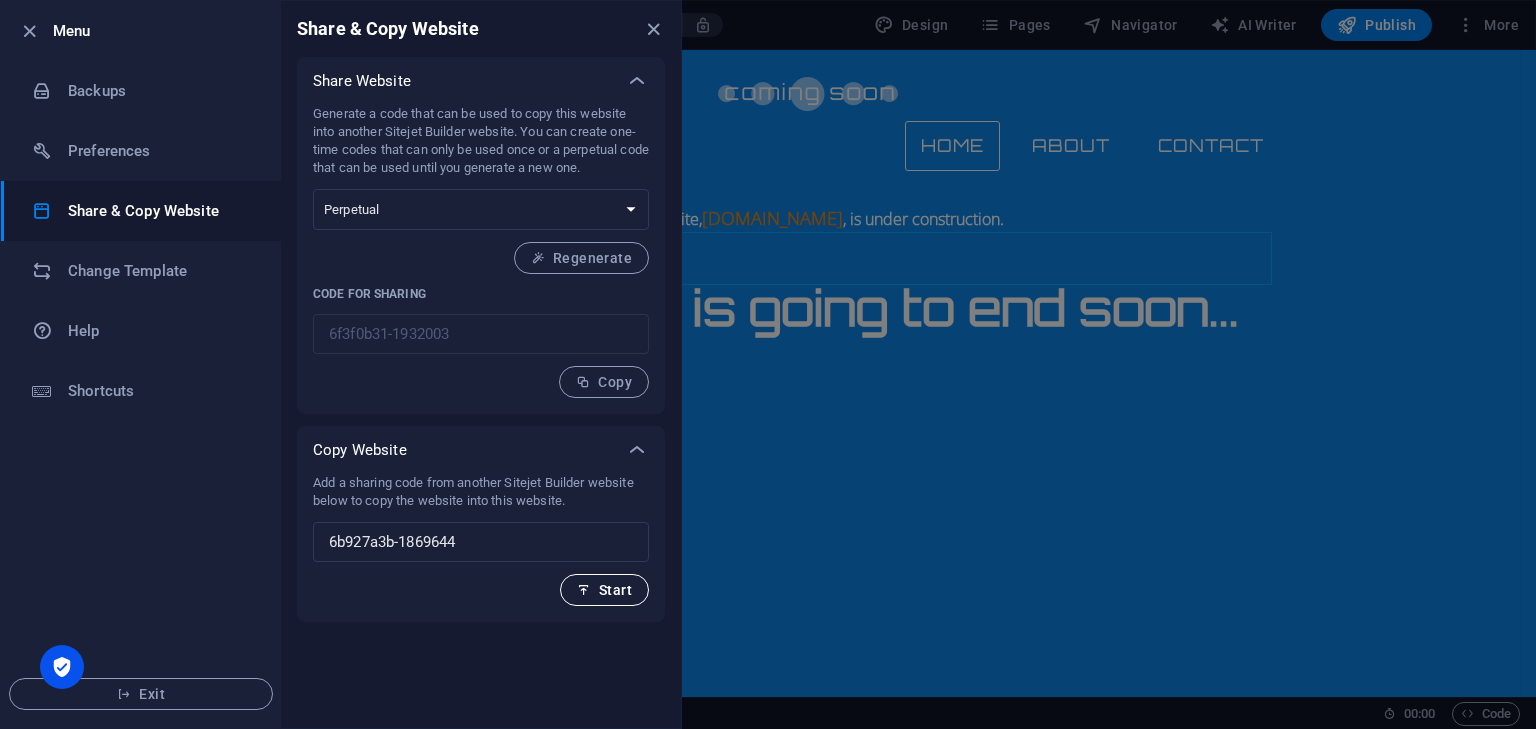 click at bounding box center [584, 590] 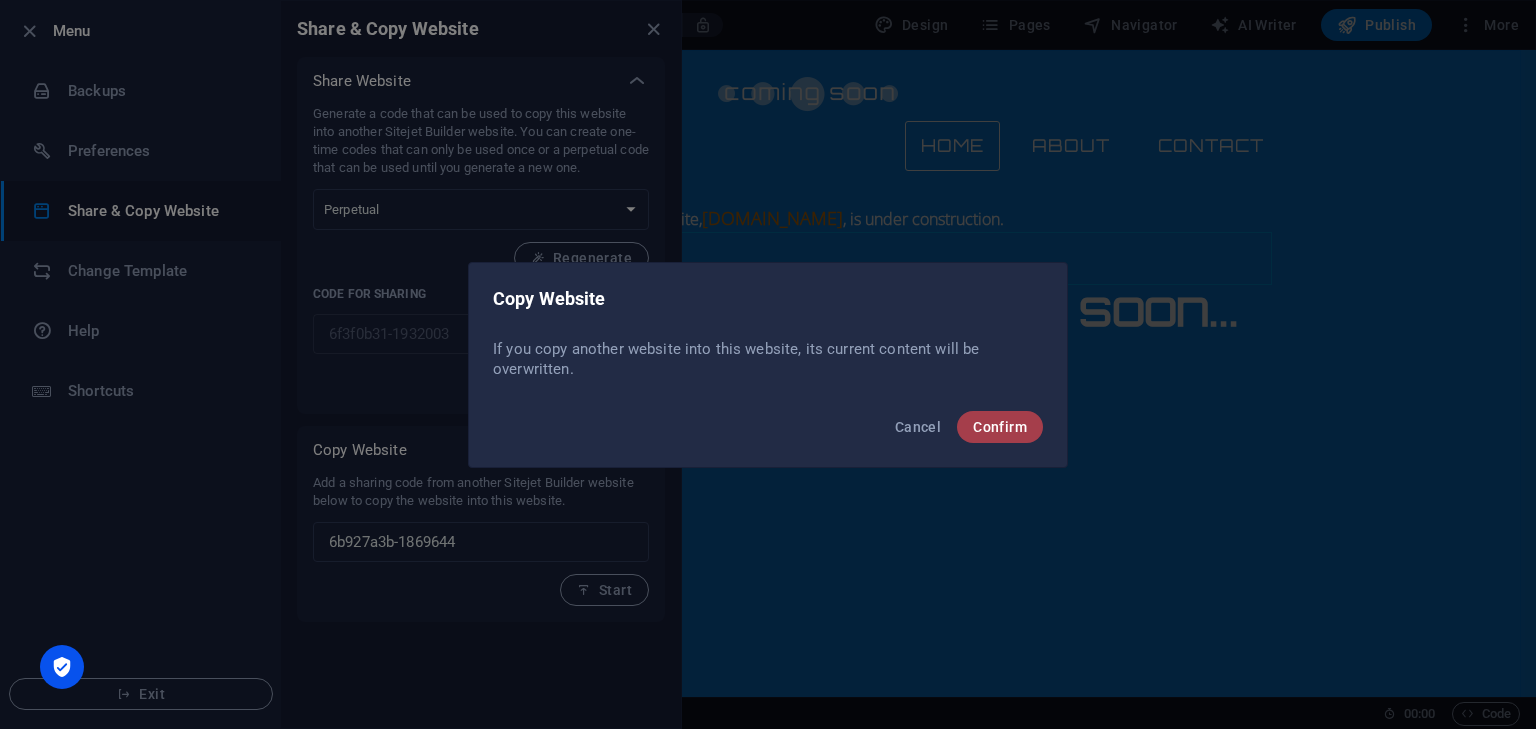 click on "Confirm" at bounding box center (1000, 427) 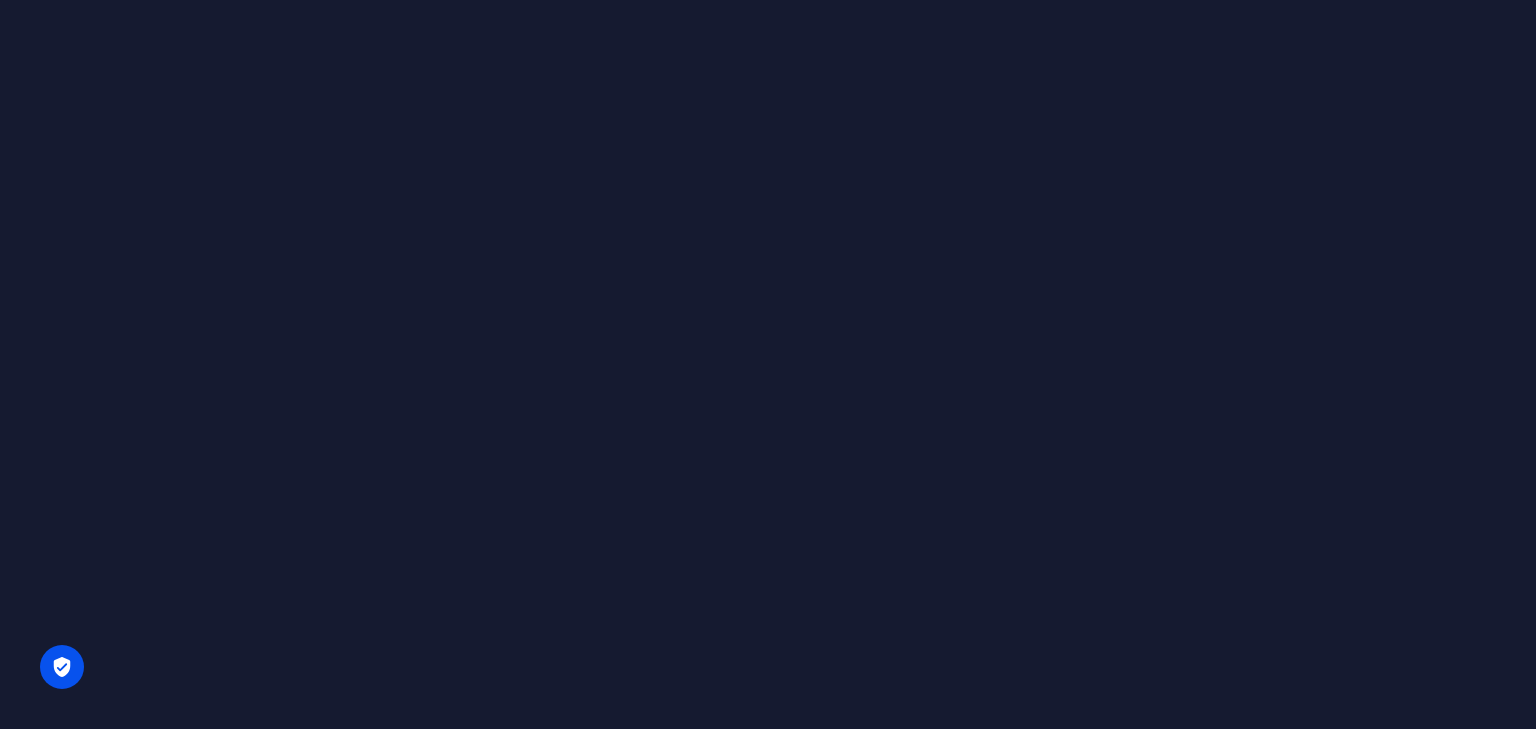scroll, scrollTop: 0, scrollLeft: 0, axis: both 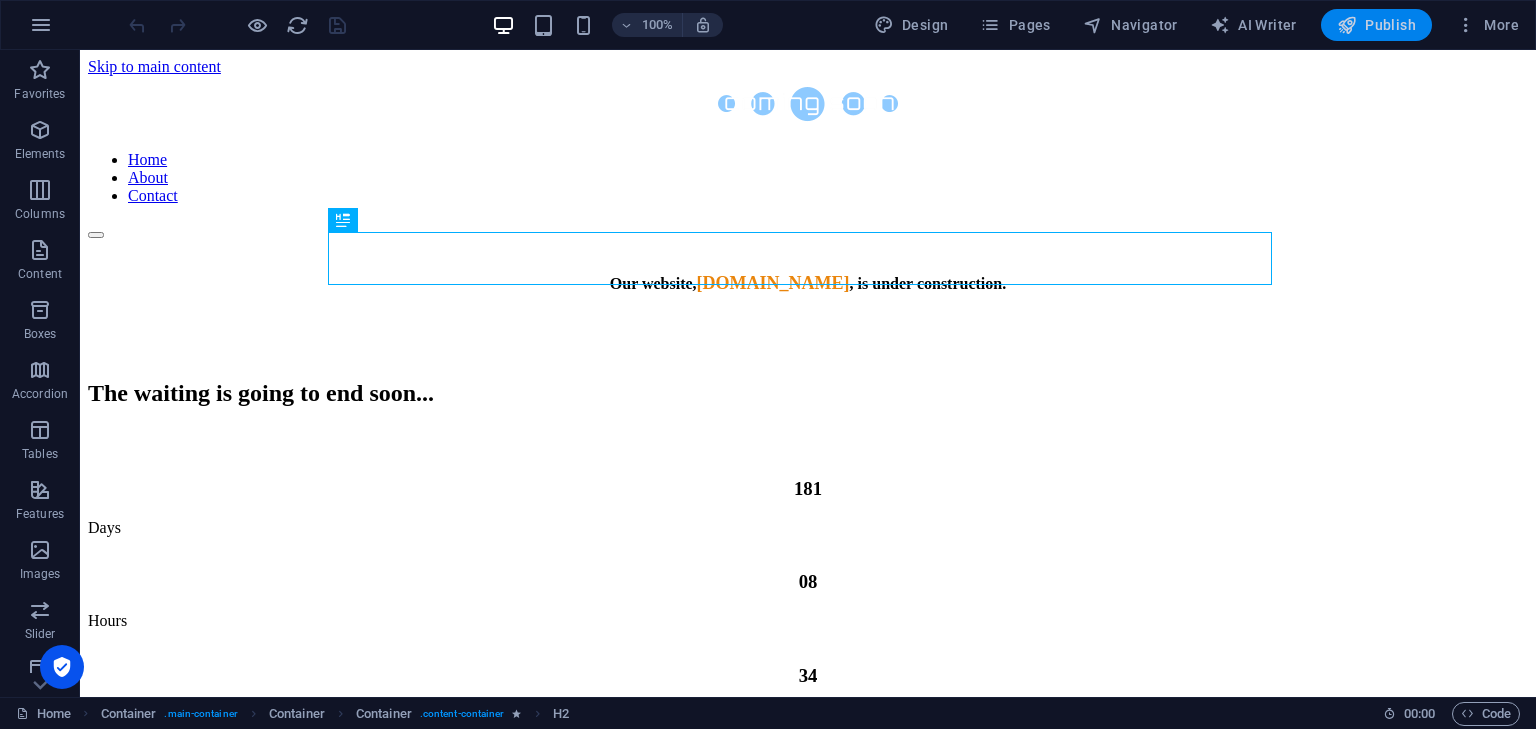 click on "Publish" at bounding box center (1376, 25) 